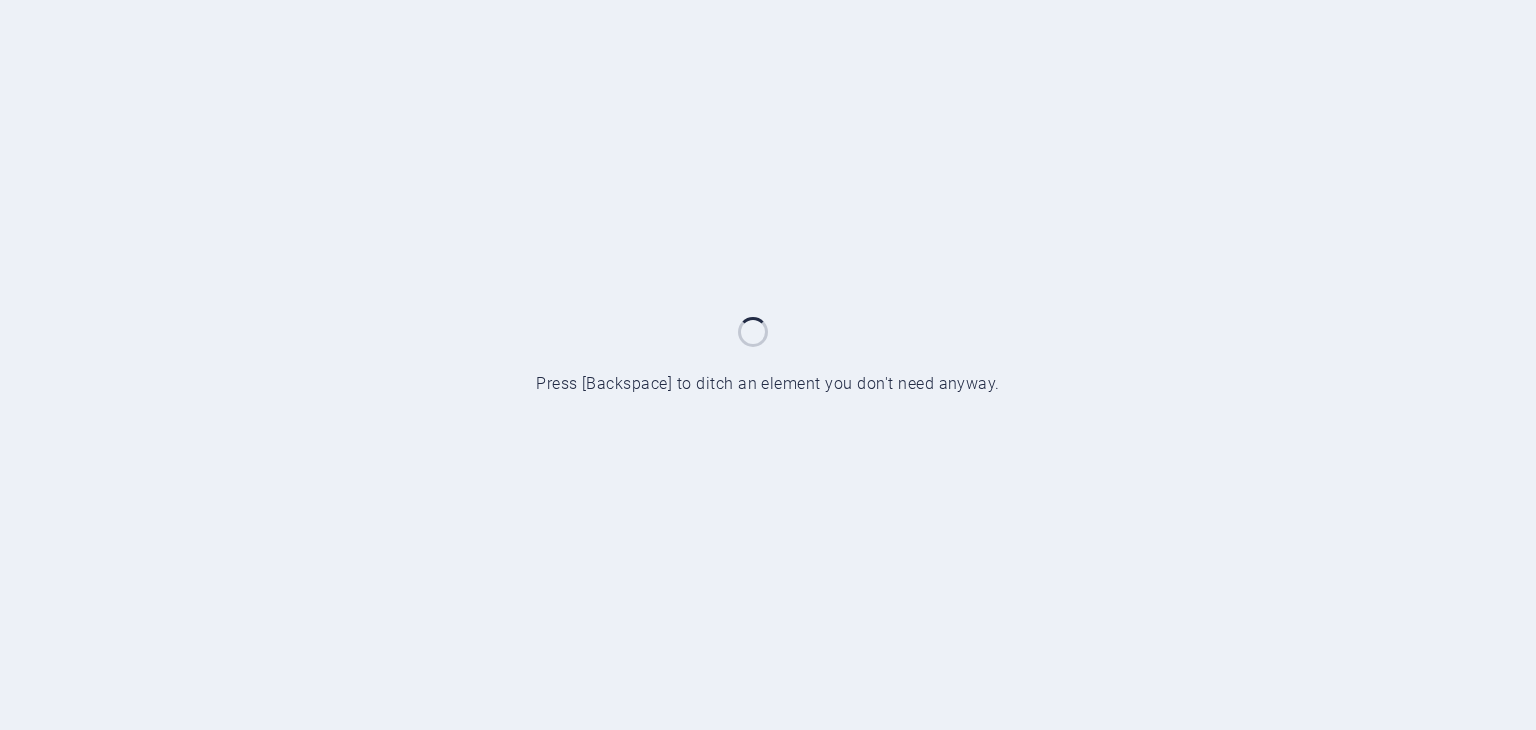 scroll, scrollTop: 0, scrollLeft: 0, axis: both 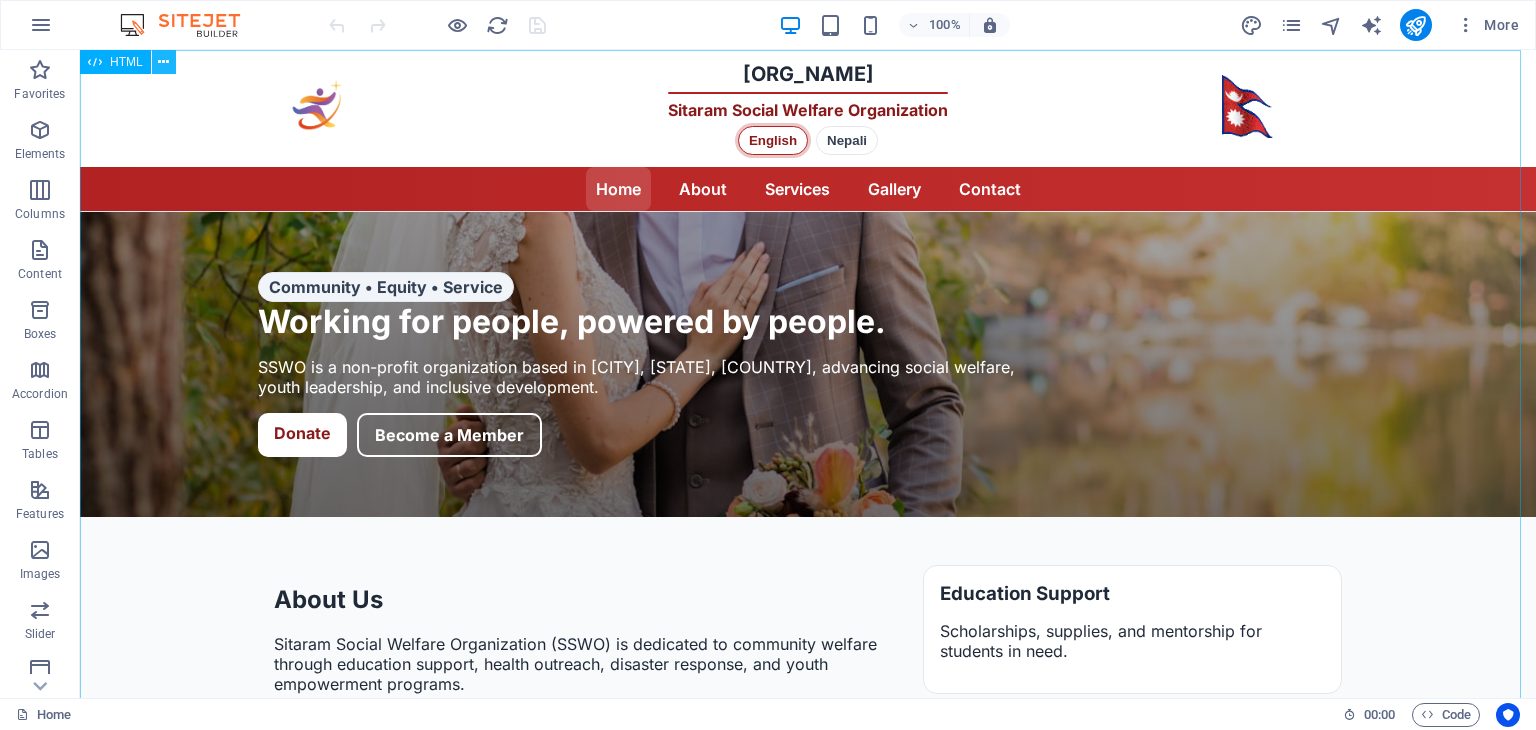 click at bounding box center [163, 62] 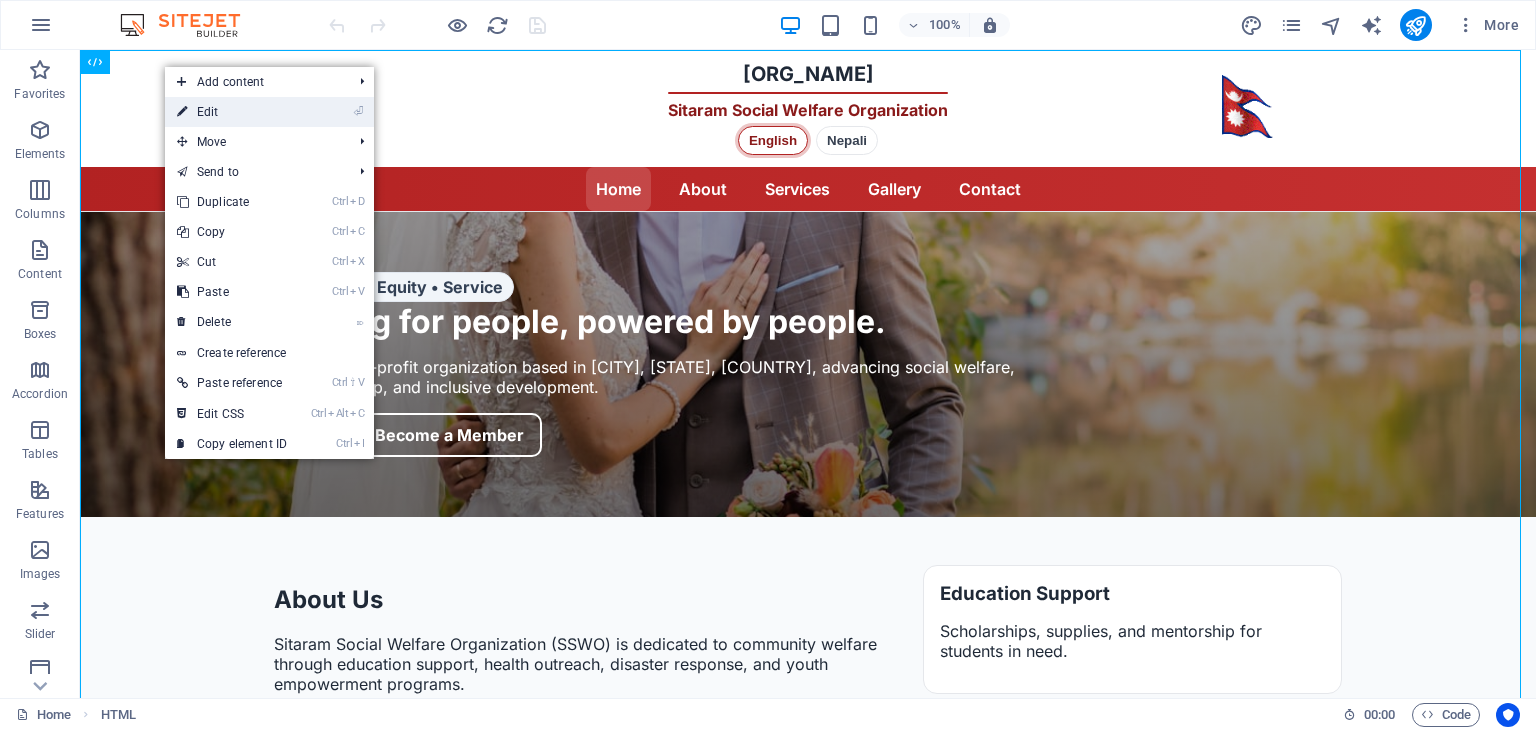 click on "⏎  Edit" at bounding box center (232, 112) 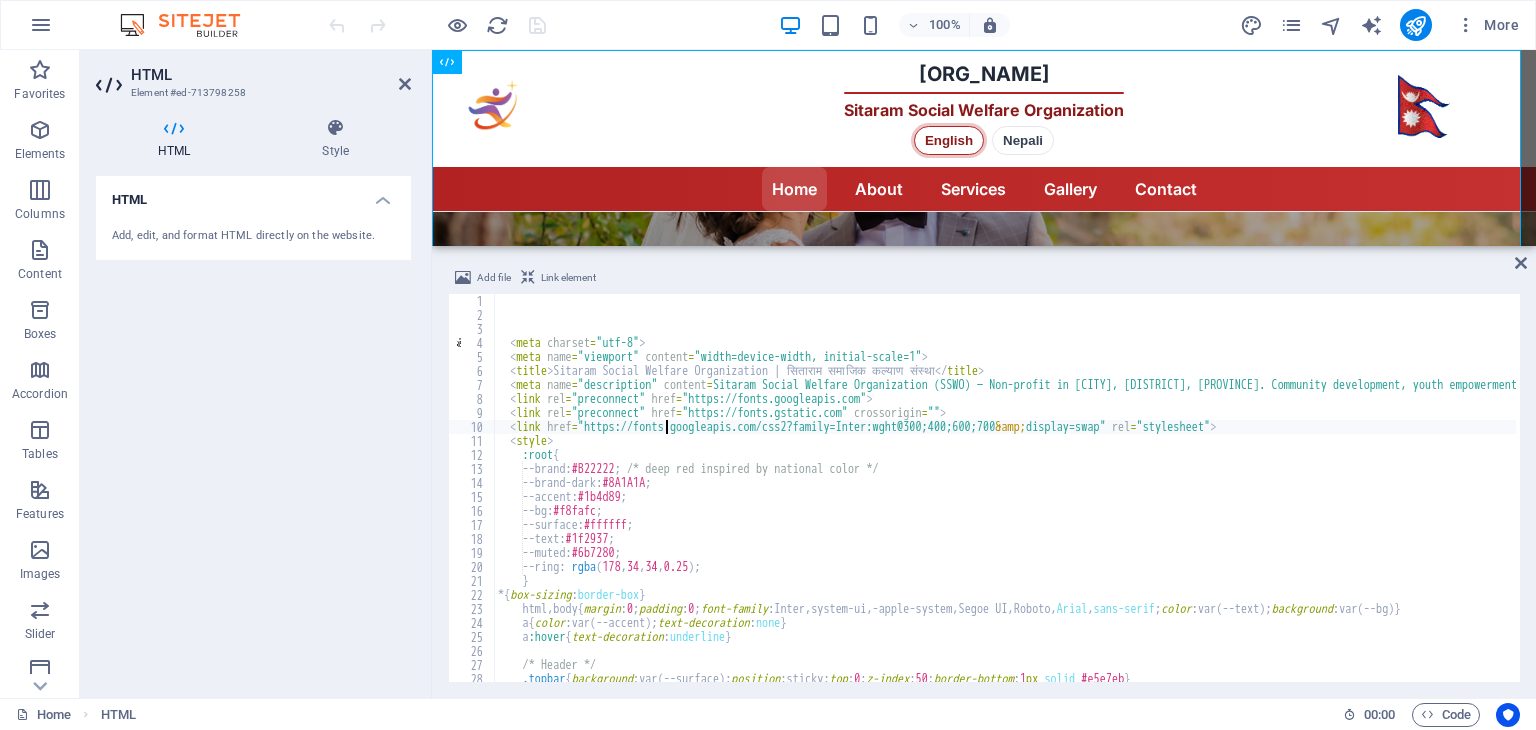 click on ":root { --brand : #B22222 ;   /* deep red inspired by national color */ --brand-dark : #8A1A1A ; --accent : #1b4d89 ; --bg : #f8fafc ; --surface : #ffffff ; --text : #1f2937 ; --muted : ; :" at bounding box center [3250, 500] 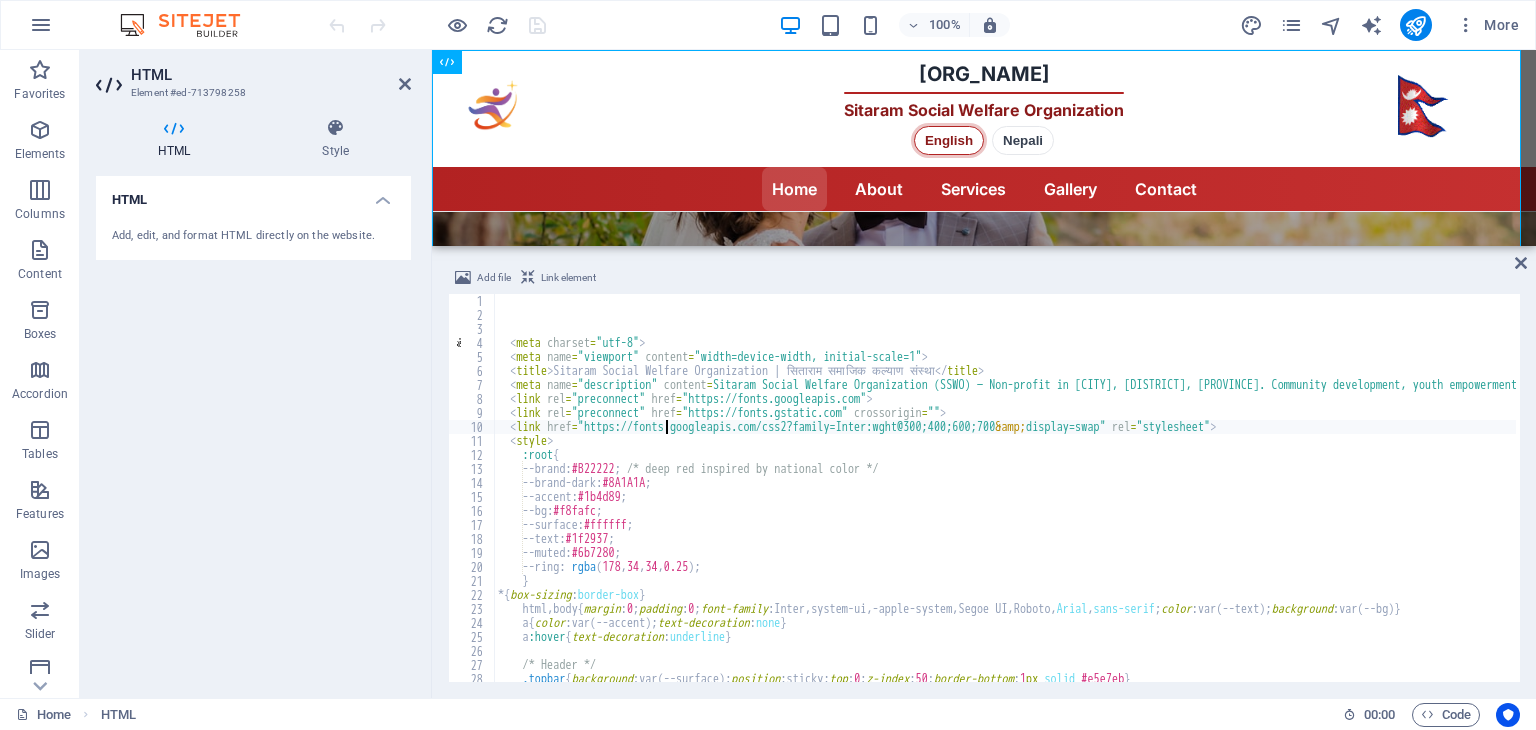 type on "<link href="https://fonts.googleapis.com/css2?family=Inter:wght@300;400;600;700&amp;display=swap" rel="stylesheet">" 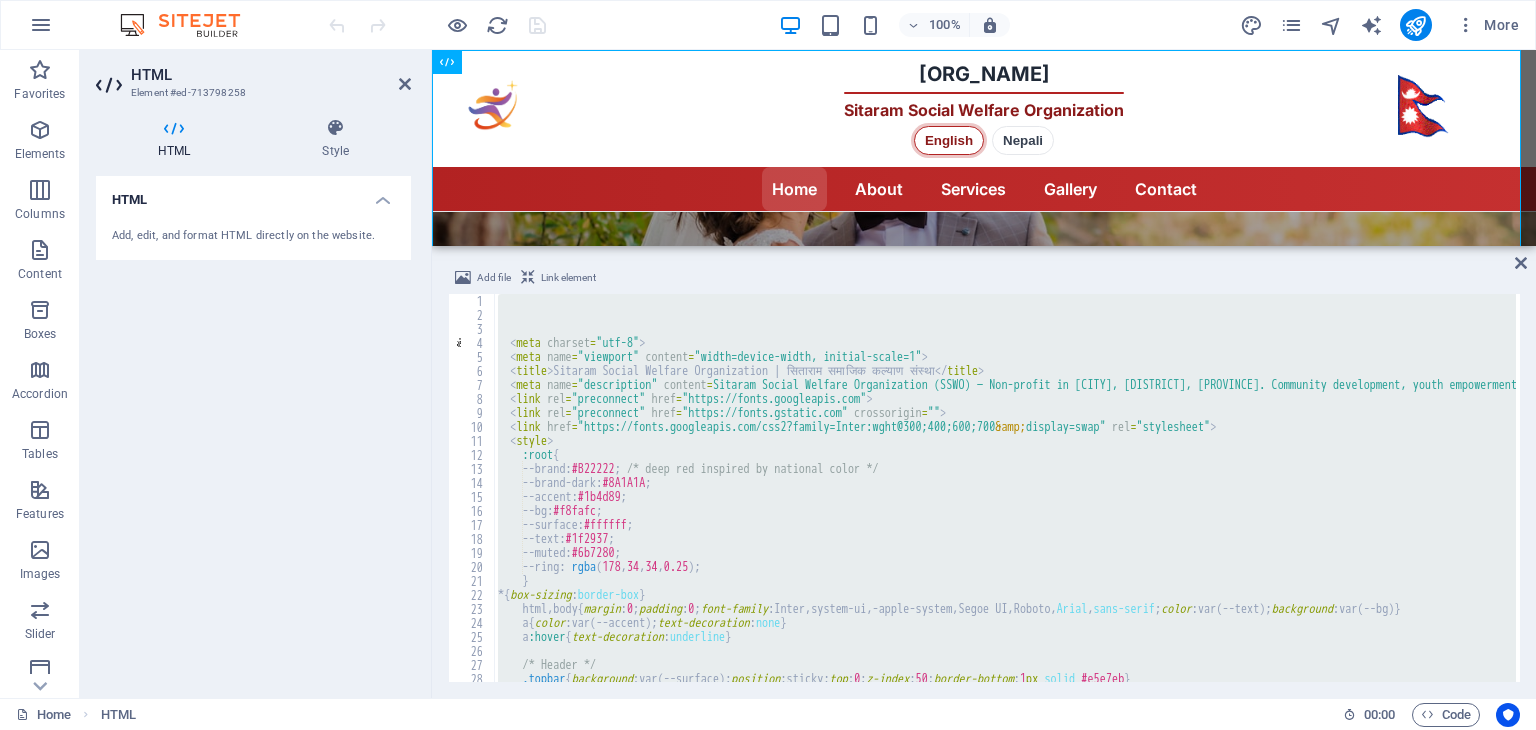 type 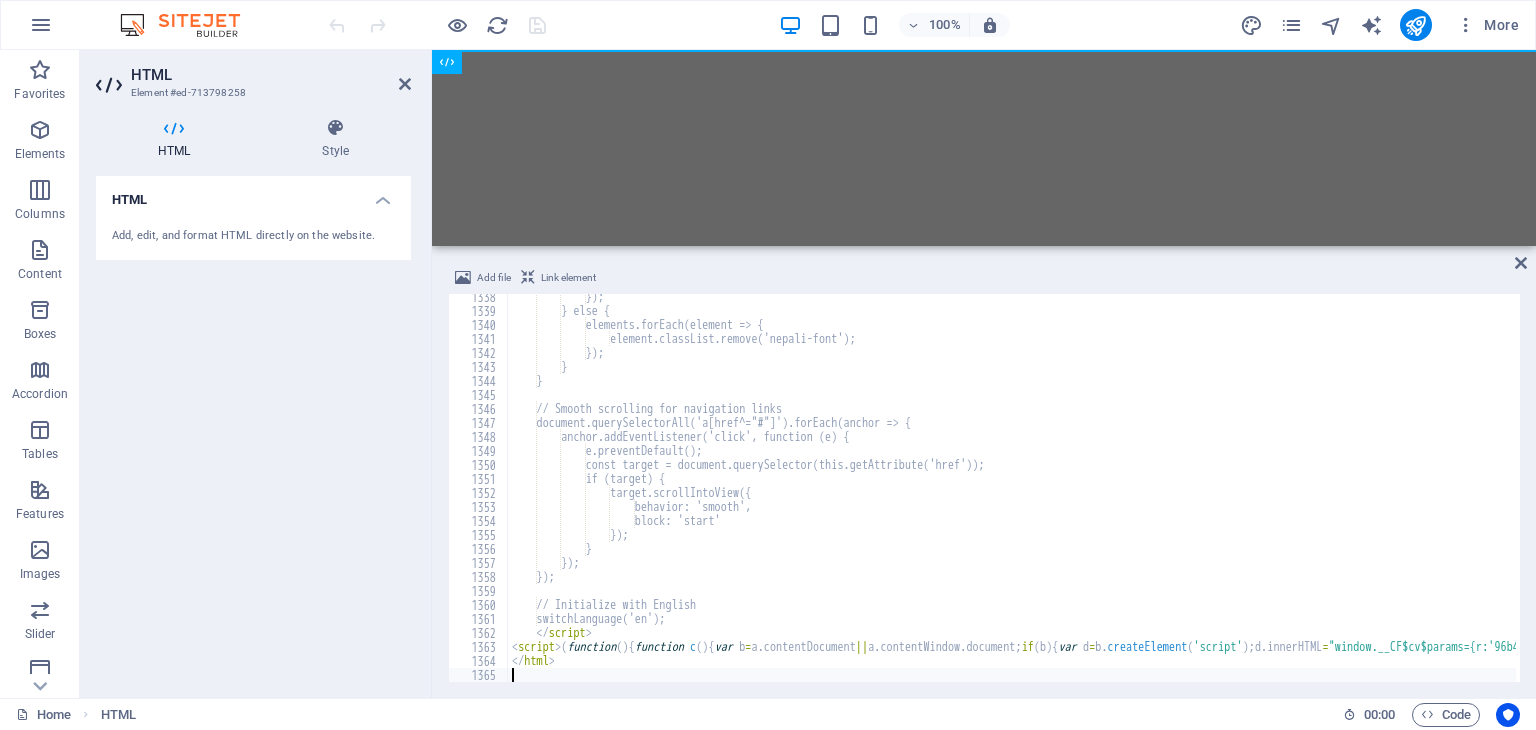 scroll, scrollTop: 18722, scrollLeft: 0, axis: vertical 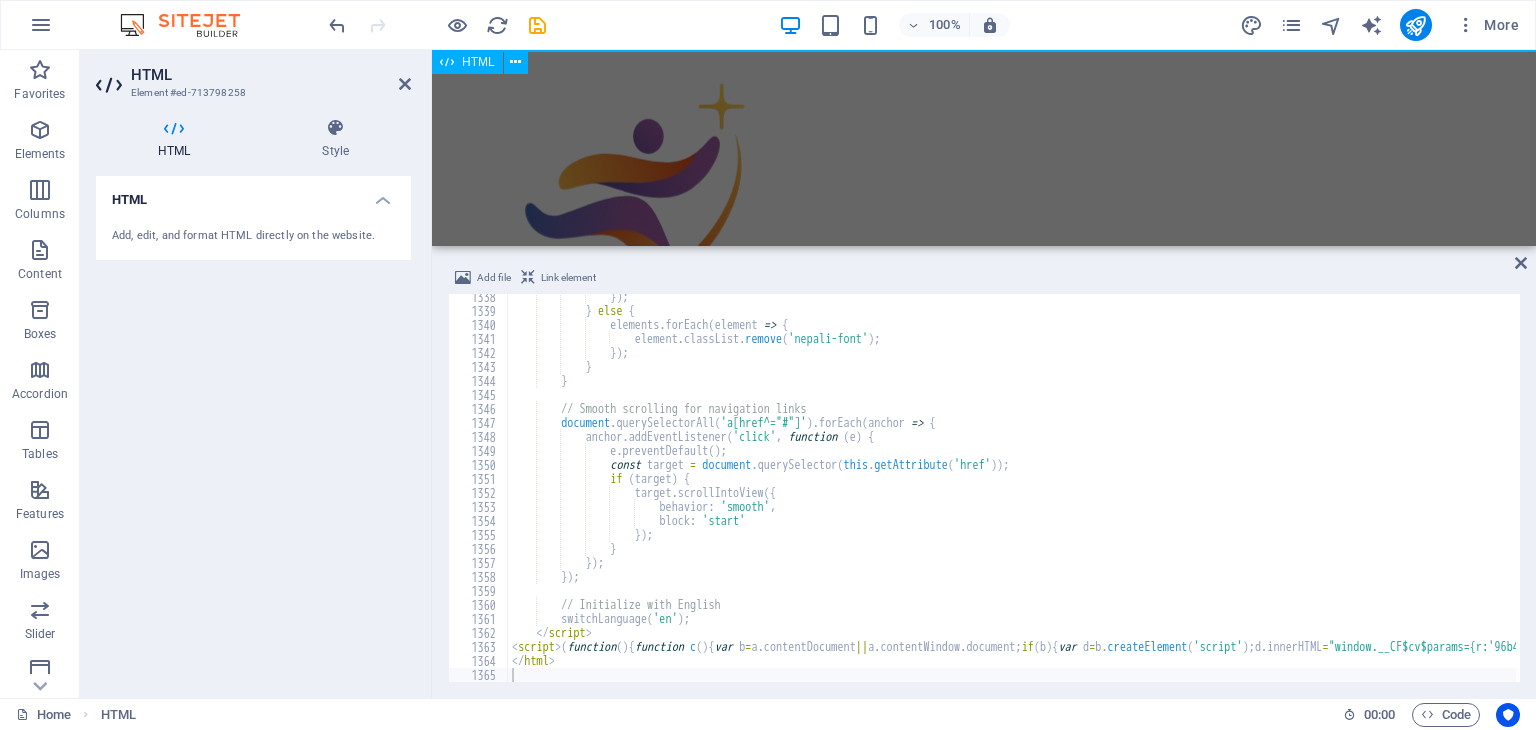 click on "Building Better Communities Together
1." at bounding box center [984, 9342] 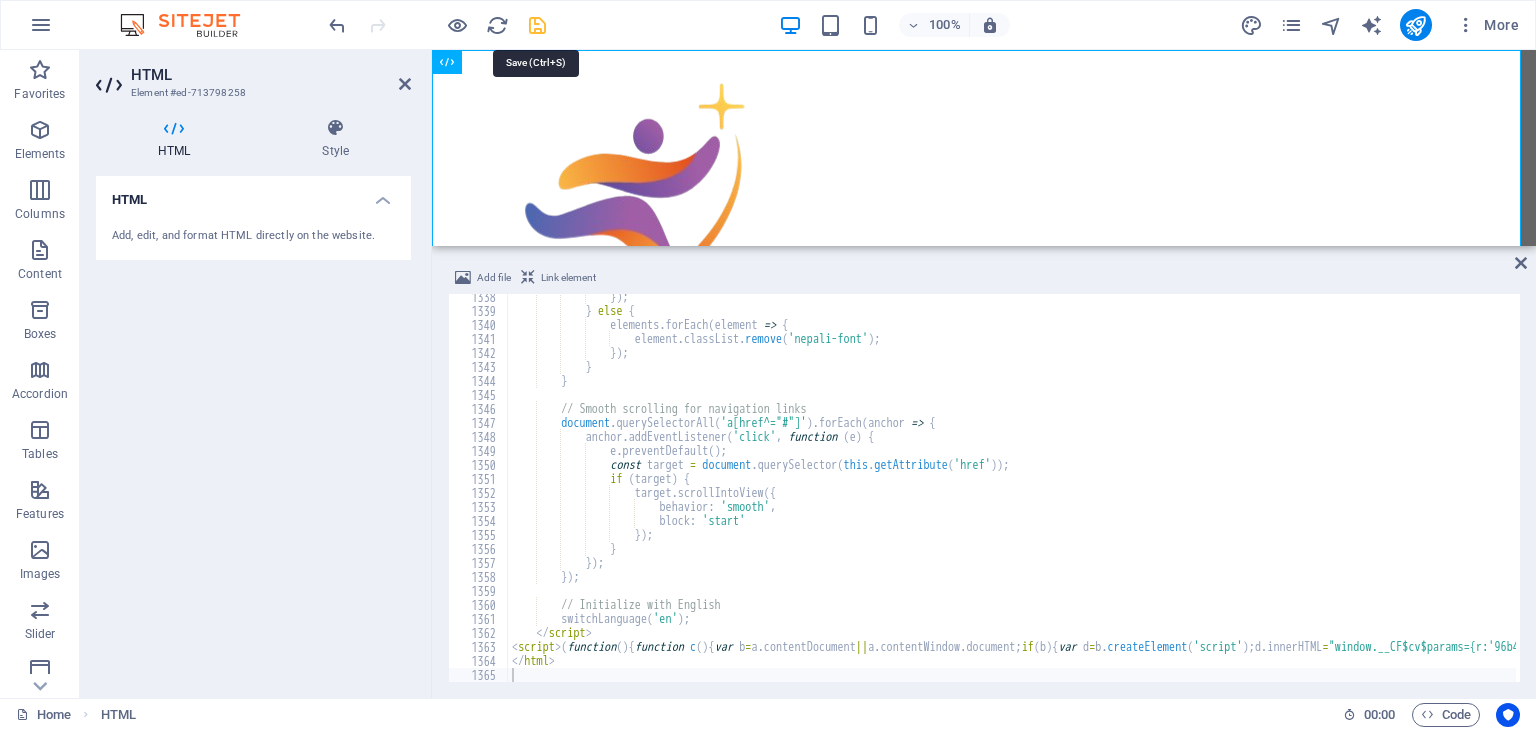 click at bounding box center [537, 25] 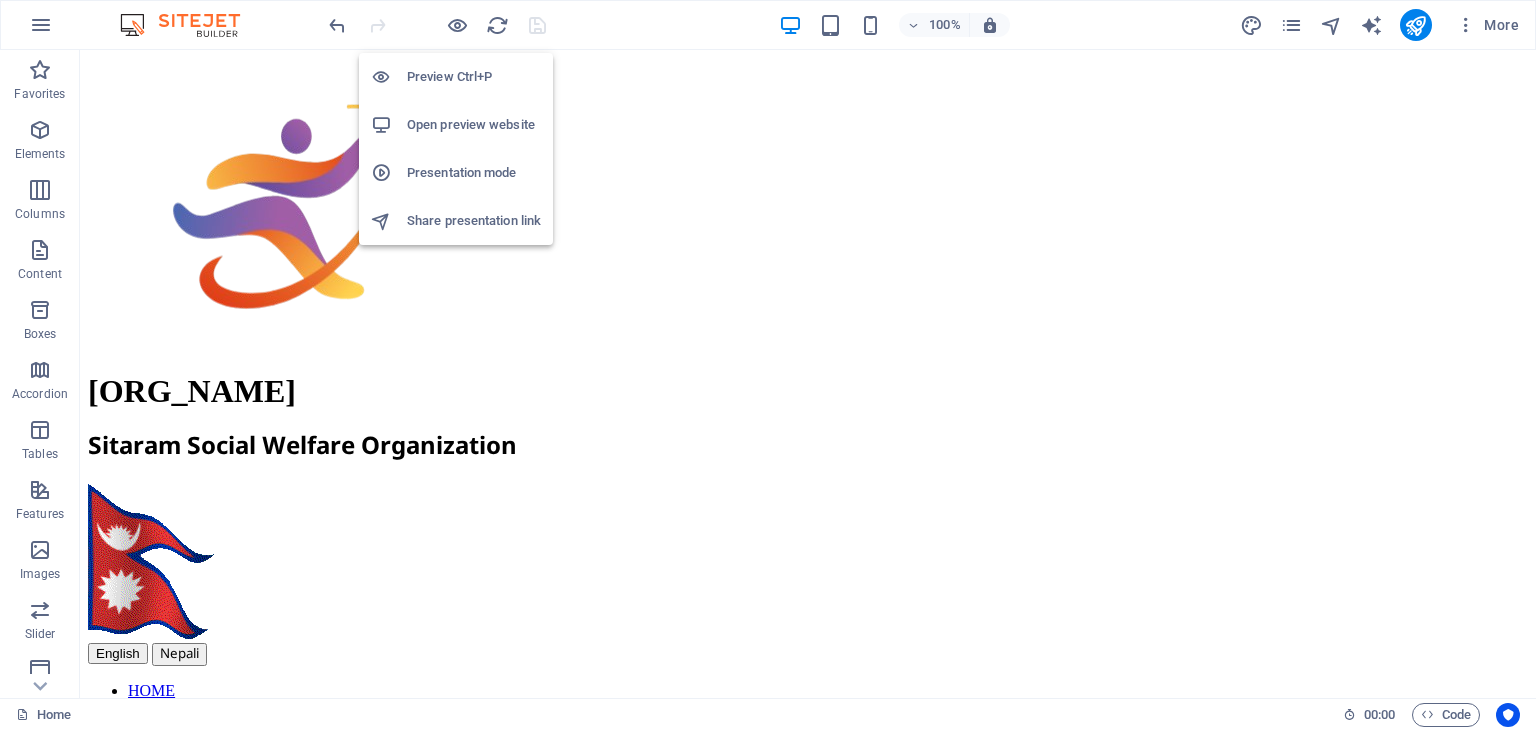 click on "Open preview website" at bounding box center [474, 125] 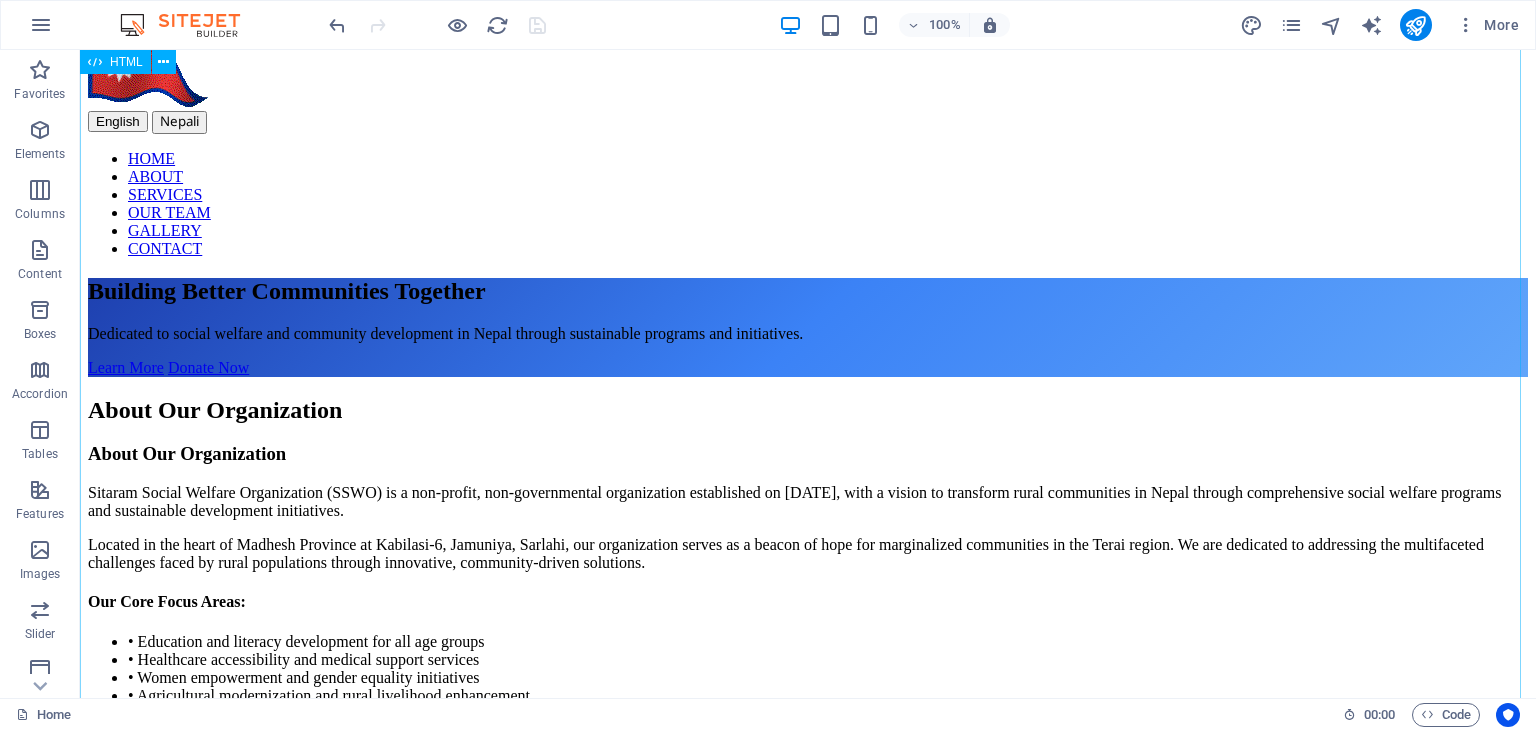scroll, scrollTop: 523, scrollLeft: 0, axis: vertical 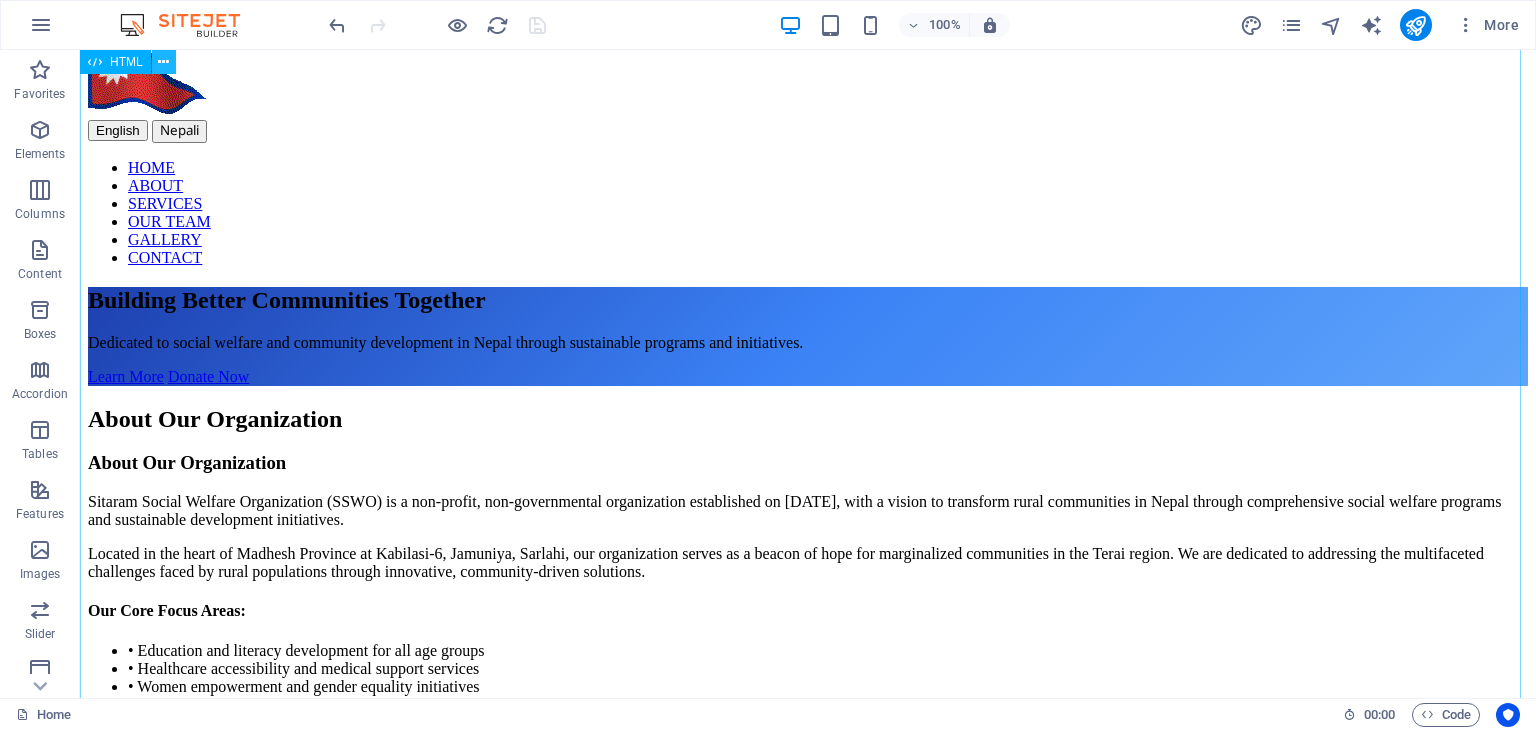 click at bounding box center (163, 62) 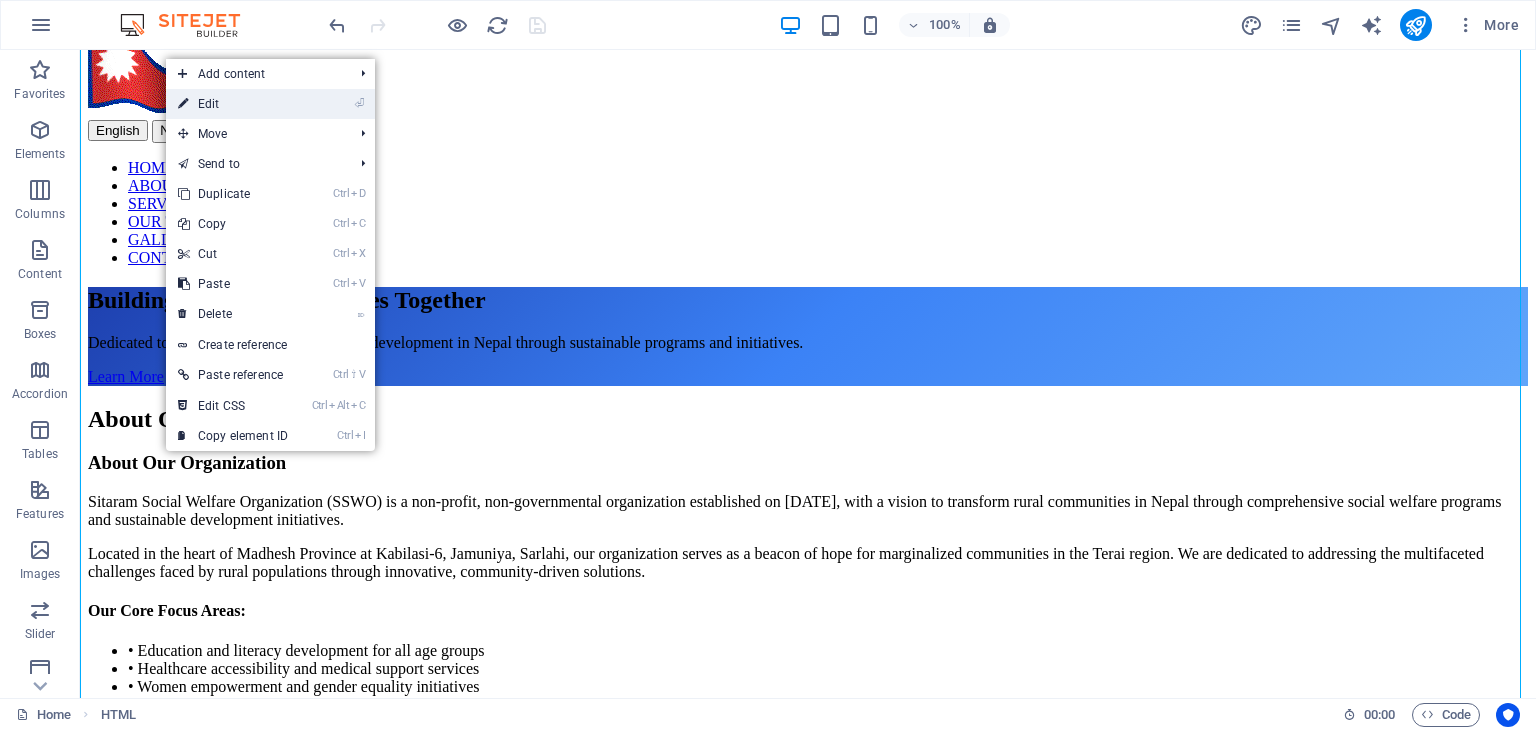 click on "⏎  Edit" at bounding box center (233, 104) 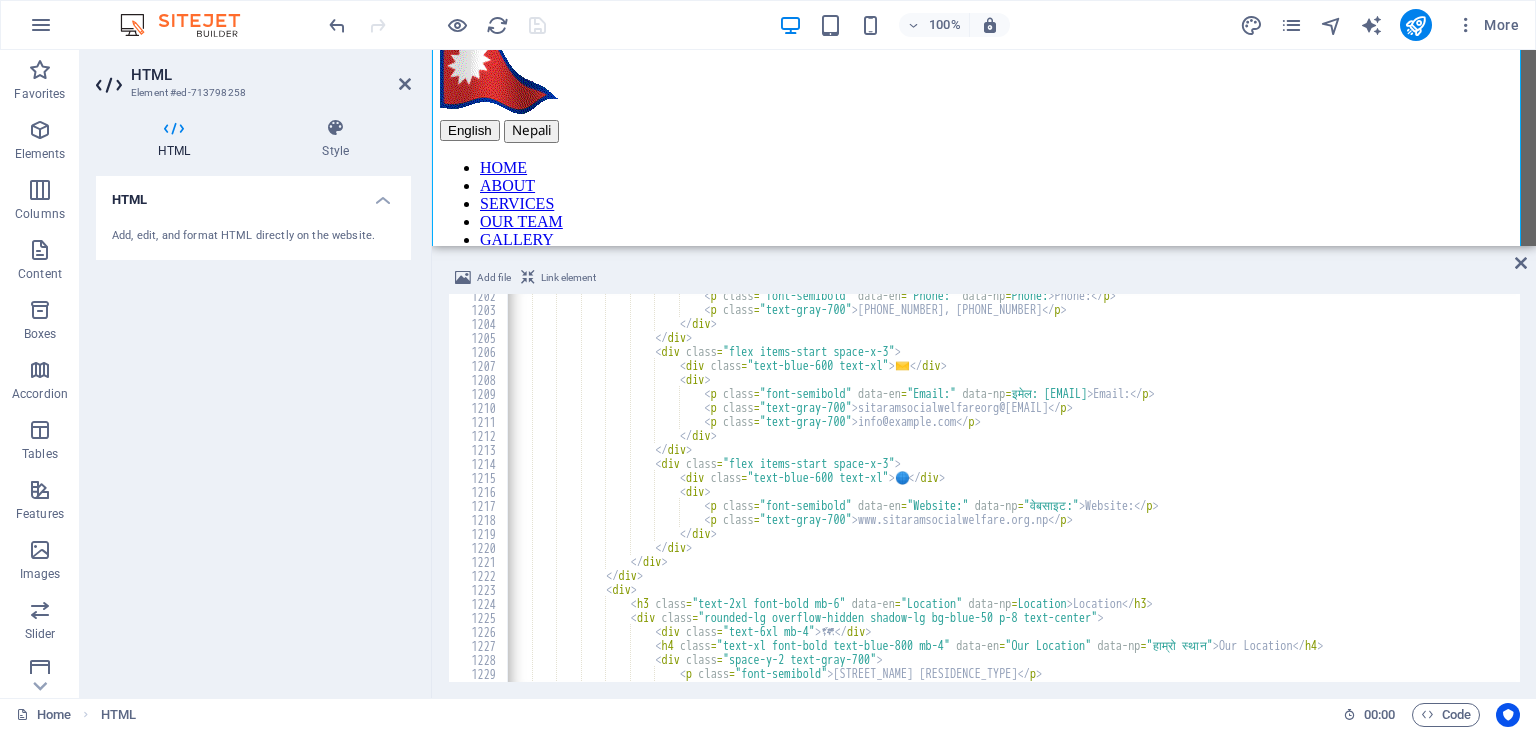scroll, scrollTop: 16820, scrollLeft: 0, axis: vertical 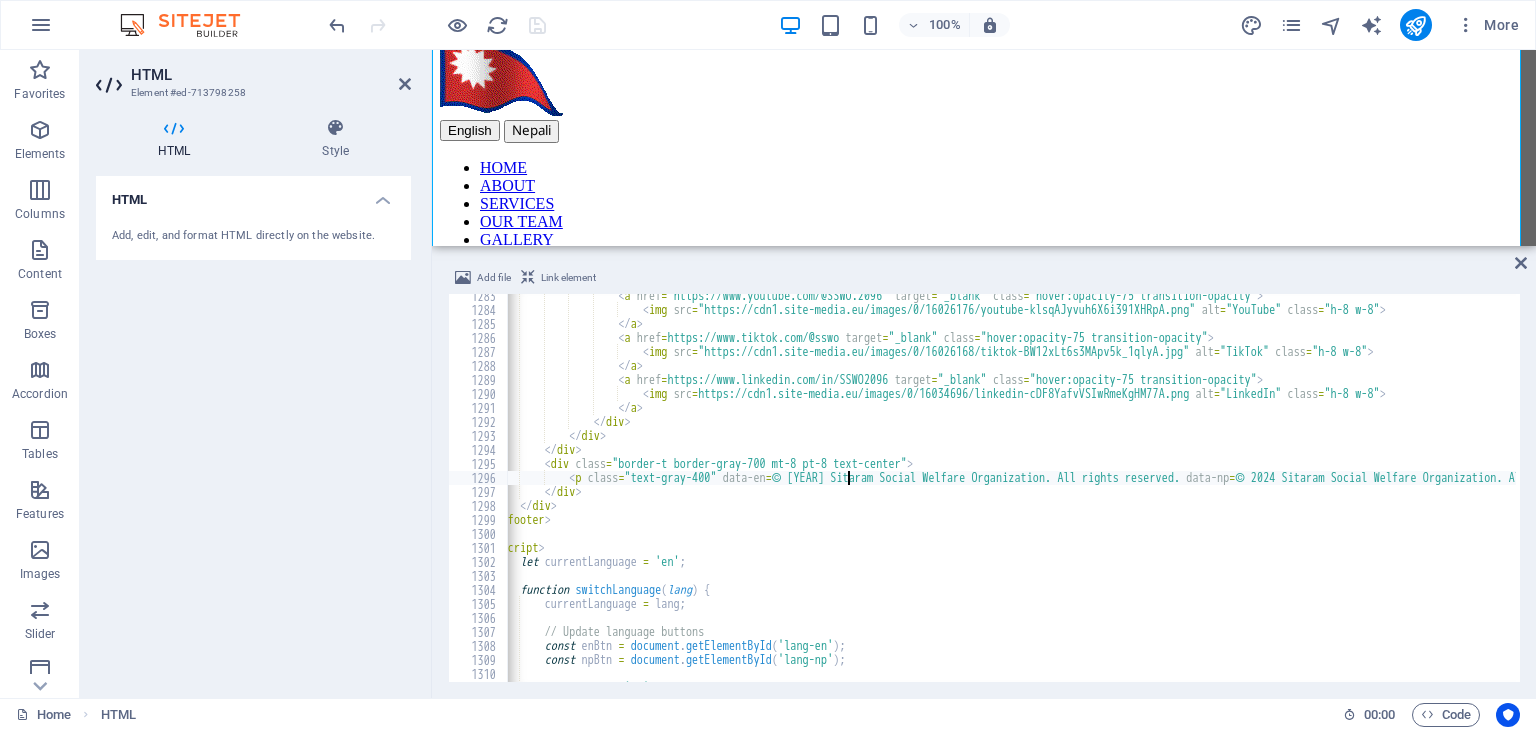 click on "< a   href = "https://www.youtube.com/[ORG_HANDLE]/"   target = "_blank"   class = "hover:opacity-75 transition-opacity" >                                    < img   src = "https://cdn1.site-media.eu/images/0/16026176/youtube-klsqAJyvuh6X6i391XHRpA.png"   alt = "YouTube"   class = "h-8 w-8" >                               </ a >                               < a   href = "https://www.tiktok.com/[ORG_HANDLE]/"   target = "_blank"   class = "hover:opacity-75 transition-opacity" >                                    < img   src = "https://cdn1.site-media.eu/images/0/16026168/tiktok-BW12xLt6s3MApv5k_1qlyA.jpg"   alt = "TikTok"   class = "h-8 w-8" >                               </ a >                               < a   href = "https://www.linkedin.com/in/[ORG_HANDLE]"   target = "_blank"   class = "hover:opacity-75 transition-opacity" >                                    < img   src = "https://cdn1.site-media.eu/images/0/16034696/linkedin-cDF8YafvVSIwRmeKgHM77A.png"   alt = "LinkedIn"   class" at bounding box center [3668, 495] 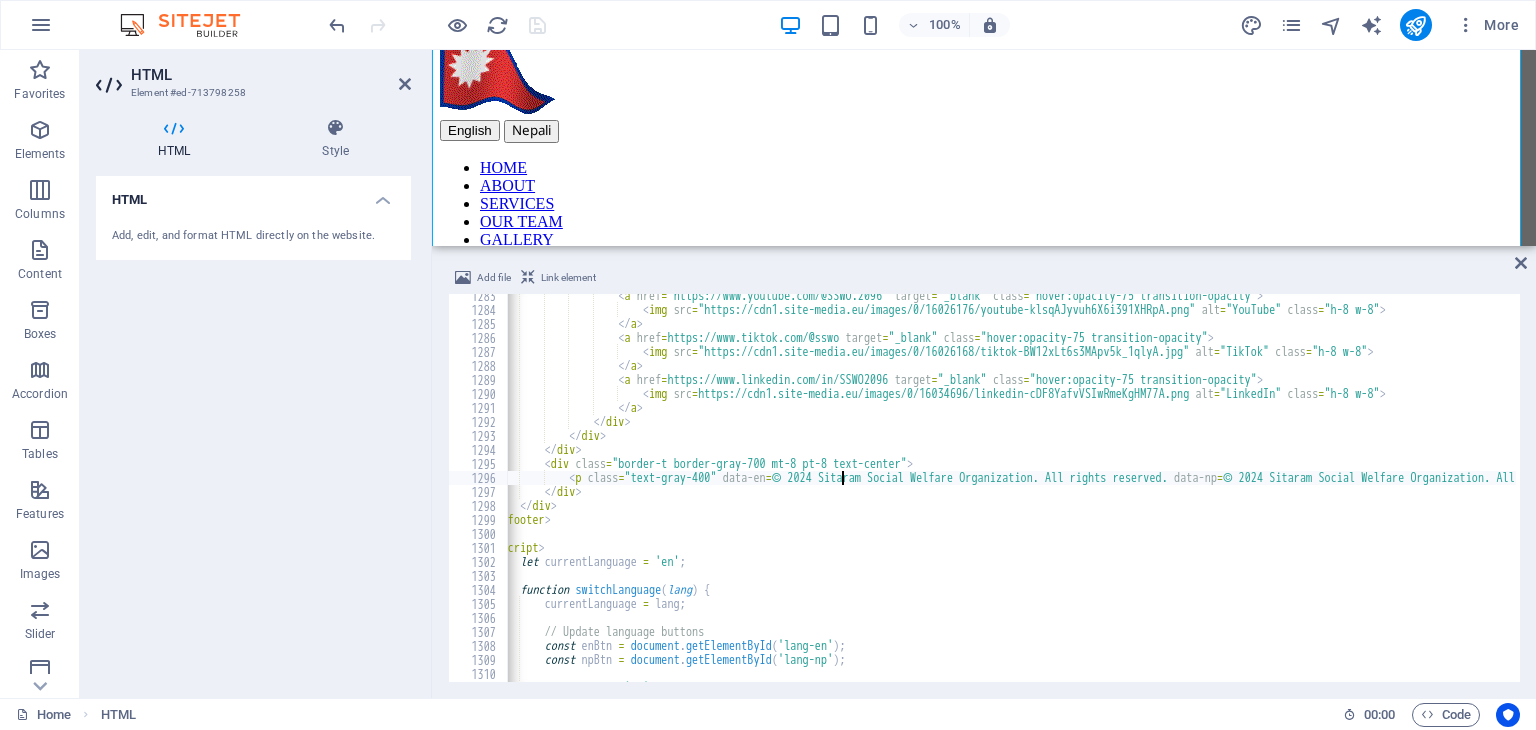 type on "© [DATE] Sitaram Social Welfare Organization. All rights reserved." 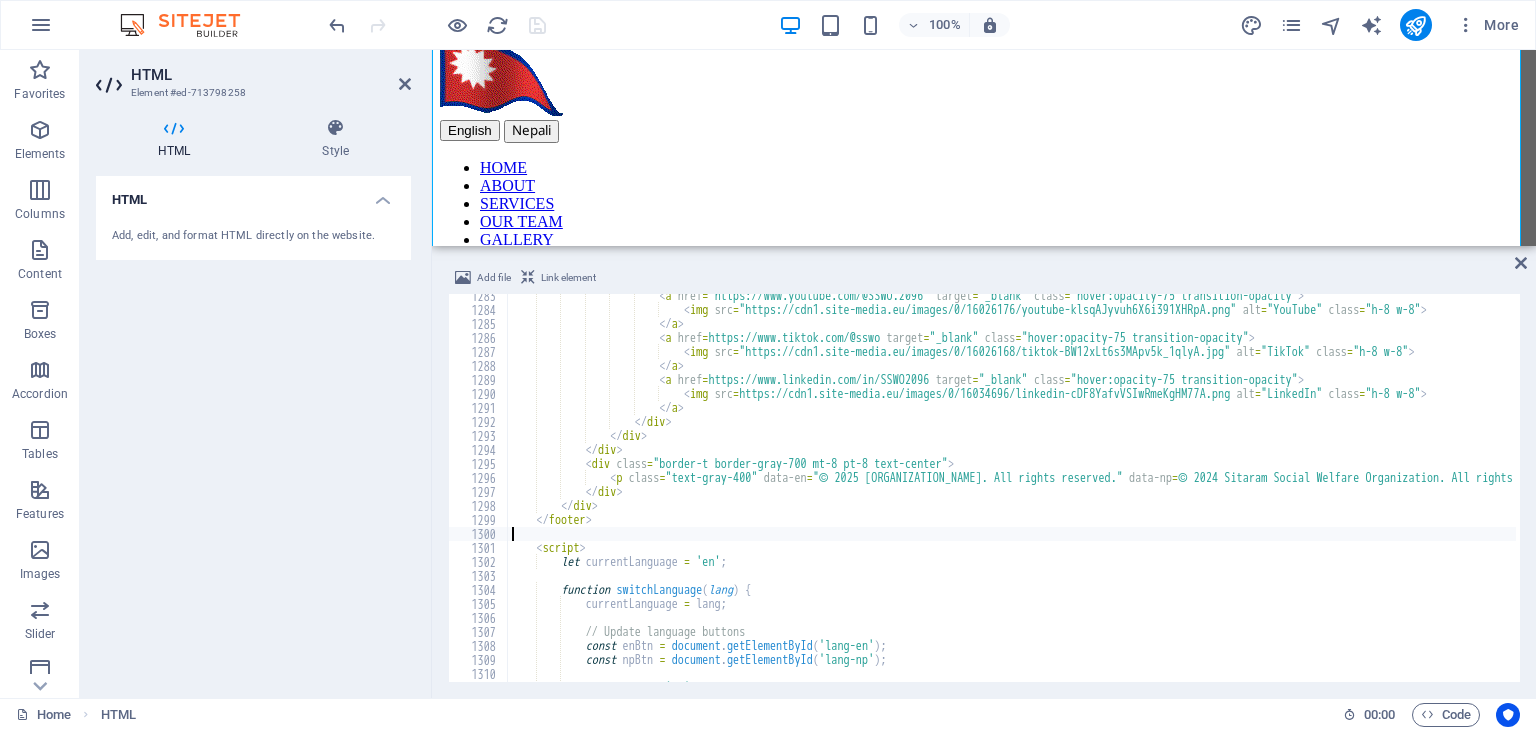 click on "< a   href = "https://www.youtube.com/[ORG_HANDLE]/"   target = "_blank"   class = "hover:opacity-75 transition-opacity" >                                    < img   src = "https://cdn1.site-media.eu/images/0/16026176/youtube-klsqAJyvuh6X6i391XHRpA.png"   alt = "YouTube"   class = "h-8 w-8" >                               </ a >                               < a   href = "https://www.tiktok.com/[ORG_HANDLE]/"   target = "_blank"   class = "hover:opacity-75 transition-opacity" >                                    < img   src = "https://cdn1.site-media.eu/images/0/16026168/tiktok-BW12xLt6s3MApv5k_1qlyA.jpg"   alt = "TikTok"   class = "h-8 w-8" >                               </ a >                               < a   href = "https://www.linkedin.com/in/[ORG_HANDLE]"   target = "_blank"   class = "hover:opacity-75 transition-opacity" >                                    < img   src = "https://cdn1.site-media.eu/images/0/16034696/linkedin-cDF8YafvVSIwRmeKgHM77A.png"   alt = "LinkedIn"   class" at bounding box center [3709, 495] 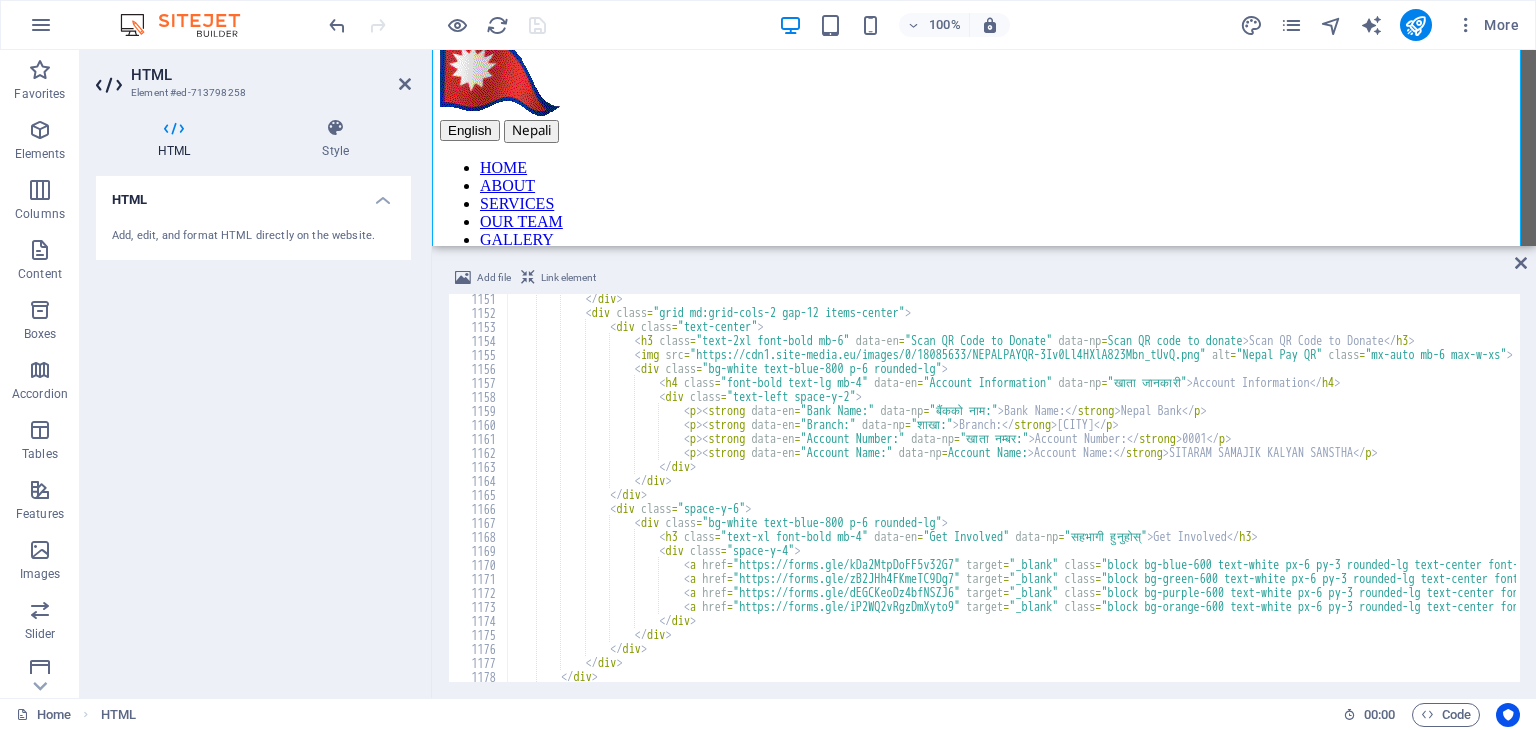 scroll, scrollTop: 16102, scrollLeft: 0, axis: vertical 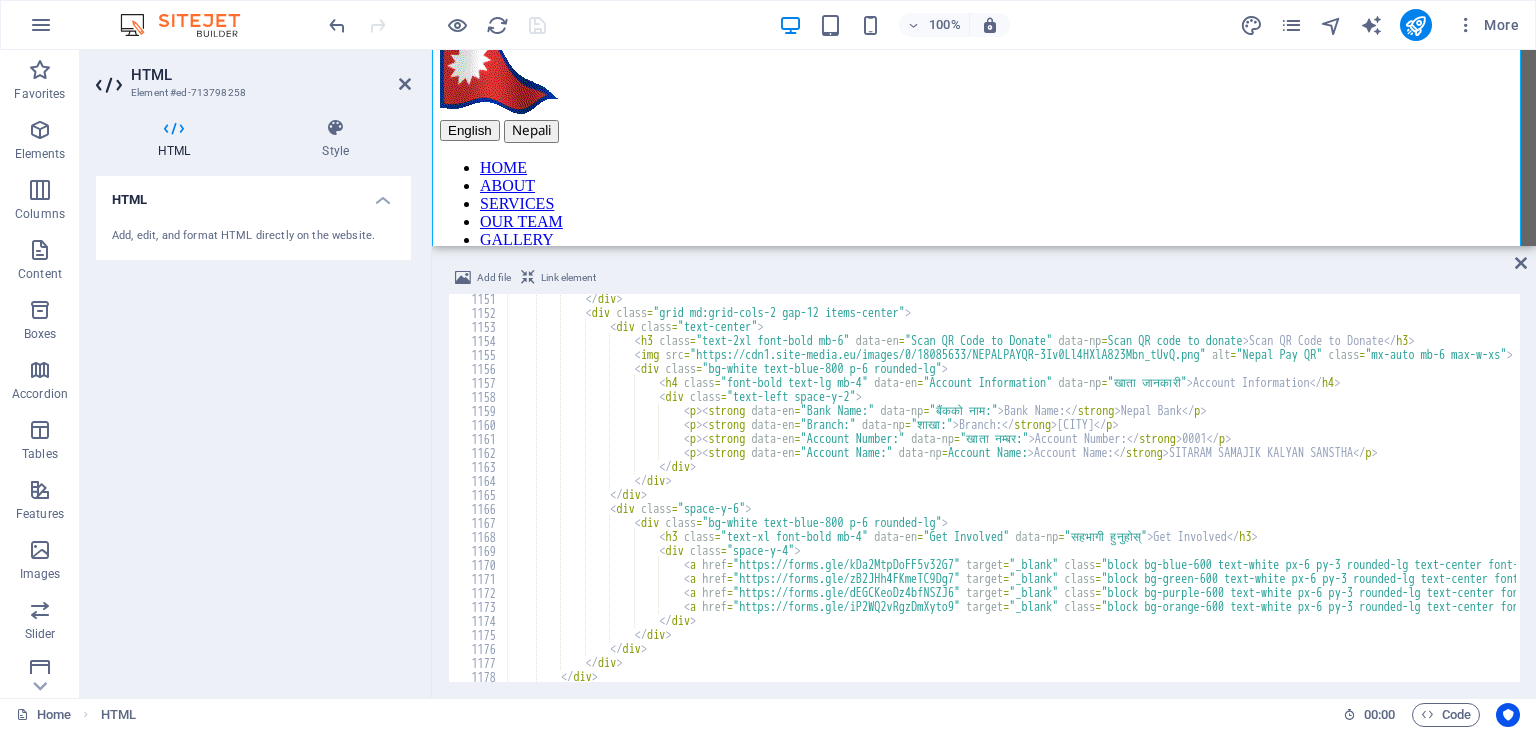 click on "</ div >                < div   class = "grid md:grid-cols-2 gap-12 items-center" >                     < div   class = "text-center" >                          < h3   class = "text-2xl font-bold mb-6"   data-en = "Scan QR Code to Donate"   data-np = "दान गर्न QR कोड स्क्यान गर्नुहोस्" > Scan QR Code to Donate </ h3 >                          < img   src = "https://cdn1.site-media.eu/images/0/18085633/NEPALPAYQR-3Iv0Ll4HXlA823Mbn_tUvQ.png"   alt = "Nepal Pay QR"   class = "mx-auto mb-6 max-w-xs" >                          < div   class = "bg-white text-blue-800 p-6 rounded-lg" >                               < h4   class = "font-bold text-lg mb-4"   data-en = "Account Information"   data-np = "खाता जानकारी" > Account Information </ h4 >                               < div   class = "text-left space-y-2" >                                    < p > < strong   data-en = "Bank Name:"   data-np = "बैंकको नाम:"" at bounding box center [3709, 498] 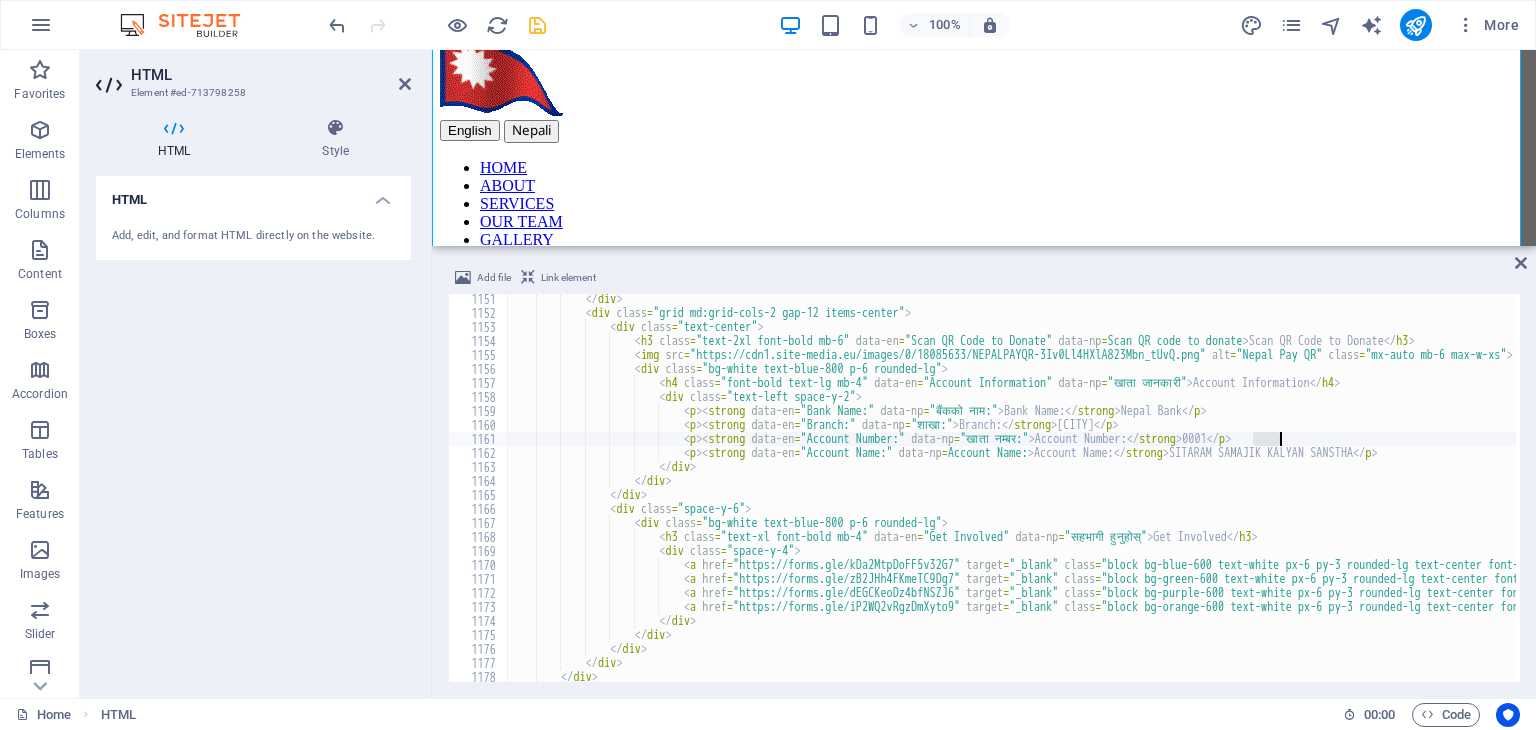 click on "</ div >                < div   class = "grid md:grid-cols-2 gap-12 items-center" >                     < div   class = "text-center" >                          < h3   class = "text-2xl font-bold mb-6"   data-en = "Scan QR Code to Donate"   data-np = "दान गर्न QR कोड स्क्यान गर्नुहोस्" > Scan QR Code to Donate </ h3 >                          < img   src = "https://cdn1.site-media.eu/images/0/18085633/NEPALPAYQR-3Iv0Ll4HXlA823Mbn_tUvQ.png"   alt = "Nepal Pay QR"   class = "mx-auto mb-6 max-w-xs" >                          < div   class = "bg-white text-blue-800 p-6 rounded-lg" >                               < h4   class = "font-bold text-lg mb-4"   data-en = "Account Information"   data-np = "खाता जानकारी" > Account Information </ h4 >                               < div   class = "text-left space-y-2" >                                    < p > < strong   data-en = "Bank Name:"   data-np = "बैंकको नाम:"" at bounding box center [1012, 488] 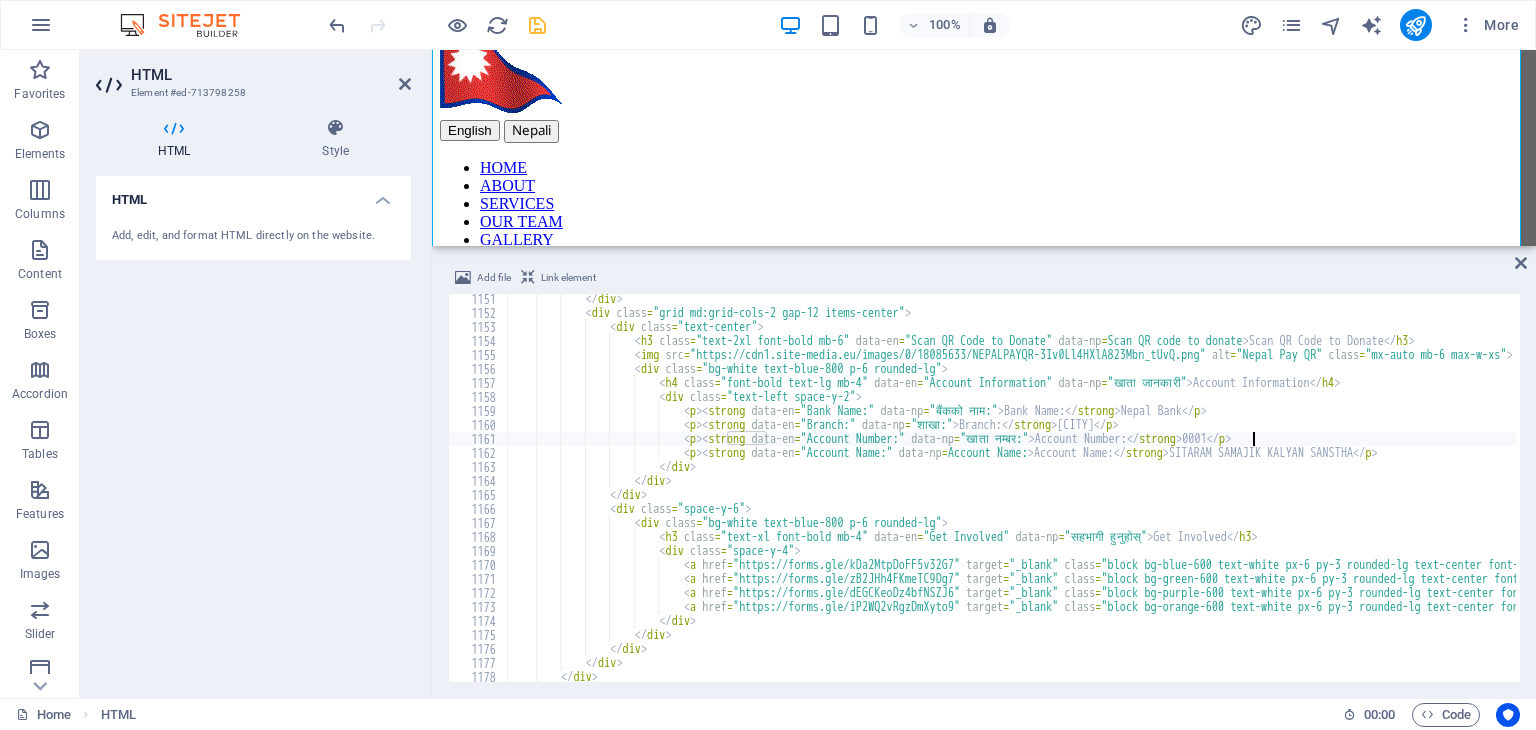 click on "</ div >                < div   class = "grid md:grid-cols-2 gap-12 items-center" >                     < div   class = "text-center" >                          < h3   class = "text-2xl font-bold mb-6"   data-en = "Scan QR Code to Donate"   data-np = "दान गर्न QR कोड स्क्यान गर्नुहोस्" > Scan QR Code to Donate </ h3 >                          < img   src = "https://cdn1.site-media.eu/images/0/18085633/NEPALPAYQR-3Iv0Ll4HXlA823Mbn_tUvQ.png"   alt = "Nepal Pay QR"   class = "mx-auto mb-6 max-w-xs" >                          < div   class = "bg-white text-blue-800 p-6 rounded-lg" >                               < h4   class = "font-bold text-lg mb-4"   data-en = "Account Information"   data-np = "खाता जानकारी" > Account Information </ h4 >                               < div   class = "text-left space-y-2" >                                    < p > < strong   data-en = "Bank Name:"   data-np = "बैंकको नाम:"" at bounding box center (3709, 498) 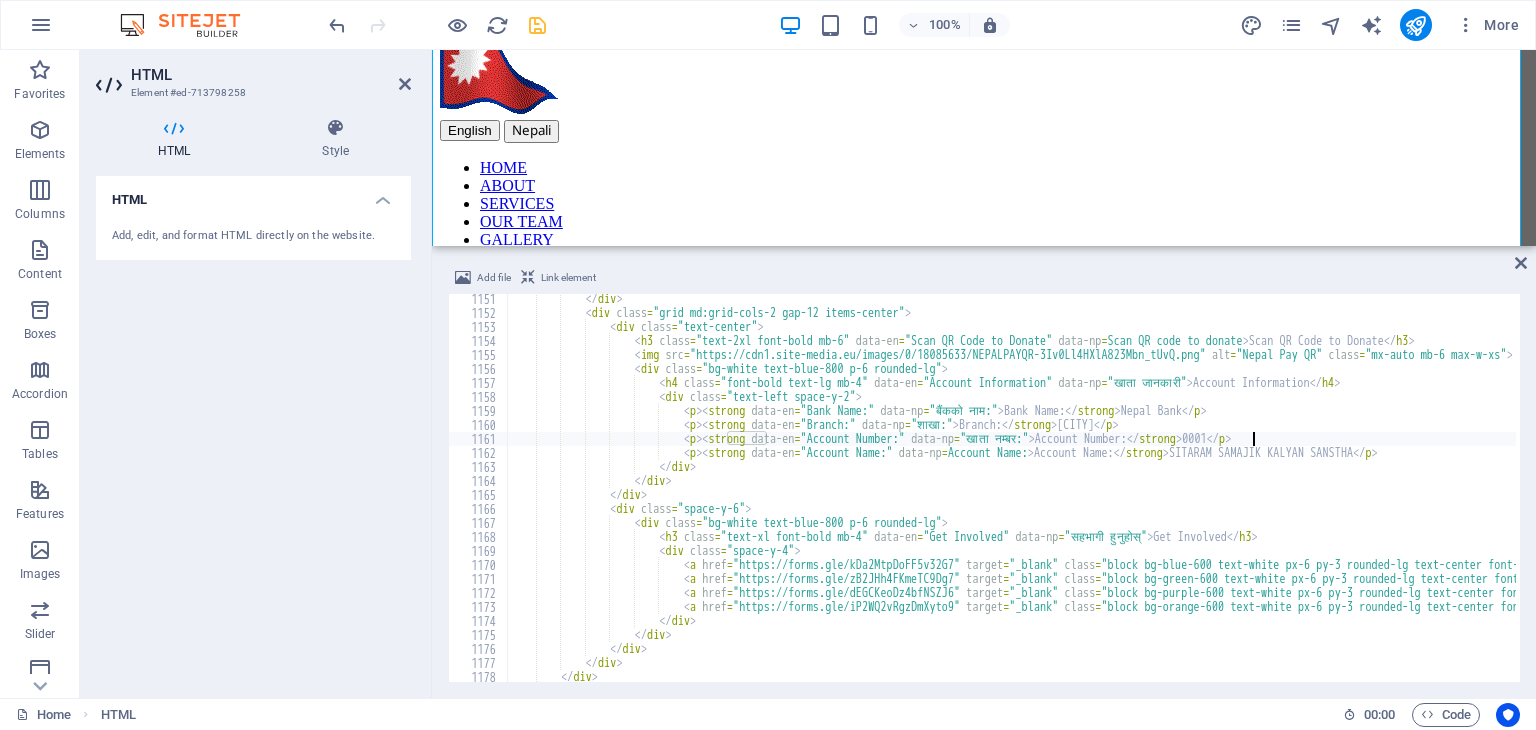 paste on "[ACCOUNT_NUMBER]" 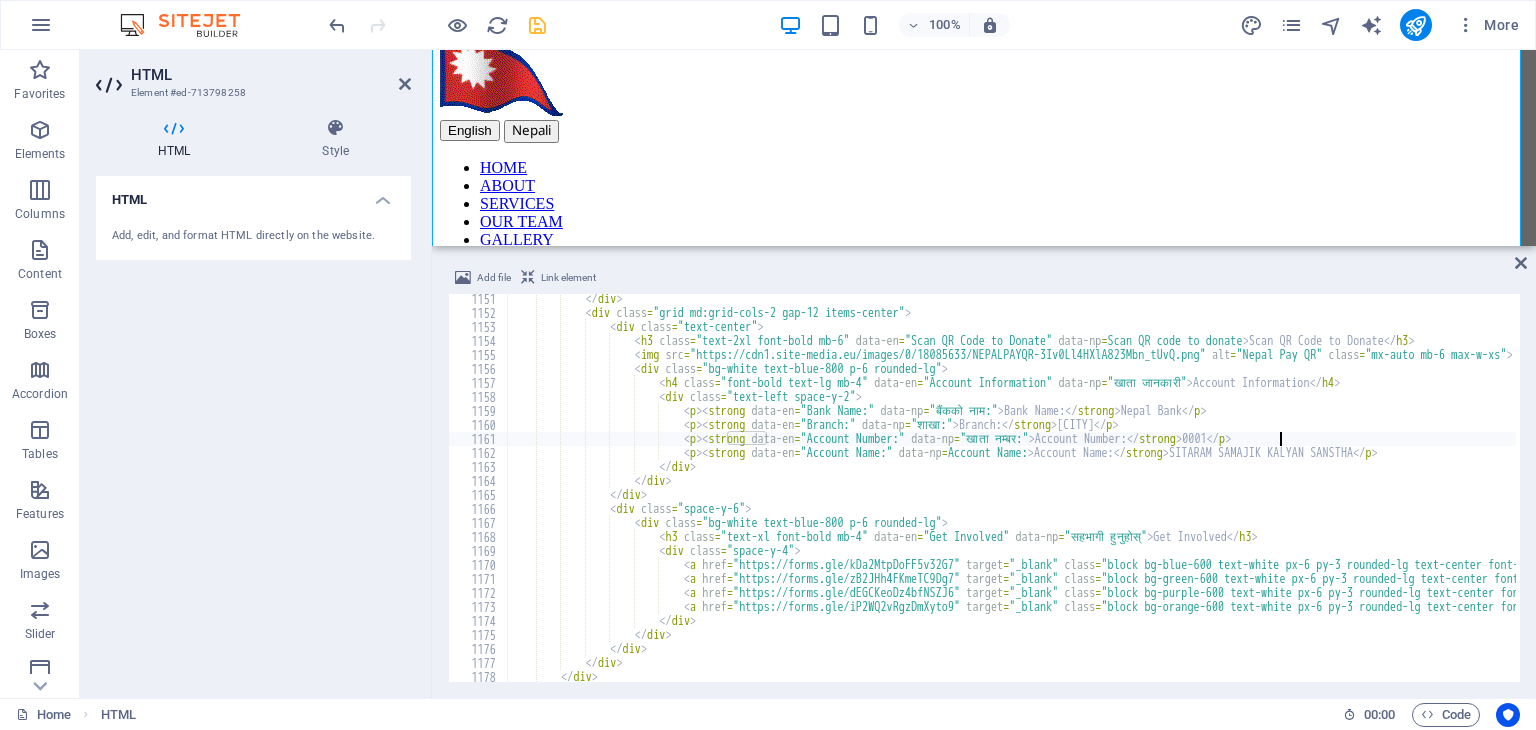 click on "</ div >                < div   class = "grid md:grid-cols-2 gap-12 items-center" >                     < div   class = "text-center" >                          < h3   class = "text-2xl font-bold mb-6"   data-en = "Scan QR Code to Donate"   data-np = "दान गर्न QR कोड स्क्यान गर्नुहोस्" > Scan QR Code to Donate </ h3 >                          < img   src = "https://cdn1.site-media.eu/images/0/18085633/NEPALPAYQR-3Iv0Ll4HXlA823Mbn_tUvQ.png"   alt = "Nepal Pay QR"   class = "mx-auto mb-6 max-w-xs" >                          < div   class = "bg-white text-blue-800 p-6 rounded-lg" >                               < h4   class = "font-bold text-lg mb-4"   data-en = "Account Information"   data-np = "खाता जानकारी" > Account Information </ h4 >                               < div   class = "text-left space-y-2" >                                    < p > < strong   data-en = "Bank Name:"   data-np = "बैंकको नाम:"" at bounding box center (3709, 498) 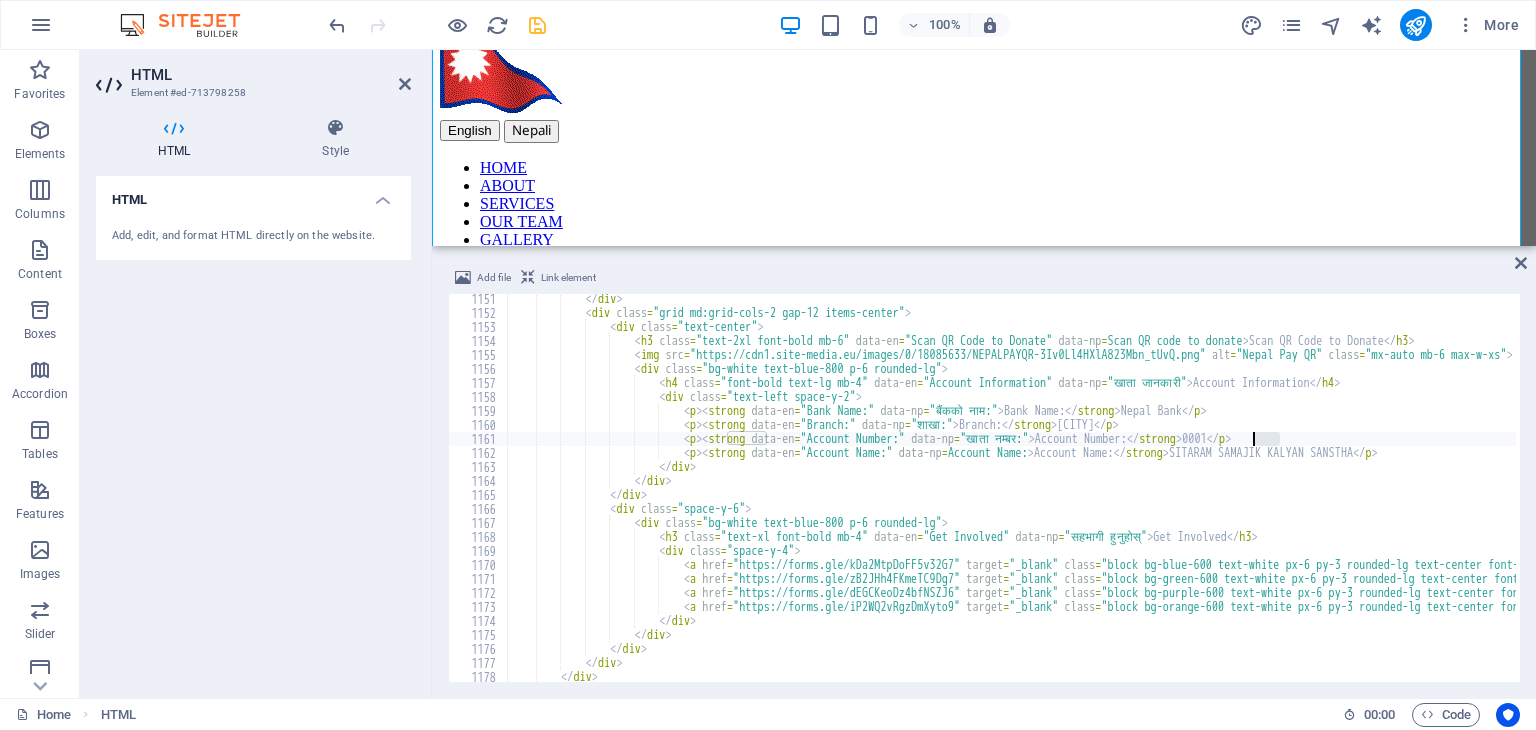drag, startPoint x: 1281, startPoint y: 441, endPoint x: 1252, endPoint y: 441, distance: 29 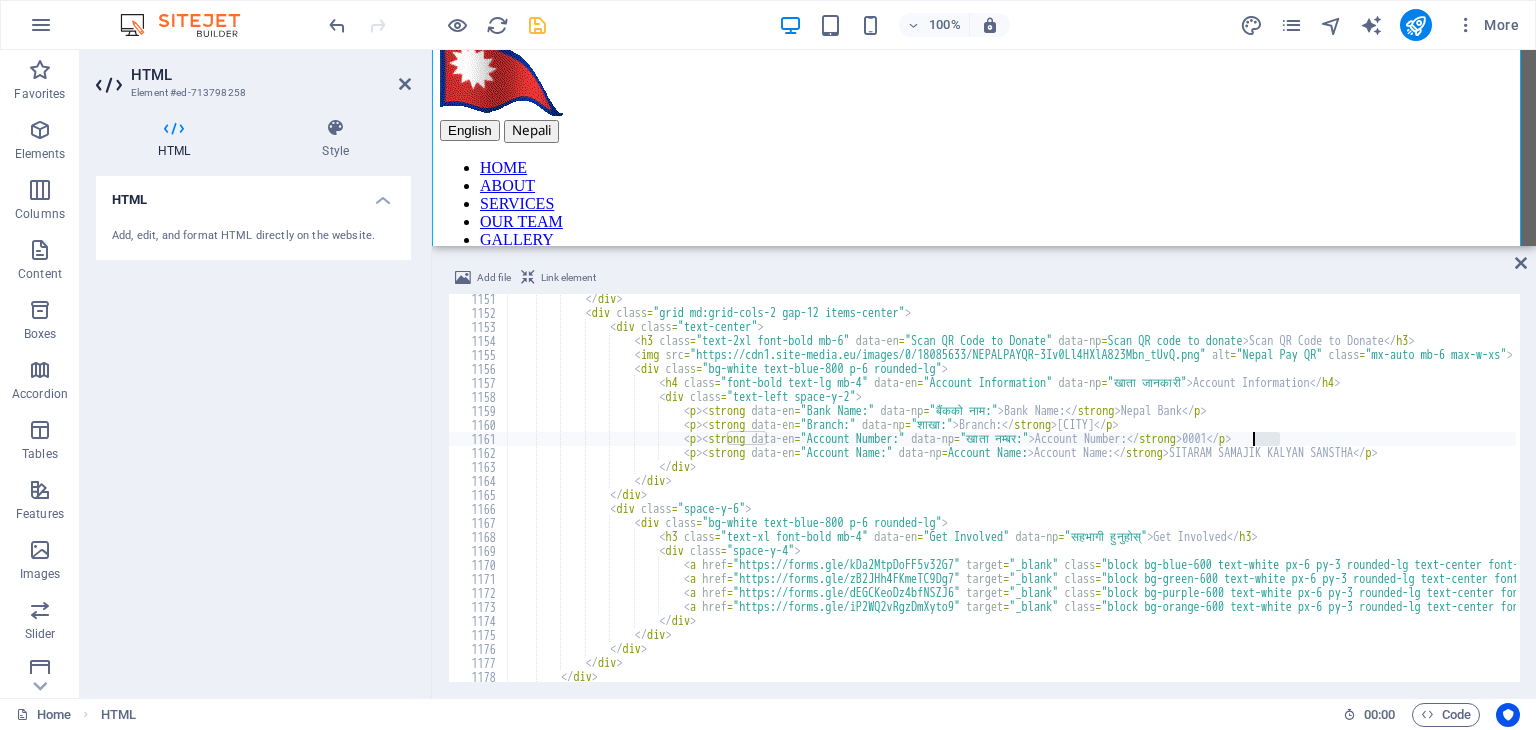 click on "</ div >                < div   class = "grid md:grid-cols-2 gap-12 items-center" >                     < div   class = "text-center" >                          < h3   class = "text-2xl font-bold mb-6"   data-en = "Scan QR Code to Donate"   data-np = "दान गर्न QR कोड स्क्यान गर्नुहोस्" > Scan QR Code to Donate </ h3 >                          < img   src = "https://cdn1.site-media.eu/images/0/18085633/NEPALPAYQR-3Iv0Ll4HXlA823Mbn_tUvQ.png"   alt = "Nepal Pay QR"   class = "mx-auto mb-6 max-w-xs" >                          < div   class = "bg-white text-blue-800 p-6 rounded-lg" >                               < h4   class = "font-bold text-lg mb-4"   data-en = "Account Information"   data-np = "खाता जानकारी" > Account Information </ h4 >                               < div   class = "text-left space-y-2" >                                    < p > < strong   data-en = "Bank Name:"   data-np = "बैंकको नाम:"" at bounding box center [3709, 498] 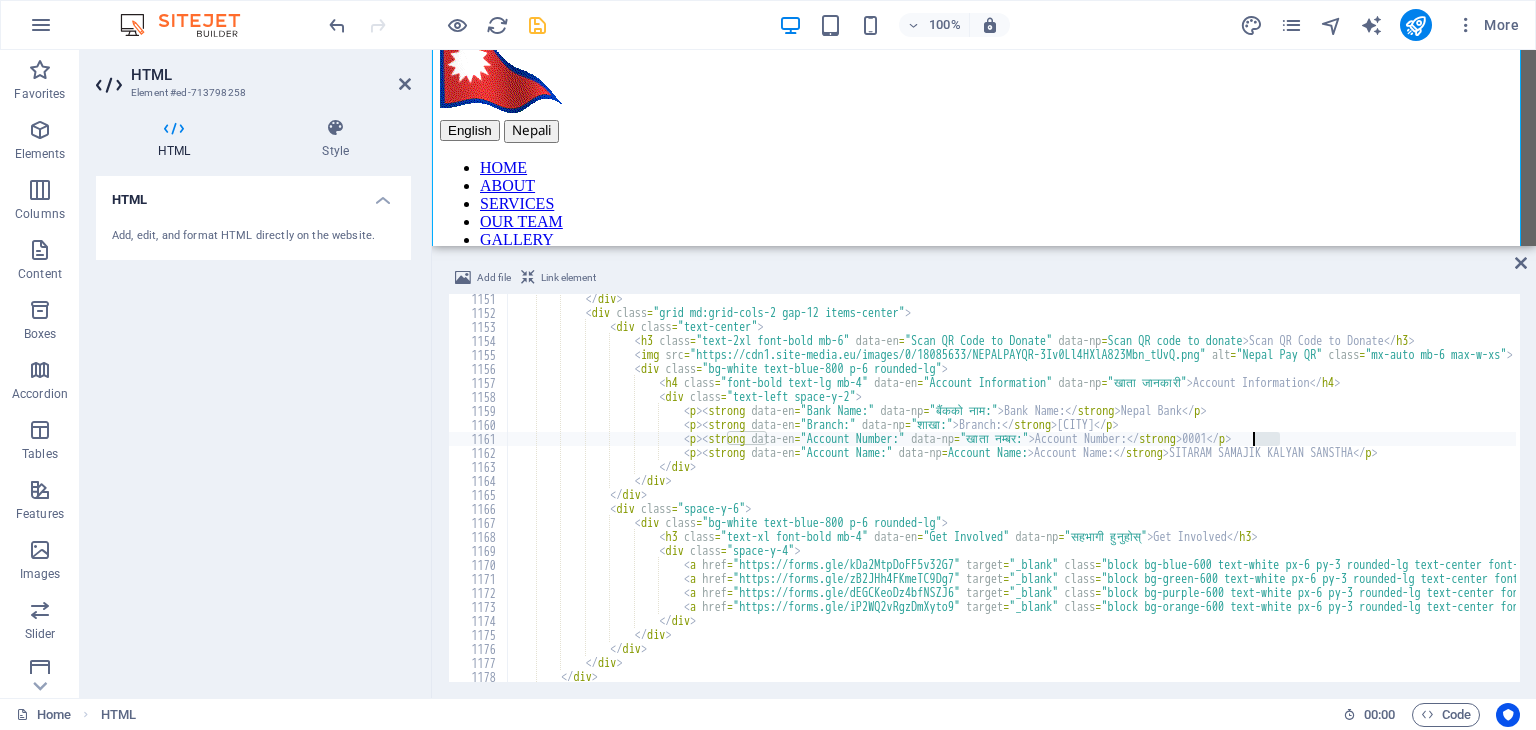 paste on "[ACCOUNT_NUMBER]" 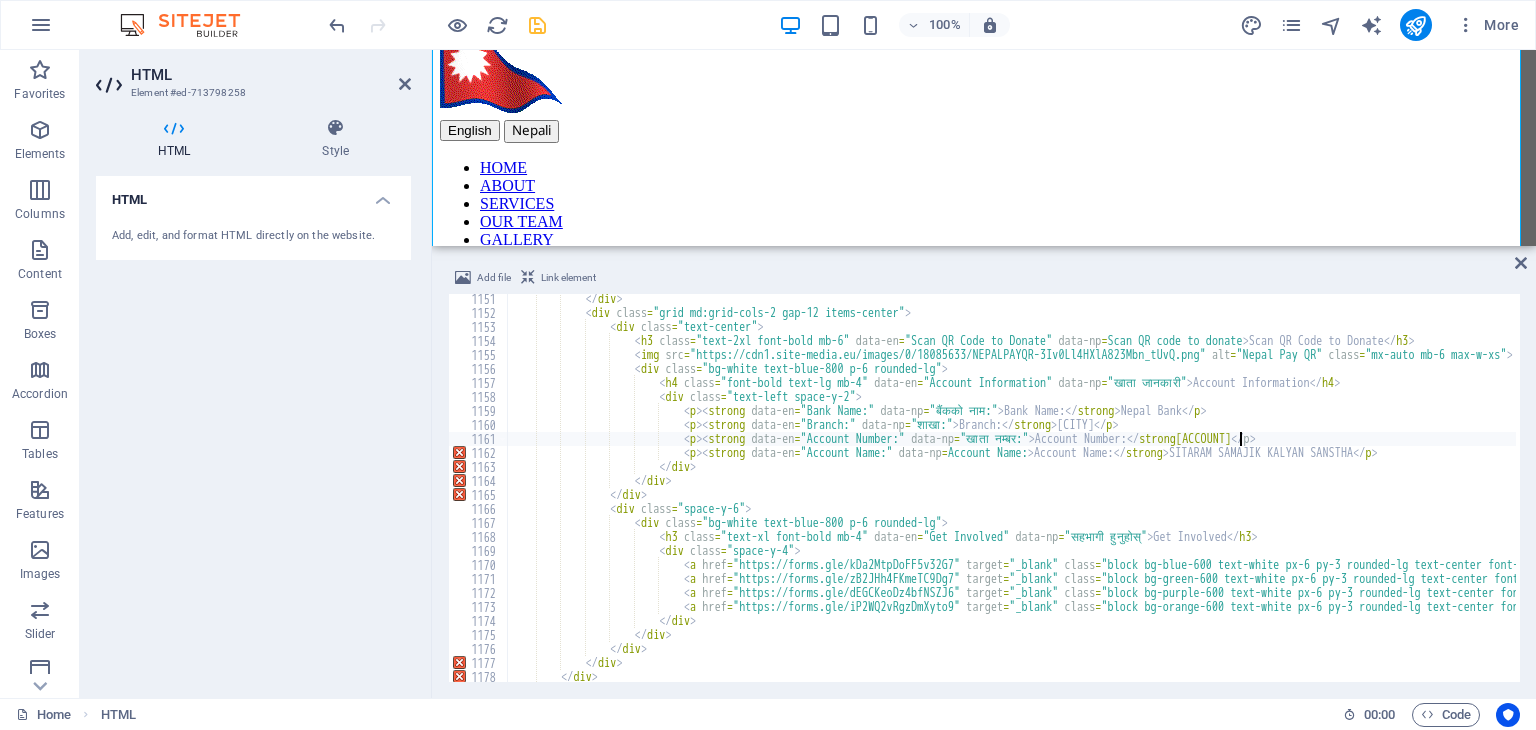 click on "</ div >                < div   class = "grid md:grid-cols-2 gap-12 items-center" >                     < div   class = "text-center" >                          < h3   class = "text-2xl font-bold mb-6"   data-en = "Scan QR Code to Donate"   data-np = "दान गर्न QR कोड स्क्यान गर्नुहोस्" > Scan QR Code to Donate </ h3 >                          < img   src = "https://cdn1.site-media.eu/images/0/18085633/NEPALPAYQR-3Iv0Ll4HXlA823Mbn_tUvQ.png"   alt = "Nepal Pay QR"   class = "mx-auto mb-6 max-w-xs" >                          < div   class = "bg-white text-blue-800 p-6 rounded-lg" >                               < h4   class = "font-bold text-lg mb-4"   data-en = "Account Information"   data-np = "खाता जानकारी" > Account Information </ h4 >                               < div   class = "text-left space-y-2" >                                    < p > < strong   data-en = "Bank Name:"   data-np = "बैंकको नाम:"" at bounding box center (3709, 498) 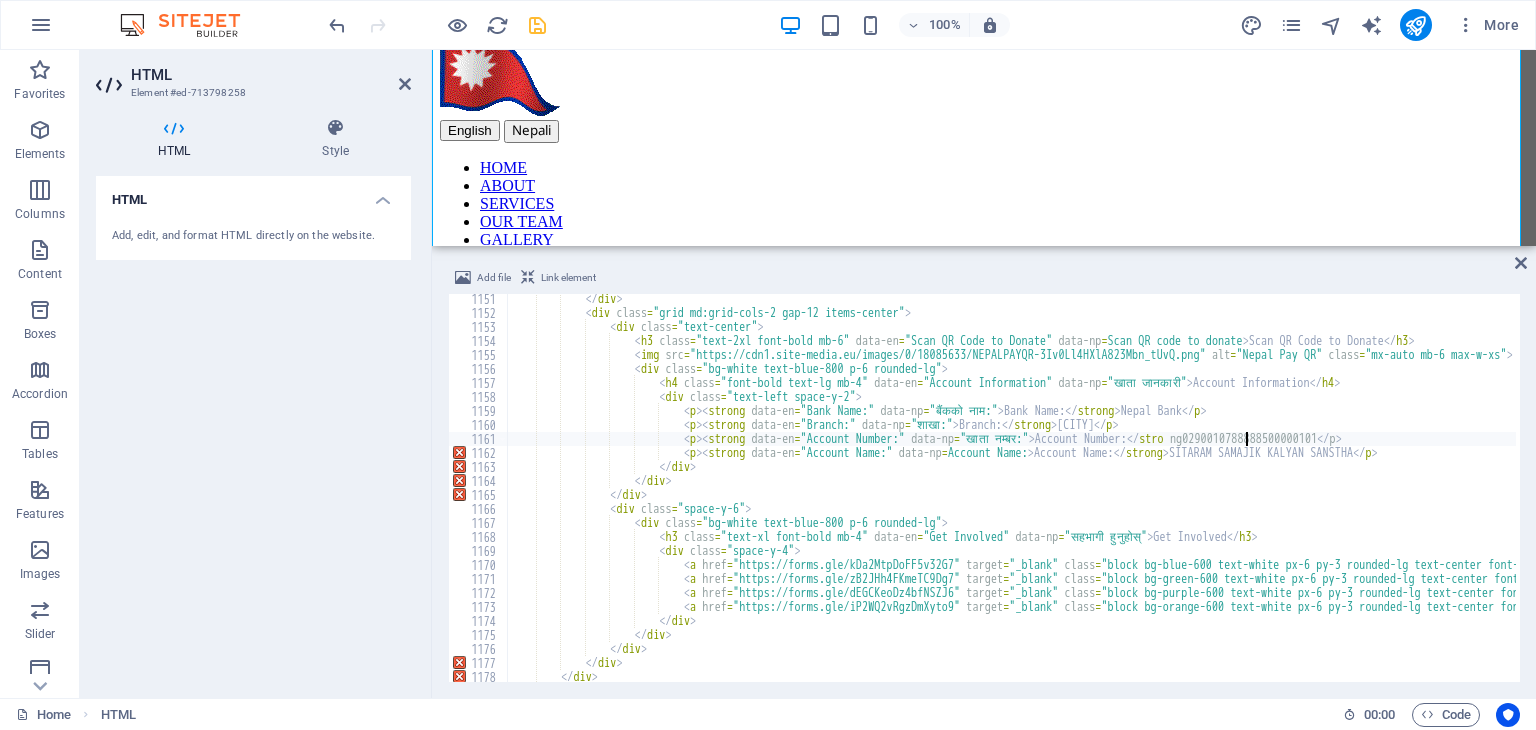 scroll, scrollTop: 0, scrollLeft: 59, axis: horizontal 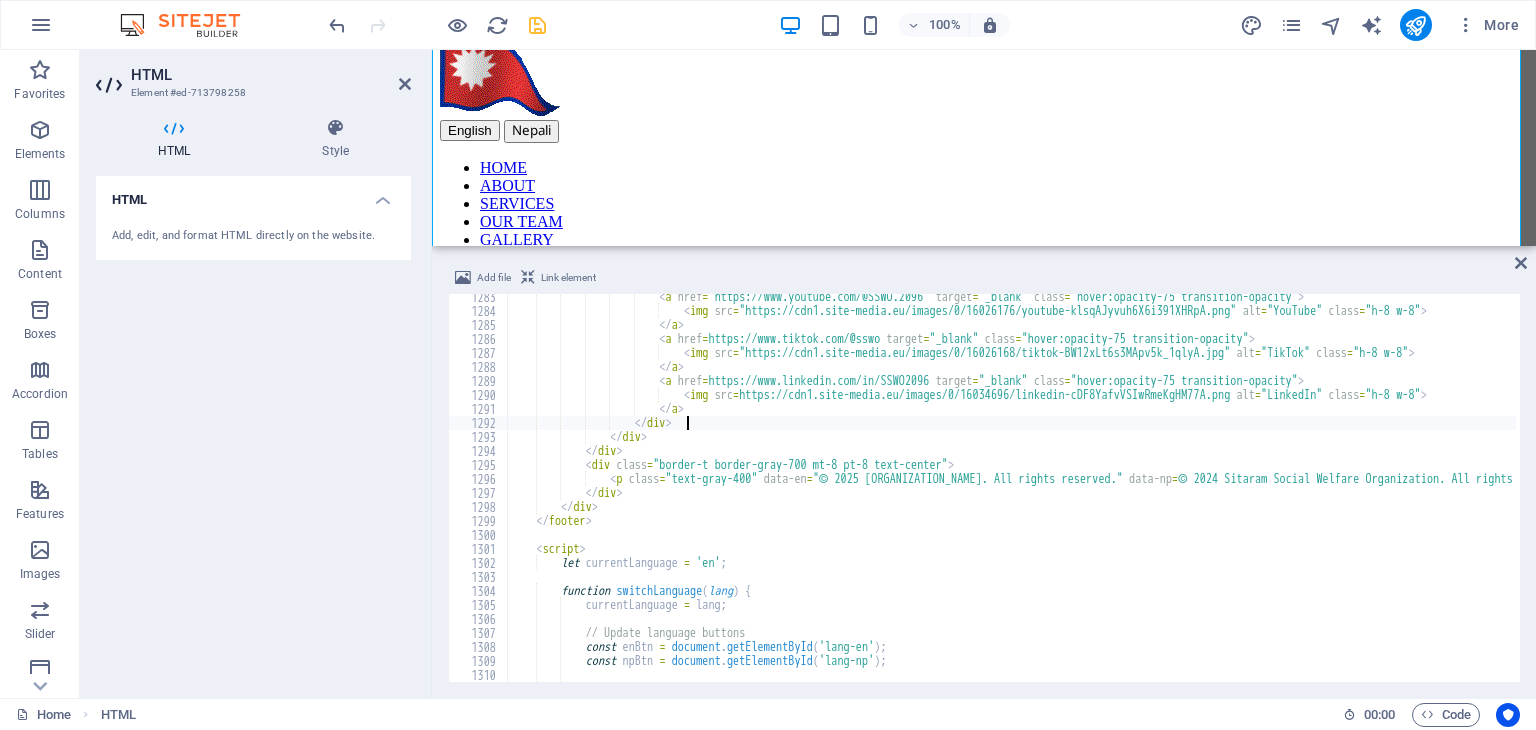 click on "< a   href = "https://www.youtube.com/[ORG_HANDLE]/"   target = "_blank"   class = "hover:opacity-75 transition-opacity" >                                    < img   src = "https://cdn1.site-media.eu/images/0/16026176/youtube-klsqAJyvuh6X6i391XHRpA.png"   alt = "YouTube"   class = "h-8 w-8" >                               </ a >                               < a   href = "https://www.tiktok.com/[ORG_HANDLE]/"   target = "_blank"   class = "hover:opacity-75 transition-opacity" >                                    < img   src = "https://cdn1.site-media.eu/images/0/16026168/tiktok-BW12xLt6s3MApv5k_1qlyA.jpg"   alt = "TikTok"   class = "h-8 w-8" >                               </ a >                               < a   href = "https://www.linkedin.com/in/[ORG_HANDLE]"   target = "_blank"   class = "hover:opacity-75 transition-opacity" >                                    < img   src = "https://cdn1.site-media.eu/images/0/16034696/linkedin-cDF8YafvVSIwRmeKgHM77A.png"   alt = "LinkedIn"   class" at bounding box center [3709, 496] 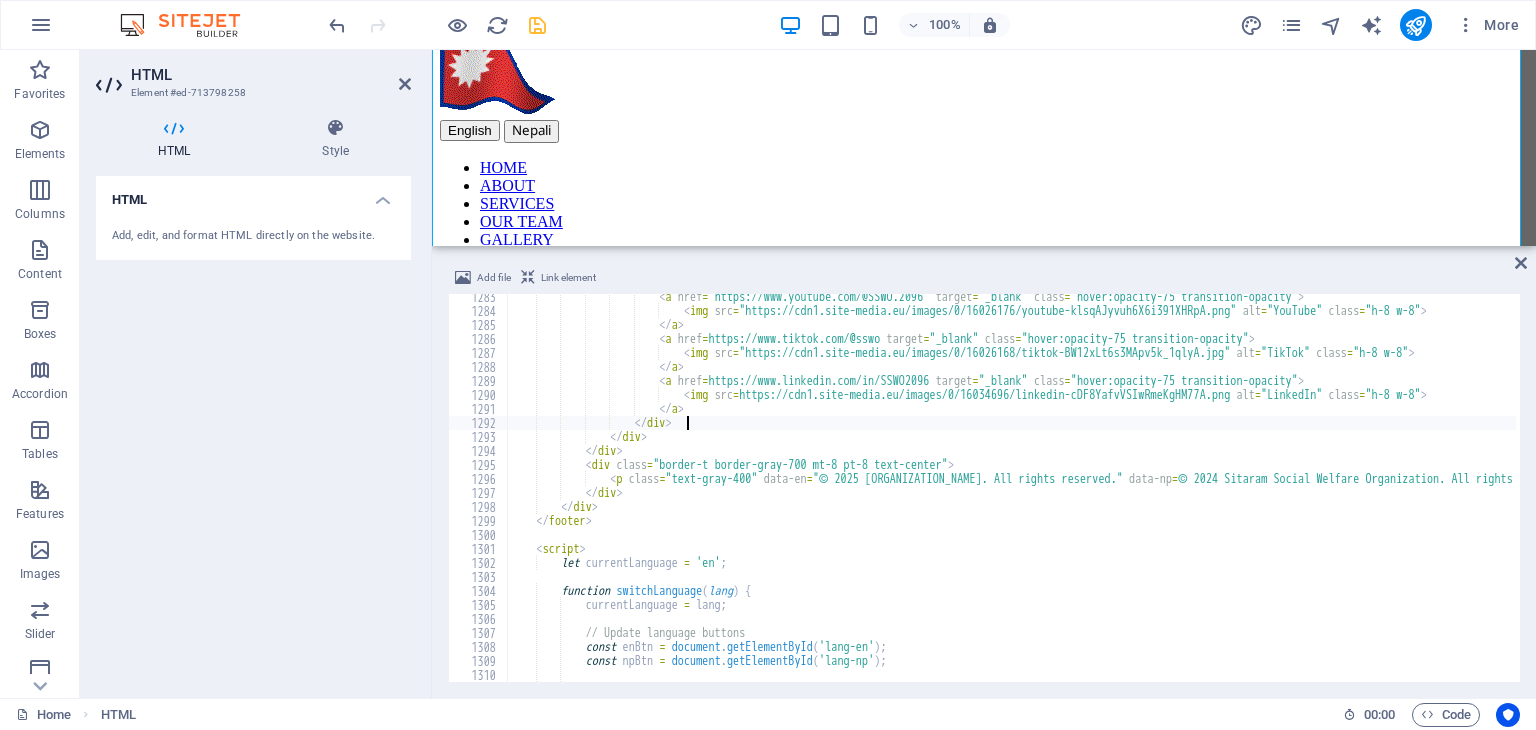 scroll, scrollTop: 0, scrollLeft: 12, axis: horizontal 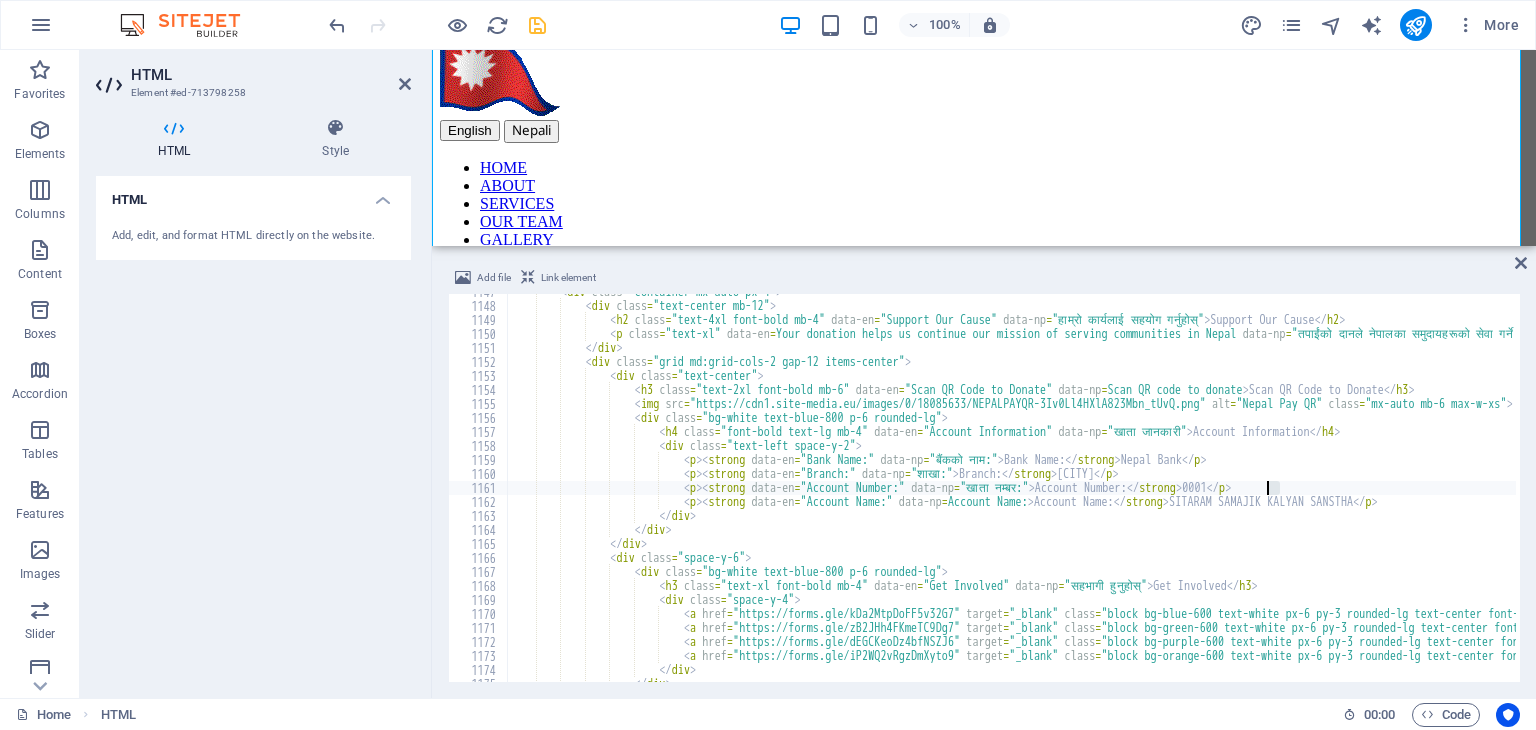 drag, startPoint x: 1282, startPoint y: 486, endPoint x: 1267, endPoint y: 486, distance: 15 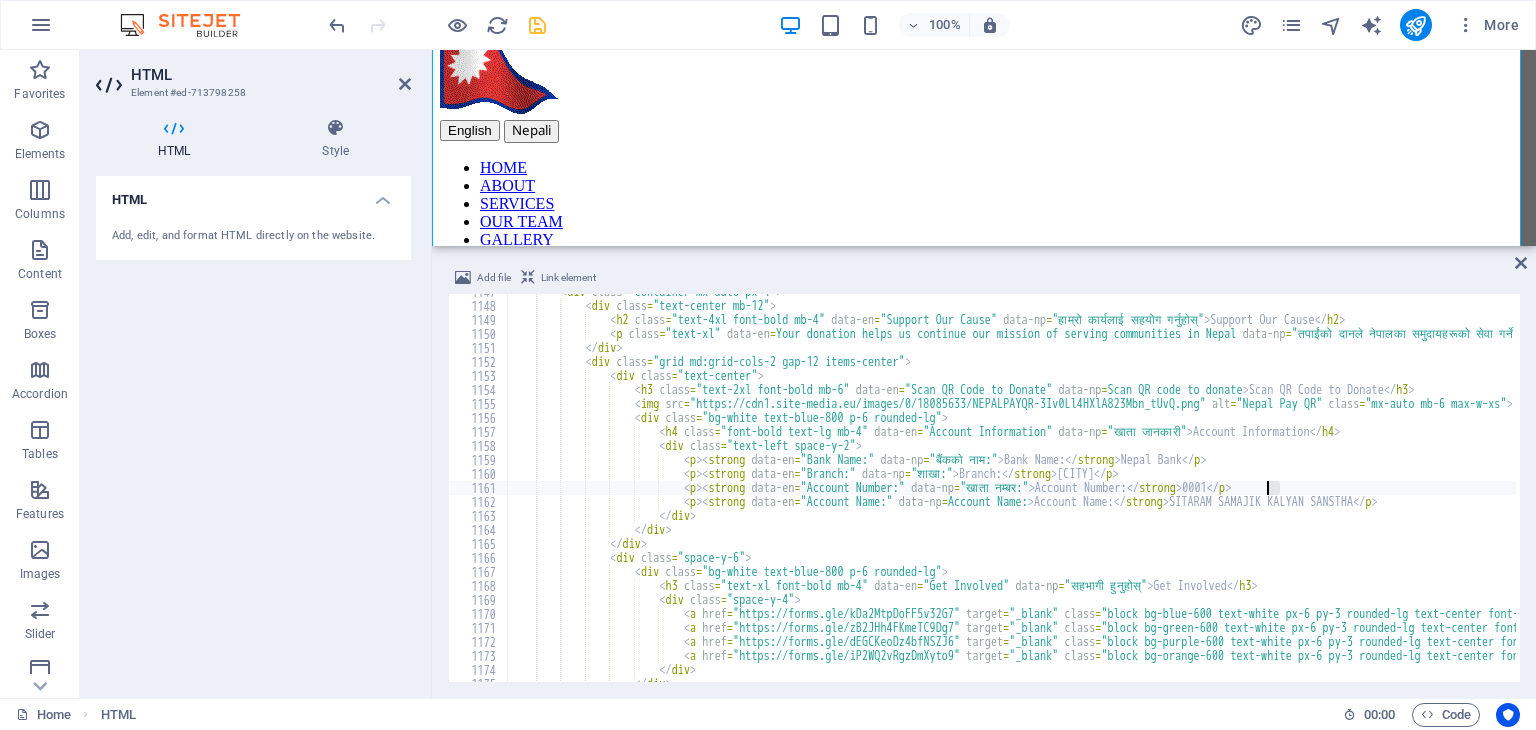 click on "< div   class = "container mx-auto px-4" >                < div   class = "text-center mb-12" >                     < h2   class = "text-4xl font-bold mb-4"   data-en = "Support Our Cause"   data-np = "हाम्रो कार्यलाई सहयोग गर्नुहोस्" > Support Our Cause </ h2 >                     < p   class = "text-xl"   data-en = "Your donation helps us continue our mission of serving communities in Nepal"   data-np = "तपाईंको दानले नेपालका समुदायहरूको सेवा गर्ने हाम्रो मिशनलाई जारी राख्न मद्दत गर्छ" > Your donation helps us continue our mission of serving communities in Nepal </ p >                </ div >                < div   class = "grid md:grid-cols-2 gap-12 items-center" >                     < div   class = "text-center" >                          < h3   class = "text-2xl font-bold mb-6"   data-en =   data-np =" at bounding box center [3709, 491] 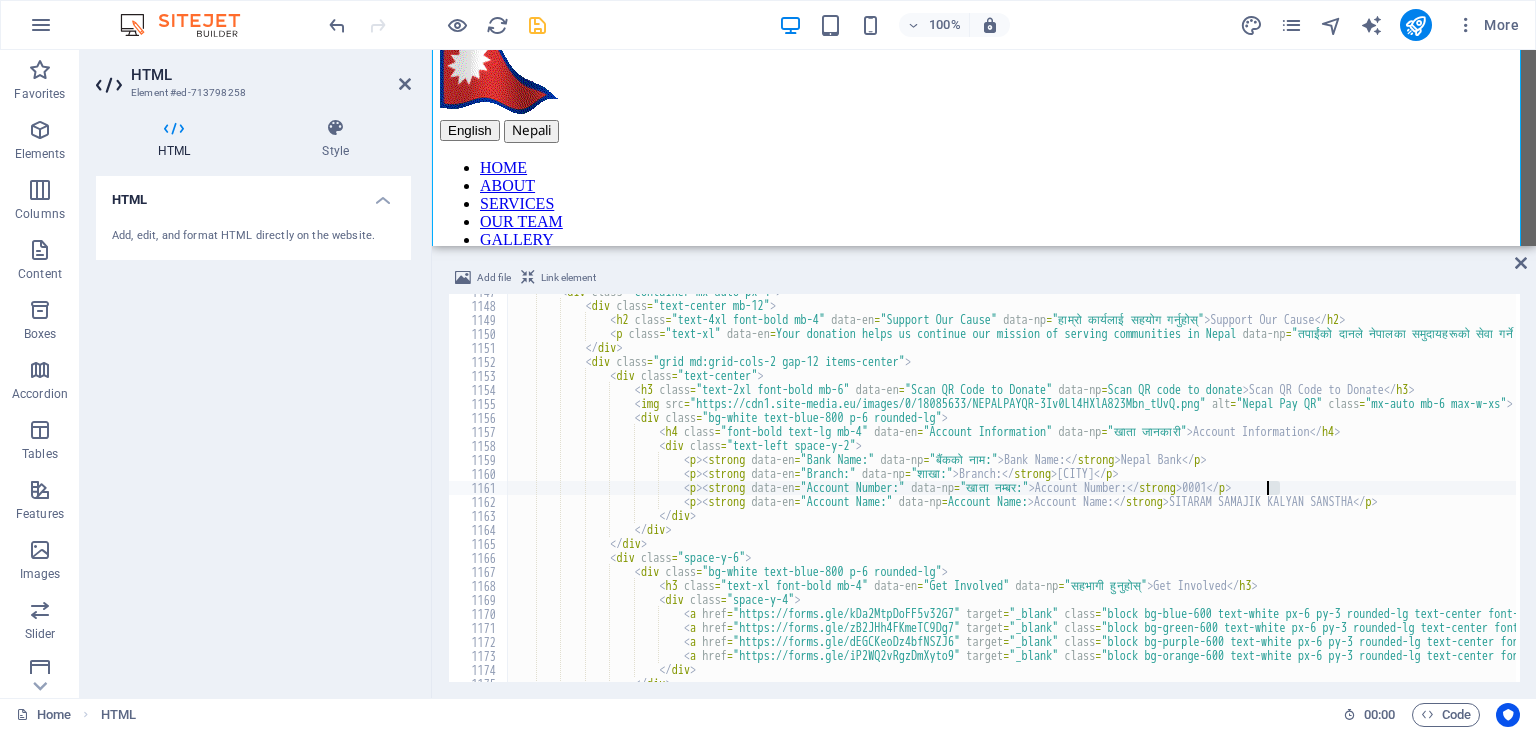 click on "< div   class = "container mx-auto px-4" >                < div   class = "text-center mb-12" >                     < h2   class = "text-4xl font-bold mb-4"   data-en = "Support Our Cause"   data-np = "हाम्रो कार्यलाई सहयोग गर्नुहोस्" > Support Our Cause </ h2 >                     < p   class = "text-xl"   data-en = "Your donation helps us continue our mission of serving communities in Nepal"   data-np = "तपाईंको दानले नेपालका समुदायहरूको सेवा गर्ने हाम्रो मिशनलाई जारी राख्न मद्दत गर्छ" > Your donation helps us continue our mission of serving communities in Nepal </ p >                </ div >                < div   class = "grid md:grid-cols-2 gap-12 items-center" >                     < div   class = "text-center" >                          < h3   class = "text-2xl font-bold mb-6"   data-en =   data-np =" at bounding box center (1012, 488) 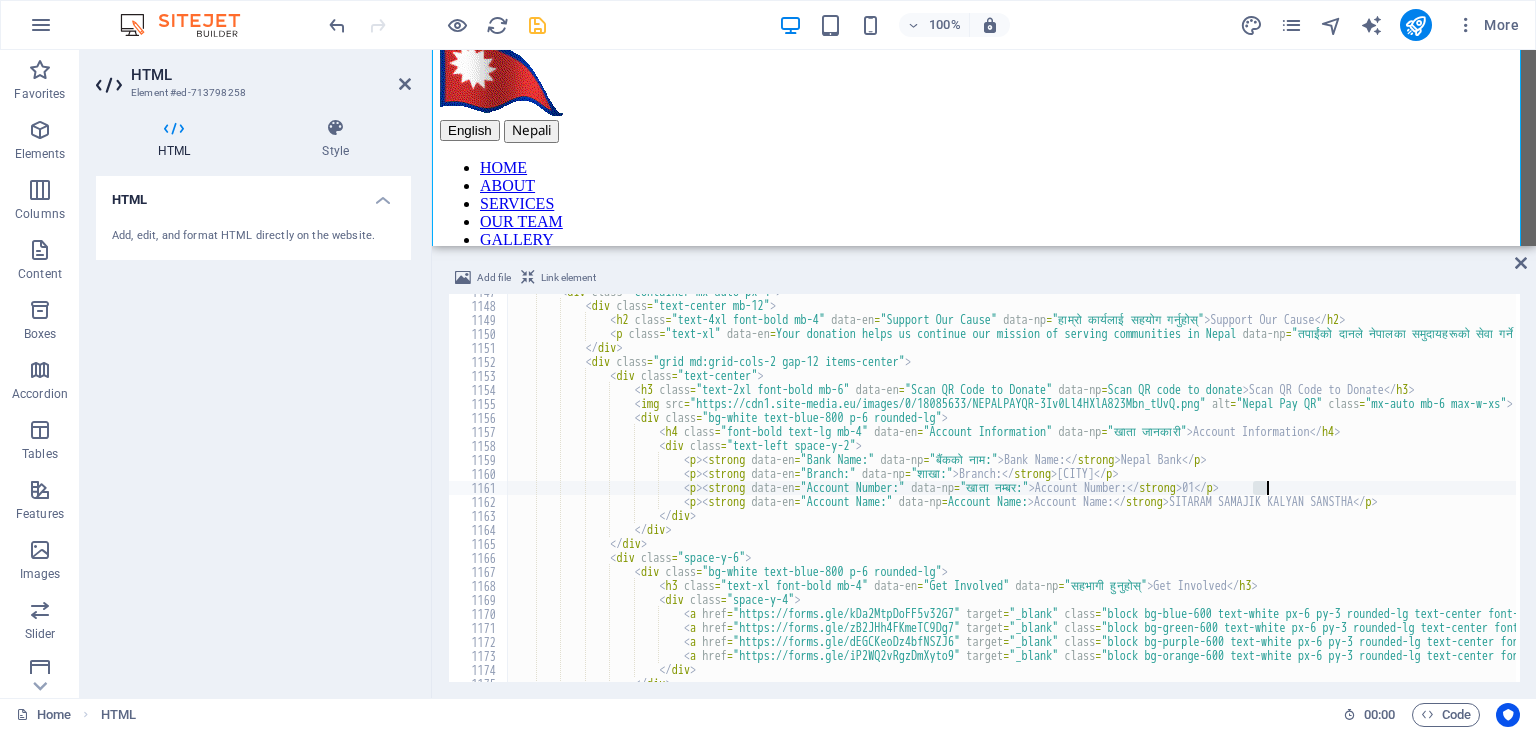click on "< div   class = "container mx-auto px-4" >                < div   class = "text-center mb-12" >                     < h2   class = "text-4xl font-bold mb-4"   data-en = "Support Our Cause"   data-np = "हाम्रो कार्यलाई सहयोग गर्नुहोस्" > Support Our Cause </ h2 >                     < p   class = "text-xl"   data-en = "Your donation helps us continue our mission of serving communities in Nepal"   data-np = "तपाईंको दानले नेपालका समुदायहरूको सेवा गर्ने हाम्रो मिशनलाई जारी राख्न मद्दत गर्छ" > Your donation helps us continue our mission of serving communities in Nepal </ p >                </ div >                < div   class = "grid md:grid-cols-2 gap-12 items-center" >                     < div   class = "text-center" >                          < h3   class = "text-2xl font-bold mb-6"   data-en =   data-np =" at bounding box center (1012, 488) 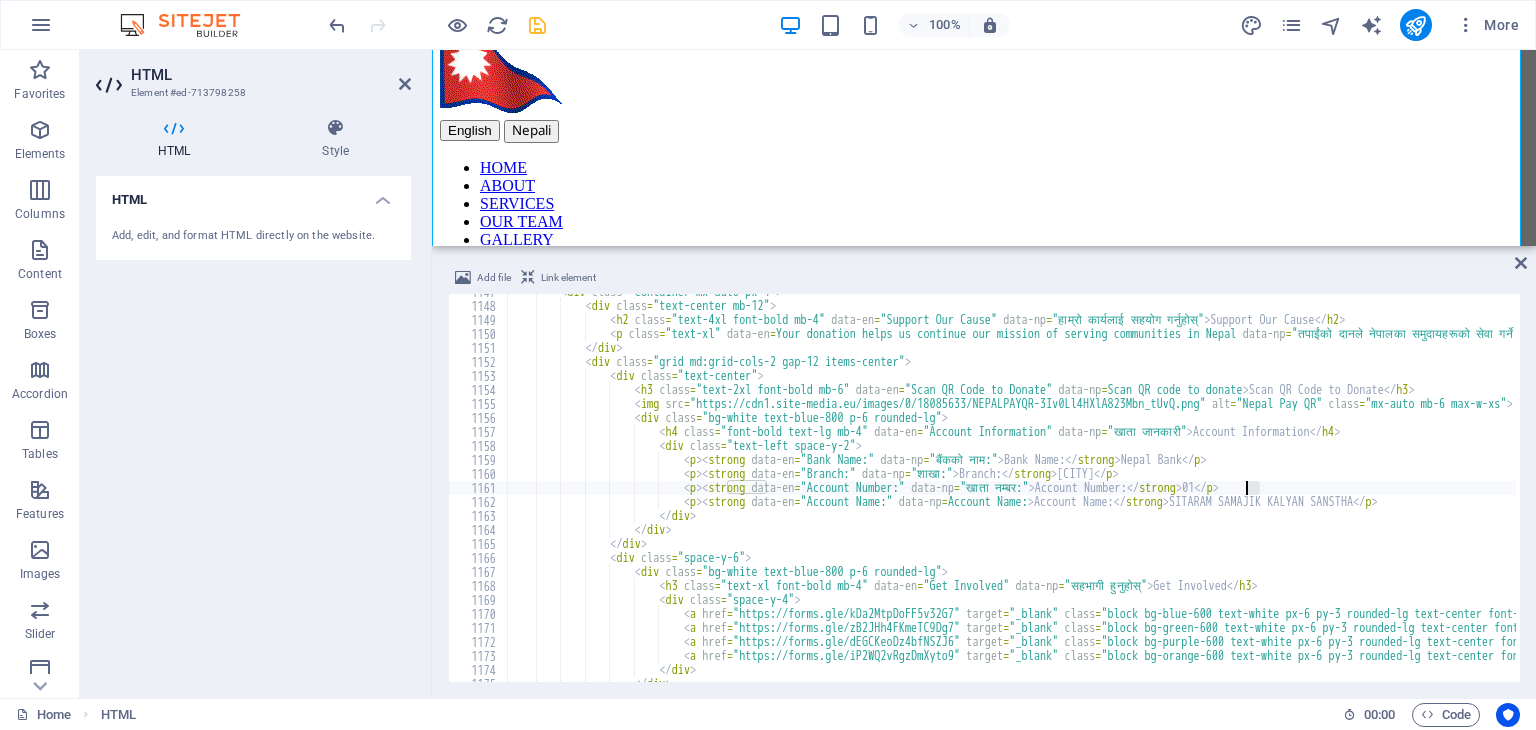 click on "< div   class = "container mx-auto px-4" >                < div   class = "text-center mb-12" >                     < h2   class = "text-4xl font-bold mb-4"   data-en = "Support Our Cause"   data-np = "हाम्रो कार्यलाई सहयोग गर्नुहोस्" > Support Our Cause </ h2 >                     < p   class = "text-xl"   data-en = "Your donation helps us continue our mission of serving communities in Nepal"   data-np = "तपाईंको दानले नेपालका समुदायहरूको सेवा गर्ने हाम्रो मिशनलाई जारी राख्न मद्दत गर्छ" > Your donation helps us continue our mission of serving communities in Nepal </ p >                </ div >                < div   class = "grid md:grid-cols-2 gap-12 items-center" >                     < div   class = "text-center" >                          < h3   class = "text-2xl font-bold mb-6"   data-en =   data-np =" at bounding box center [3709, 491] 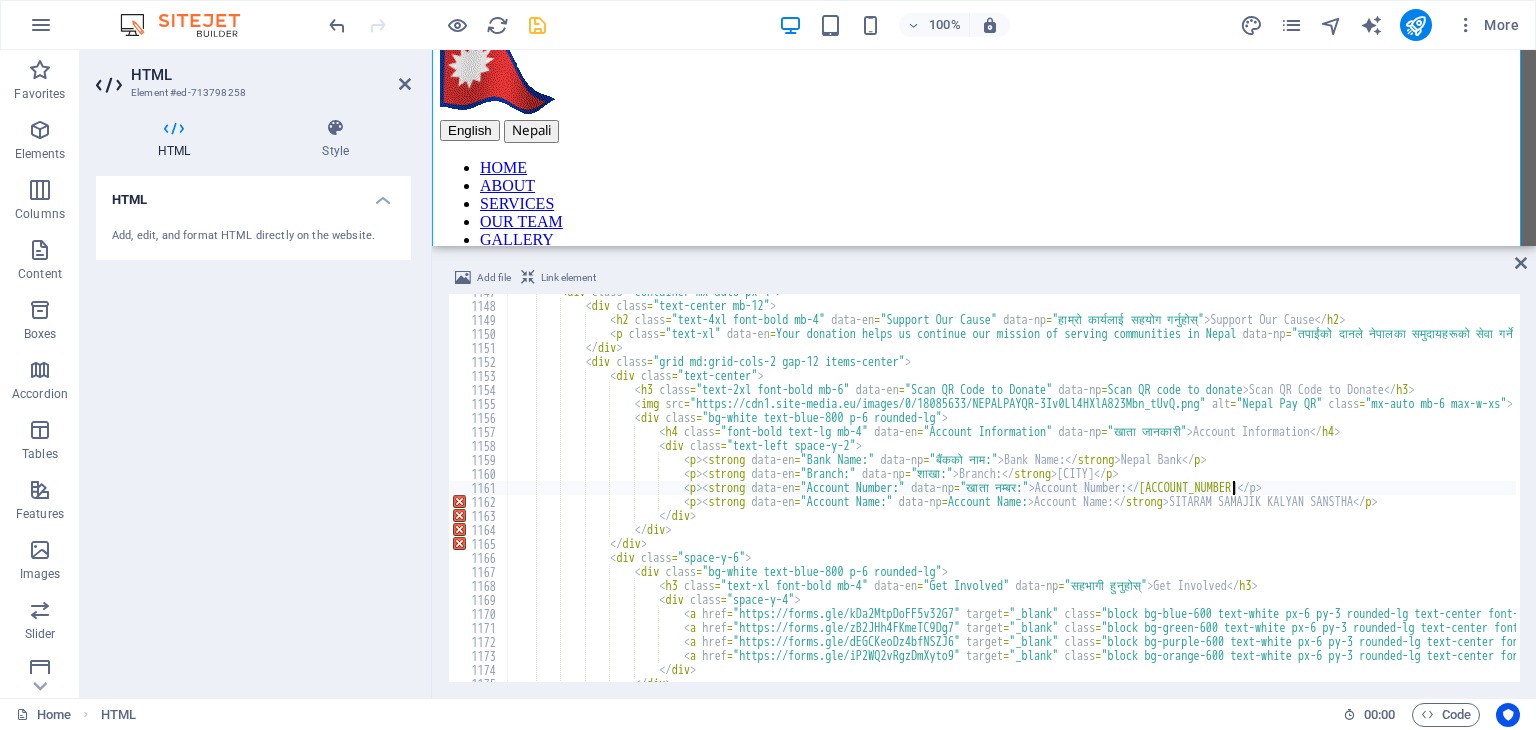 click on "< div   class = "container mx-auto px-4" >                < div   class = "text-center mb-12" >                     < h2   class = "text-4xl font-bold mb-4"   data-en = "Support Our Cause"   data-np = "हाम्रो कार्यलाई सहयोग गर्नुहोस्" > Support Our Cause </ h2 >                     < p   class = "text-xl"   data-en = "Your donation helps us continue our mission of serving communities in Nepal"   data-np = "तपाईंको दानले नेपालका समुदायहरूको सेवा गर्ने हाम्रो मिशनलाई जारी राख्न मद्दत गर्छ" > Your donation helps us continue our mission of serving communities in Nepal </ p >                </ div >                < div   class = "grid md:grid-cols-2 gap-12 items-center" >                     < div   class = "text-center" >                          < h3   class = "text-2xl font-bold mb-6"   data-en =   data-np =" at bounding box center [3709, 491] 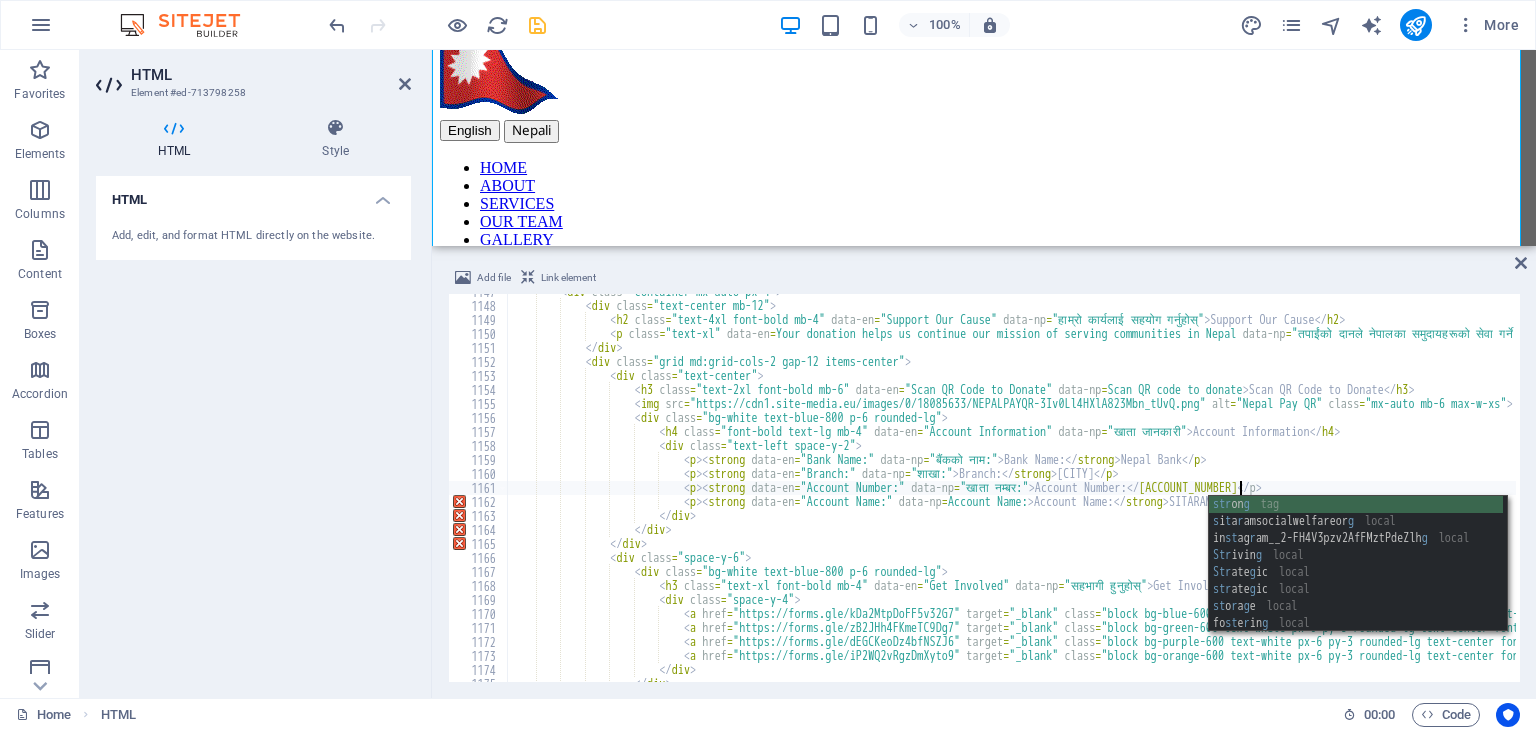 scroll, scrollTop: 0, scrollLeft: 59, axis: horizontal 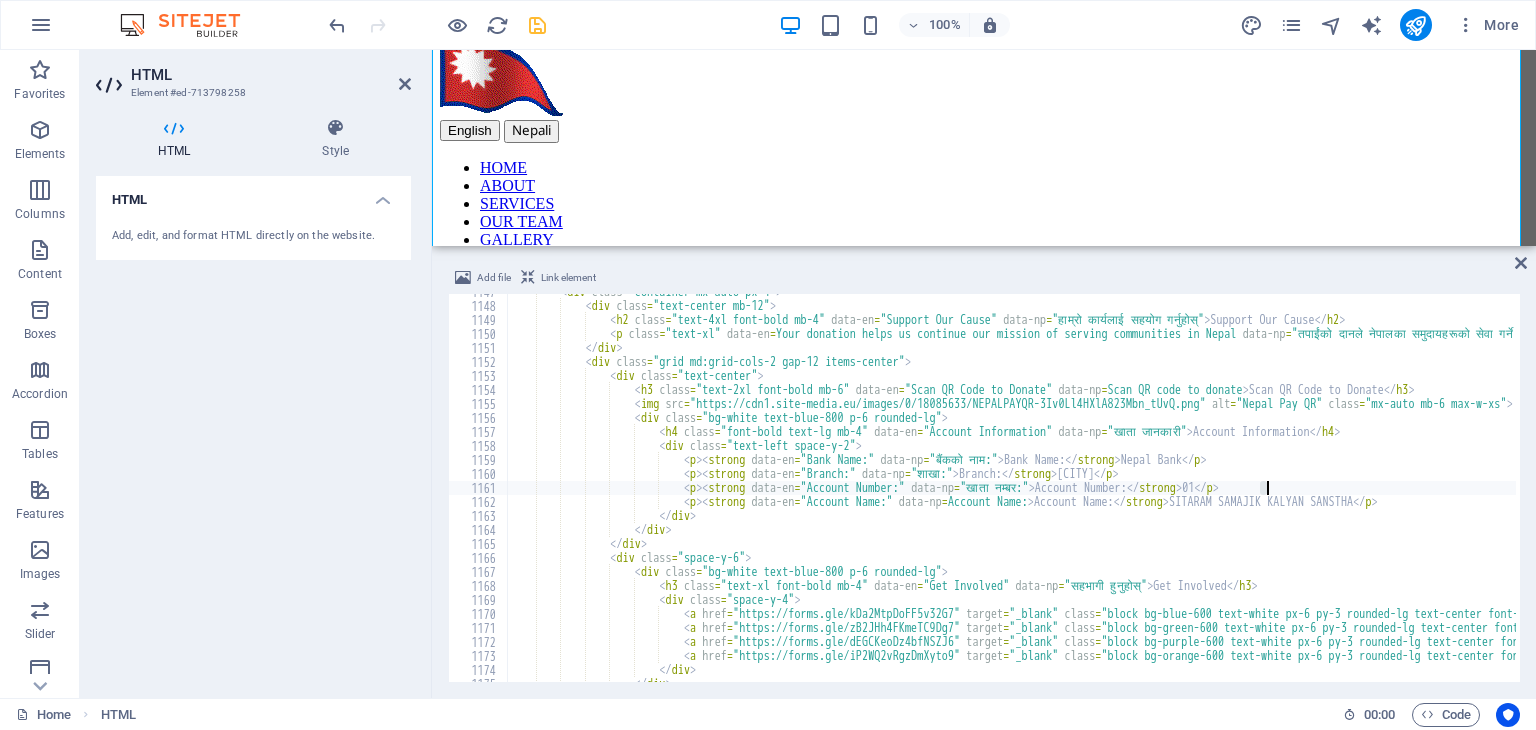 paste on "[ACCOUNT_NUMBER]" 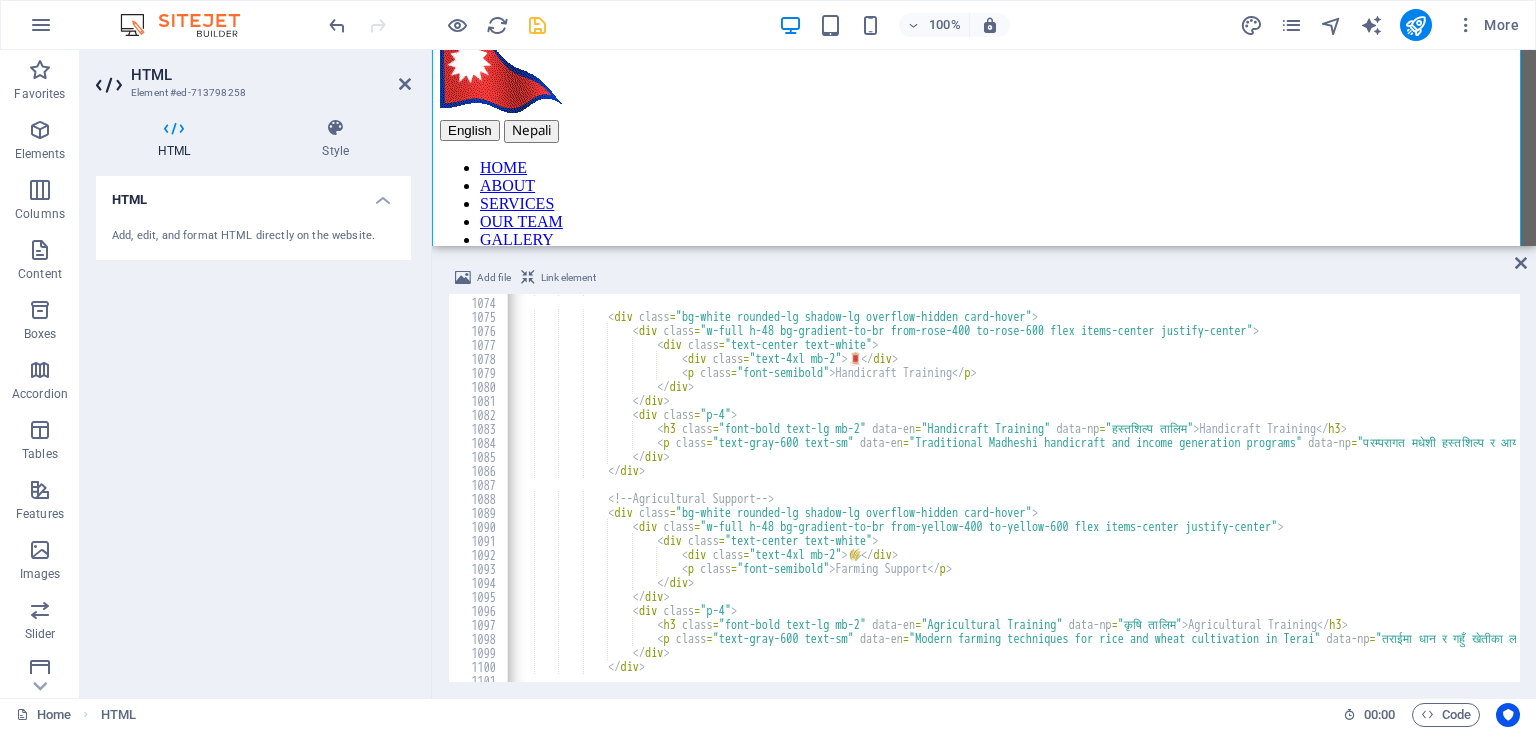 scroll, scrollTop: 15183, scrollLeft: 0, axis: vertical 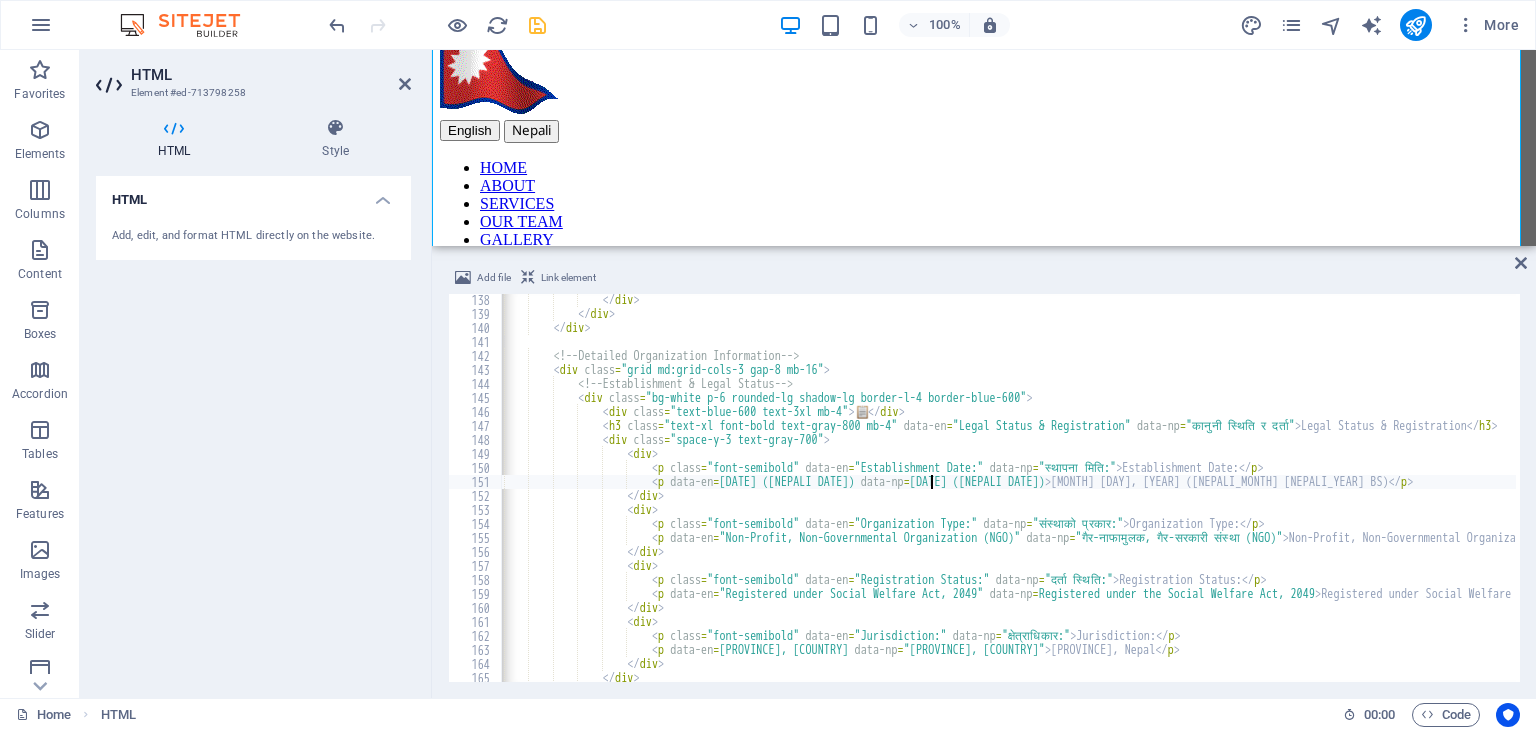 click on "</ div >                     </ div >                </ div >                <!--  Detailed Organization Information  -->                < div   class = "grid md:grid-cols-3 gap-8 mb-16" >                     <!--  Establishment & Legal Status  -->                     < div   class = "bg-white p-6 rounded-lg shadow-lg border-l-4 border-blue-600" >                          < div   class = "text-blue-600 text-3xl mb-4" > 📋 </ div >                          < h3   class = "text-xl font-bold text-gray-800 mb-4"   data-en = "Legal Status & Registration"   data-np = "कानुनी स्थिति र दर्ता" > Legal Status & Registration </ h3 >                          < div   class = "space-y-3 text-gray-700" >                               < div >                                    < p   class = "font-semibold"   data-en = "Establishment Date:"   data-np = "स्थापना मिति:" > Establishment Date: </ p >                                    < p   =   =" at bounding box center [3677, 499] 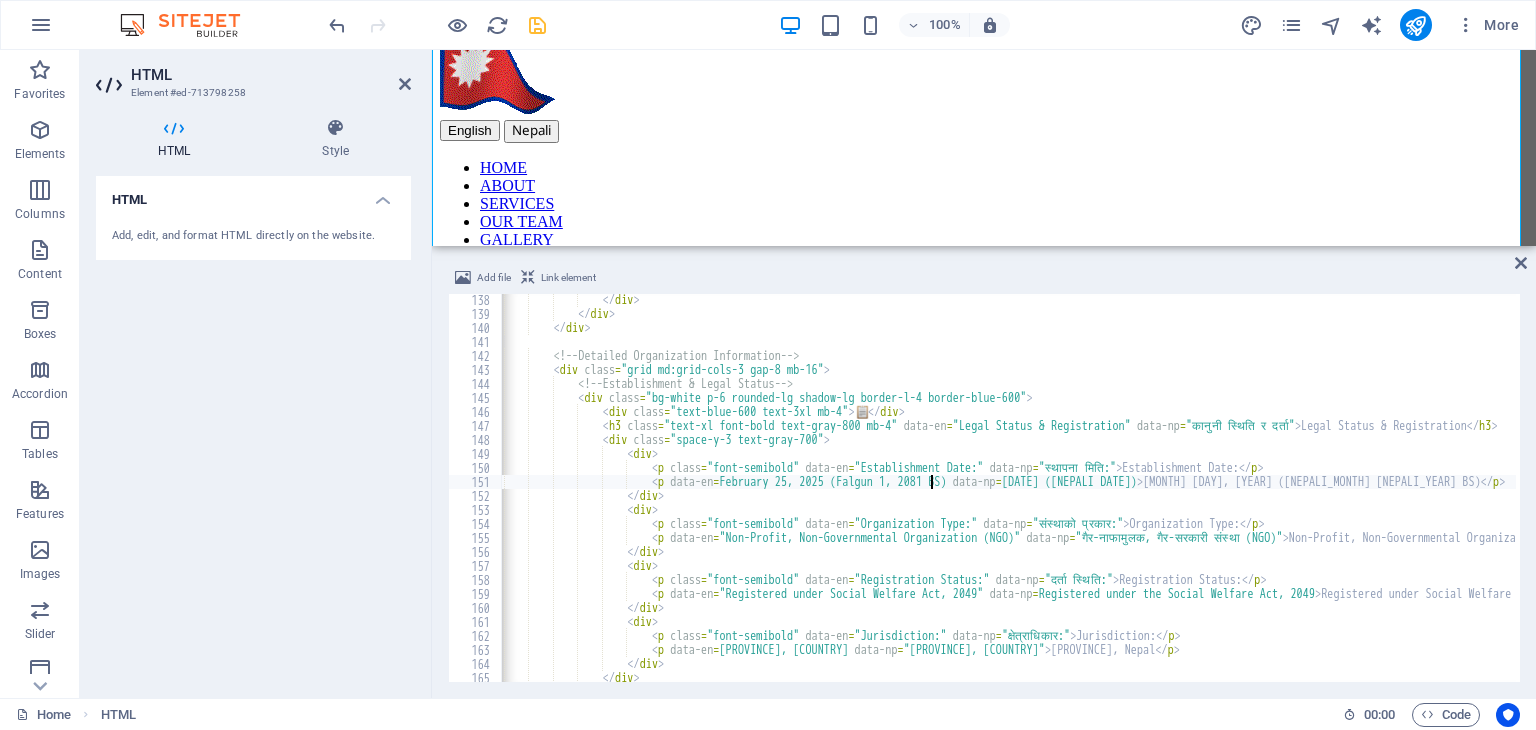scroll, scrollTop: 0, scrollLeft: 37, axis: horizontal 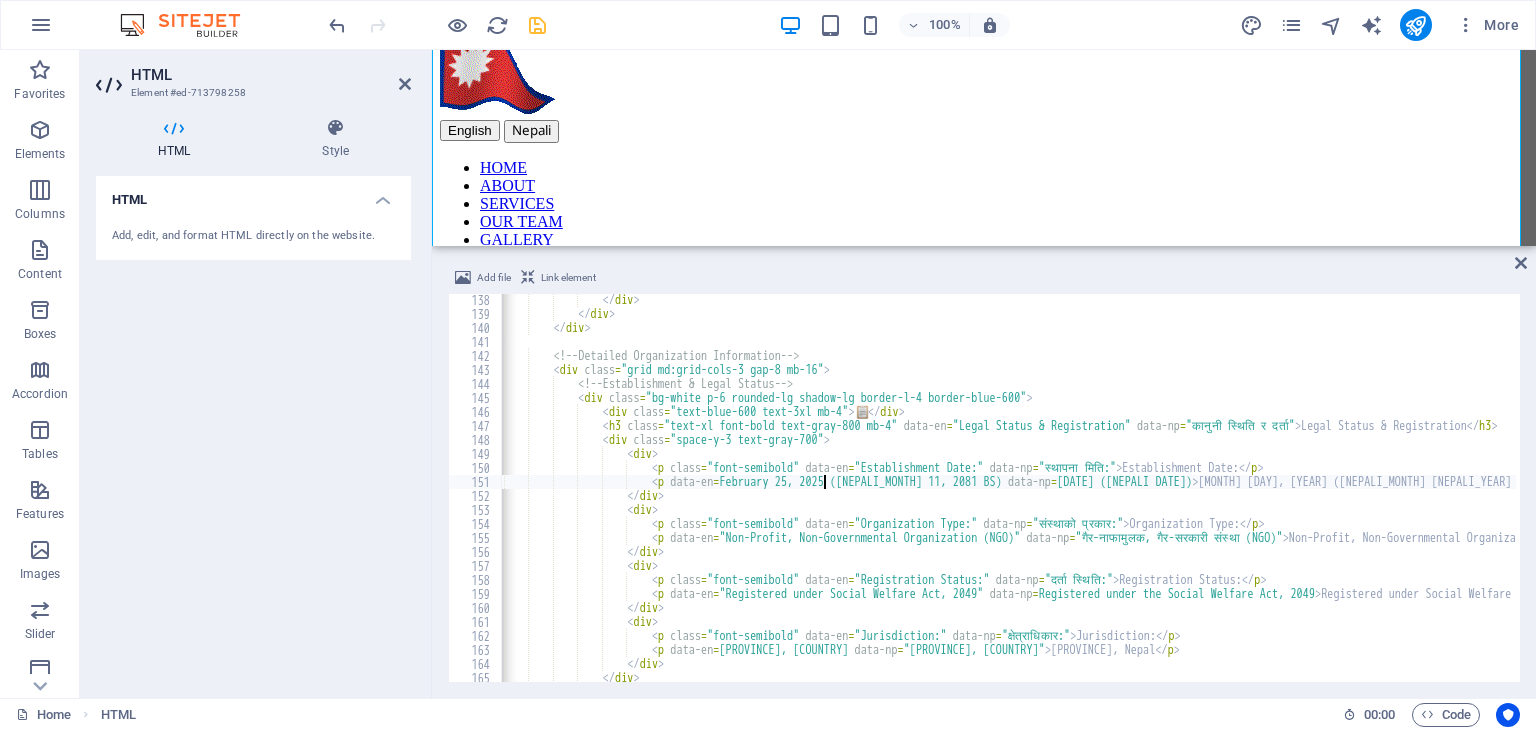 click on "</ div >                     </ div >                </ div >                <!--  Detailed Organization Information  -->                < div   class = "grid md:grid-cols-3 gap-8 mb-16" >                     <!--  Establishment & Legal Status  -->                     < div   class = "bg-white p-6 rounded-lg shadow-lg border-l-4 border-blue-600" >                          < div   class = "text-blue-600 text-3xl mb-4" > 📋 </ div >                          < h3   class = "text-xl font-bold text-gray-800 mb-4"   data-en = "Legal Status & Registration"   data-np = "कानुनी स्थिति र दर्ता" > Legal Status & Registration </ h3 >                          < div   class = "space-y-3 text-gray-700" >                               < div >                                    < p   class = "font-semibold"   data-en = "Establishment Date:"   data-np = "स्थापना मिति:" > Establishment Date: </ p >                                    < p   =   =" at bounding box center (3677, 499) 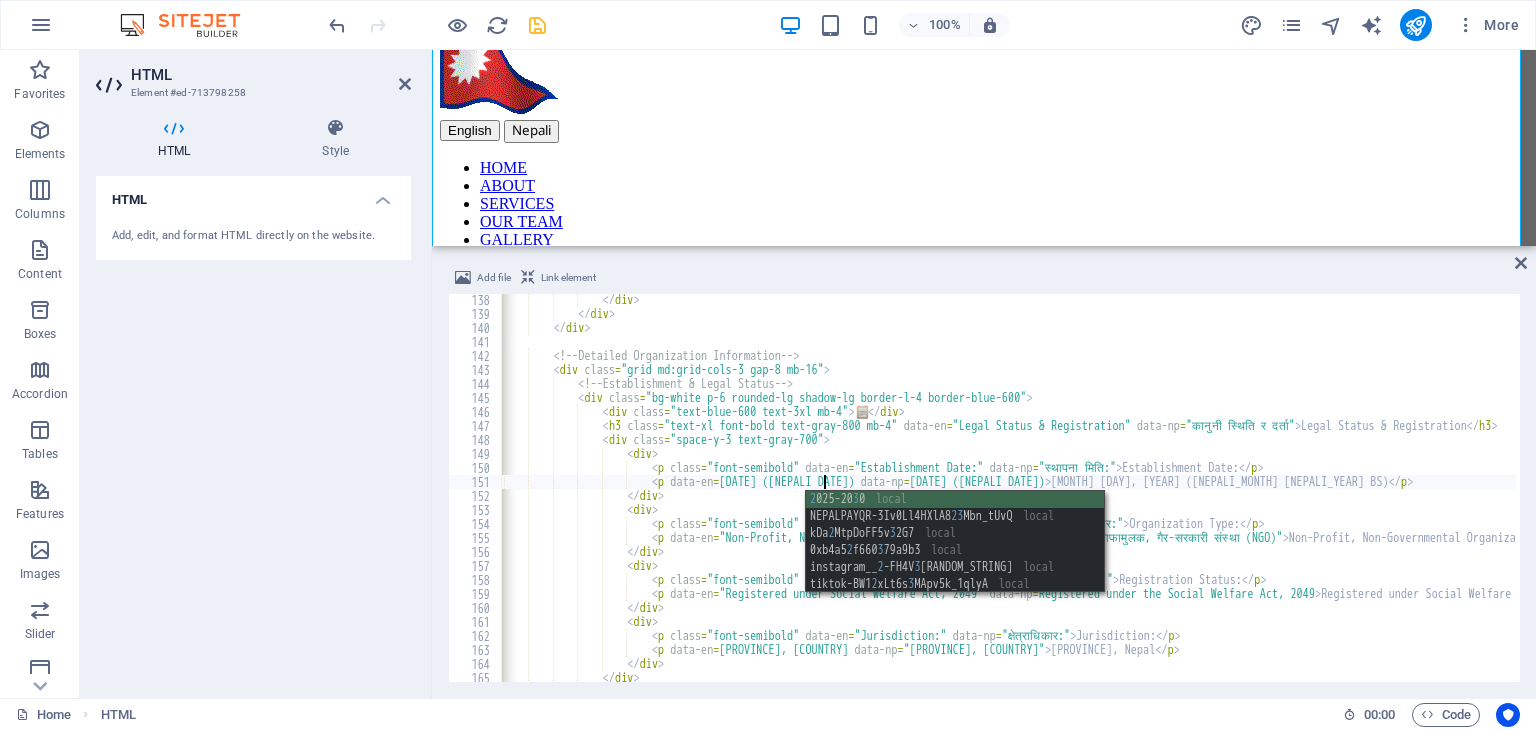 scroll, scrollTop: 0, scrollLeft: 28, axis: horizontal 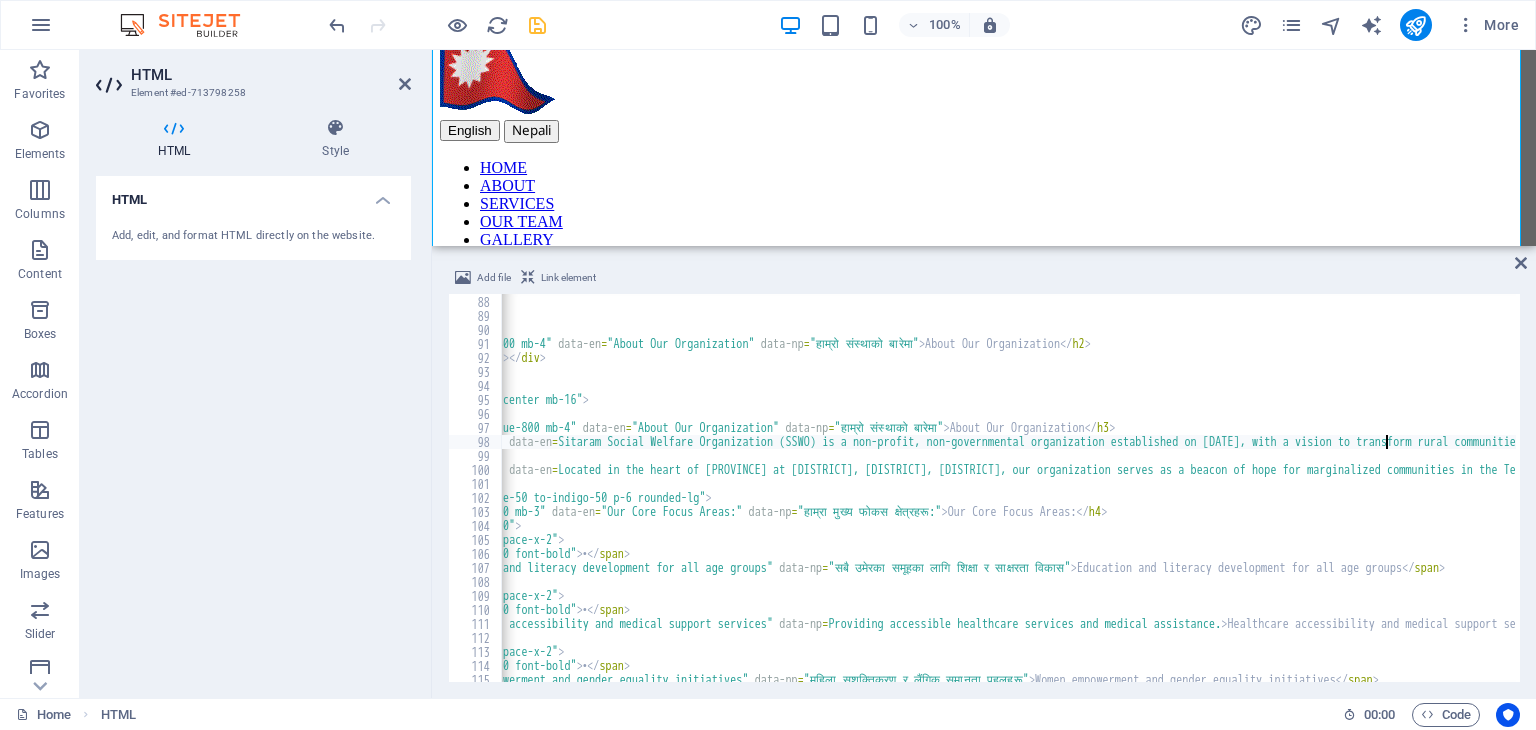click on "<!--  About Section  -->      < section   id = "about"   class = "py-16 bg-white" >           < div   class = "container mx-auto px-4" >                < div   class = "text-center mb-12" >                     < h2   class = "text-4xl font-bold text-gray-800 mb-4"   data-en = "About Our Organization"   data-np = "हाम्रो संस्थाको बारेमा" > About Our Organization </ h2 >                     < div   class = "w-24 h-1 bg-blue-600 mx-auto" > </ div >                </ div >                <!--  Organization Overview  -->                < div   class = "grid md:grid-cols-2 gap-12 items-center mb-16" >                     < div >                          < h3   class = "text-2xl font-bold text-blue-800 mb-4"   data-en = "About Our Organization"   data-np = "हाम्रो संस्थाको बारेमा" > About Our Organization </ h3 >                          < p   class = "text-lg text-gray-700 mb-6"   data-en =   data-np = > </ p >" at bounding box center [3350, 487] 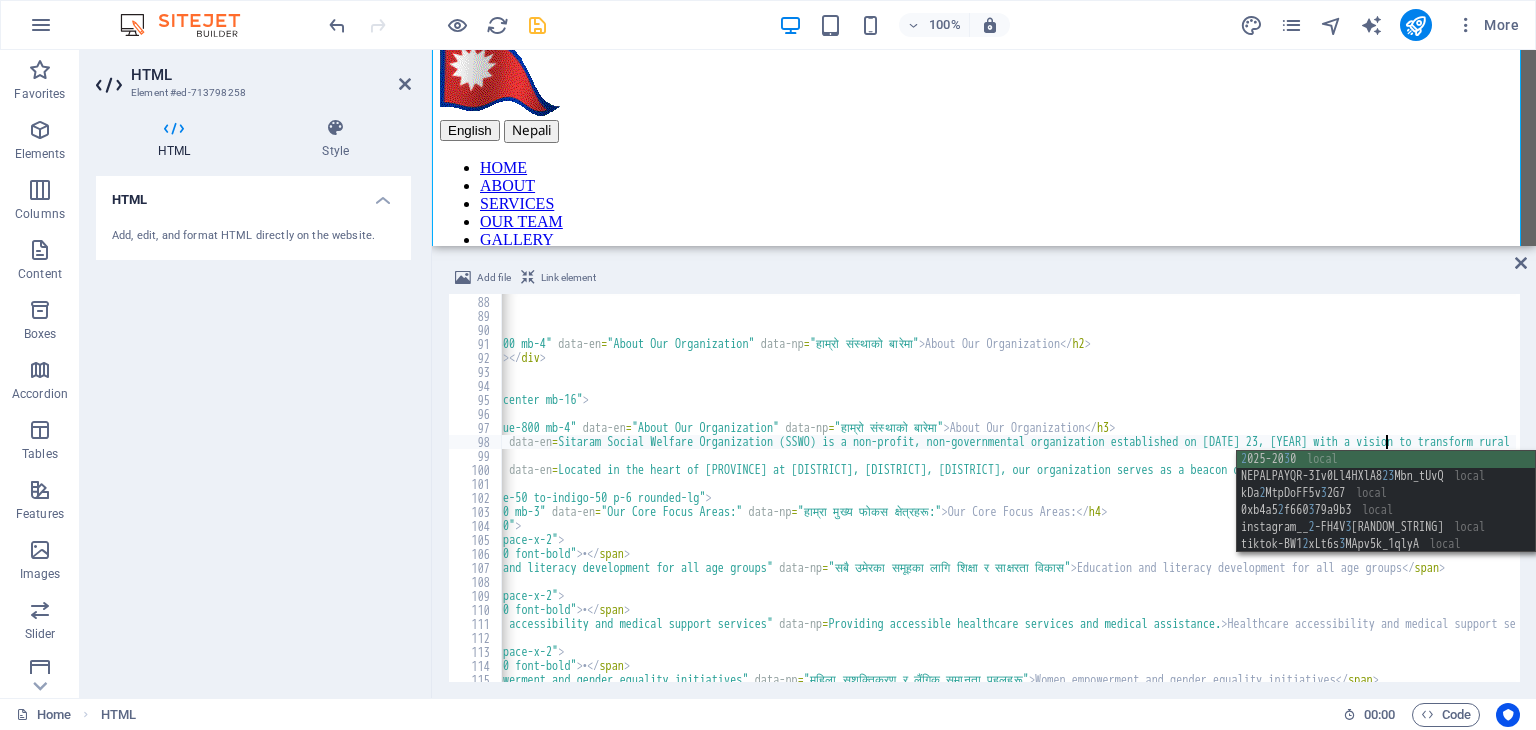scroll, scrollTop: 0, scrollLeft: 100, axis: horizontal 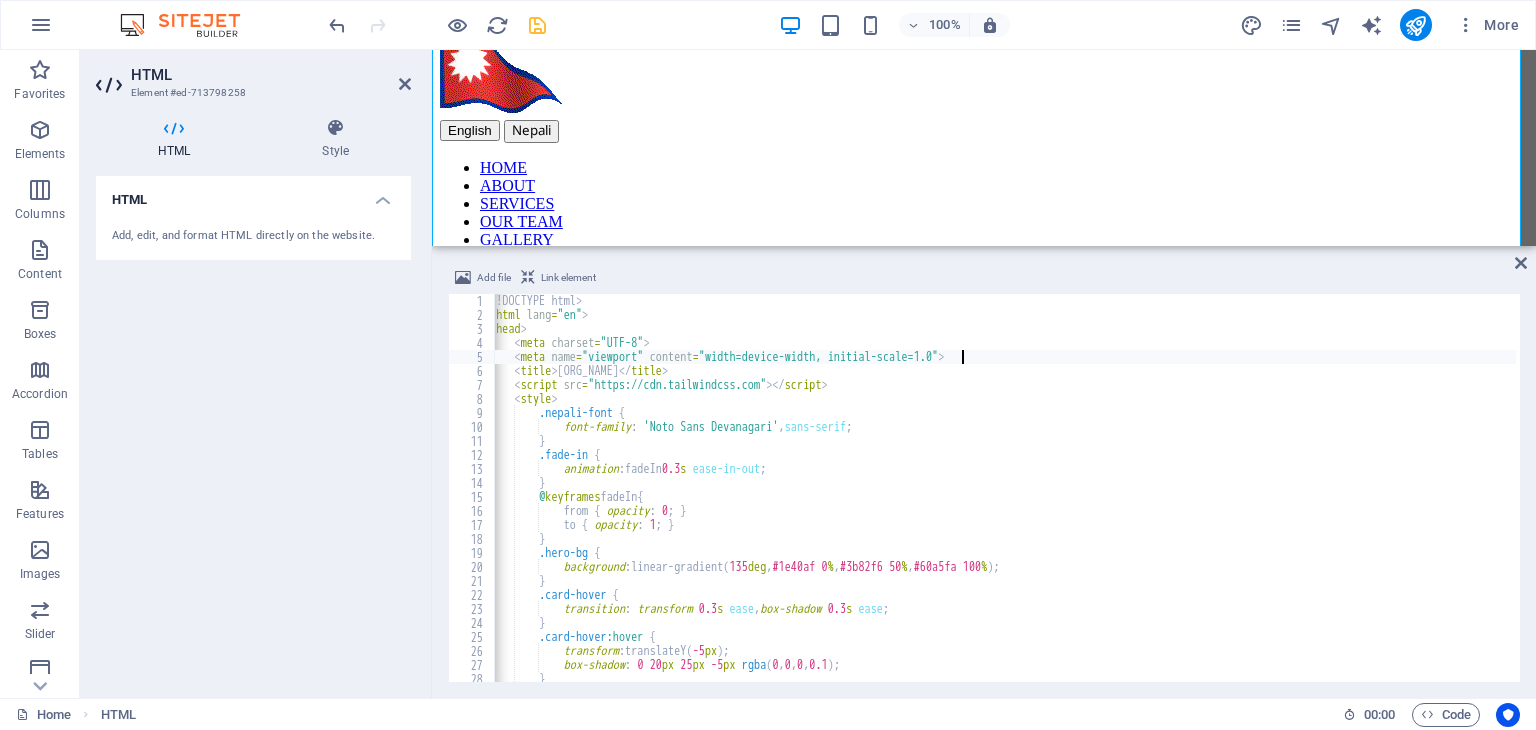 click on "<! DOCTYPE   html > < html   lang = "en" > < head >      < meta   charset = "UTF-8" >      < meta   name = "viewport"   content = "width=device-width, initial-scale=1.0" >      < title > Sitaram Social Welfare Organization </ title >      < script   src = "https://cdn.tailwindcss.com" > </ script >      < style >           .nepali-font   {                font-family :   ' Noto Sans Devanagari ' ,  sans-serif ;           }           .fade-in   {                animation :  fadeIn  0.3 s   ease-in-out ;           }           @ keyframes  fadeIn  {                from   {   opacity :   0 ;   }                to   {   opacity :   1 ;   }           }           .hero-bg   {                background :  linear-gradient( 135 deg ,  #1e40af   0 % ,  #3b82f6   50 % ,  #60a5fa   100 % ) ;           }           .card-hover   {                transition :   transform   0.3 s   ease ,  box-shadow   0.3 s   ease ;           }           .card-hover :hover   {                transform :  translateY( -5 px ) ;                :" at bounding box center [3687, 500] 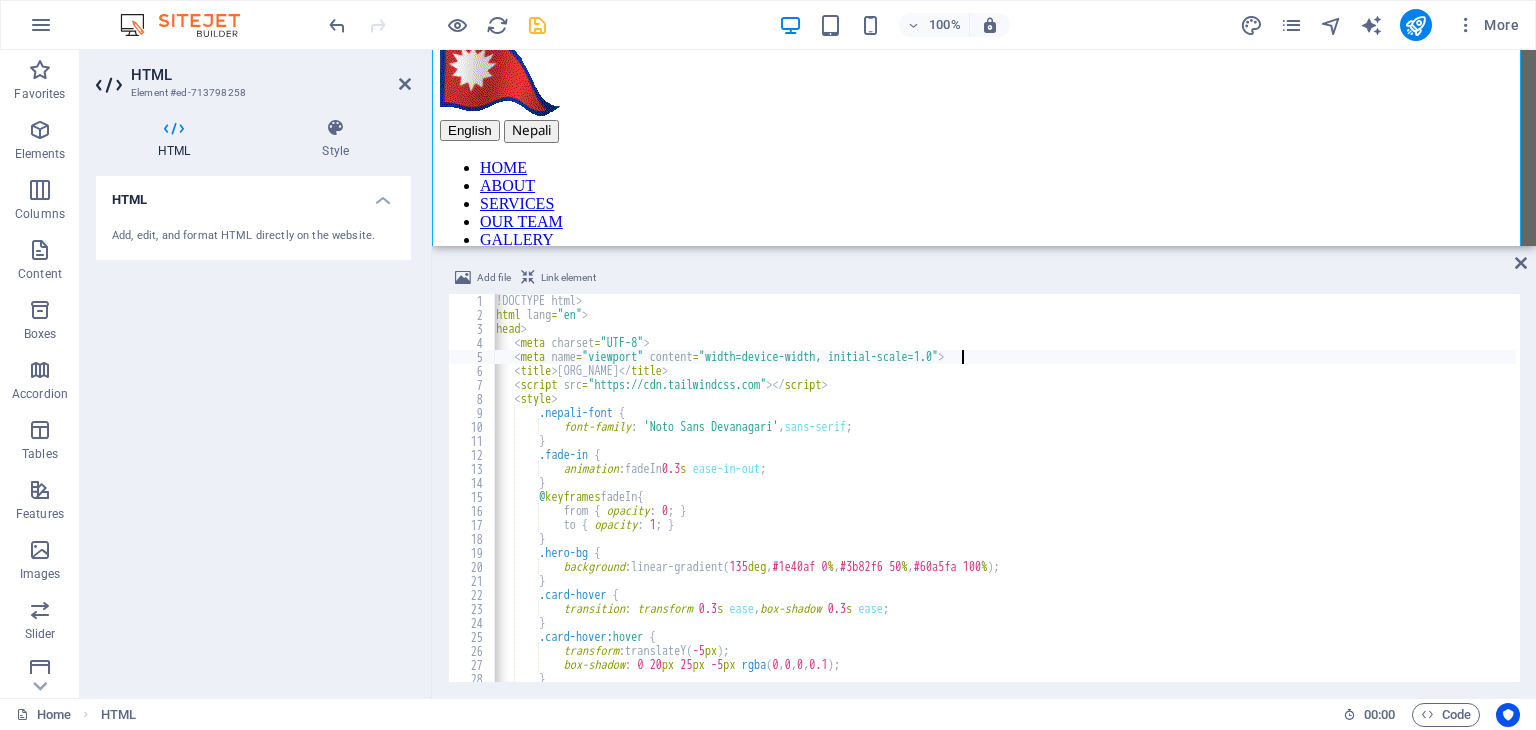 scroll, scrollTop: 0, scrollLeft: 38, axis: horizontal 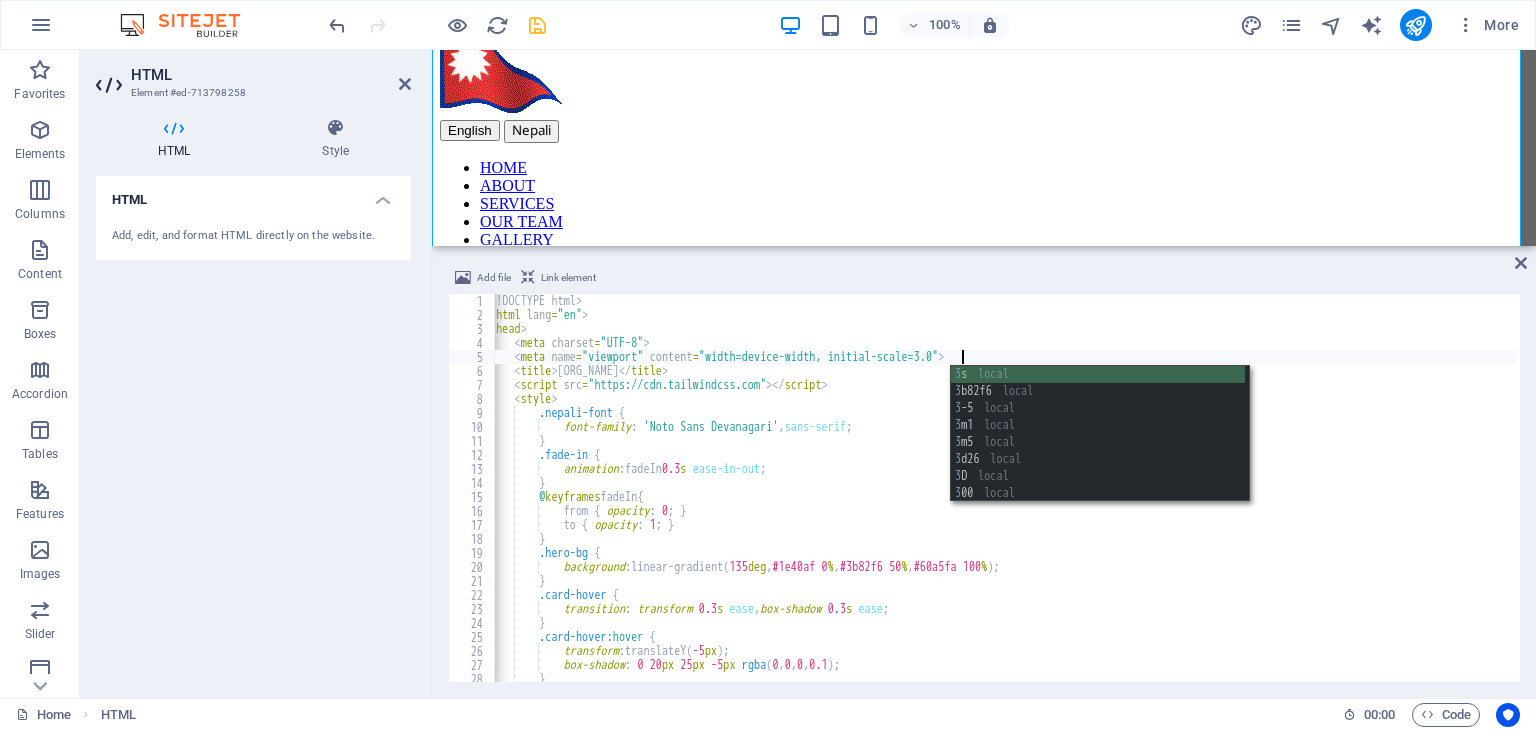 click on "<! DOCTYPE   html > < html   lang = "en" > < head >      < meta   charset = "UTF-8" >      < meta   name = "viewport"   content = "width=device-width, initial-scale=3.0" >      < title > Sitaram Social Welfare Organization </ title >      < script   src = "https://cdn.tailwindcss.com" > </ script >      < style >           .nepali-font   {                font-family :   ' Noto Sans Devanagari ' ,  sans-serif ;           }           .fade-in   {                animation :  fadeIn  0.3 s   ease-in-out ;           }           @ keyframes  fadeIn  {                from   {   opacity :   0 ;   }                to   {   opacity :   1 ;   }           }           .hero-bg   {                background :  linear-gradient( 135 deg ,  #1e40af   0 % ,  #3b82f6   50 % ,  #60a5fa   100 % ) ;           }           .card-hover   {                transition :   transform   0.3 s   ease ,  box-shadow   0.3 s   ease ;           }           .card-hover :hover   {                transform :  translateY( -5 px ) ;                :" at bounding box center (3687, 500) 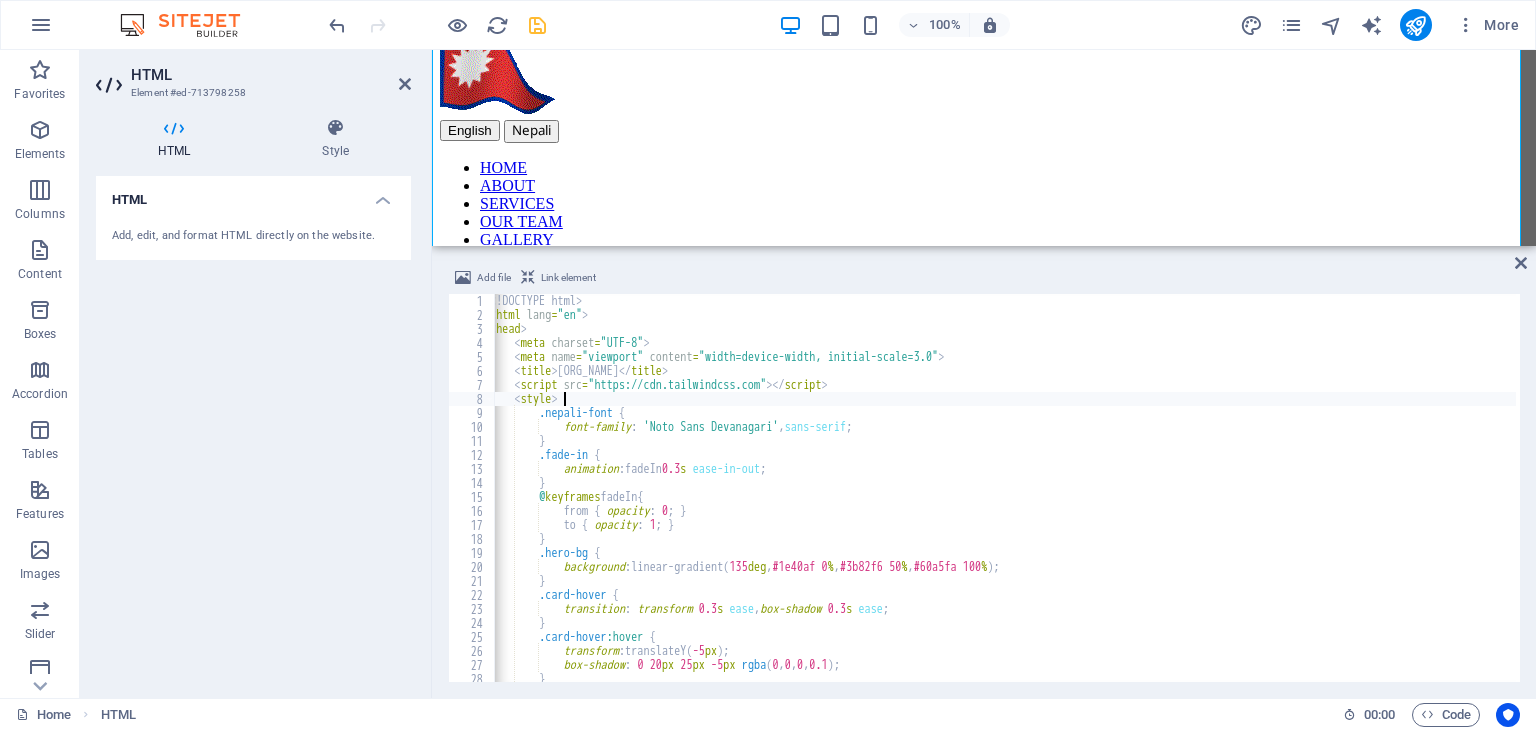 scroll, scrollTop: 0, scrollLeft: 4, axis: horizontal 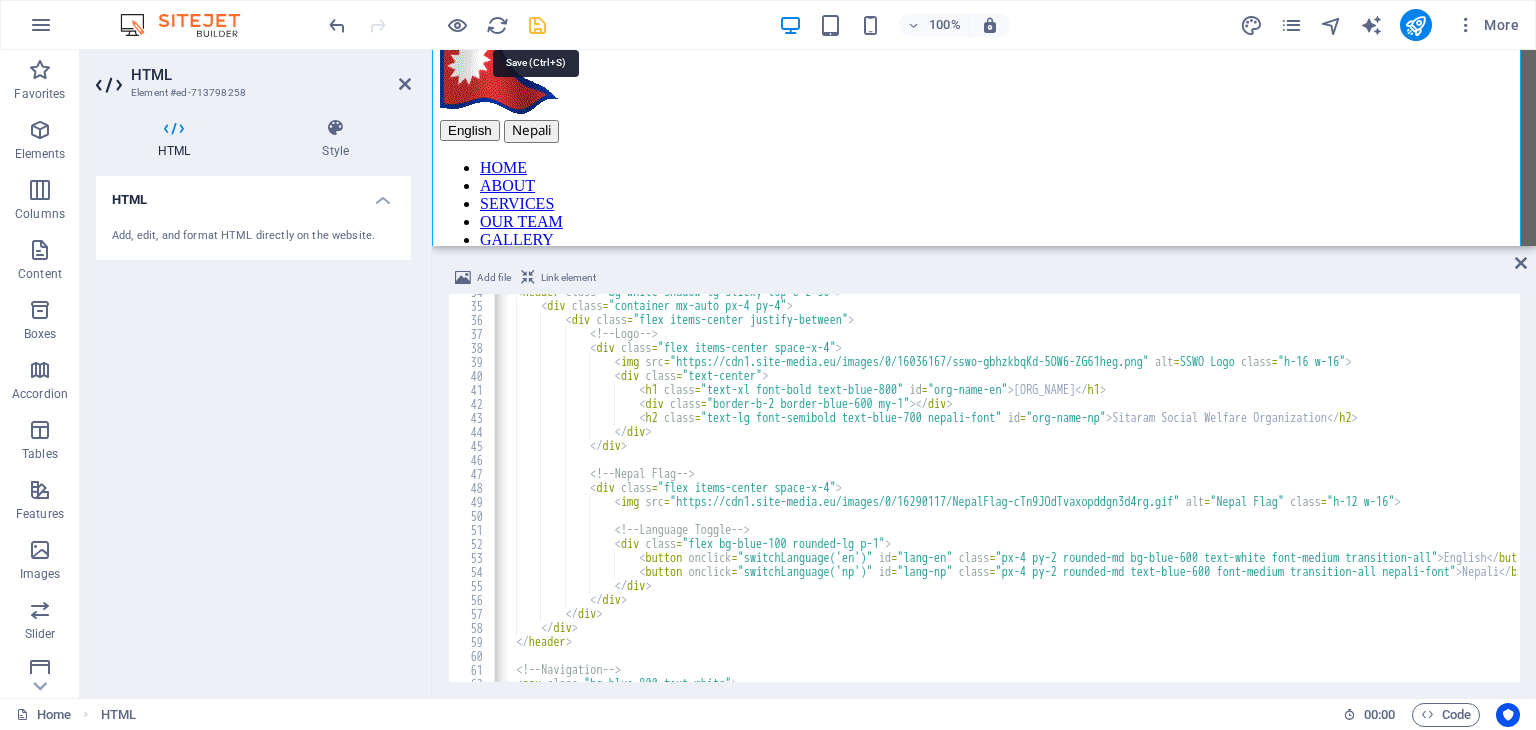 type on "<style>" 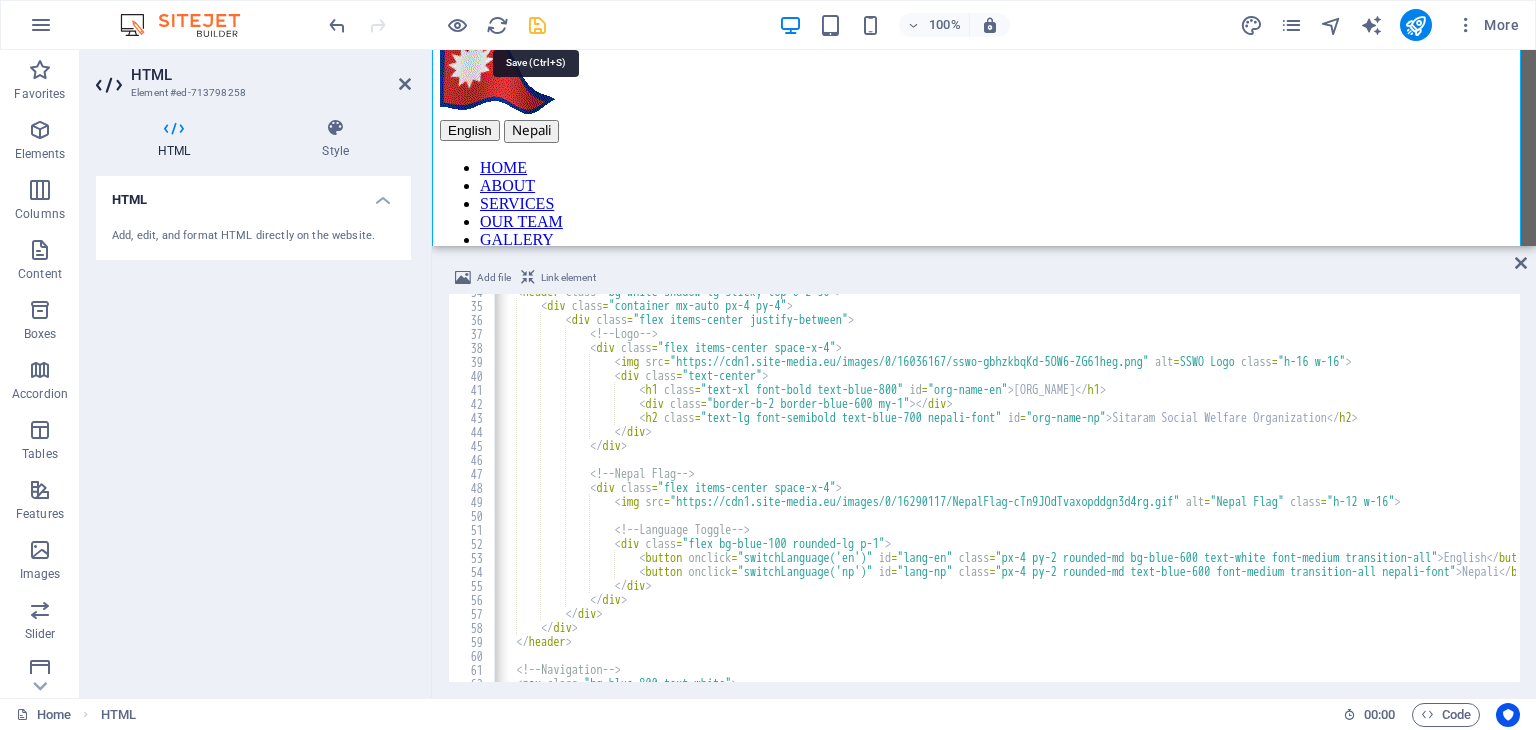 click at bounding box center (537, 25) 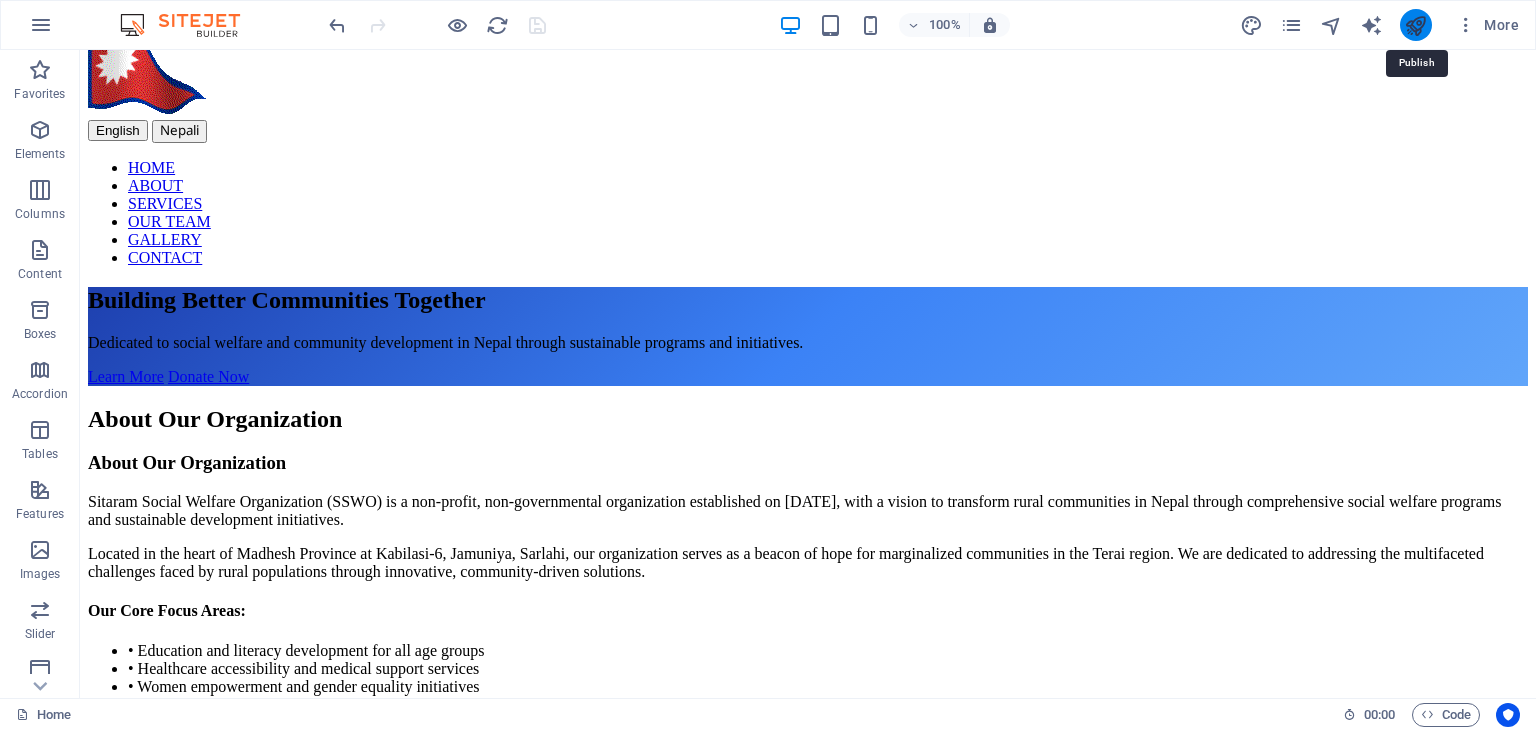 click at bounding box center [1415, 25] 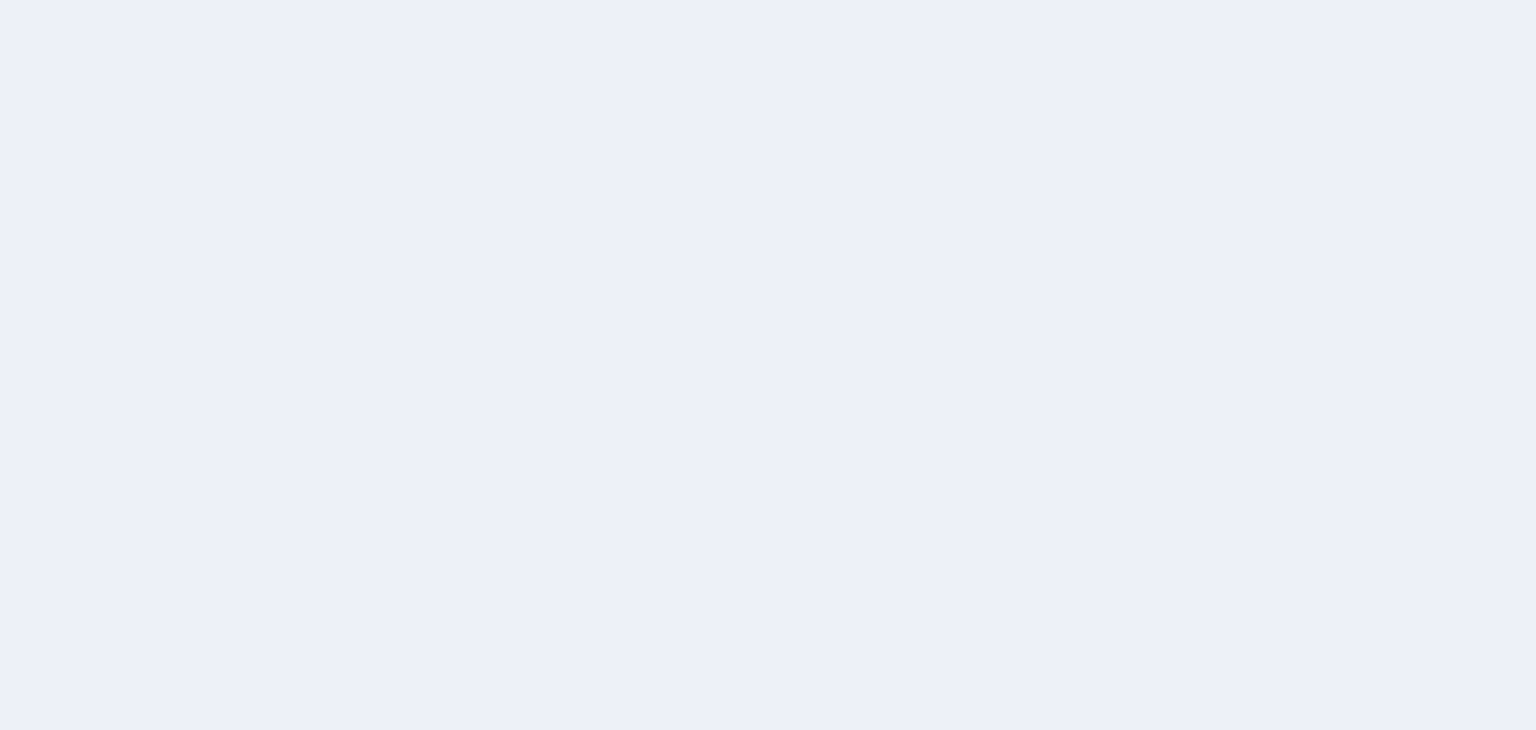 scroll, scrollTop: 0, scrollLeft: 0, axis: both 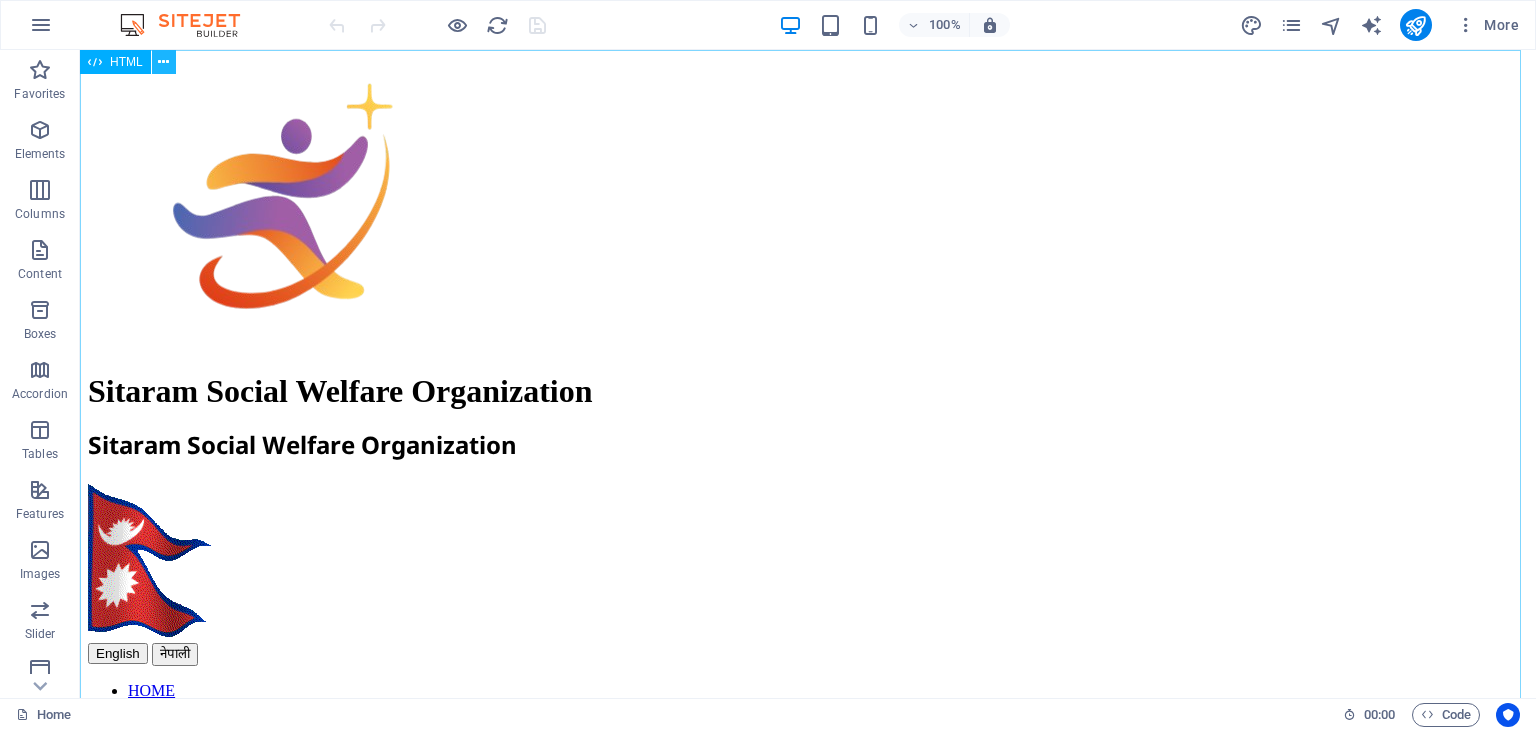 click at bounding box center [163, 62] 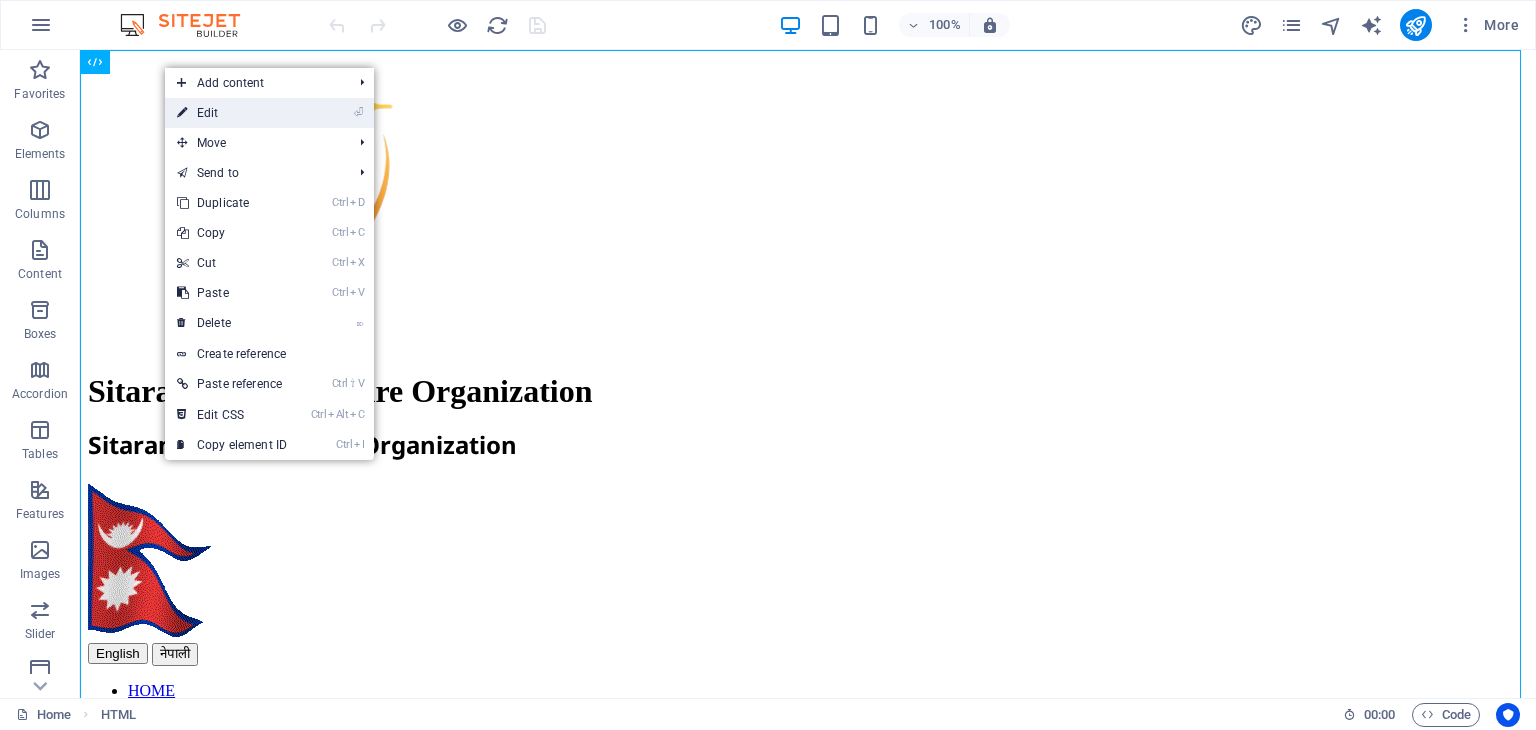 click on "⏎  Edit" at bounding box center (232, 113) 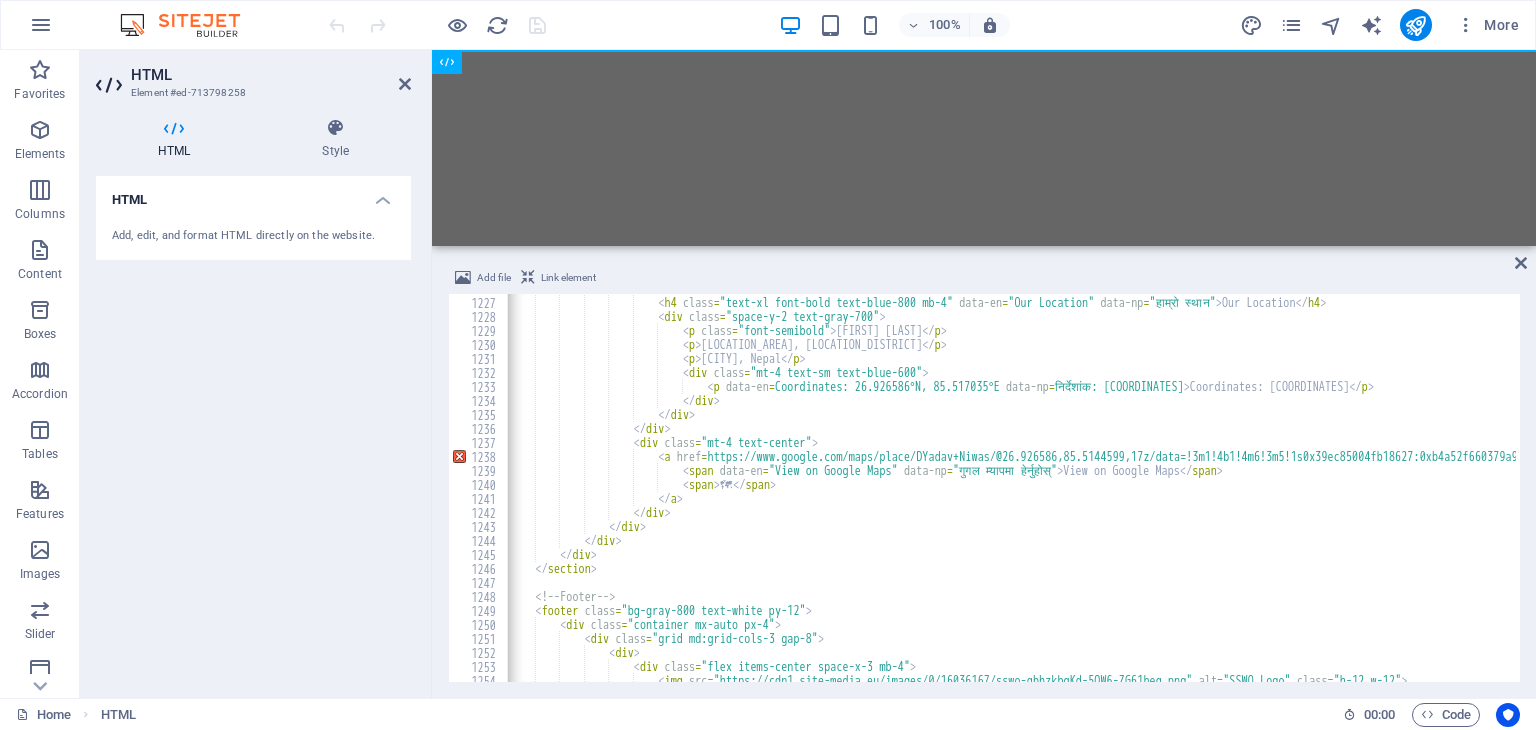 scroll, scrollTop: 17166, scrollLeft: 0, axis: vertical 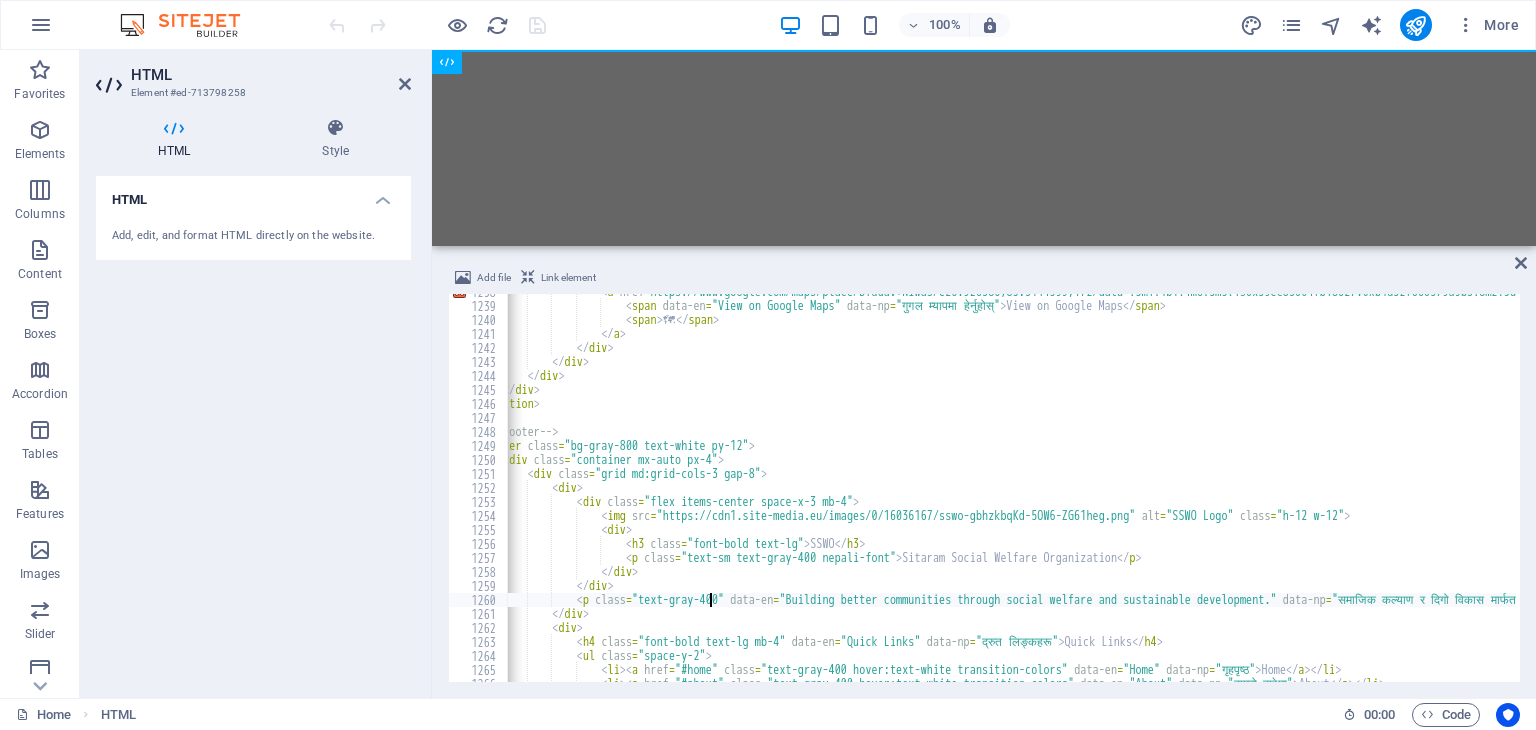 click on "DYadav Niwas" at bounding box center [3651, 491] 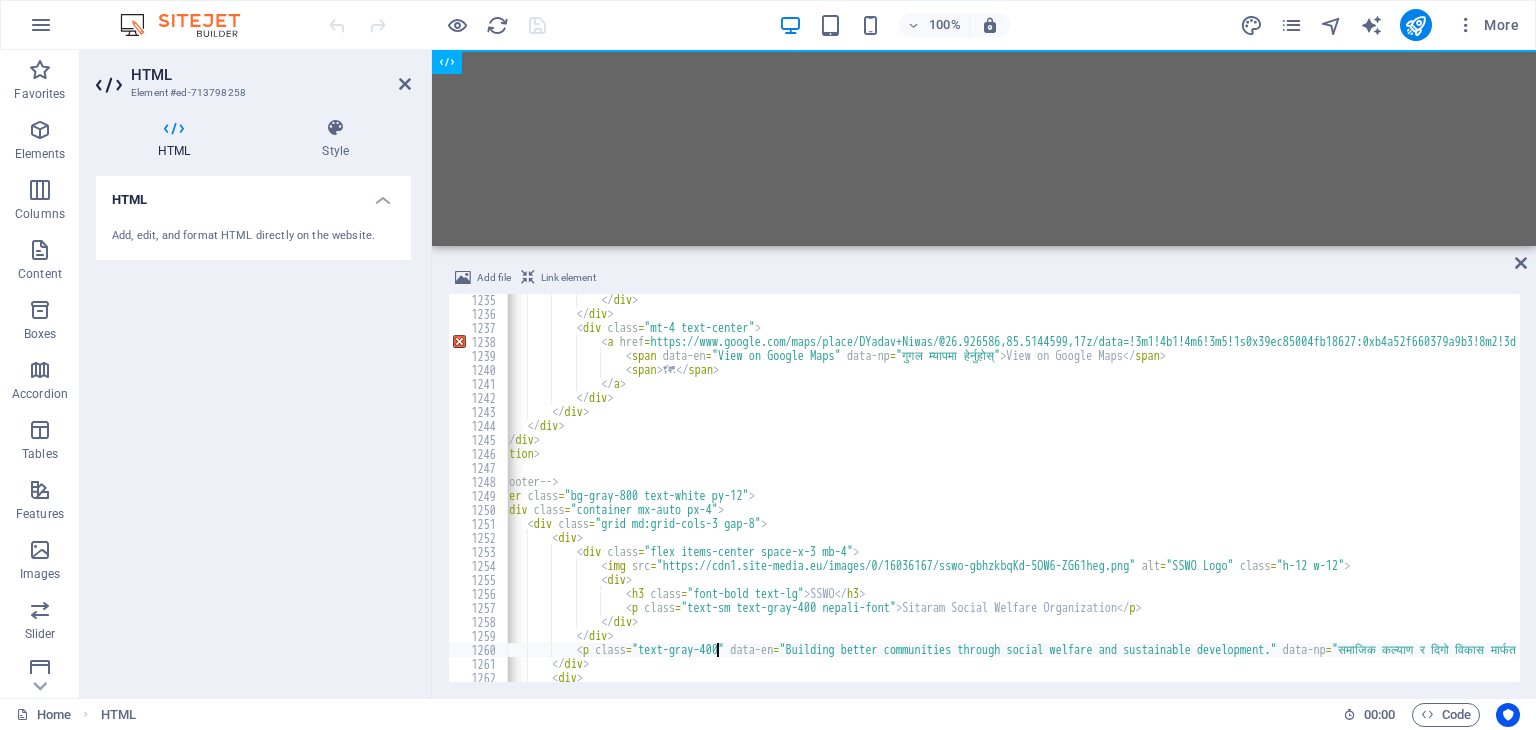 scroll, scrollTop: 17278, scrollLeft: 0, axis: vertical 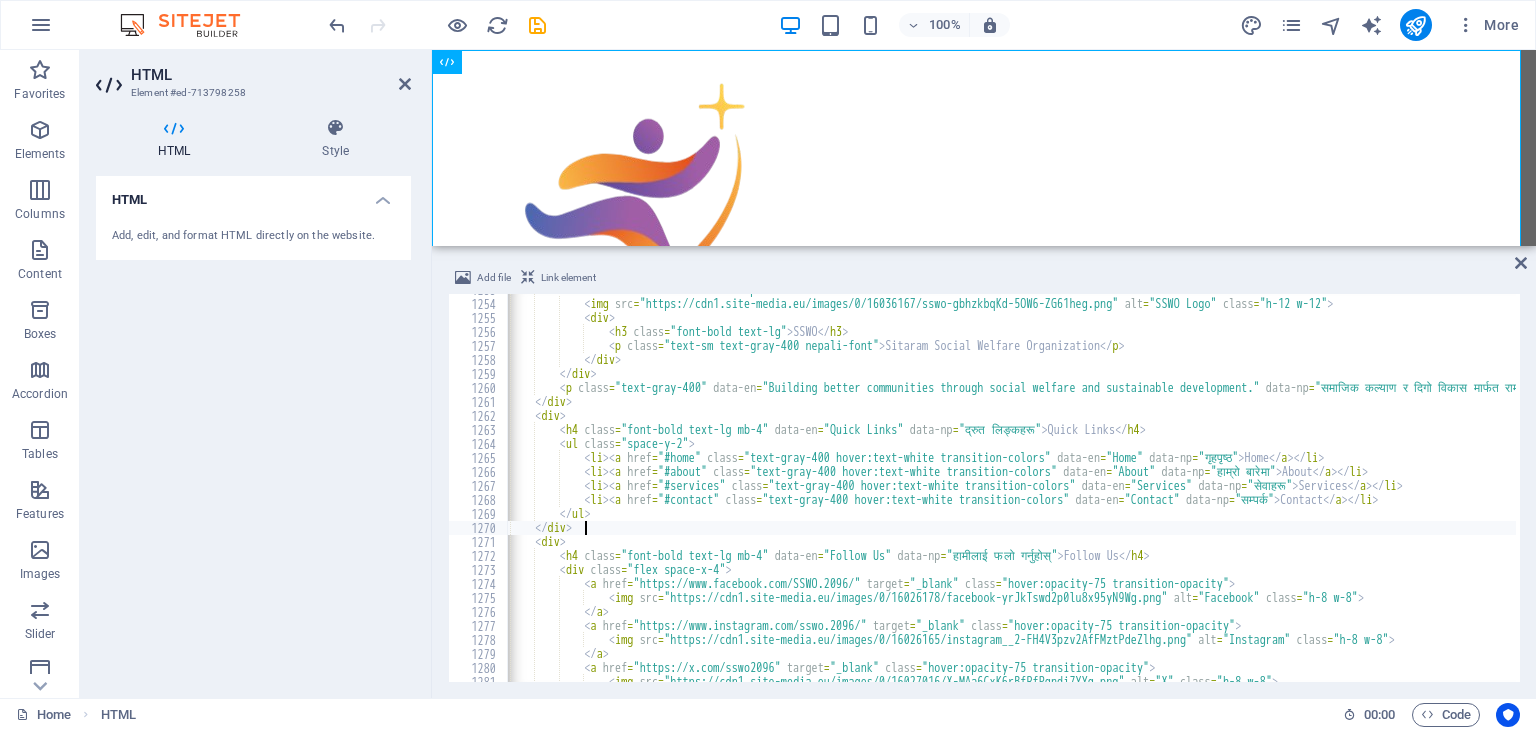 click on "SSWO
सिताराम समाजिक कल्याण संस्था
Building better communities through social welfare and sustainable development." at bounding box center [3634, 489] 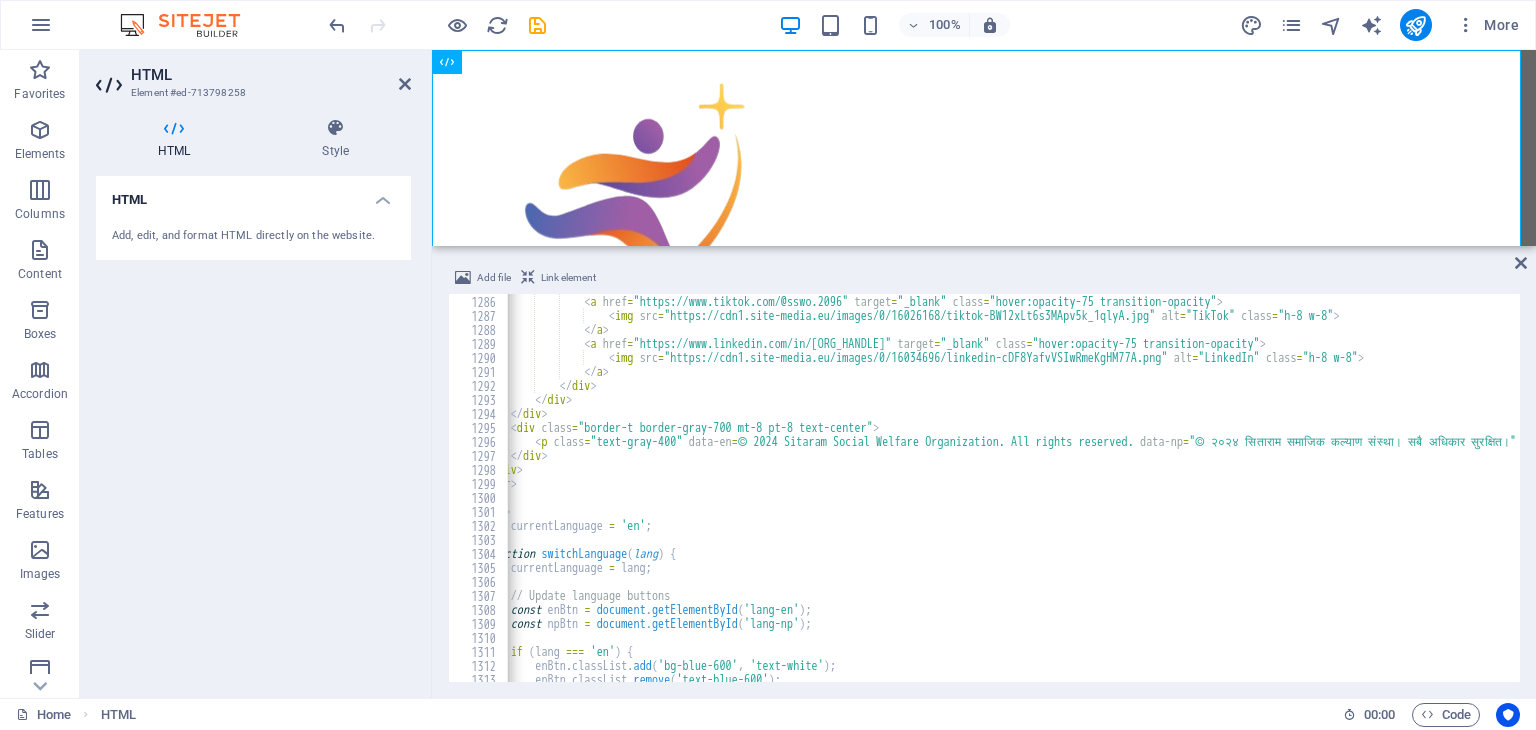 scroll, scrollTop: 17992, scrollLeft: 0, axis: vertical 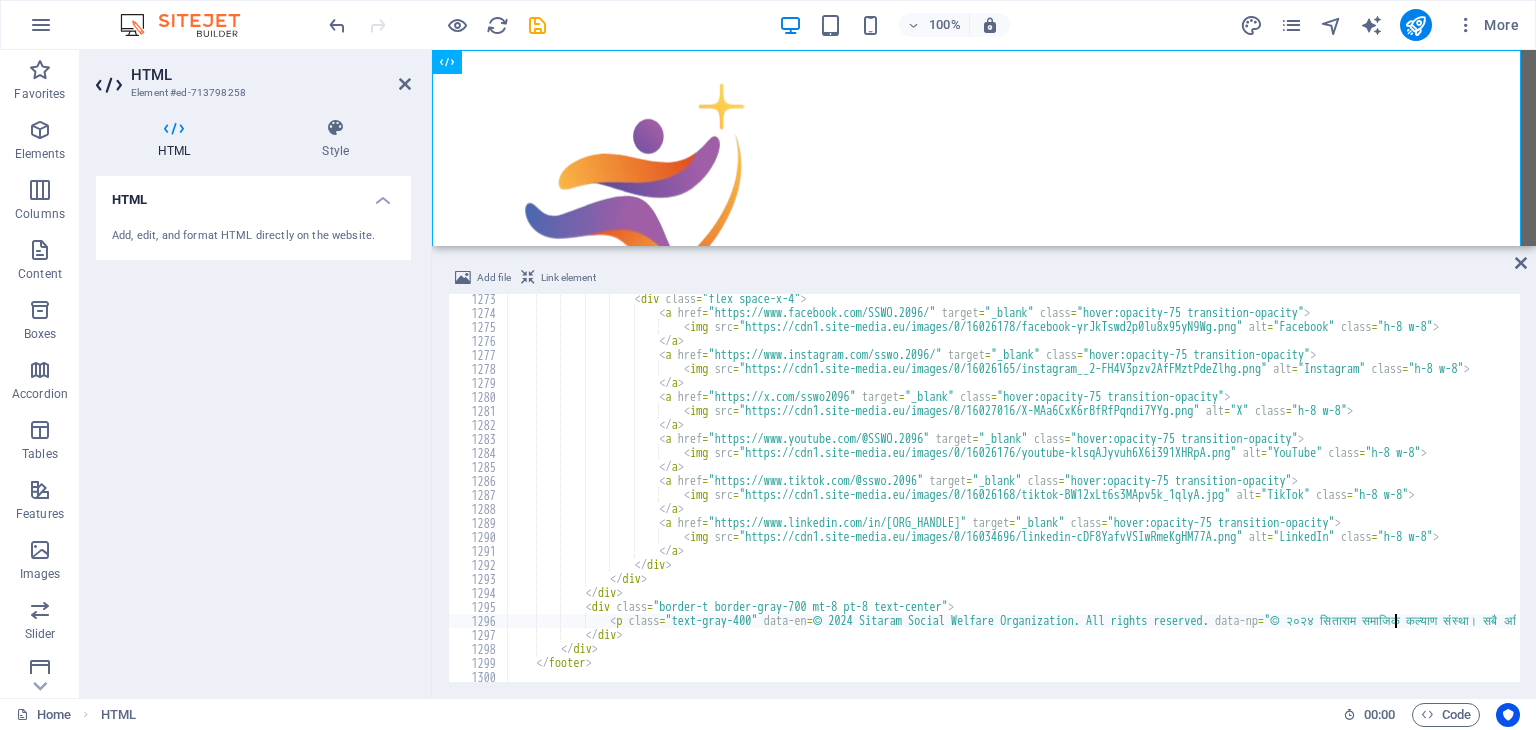 click on "< div   class = "flex space-x-4" >                               < a   href = "https://www.facebook.com/SSWO.2096/"   target = "_blank"   class = "hover:opacity-75 transition-opacity" >                                    < img   src = "https://cdn1.site-media.eu/images/0/16026178/facebook-yrJkTswd2p0lu8x95yN9Wg.png"   alt = "Facebook"   class = "h-8 w-8" >                               </ a >                               < a   href = "https://www.instagram.com/sswo.2096/"   target = "_blank"   class = "hover:opacity-75 transition-opacity" >                                    < img   src = "https://cdn1.site-media.eu/images/0/16026165/instagram__2-FH4V3pzv2AfFMztPdeZlhg.png"   alt = "Instagram"   class = "h-8 w-8" >                               </ a >                               < a   href = "https://x.com/sswo2096"   target = "_blank"   class = "hover:opacity-75 transition-opacity" >                                    < img   src =   alt = "X"   class = "h-8 w-8" >" at bounding box center (3709, 498) 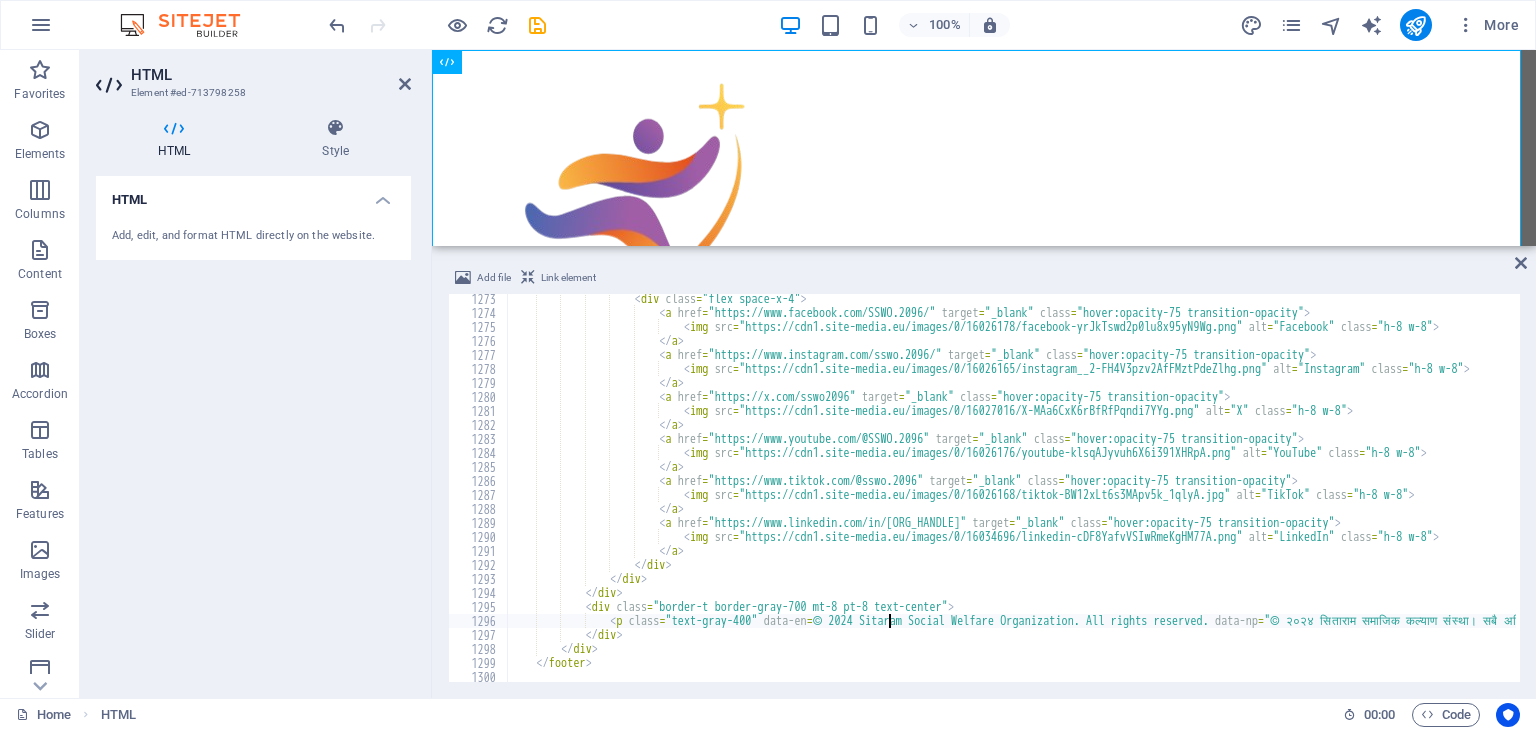 click on "< div   class = "flex space-x-4" >                               < a   href = "https://www.facebook.com/SSWO.2096/"   target = "_blank"   class = "hover:opacity-75 transition-opacity" >                                    < img   src = "https://cdn1.site-media.eu/images/0/16026178/facebook-yrJkTswd2p0lu8x95yN9Wg.png"   alt = "Facebook"   class = "h-8 w-8" >                               </ a >                               < a   href = "https://www.instagram.com/sswo.2096/"   target = "_blank"   class = "hover:opacity-75 transition-opacity" >                                    < img   src = "https://cdn1.site-media.eu/images/0/16026165/instagram__2-FH4V3pzv2AfFMztPdeZlhg.png"   alt = "Instagram"   class = "h-8 w-8" >                               </ a >                               < a   href = "https://x.com/sswo2096"   target = "_blank"   class = "hover:opacity-75 transition-opacity" >                                    < img   src =   alt = "X"   class = "h-8 w-8" >" at bounding box center [3709, 498] 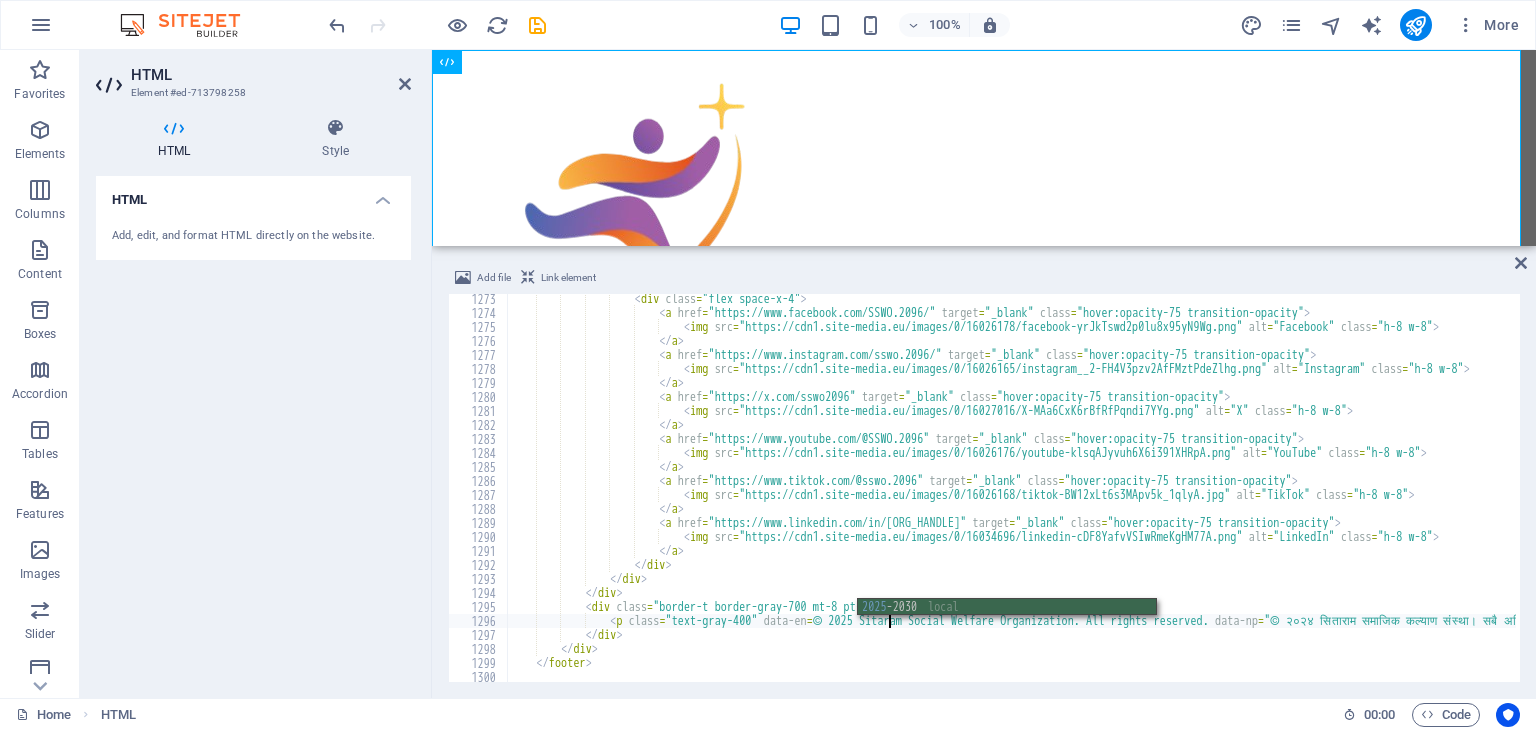 scroll, scrollTop: 0, scrollLeft: 30, axis: horizontal 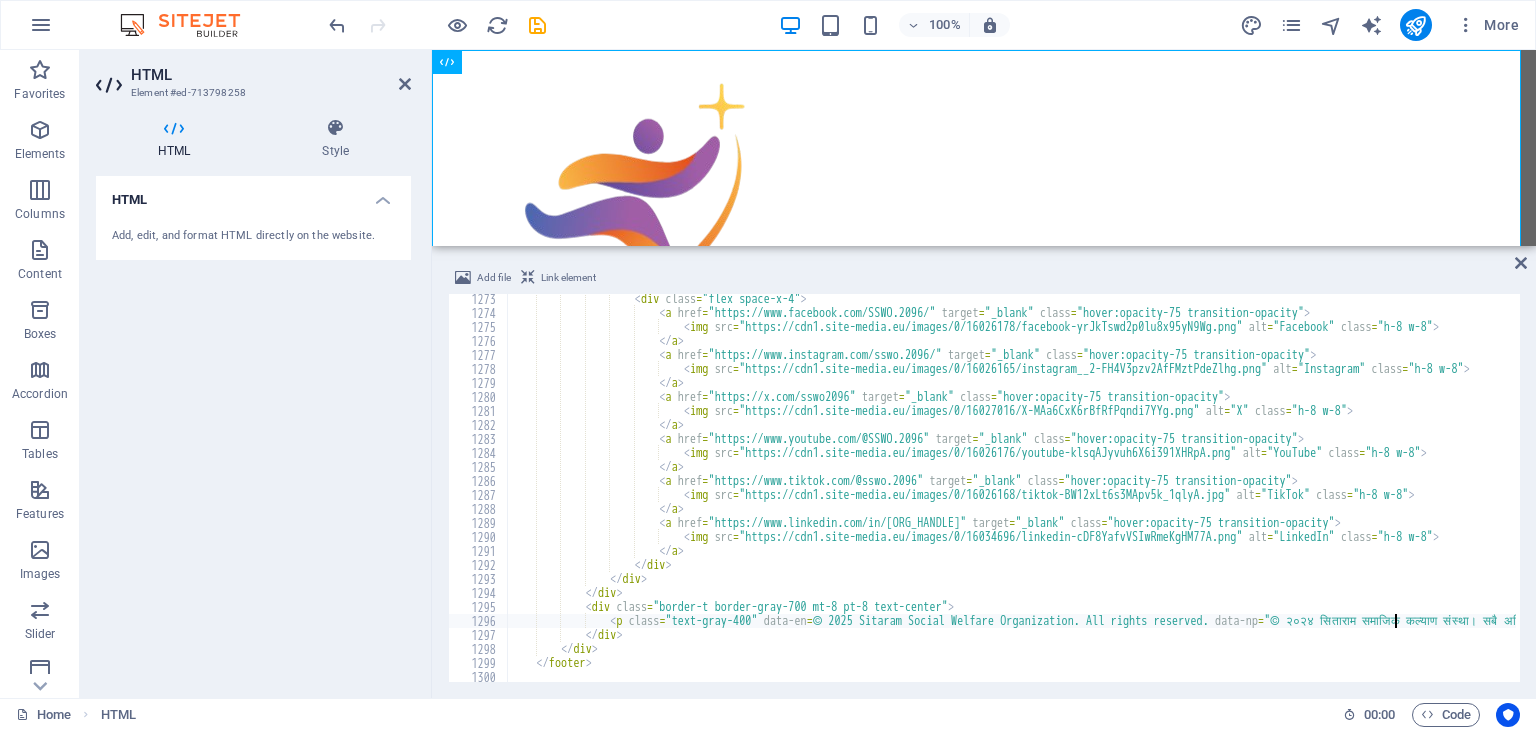 click on "< div   class = "flex space-x-4" >                               < a   href = "https://www.facebook.com/SSWO.2096/"   target = "_blank"   class = "hover:opacity-75 transition-opacity" >                                    < img   src = "https://cdn1.site-media.eu/images/0/16026178/facebook-yrJkTswd2p0lu8x95yN9Wg.png"   alt = "Facebook"   class = "h-8 w-8" >                               </ a >                               < a   href = "https://www.instagram.com/sswo.2096/"   target = "_blank"   class = "hover:opacity-75 transition-opacity" >                                    < img   src = "https://cdn1.site-media.eu/images/0/16026165/instagram__2-FH4V3pzv2AfFMztPdeZlhg.png"   alt = "Instagram"   class = "h-8 w-8" >                               </ a >                               < a   href = "https://x.com/sswo2096"   target = "_blank"   class = "hover:opacity-75 transition-opacity" >                                    < img   src =   alt = "X"   class = "h-8 w-8" >" at bounding box center [3709, 498] 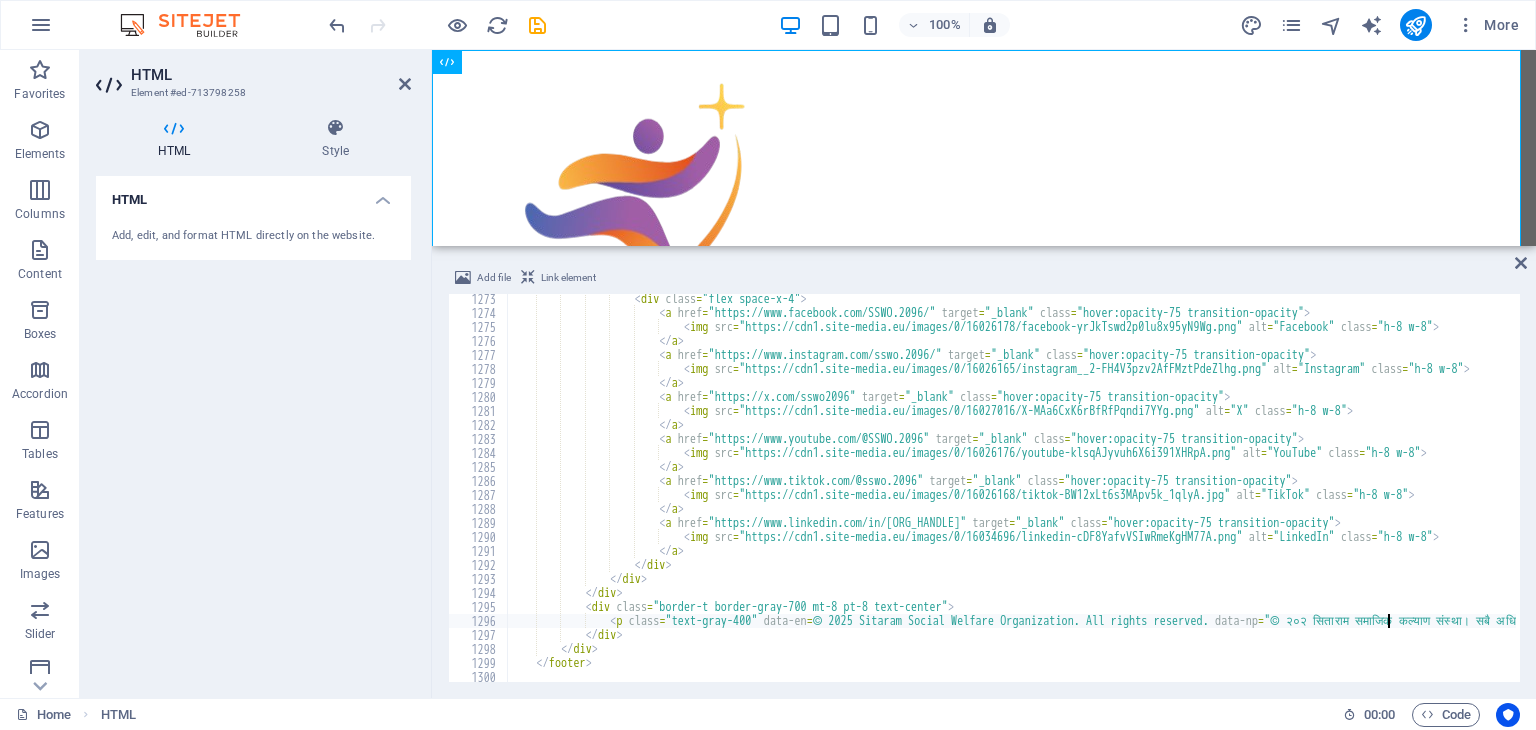scroll, scrollTop: 1, scrollLeft: 1, axis: both 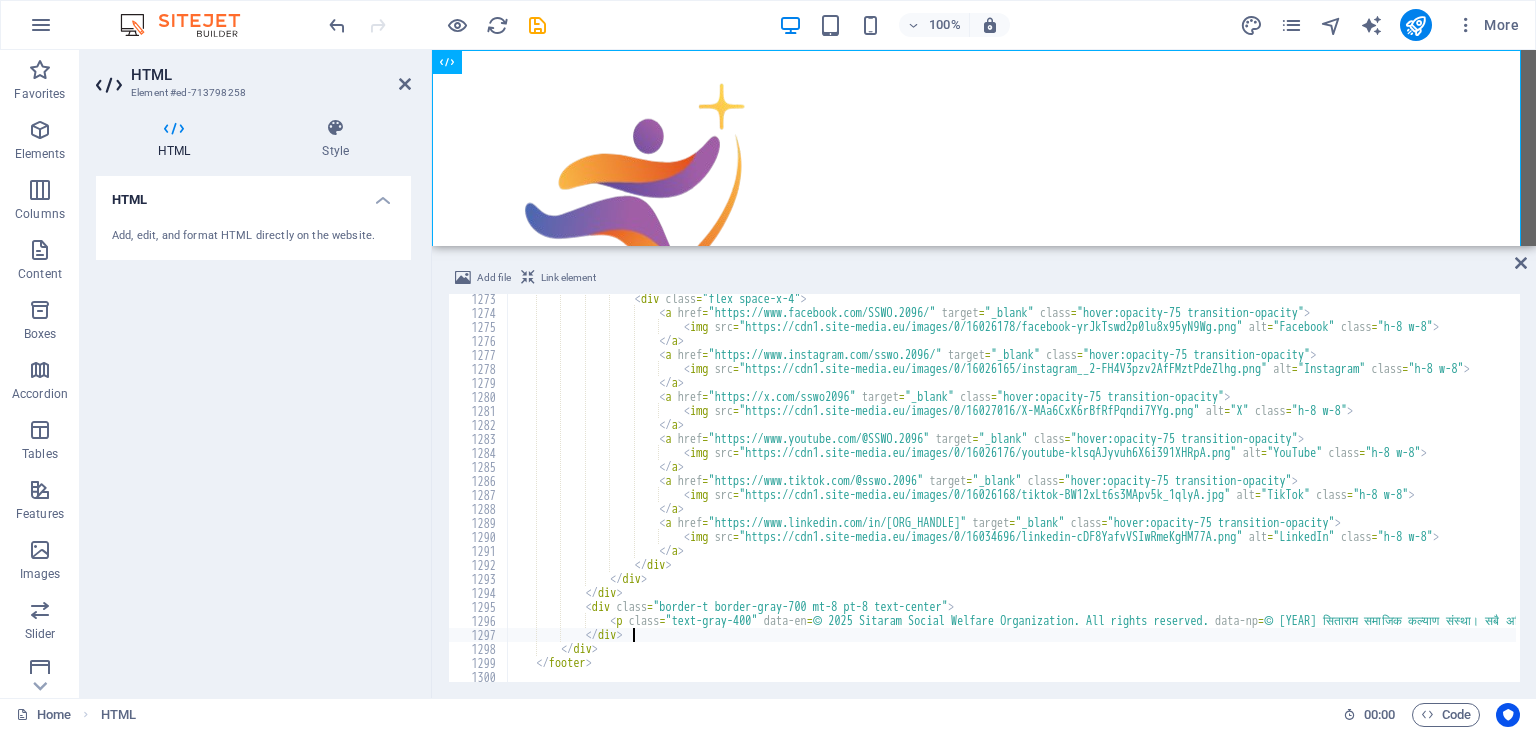click on "< div   class = "flex space-x-4" >                               < a   href = "https://www.facebook.com/SSWO.2096/"   target = "_blank"   class = "hover:opacity-75 transition-opacity" >                                    < img   src = "https://cdn1.site-media.eu/images/0/16026178/facebook-yrJkTswd2p0lu8x95yN9Wg.png"   alt = "Facebook"   class = "h-8 w-8" >                               </ a >                               < a   href = "https://www.instagram.com/sswo.2096/"   target = "_blank"   class = "hover:opacity-75 transition-opacity" >                                    < img   src = "https://cdn1.site-media.eu/images/0/16026165/instagram__2-FH4V3pzv2AfFMztPdeZlhg.png"   alt = "Instagram"   class = "h-8 w-8" >                               </ a >                               < a   href = "https://x.com/sswo2096"   target = "_blank"   class = "hover:opacity-75 transition-opacity" >                                    < img   src =   alt = "X"   class = "h-8 w-8" >" at bounding box center [3709, 498] 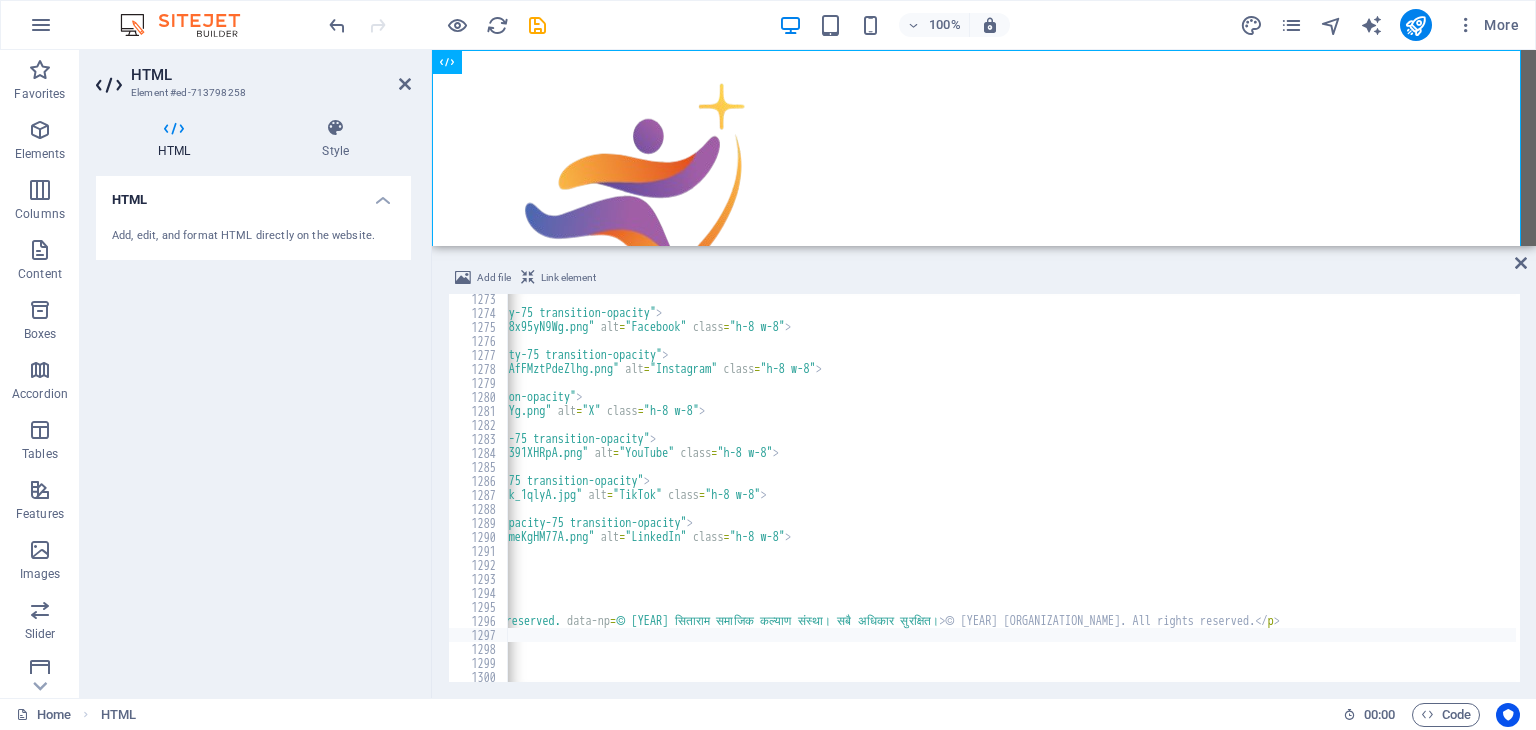 scroll, scrollTop: 0, scrollLeft: 648, axis: horizontal 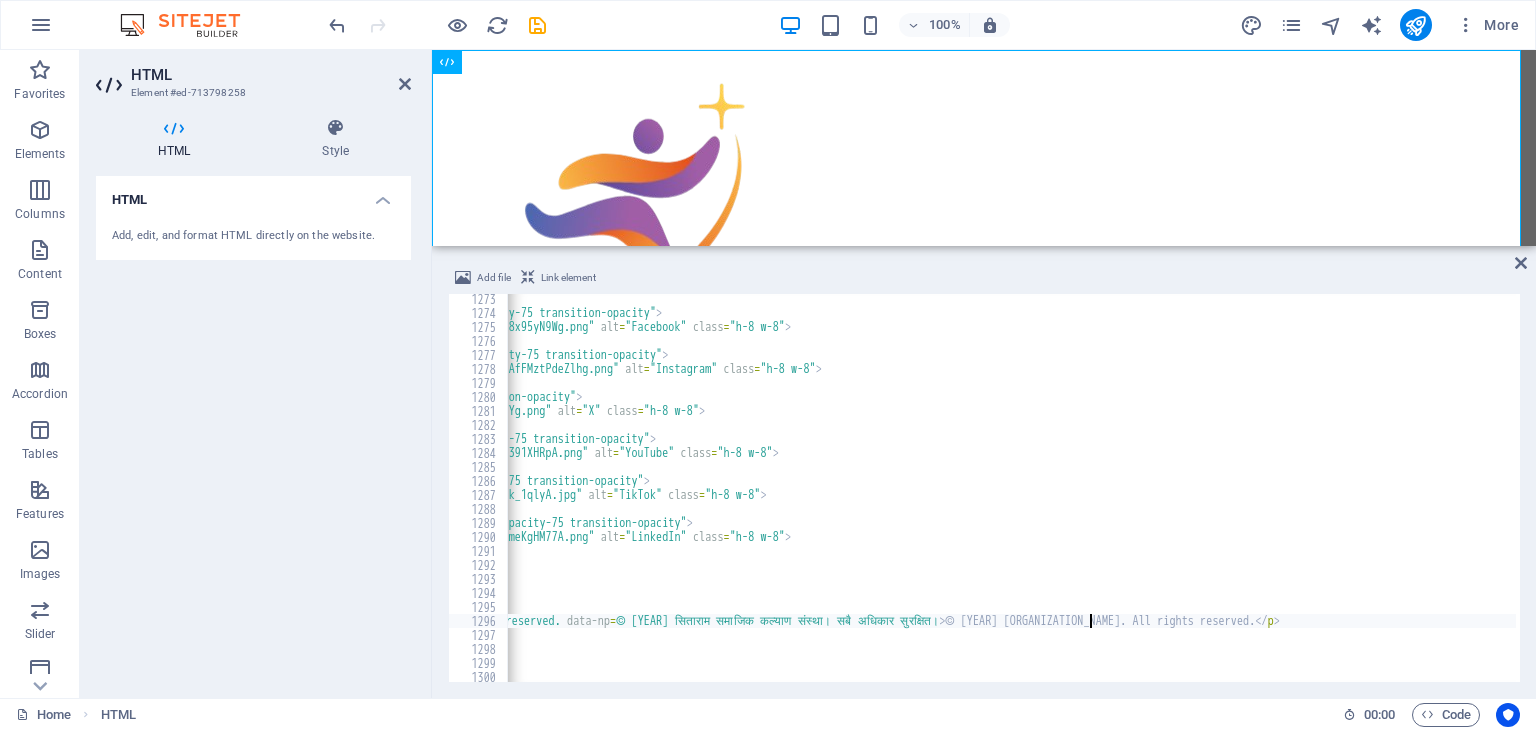 click on "< div   class = "flex space-x-4" >                               < a   href = "https://www.facebook.com/SSWO.2096/"   target = "_blank"   class = "hover:opacity-75 transition-opacity" >                                    < img   src = "https://cdn1.site-media.eu/images/0/16026178/facebook-yrJkTswd2p0lu8x95yN9Wg.png"   alt = "Facebook"   class = "h-8 w-8" >                               </ a >                               < a   href = "https://www.instagram.com/sswo.2096/"   target = "_blank"   class = "hover:opacity-75 transition-opacity" >                                    < img   src = "https://cdn1.site-media.eu/images/0/16026165/instagram__2-FH4V3pzv2AfFMztPdeZlhg.png"   alt = "Instagram"   class = "h-8 w-8" >                               </ a >                               < a   href = "https://x.com/sswo2096"   target = "_blank"   class = "hover:opacity-75 transition-opacity" >                                    < img   src =   alt = "X"   class = "h-8 w-8" >" at bounding box center (3061, 498) 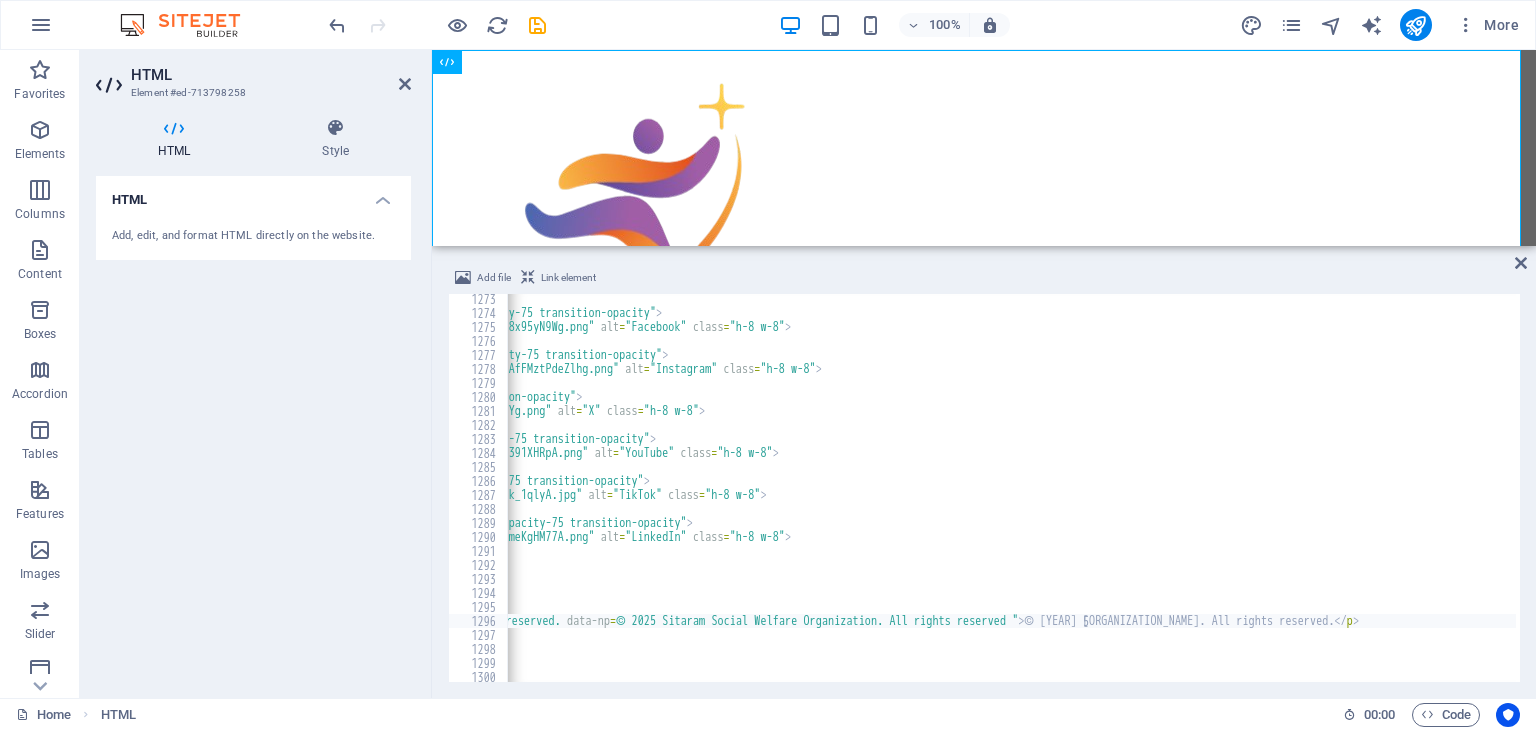 scroll, scrollTop: 0, scrollLeft: 0, axis: both 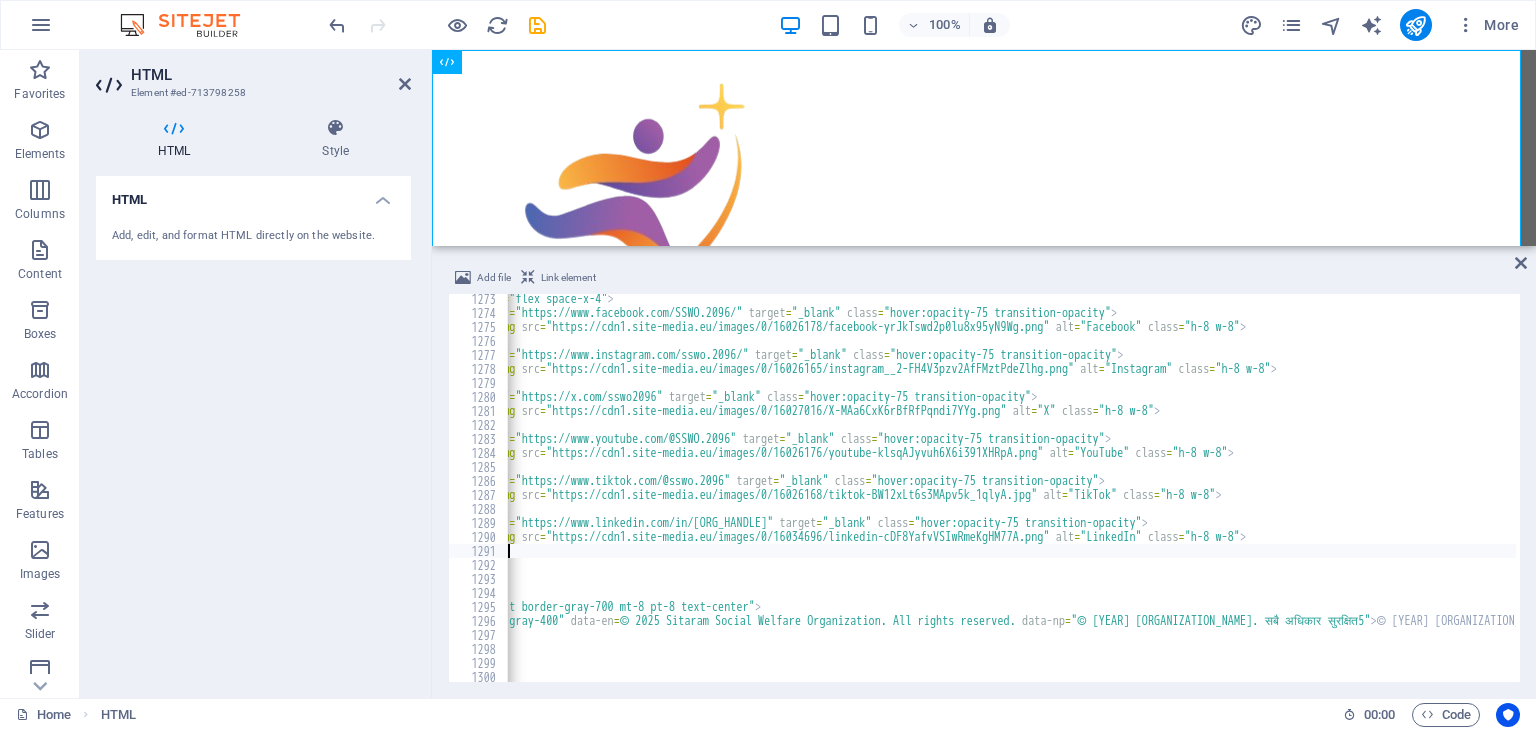 click on "< div   class = "flex space-x-4" >                               < a   href = "https://www.facebook.com/SSWO.2096/"   target = "_blank"   class = "hover:opacity-75 transition-opacity" >                                    < img   src = "https://cdn1.site-media.eu/images/0/16026178/facebook-yrJkTswd2p0lu8x95yN9Wg.png"   alt = "Facebook"   class = "h-8 w-8" >                               </ a >                               < a   href = "https://www.instagram.com/sswo.2096/"   target = "_blank"   class = "hover:opacity-75 transition-opacity" >                                    < img   src = "https://cdn1.site-media.eu/images/0/16026165/instagram__2-FH4V3pzv2AfFMztPdeZlhg.png"   alt = "Instagram"   class = "h-8 w-8" >                               </ a >                               < a   href = "https://x.com/sswo2096"   target = "_blank"   class = "hover:opacity-75 transition-opacity" >                                    < img   src =   alt = "X"   class = "h-8 w-8" >" at bounding box center (3516, 498) 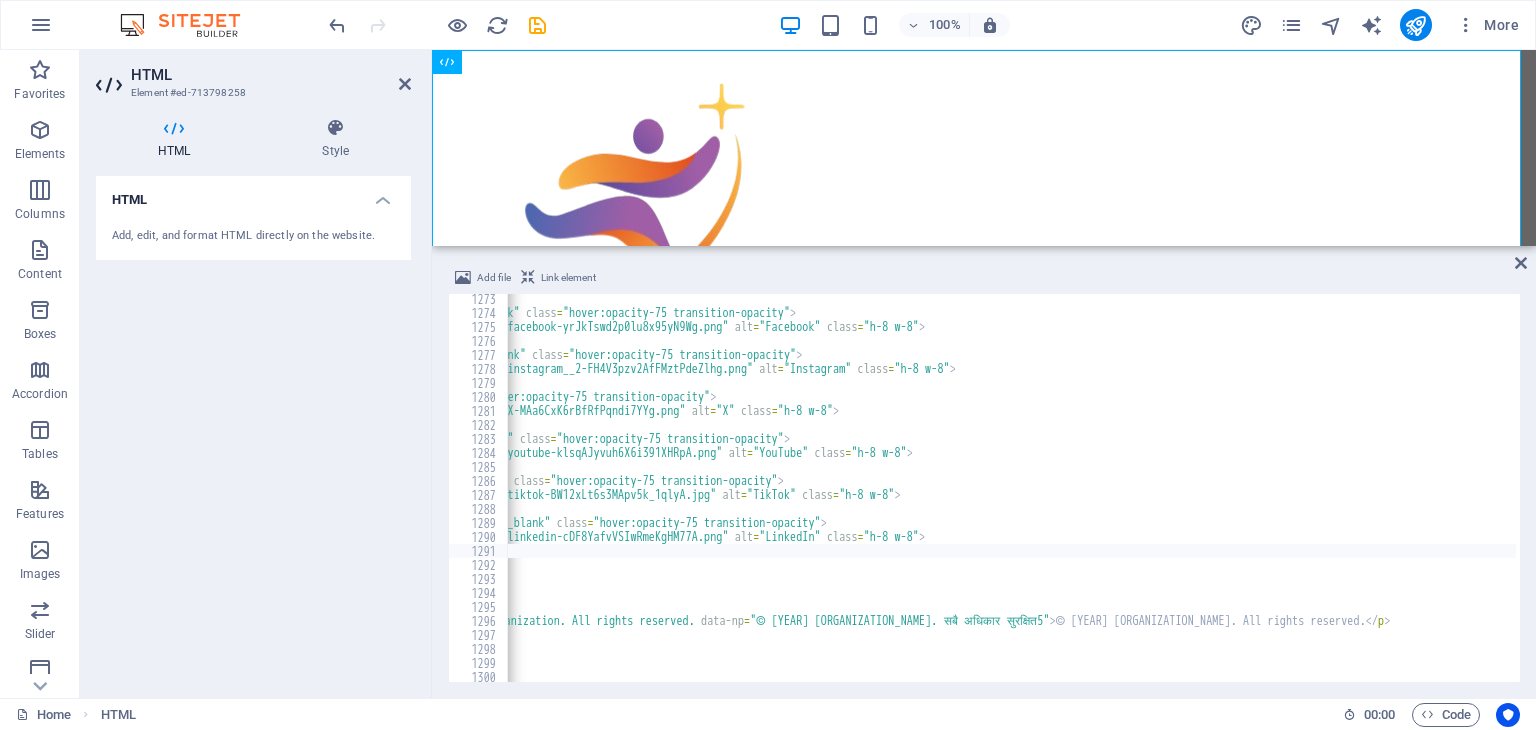 scroll, scrollTop: 0, scrollLeft: 514, axis: horizontal 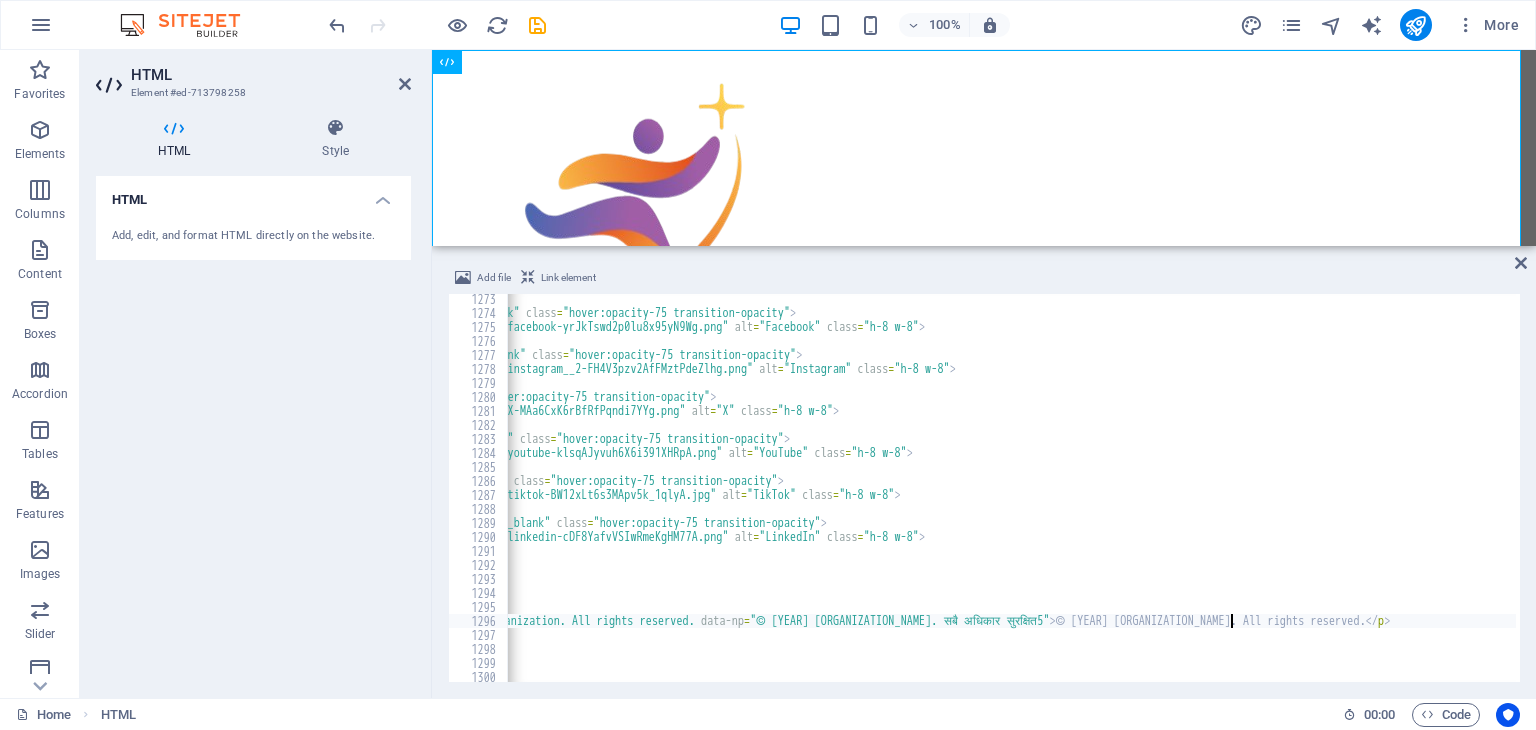 click on "< div   class = "flex space-x-4" >                               < a   href = "https://www.facebook.com/SSWO.2096/"   target = "_blank"   class = "hover:opacity-75 transition-opacity" >                                    < img   src = "https://cdn1.site-media.eu/images/0/16026178/facebook-yrJkTswd2p0lu8x95yN9Wg.png"   alt = "Facebook"   class = "h-8 w-8" >                               </ a >                               < a   href = "https://www.instagram.com/sswo.2096/"   target = "_blank"   class = "hover:opacity-75 transition-opacity" >                                    < img   src = "https://cdn1.site-media.eu/images/0/16026165/instagram__2-FH4V3pzv2AfFMztPdeZlhg.png"   alt = "Instagram"   class = "h-8 w-8" >                               </ a >                               < a   href = "https://x.com/sswo2096"   target = "_blank"   class = "hover:opacity-75 transition-opacity" >                                    < img   src =   alt = "X"   class = "h-8 w-8" >" at bounding box center [3195, 498] 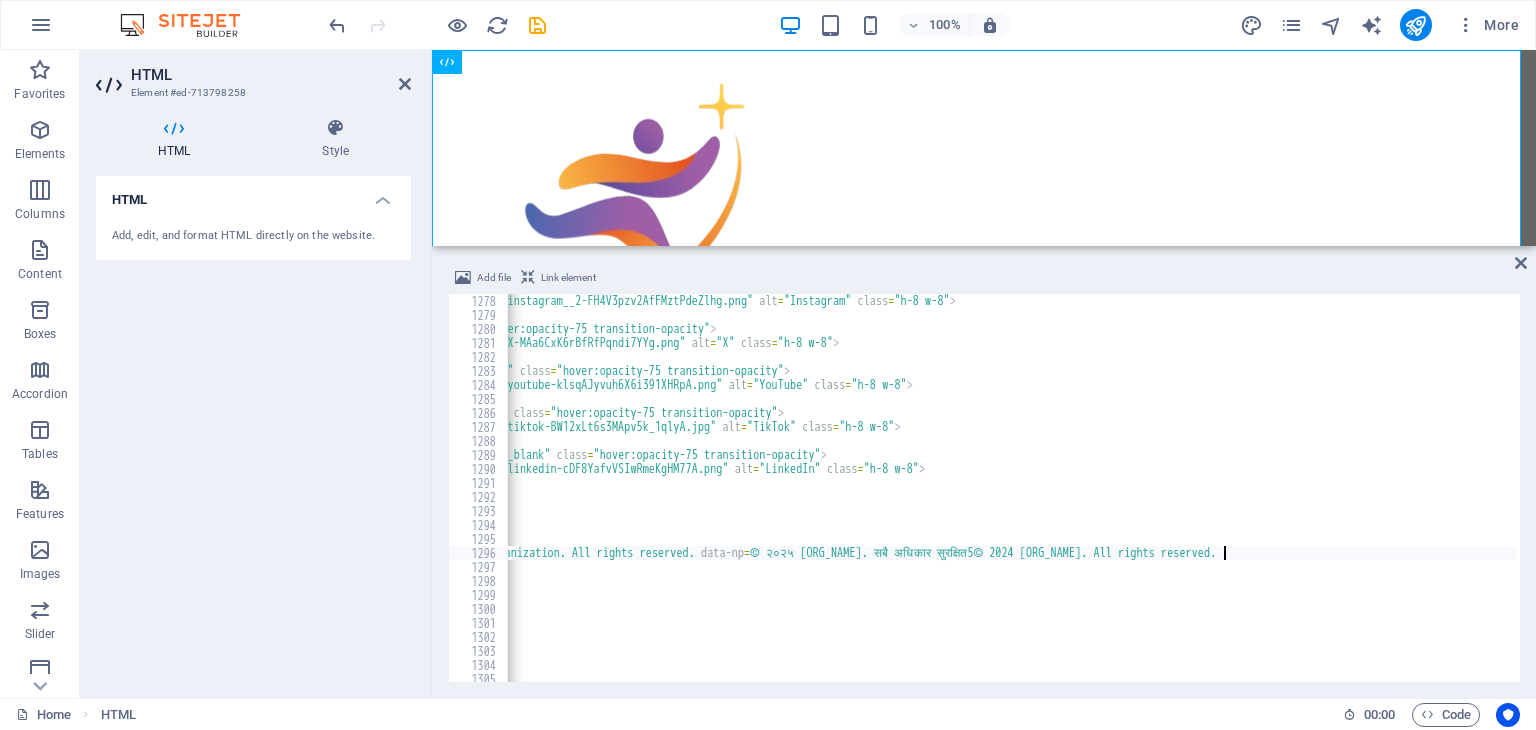scroll, scrollTop: 17888, scrollLeft: 0, axis: vertical 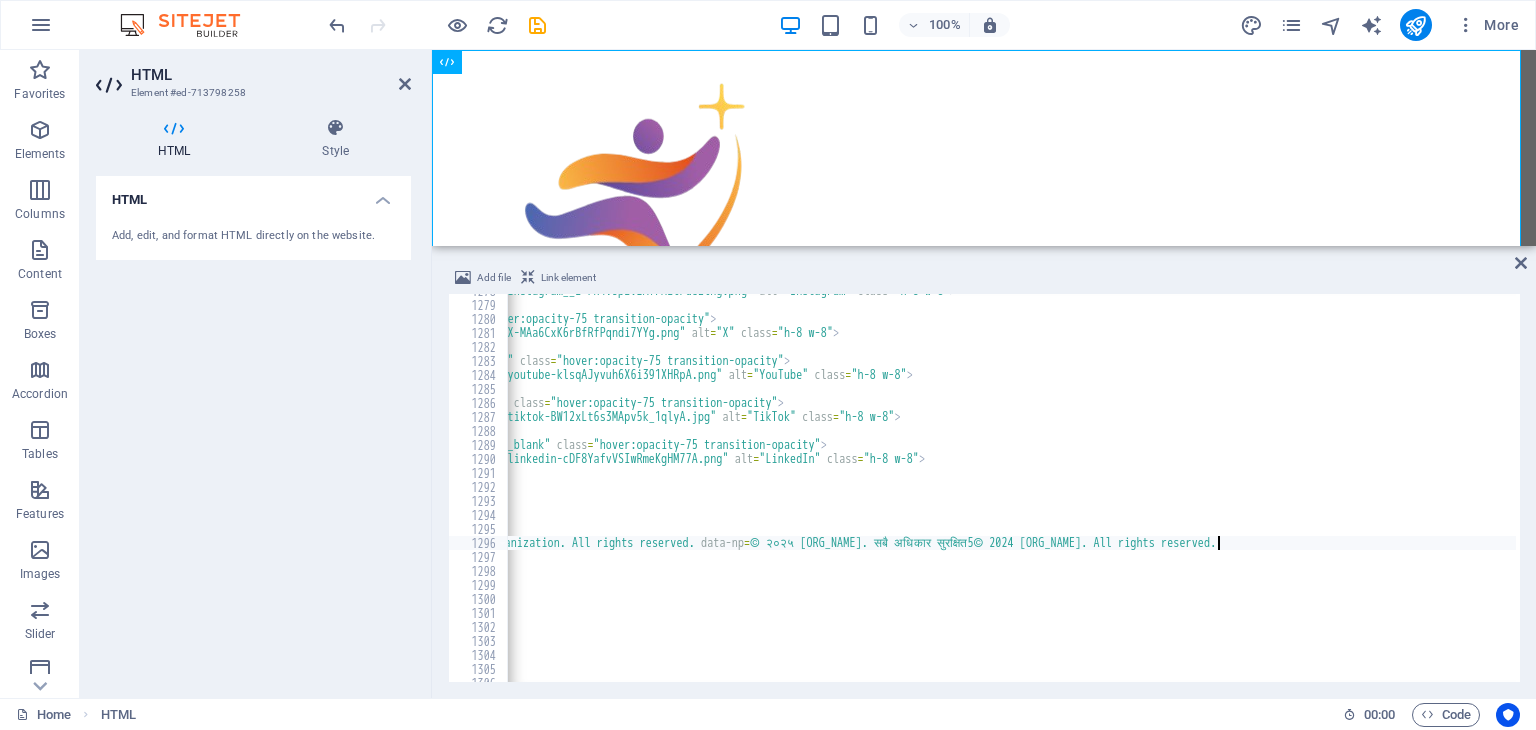 click on "< img   src = "https://cdn1.site-media.eu/images/0/16026165/instagram__2-FH4V3pzv2AfFMztPdeZlhg.png"   alt = "Instagram"   class = "h-8 w-8" >                               < / a >                               < a   href = "https://x.com/sswo2096"   target = "_blank"   class = "hover:opacity-75 transition-opacity" >                                    < img   src = "https://cdn1.site-media.eu/images/0/16027016/X-MAa6CxK6rBfRfPqndi7YYg.png"   alt = "X"   class = "h-8 w-8" >                               < / a >                               < a   href = "https://www.youtube.com/@SSWO.2096"   target = "_blank"   class = "hover:opacity-75 transition-opacity" >                                    < img   src = "https://cdn1.site-media.eu/images/0/16026176/youtube-klsqAJyvuh6X6i391XHRpA.png"   alt = "YouTube"   class = "h-8 w-8" >                               < / a >                               < a   href = "https://www.tiktok.com/@sswo.2096"   target = "_blank"   class = >      <" at bounding box center [3195, 490] 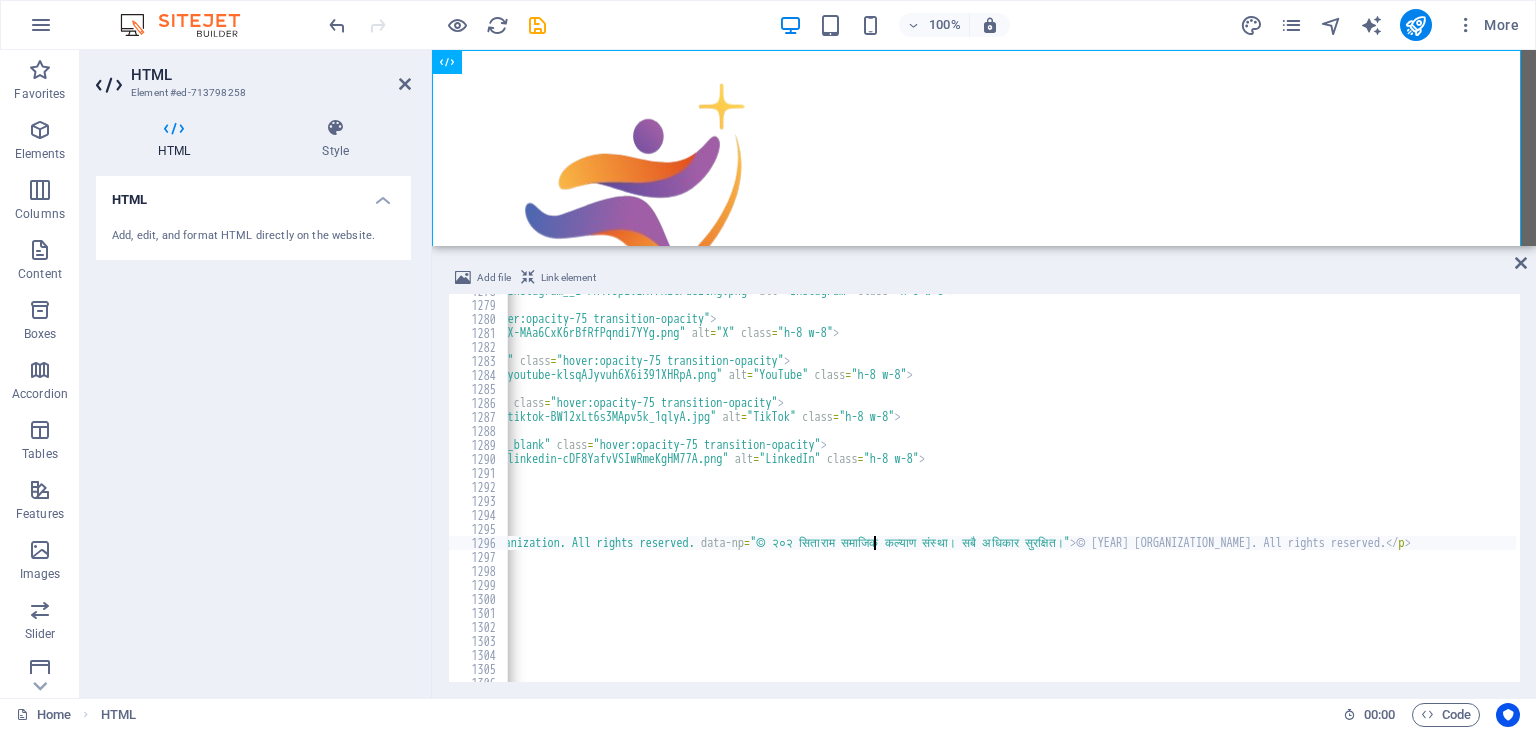 scroll, scrollTop: 1, scrollLeft: 0, axis: vertical 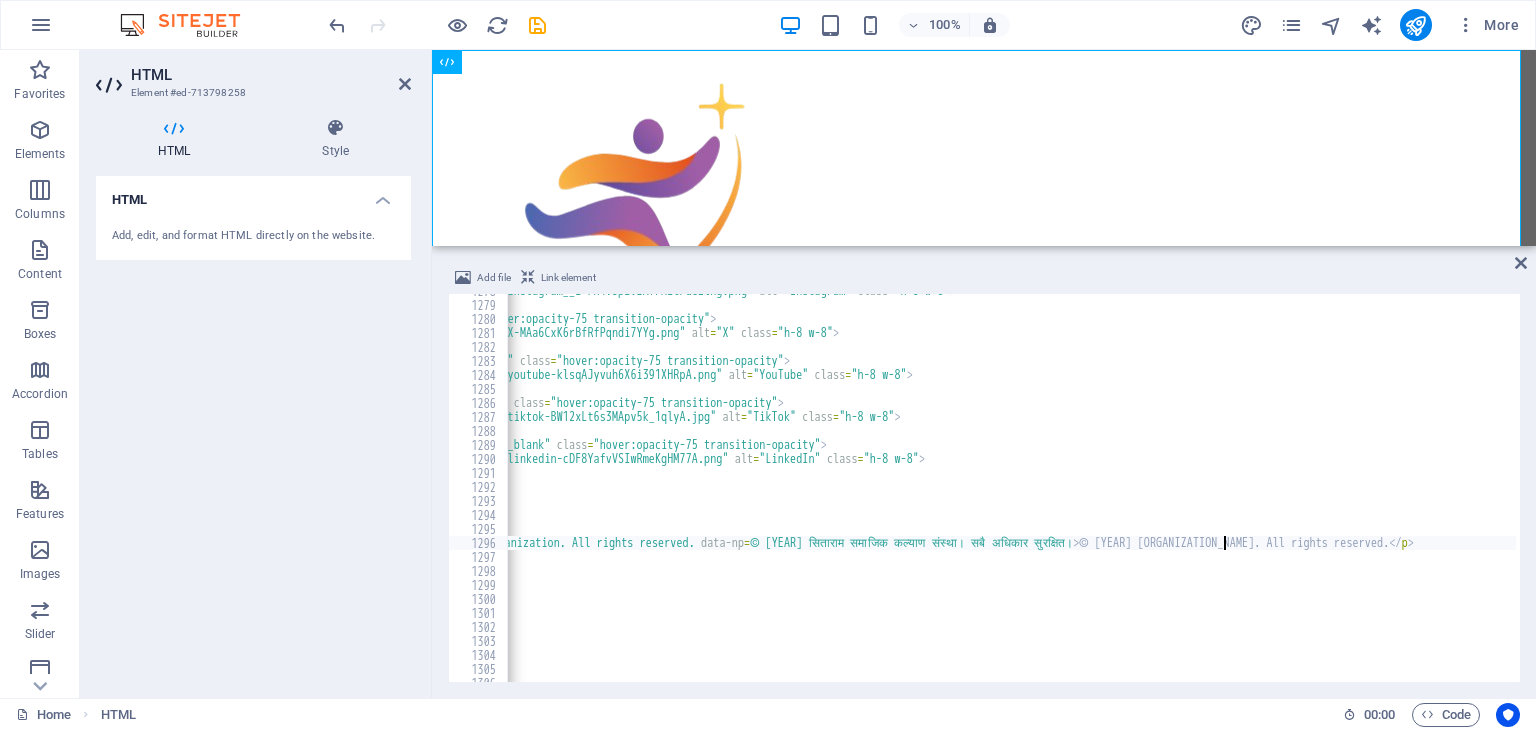 click on "< img   src = "https://cdn1.site-media.eu/images/0/16026165/instagram__2-FH4V3pzv2AfFMztPdeZlhg.png"   alt = "Instagram"   class = "h-8 w-8" >                               < / a >                               < a   href = "https://x.com/sswo2096"   target = "_blank"   class = "hover:opacity-75 transition-opacity" >                                    < img   src = "https://cdn1.site-media.eu/images/0/16027016/X-MAa6CxK6rBfRfPqndi7YYg.png"   alt = "X"   class = "h-8 w-8" >                               < / a >                               < a   href = "https://www.youtube.com/@SSWO.2096"   target = "_blank"   class = "hover:opacity-75 transition-opacity" >                                    < img   src = "https://cdn1.site-media.eu/images/0/16026176/youtube-klsqAJyvuh6X6i391XHRpA.png"   alt = "YouTube"   class = "h-8 w-8" >                               < / a >                               < a   href = "https://www.tiktok.com/@sswo.2096"   target = "_blank"   class = >      <" at bounding box center [3195, 490] 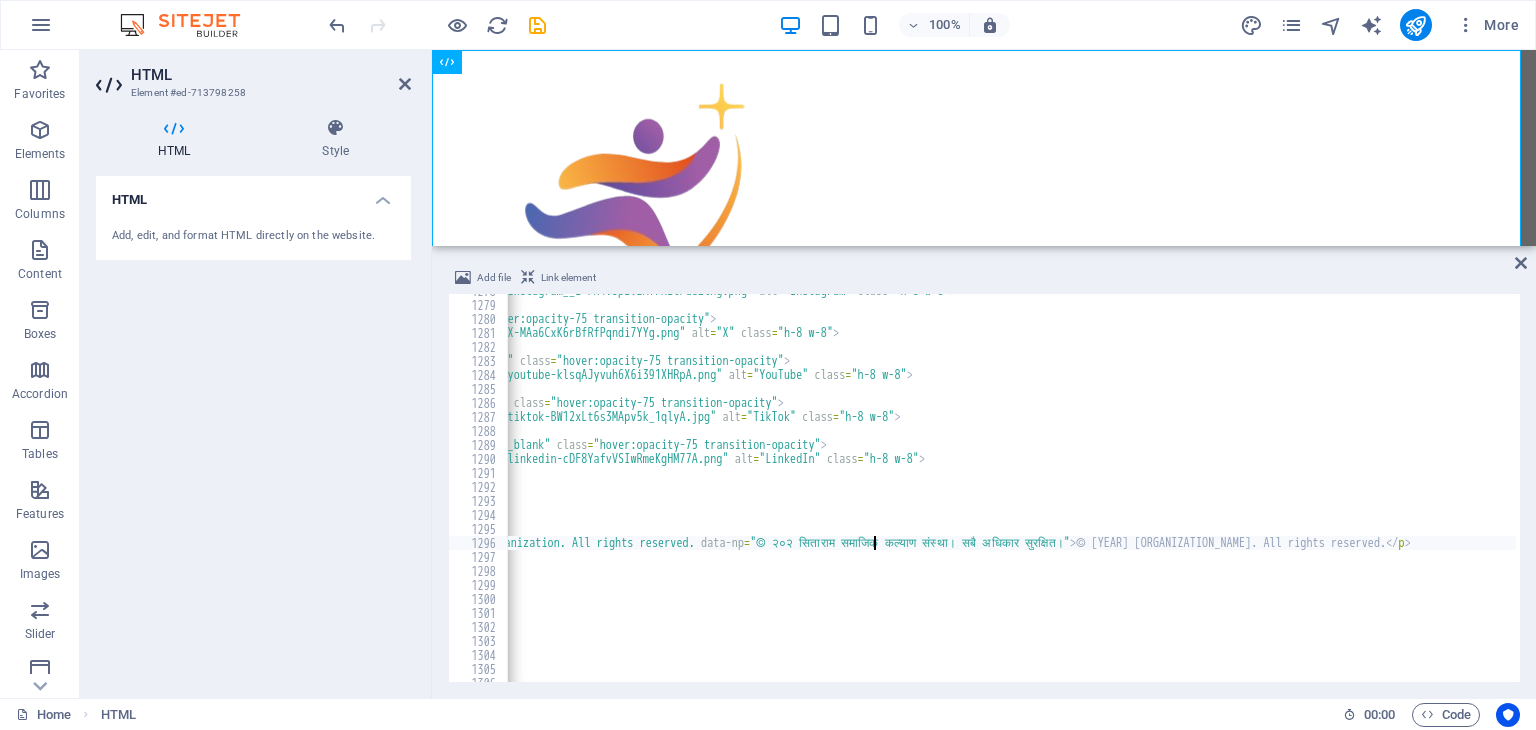 scroll, scrollTop: 1, scrollLeft: 0, axis: vertical 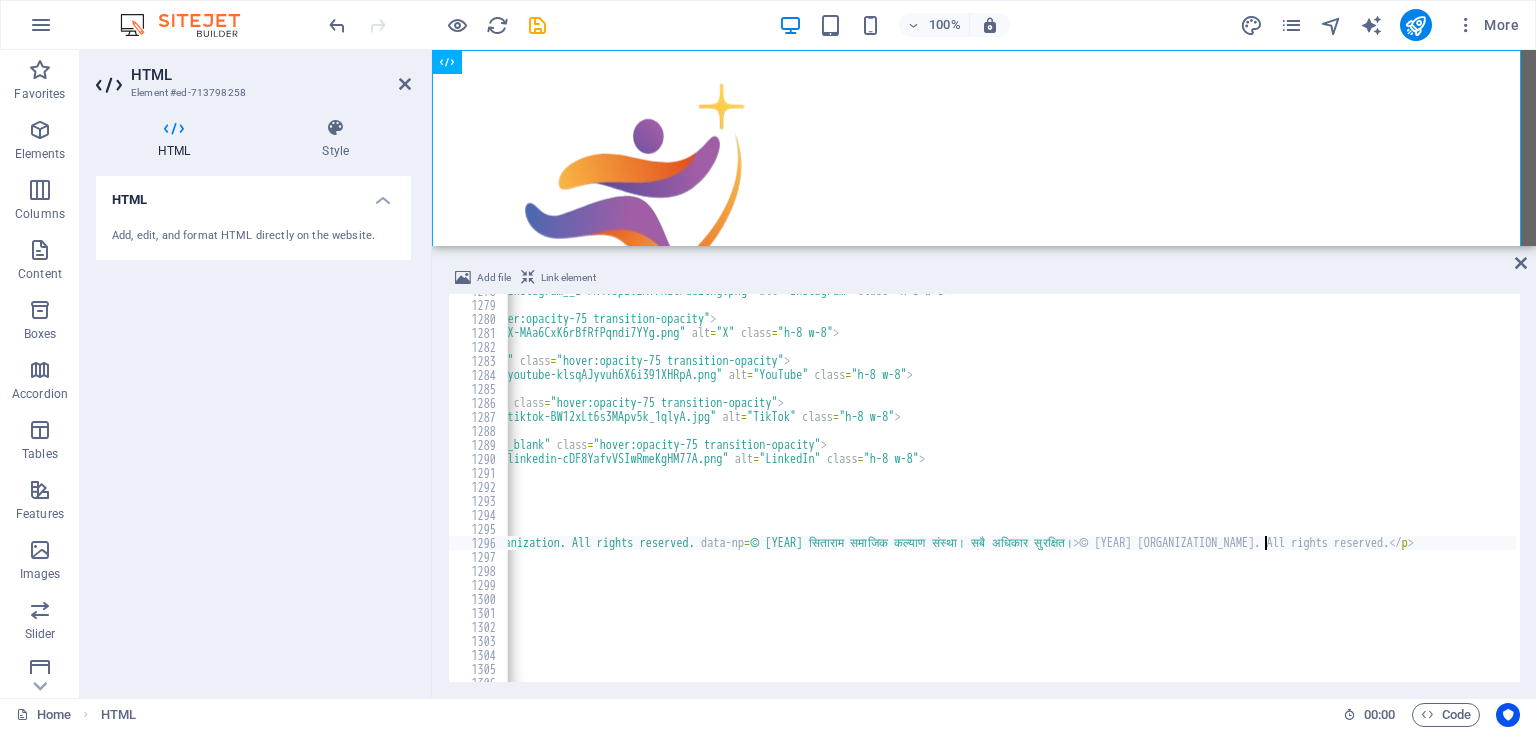 click on "< img   src = "https://cdn1.site-media.eu/images/0/16026165/instagram__2-FH4V3pzv2AfFMztPdeZlhg.png"   alt = "Instagram"   class = "h-8 w-8" >                               < / a >                               < a   href = "https://x.com/sswo2096"   target = "_blank"   class = "hover:opacity-75 transition-opacity" >                                    < img   src = "https://cdn1.site-media.eu/images/0/16027016/X-MAa6CxK6rBfRfPqndi7YYg.png"   alt = "X"   class = "h-8 w-8" >                               < / a >                               < a   href = "https://www.youtube.com/@SSWO.2096"   target = "_blank"   class = "hover:opacity-75 transition-opacity" >                                    < img   src = "https://cdn1.site-media.eu/images/0/16026176/youtube-klsqAJyvuh6X6i391XHRpA.png"   alt = "YouTube"   class = "h-8 w-8" >                               < / a >                               < a   href = "https://www.tiktok.com/@sswo.2096"   target = "_blank"   class = >      <" at bounding box center [3195, 490] 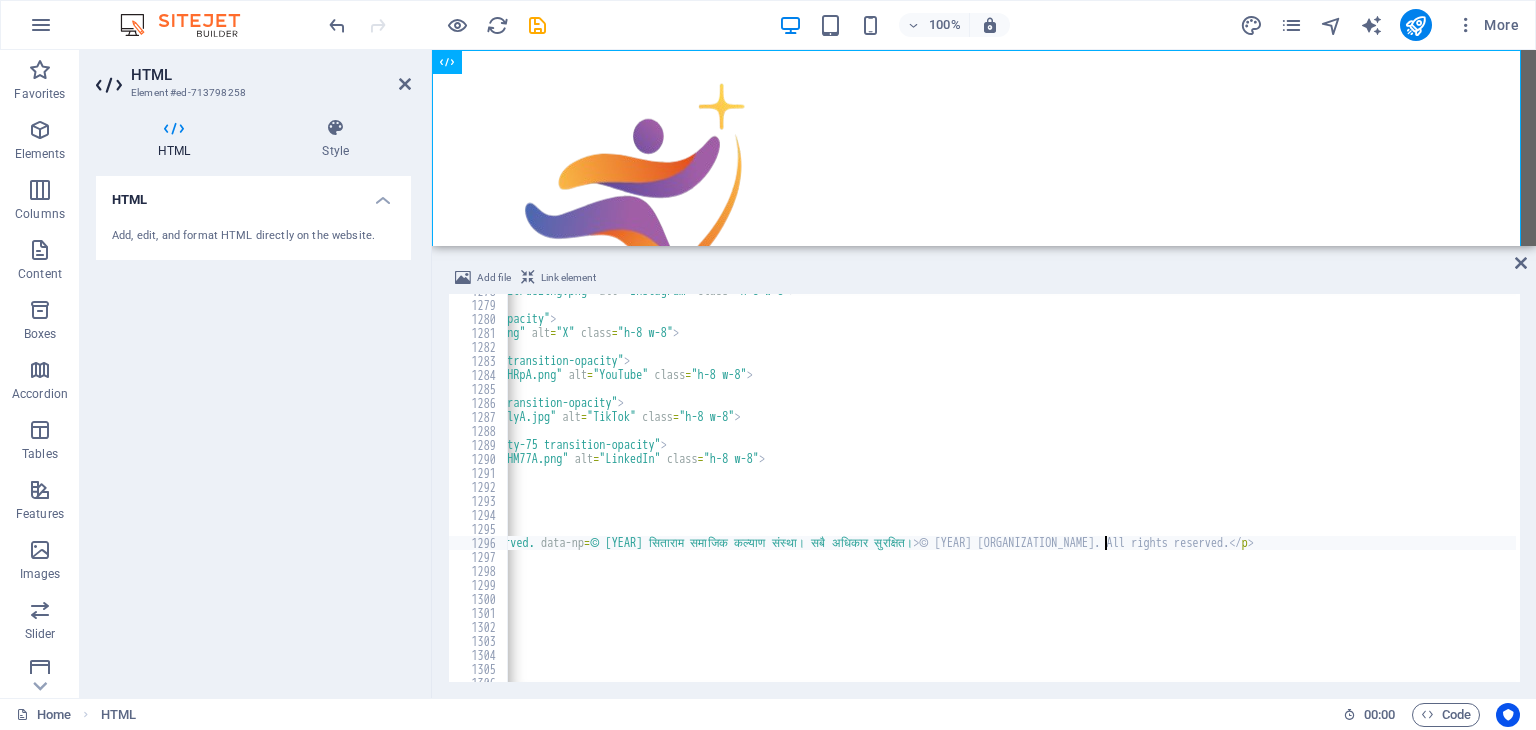scroll, scrollTop: 0, scrollLeft: 692, axis: horizontal 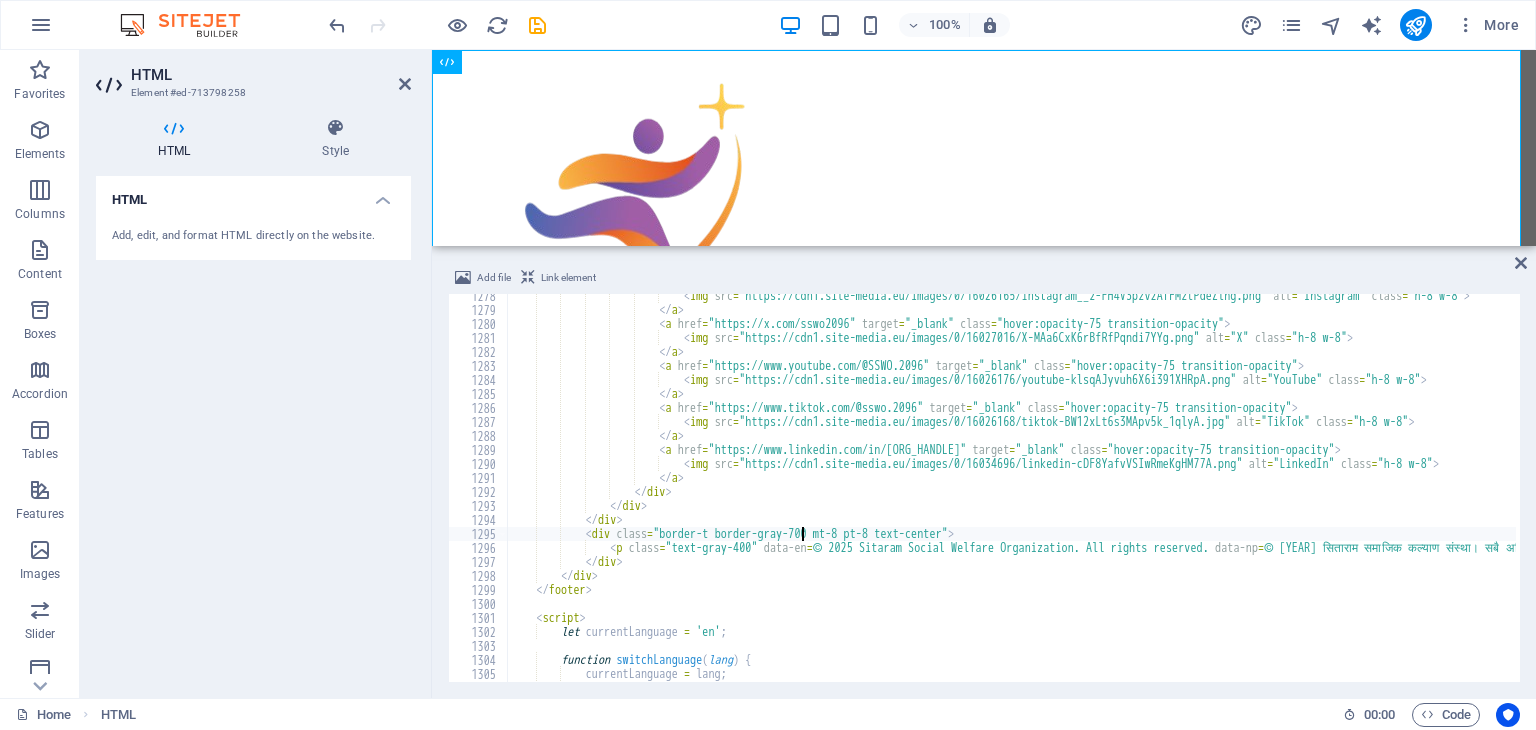 click on "< img   src = "https://cdn1.site-media.eu/images/0/16026165/instagram__2-FH4V3pzv2AfFMztPdeZlhg.png"   alt = "Instagram"   class = "h-8 w-8" >                               < / a >                               < a   href = "https://x.com/sswo2096"   target = "_blank"   class = "hover:opacity-75 transition-opacity" >                                    < img   src = "https://cdn1.site-media.eu/images/0/16027016/X-MAa6CxK6rBfRfPqndi7YYg.png"   alt = "X"   class = "h-8 w-8" >                               < / a >                               < a   href = "https://www.youtube.com/@SSWO.2096"   target = "_blank"   class = "hover:opacity-75 transition-opacity" >                                    < img   src = "https://cdn1.site-media.eu/images/0/16026176/youtube-klsqAJyvuh6X6i391XHRpA.png"   alt = "YouTube"   class = "h-8 w-8" >                               < / a >                               < a   href = "https://www.tiktok.com/@sswo.2096"   target = "_blank"   class = >      <" at bounding box center (3709, 495) 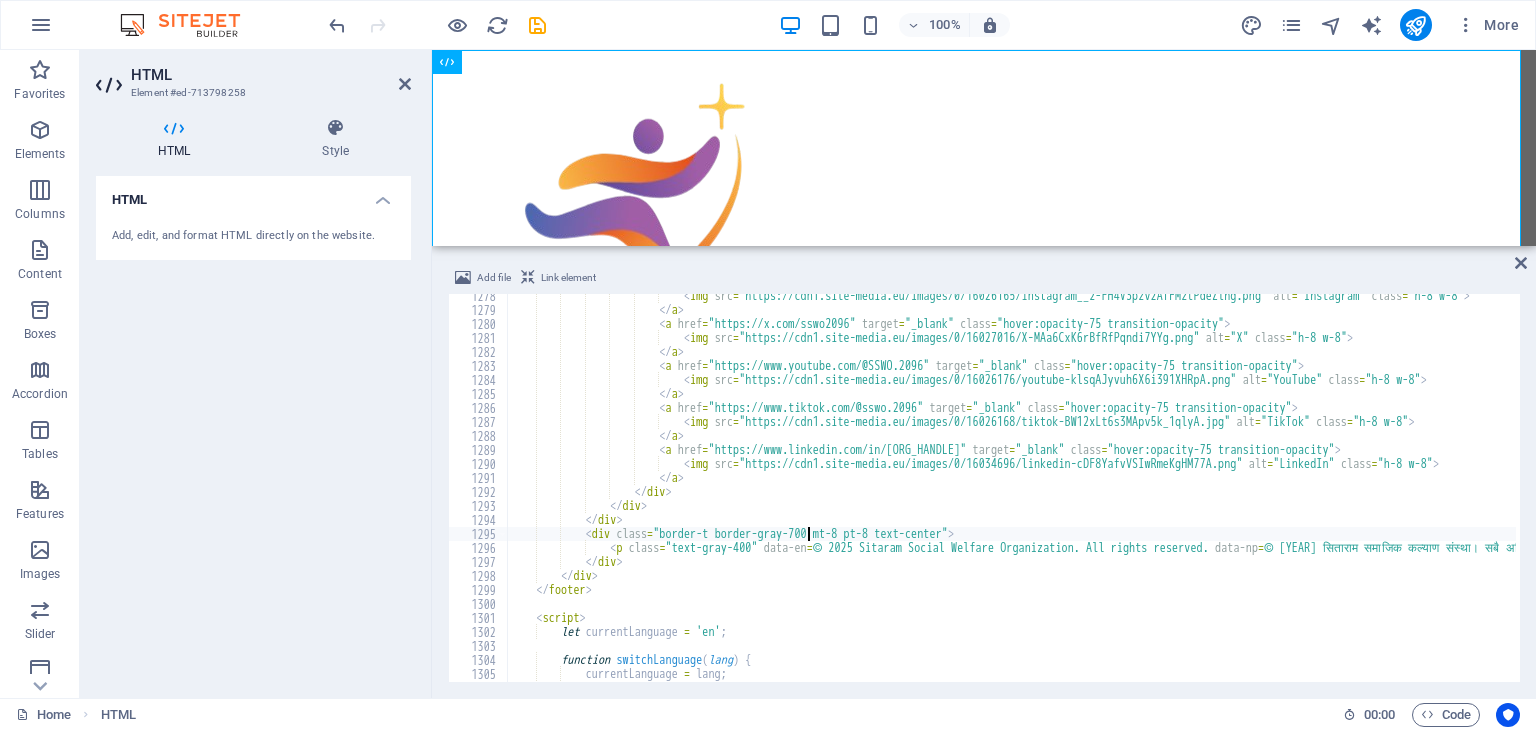 click on "< img   src = "https://cdn1.site-media.eu/images/0/16026165/instagram__2-FH4V3pzv2AfFMztPdeZlhg.png"   alt = "Instagram"   class = "h-8 w-8" >                               < / a >                               < a   href = "https://x.com/sswo2096"   target = "_blank"   class = "hover:opacity-75 transition-opacity" >                                    < img   src = "https://cdn1.site-media.eu/images/0/16027016/X-MAa6CxK6rBfRfPqndi7YYg.png"   alt = "X"   class = "h-8 w-8" >                               < / a >                               < a   href = "https://www.youtube.com/@SSWO.2096"   target = "_blank"   class = "hover:opacity-75 transition-opacity" >                                    < img   src = "https://cdn1.site-media.eu/images/0/16026176/youtube-klsqAJyvuh6X6i391XHRpA.png"   alt = "YouTube"   class = "h-8 w-8" >                               < / a >                               < a   href = "https://www.tiktok.com/@sswo.2096"   target = "_blank"   class = >      <" at bounding box center [3709, 495] 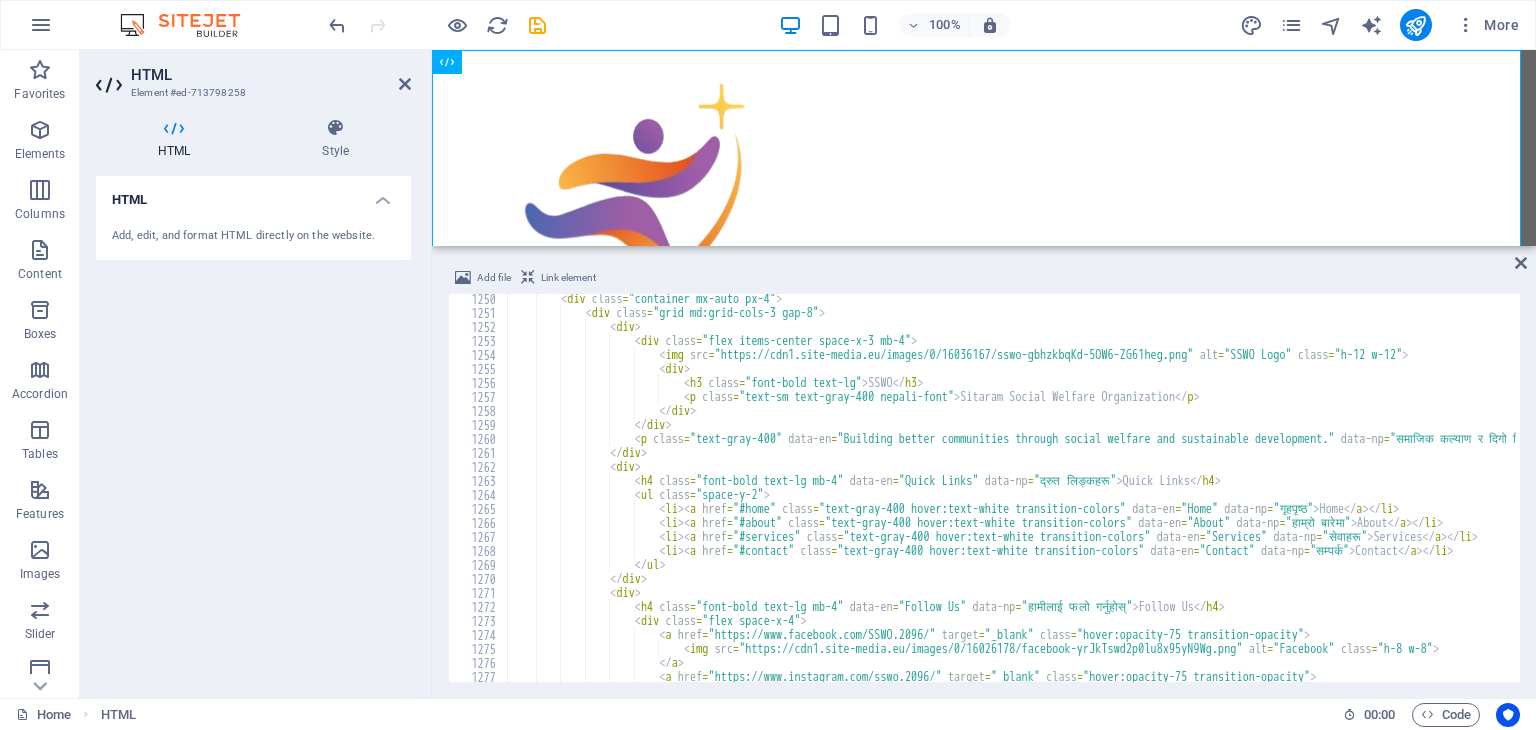 scroll, scrollTop: 17488, scrollLeft: 0, axis: vertical 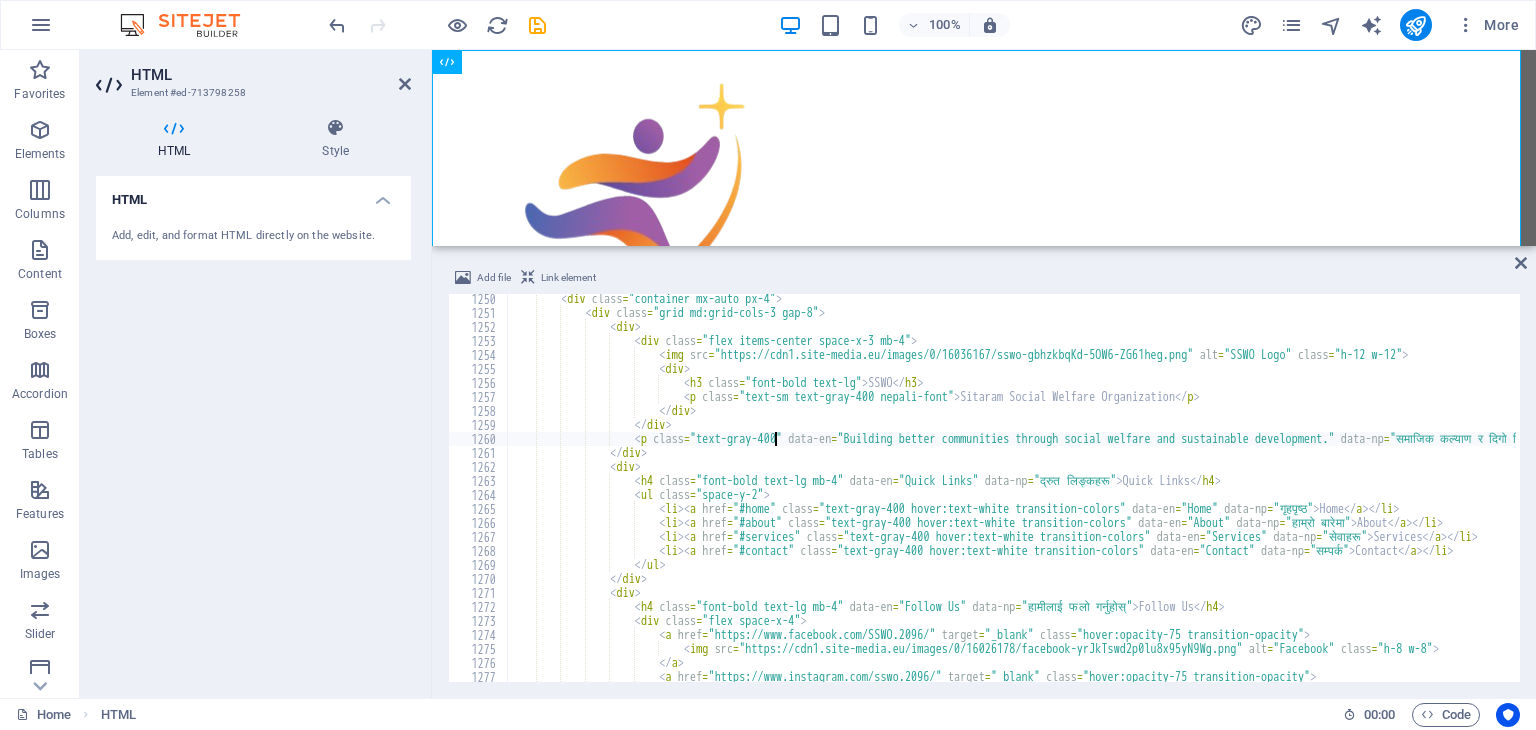 click on "< div   class = "container mx-auto px-4" >                < div   class = "grid md:grid-cols-3 gap-8" >                     < div >                          < div   class = "flex items-center space-x-3 mb-4" >                               < img   src = "https://cdn1.site-media.eu/images/0/16036167/sswo-gbhzkbqKd-5OW6-ZG61heg.png"   alt = "SSWO Logo"   class = "h-12 w-12" >                               < div >                                    < h3   class = "font-bold text-lg" > SSWO </ h3 >                                    < p   class = "text-sm text-gray-400 nepali-font" > सिताराम समाजिक कल्याण संस्था </ p >                               </ div >                          </ div >                          < p   class = "text-gray-400"   data-en = "Building better communities through social welfare and sustainable development."   data-np = > Building better communities through social welfare and sustainable development. </ p >                </" at bounding box center (3709, 498) 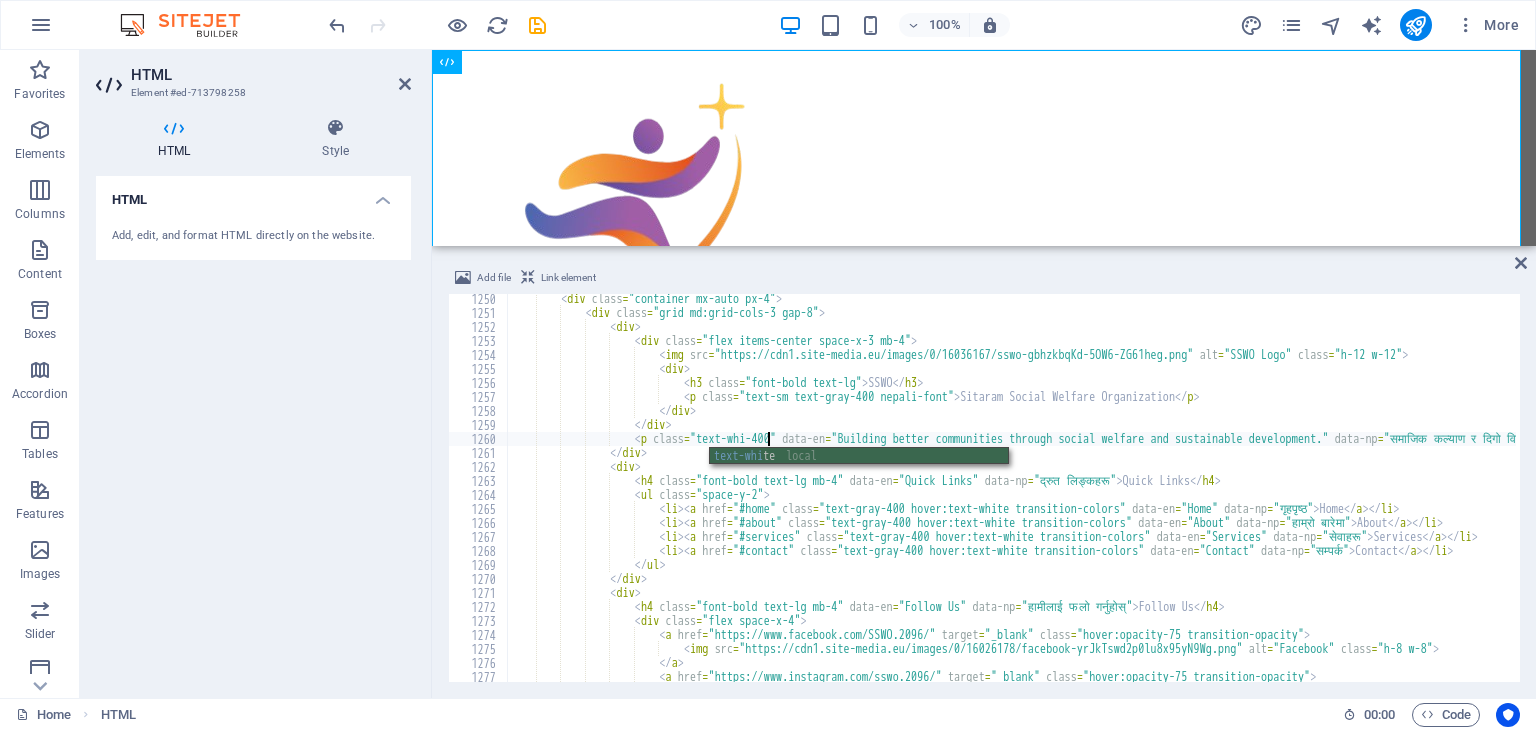 scroll, scrollTop: 0, scrollLeft: 21, axis: horizontal 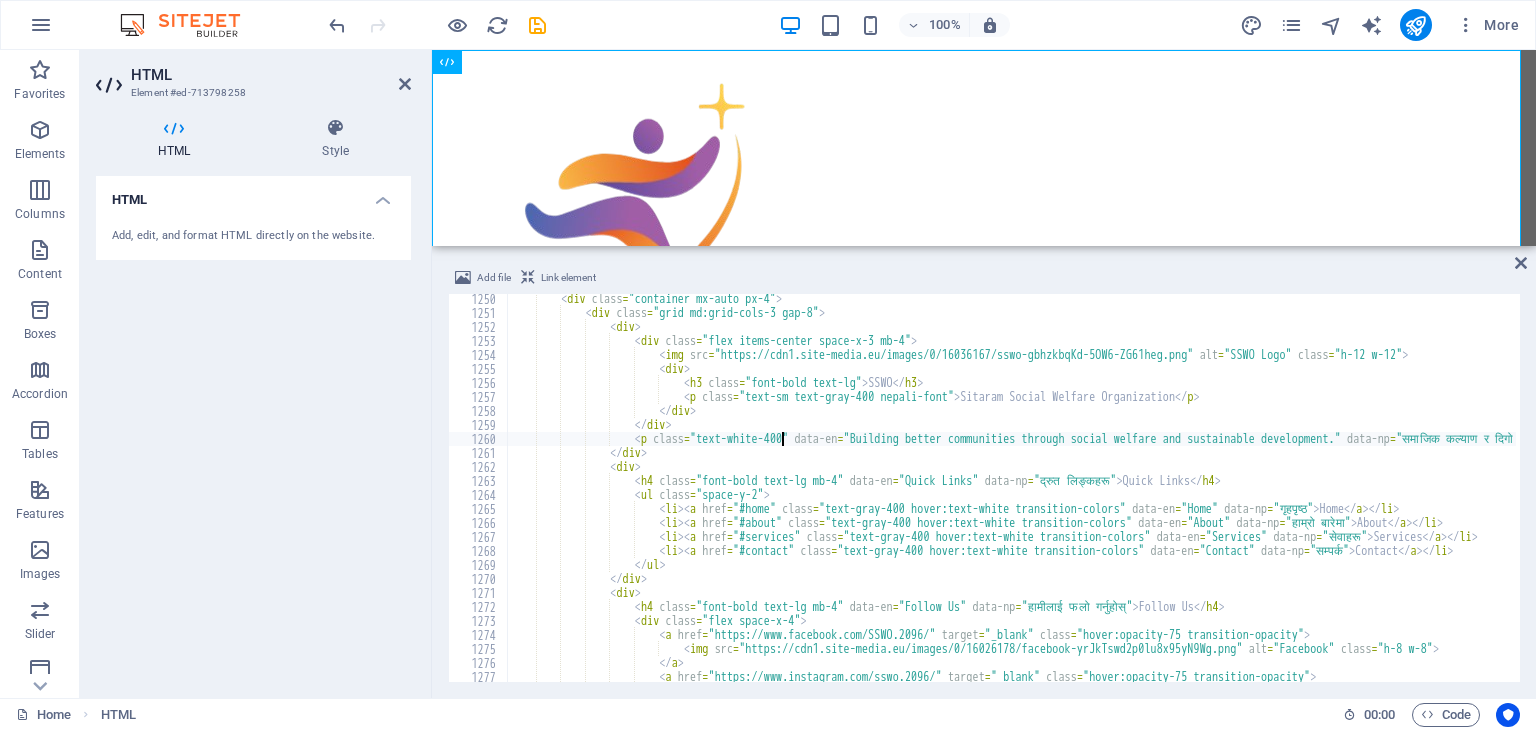 click on "Building better communities through social welfare and sustainable development." at bounding box center [3709, 498] 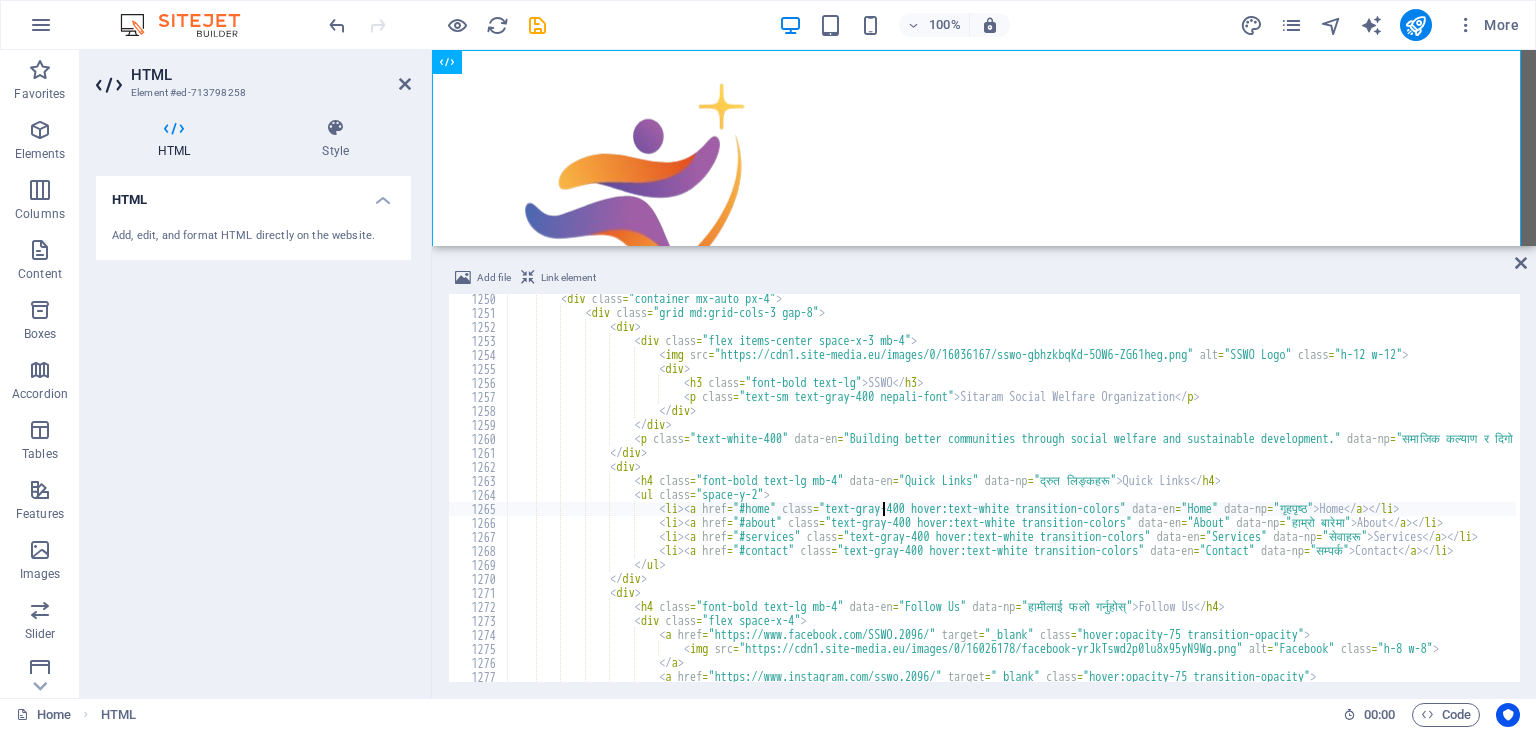 click on "Building better communities through social welfare and sustainable development." at bounding box center [3709, 498] 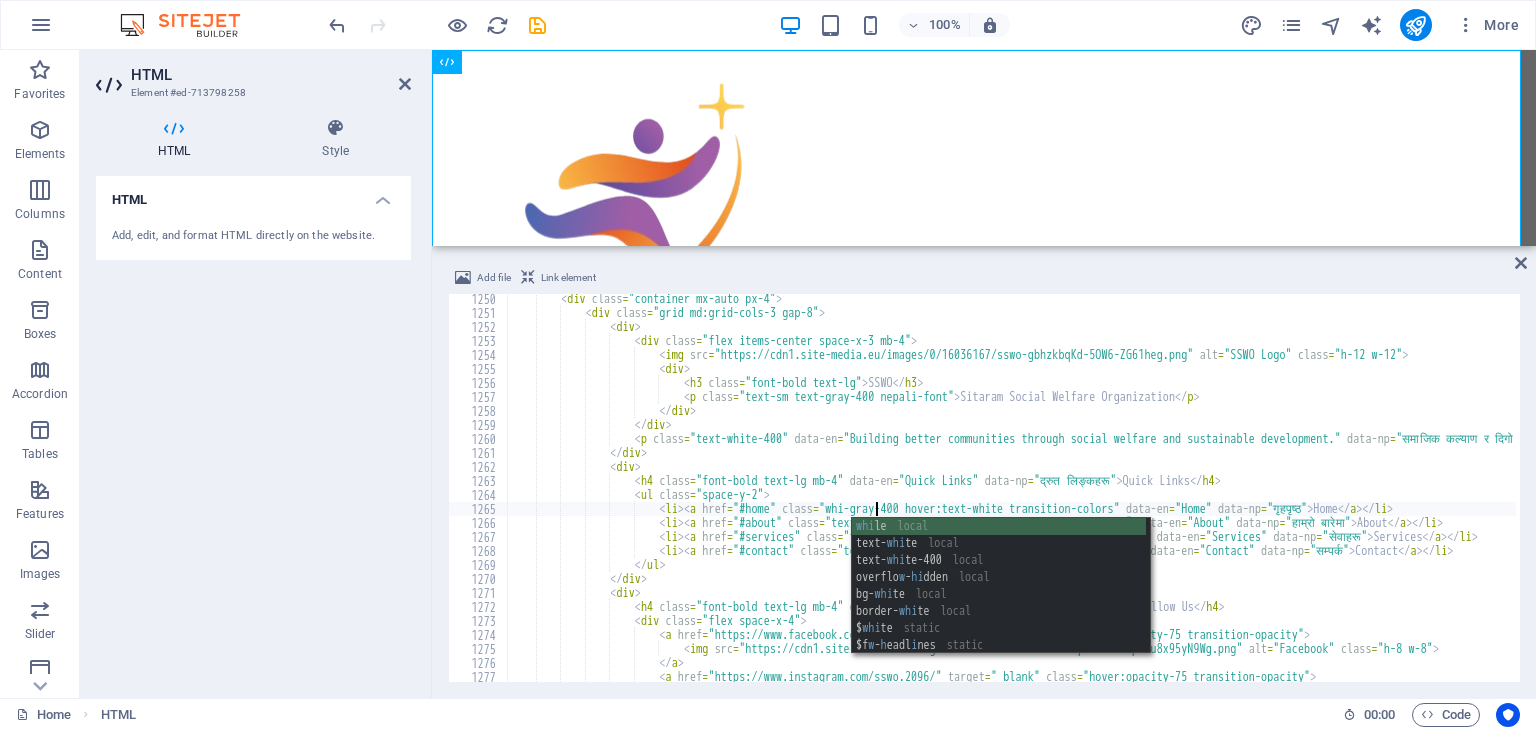 scroll, scrollTop: 0, scrollLeft: 30, axis: horizontal 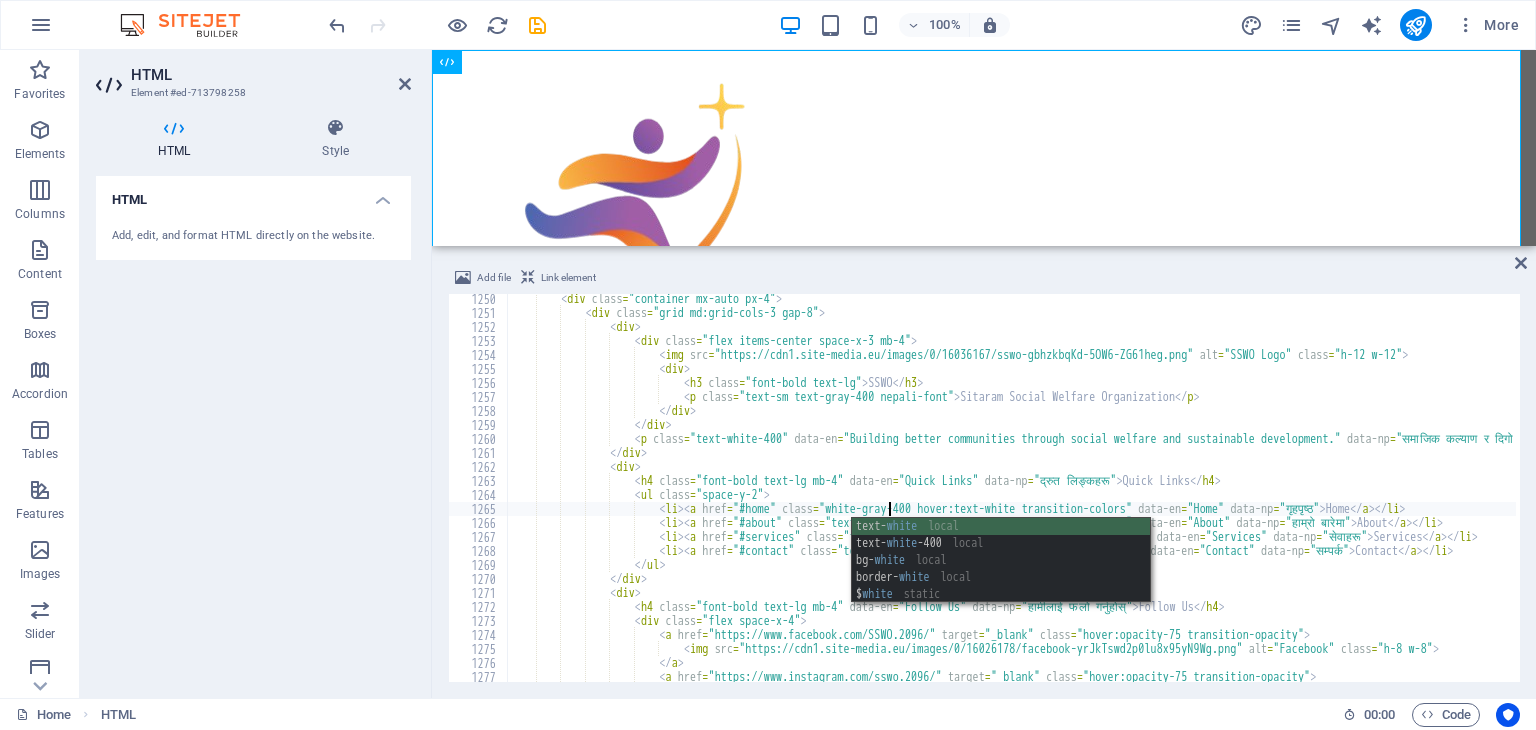 click on "text- white local text- white -400 local bg- white local border- white local $ white static" at bounding box center [1001, 577] 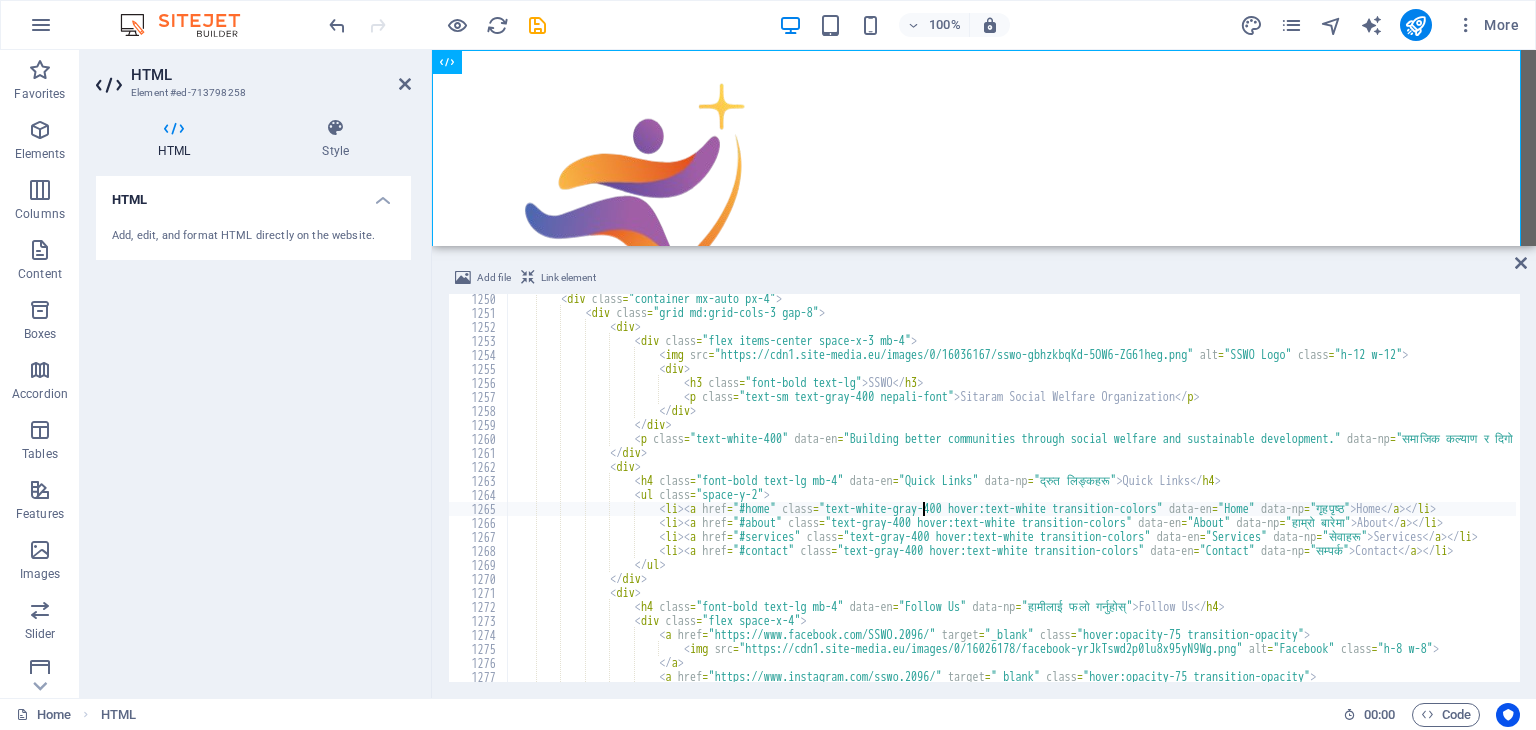click on "Building better communities through social welfare and sustainable development." at bounding box center [3709, 498] 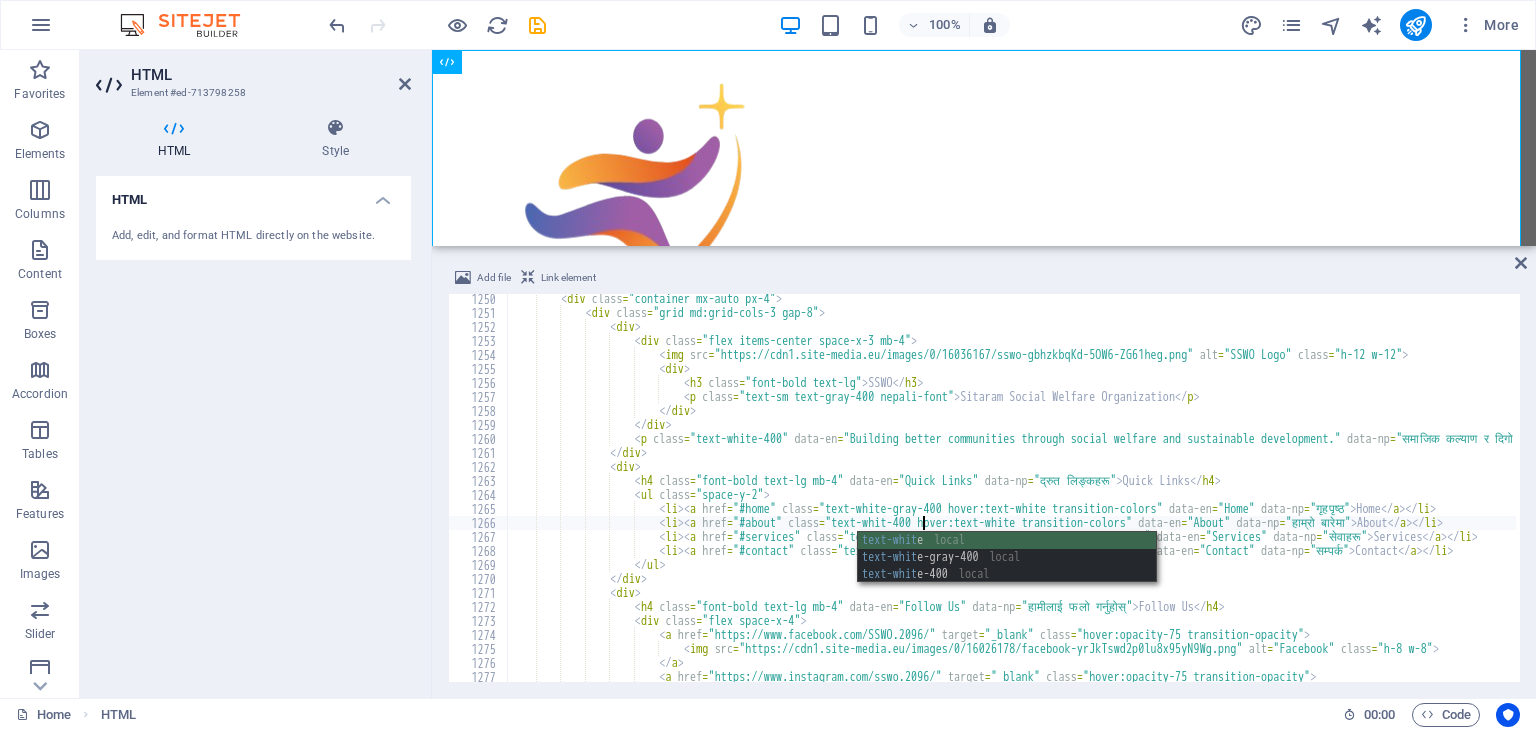 scroll, scrollTop: 0, scrollLeft: 33, axis: horizontal 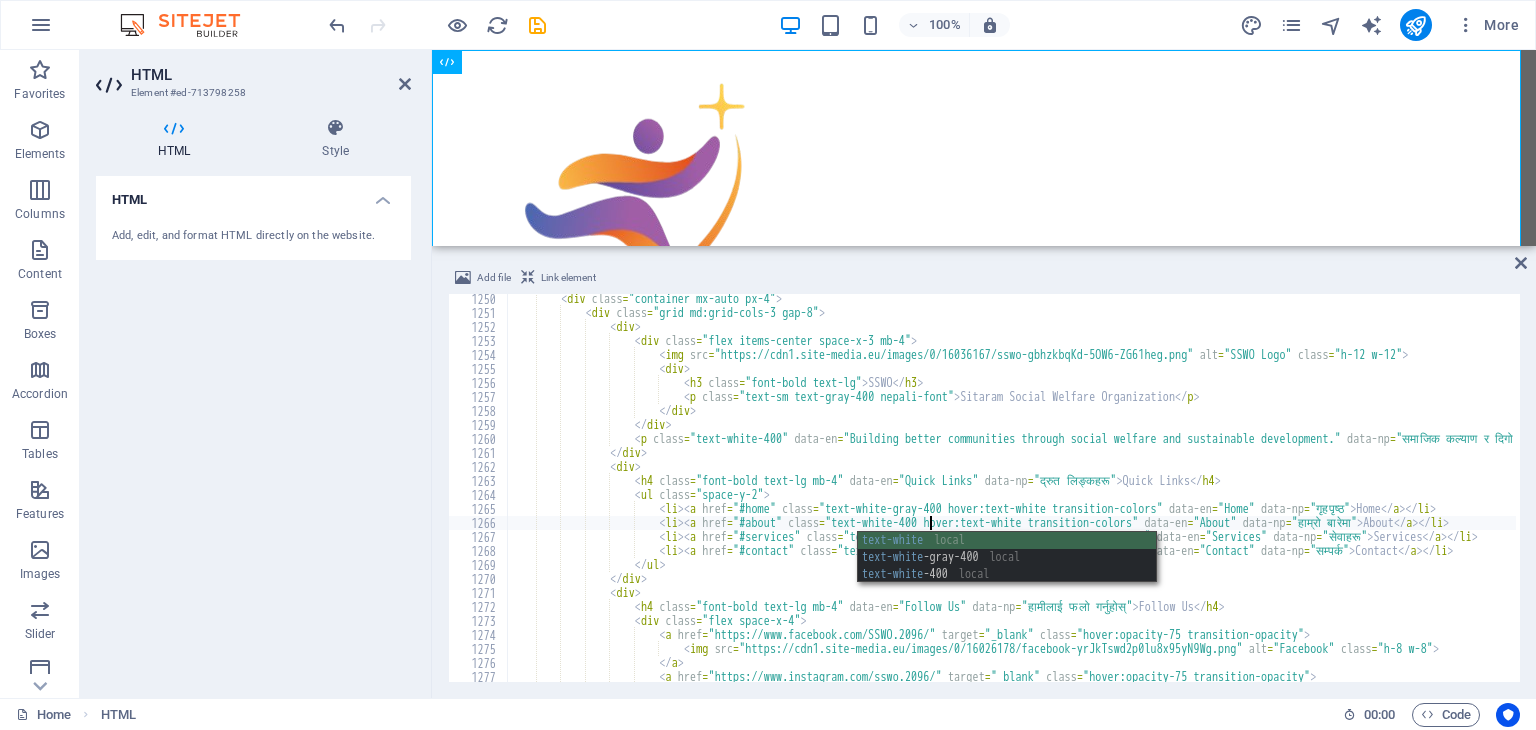 click on "text-white local text-white -gray-400 local text-white -400 local" at bounding box center [1007, 574] 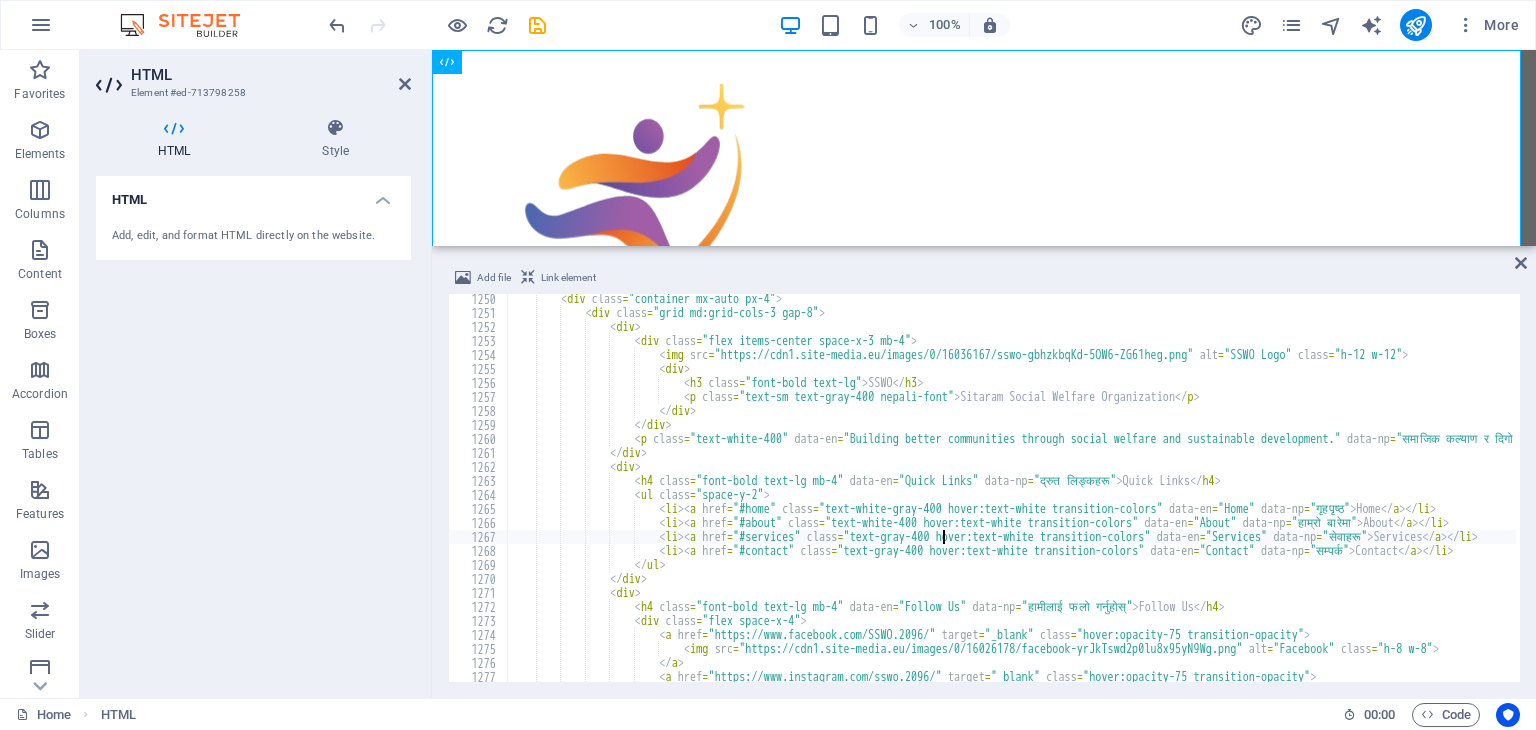 click on "Building better communities through social welfare and sustainable development." at bounding box center [3709, 498] 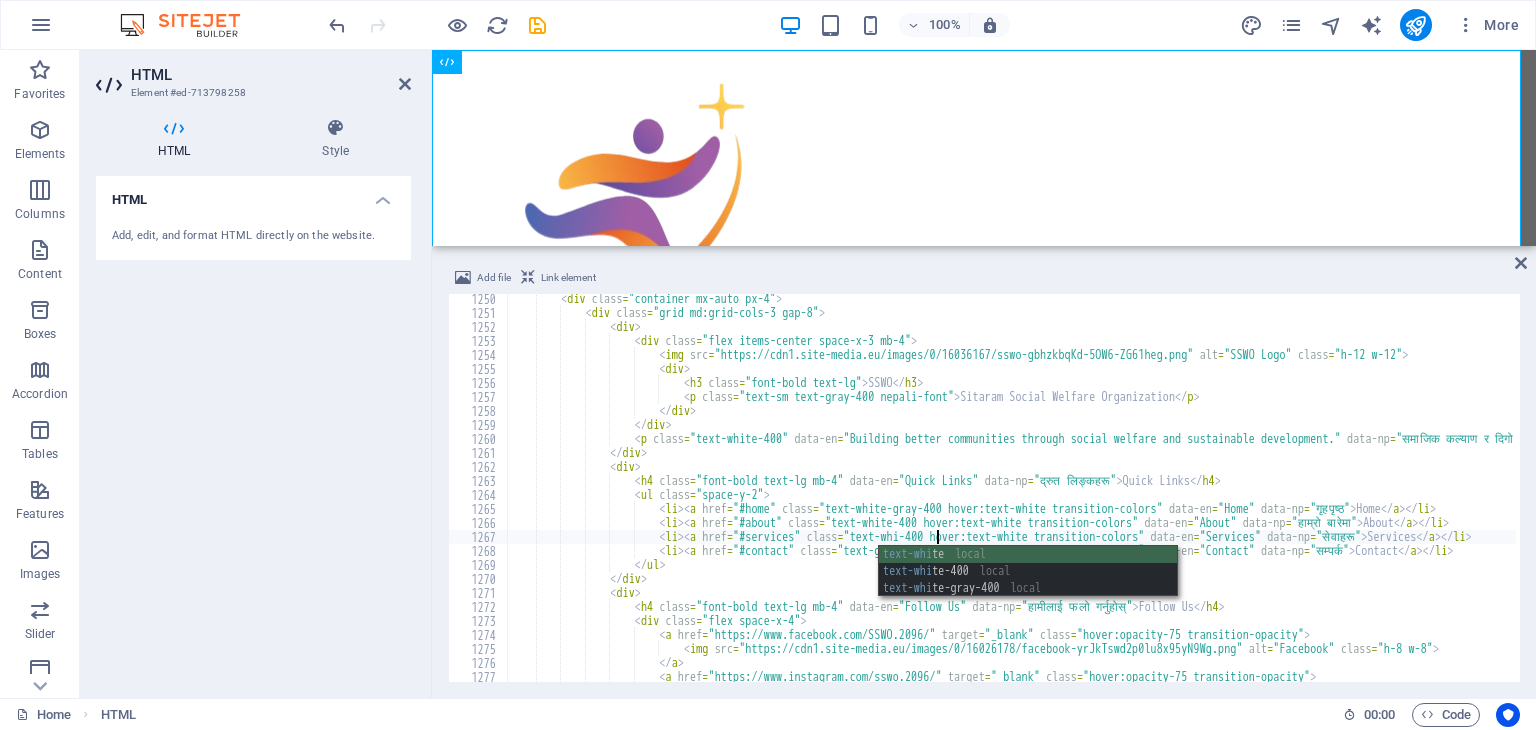 scroll, scrollTop: 0, scrollLeft: 35, axis: horizontal 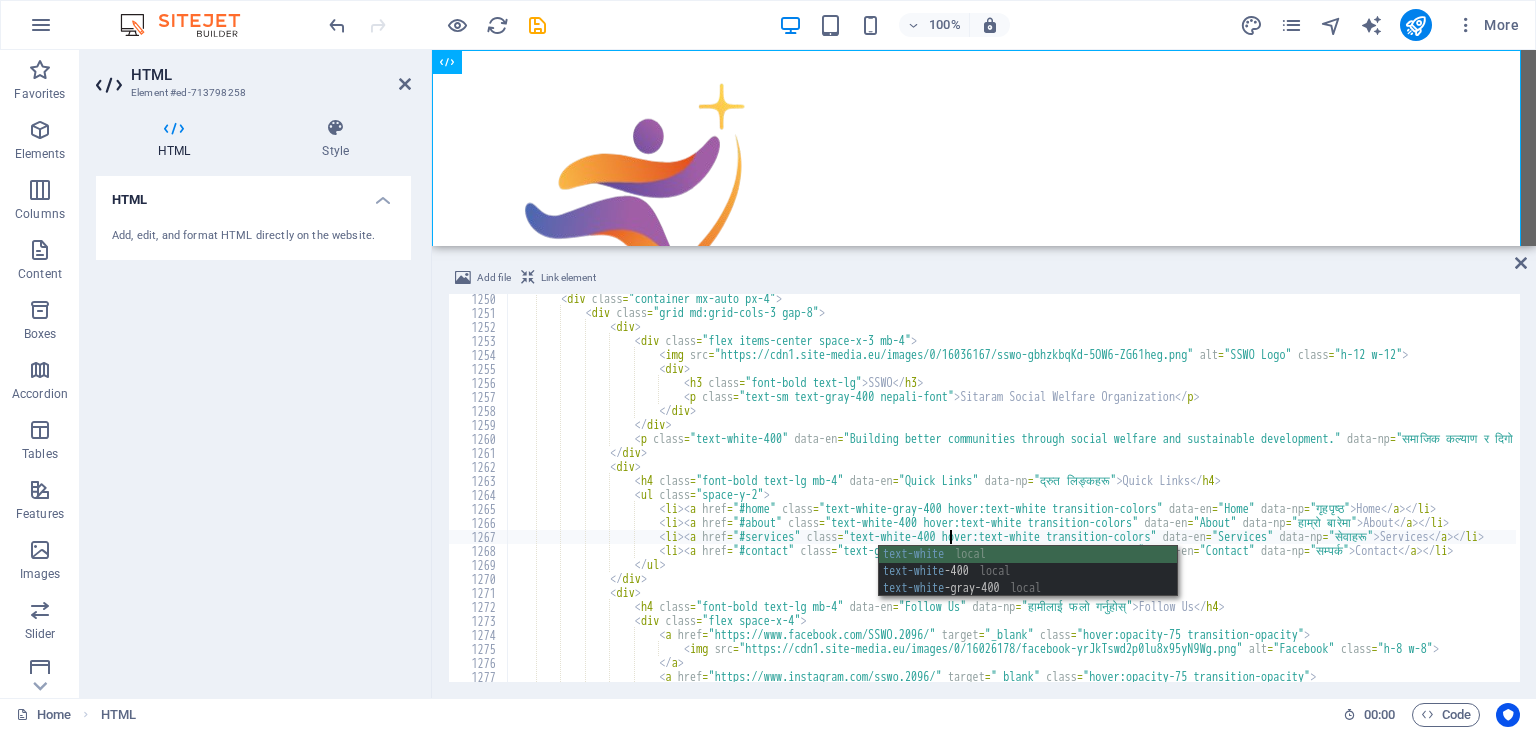 click on "text-white local text-white -400 local text-white -gray-400 local" at bounding box center [1028, 588] 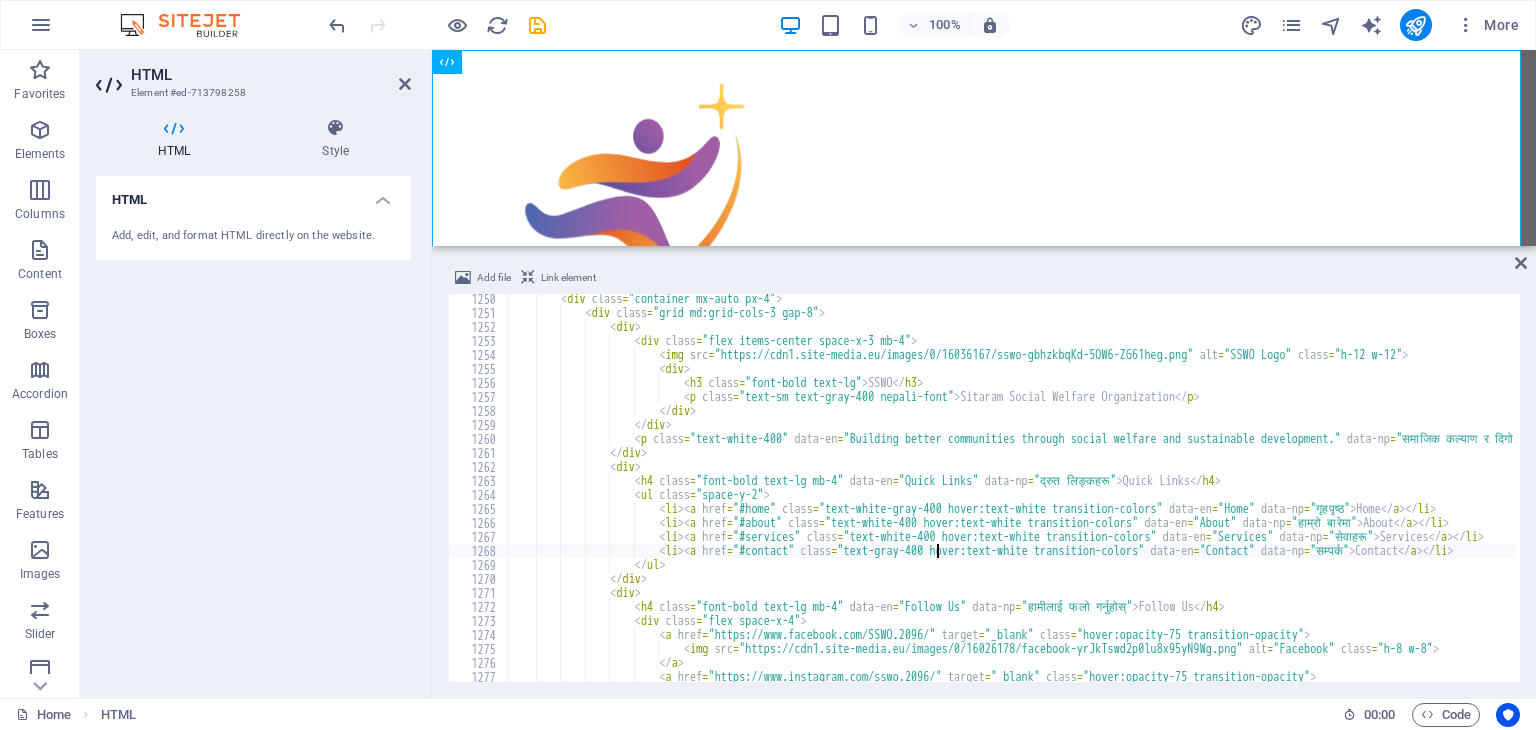 click on "Building better communities through social welfare and sustainable development." at bounding box center [3709, 498] 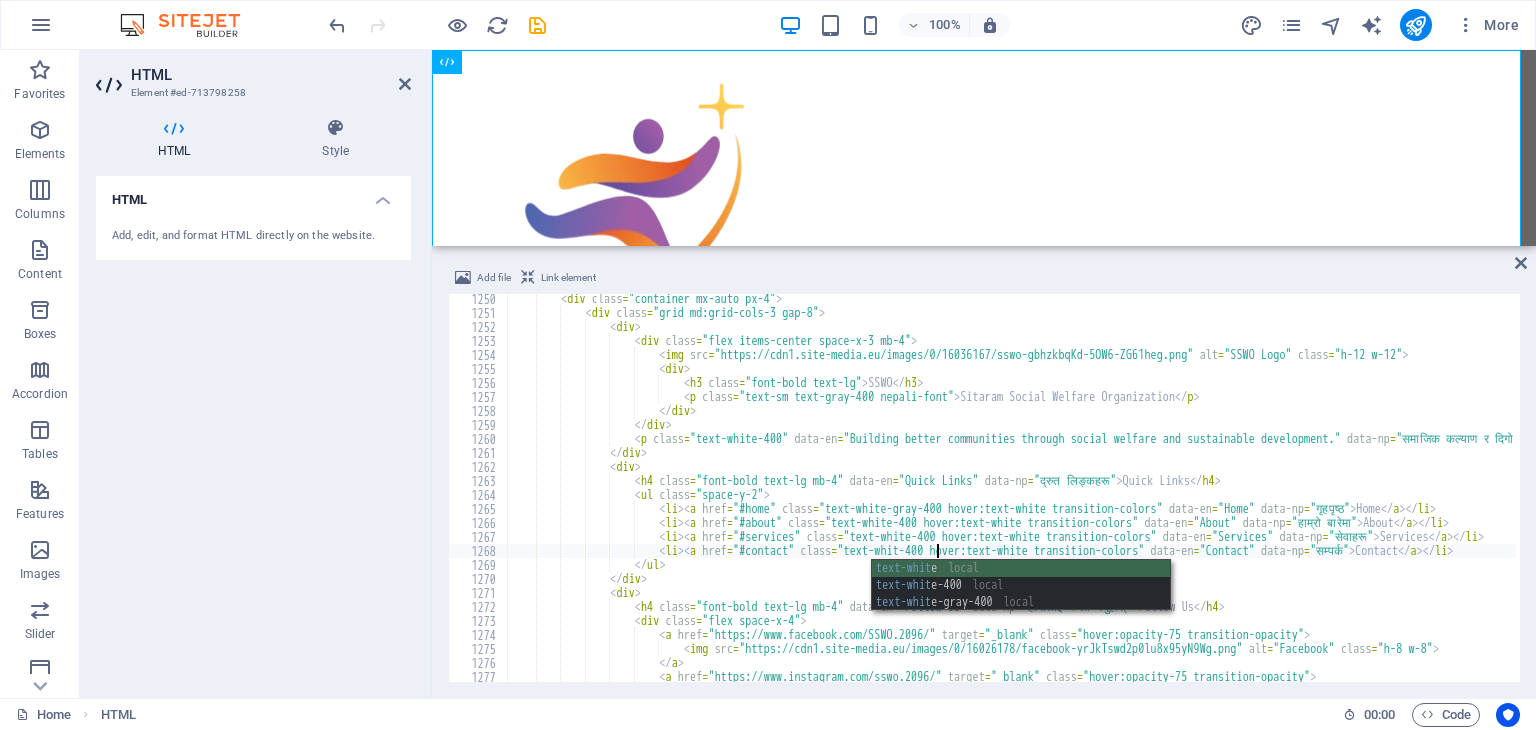 scroll, scrollTop: 0, scrollLeft: 35, axis: horizontal 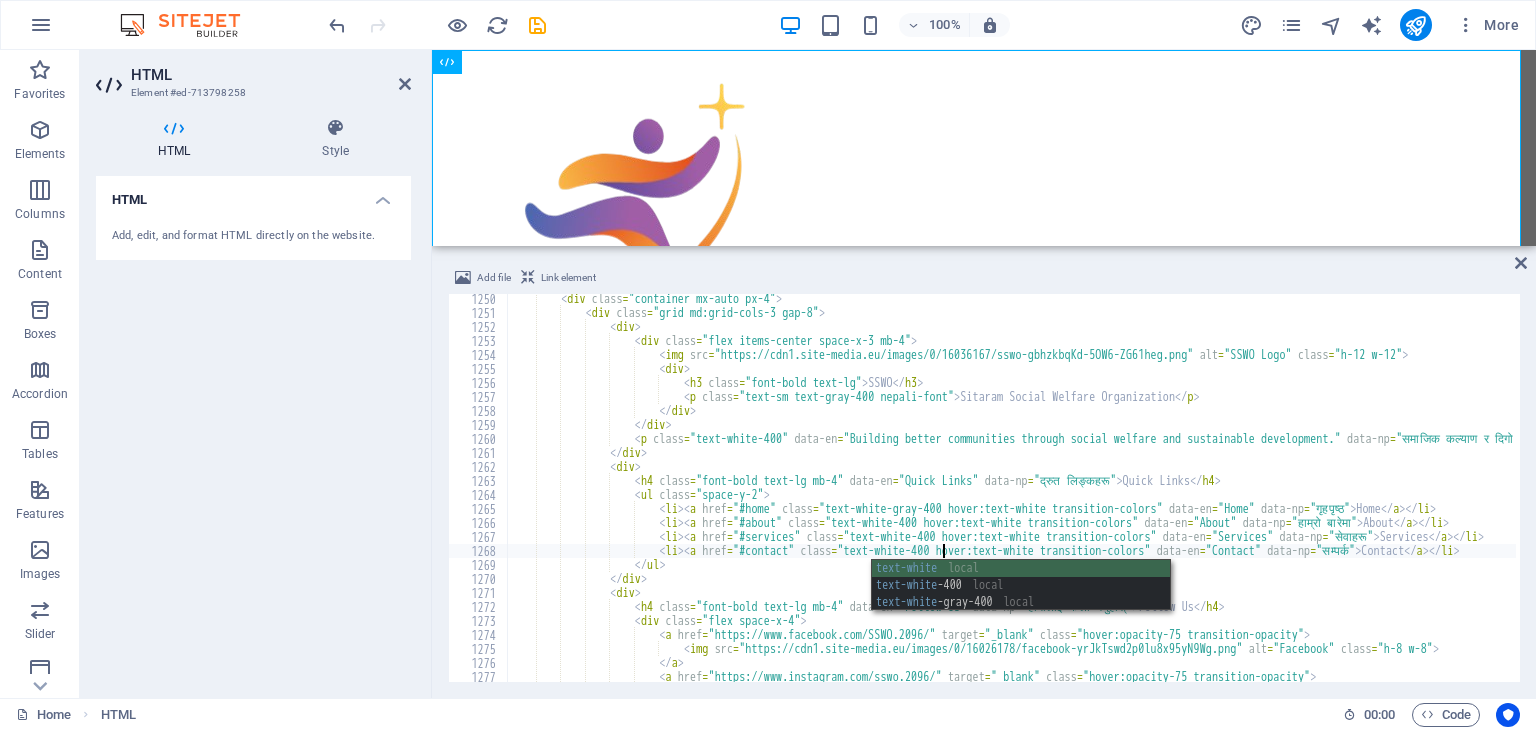 click on "text-white local text-white -400 local text-white -gray-400 local" at bounding box center (1021, 602) 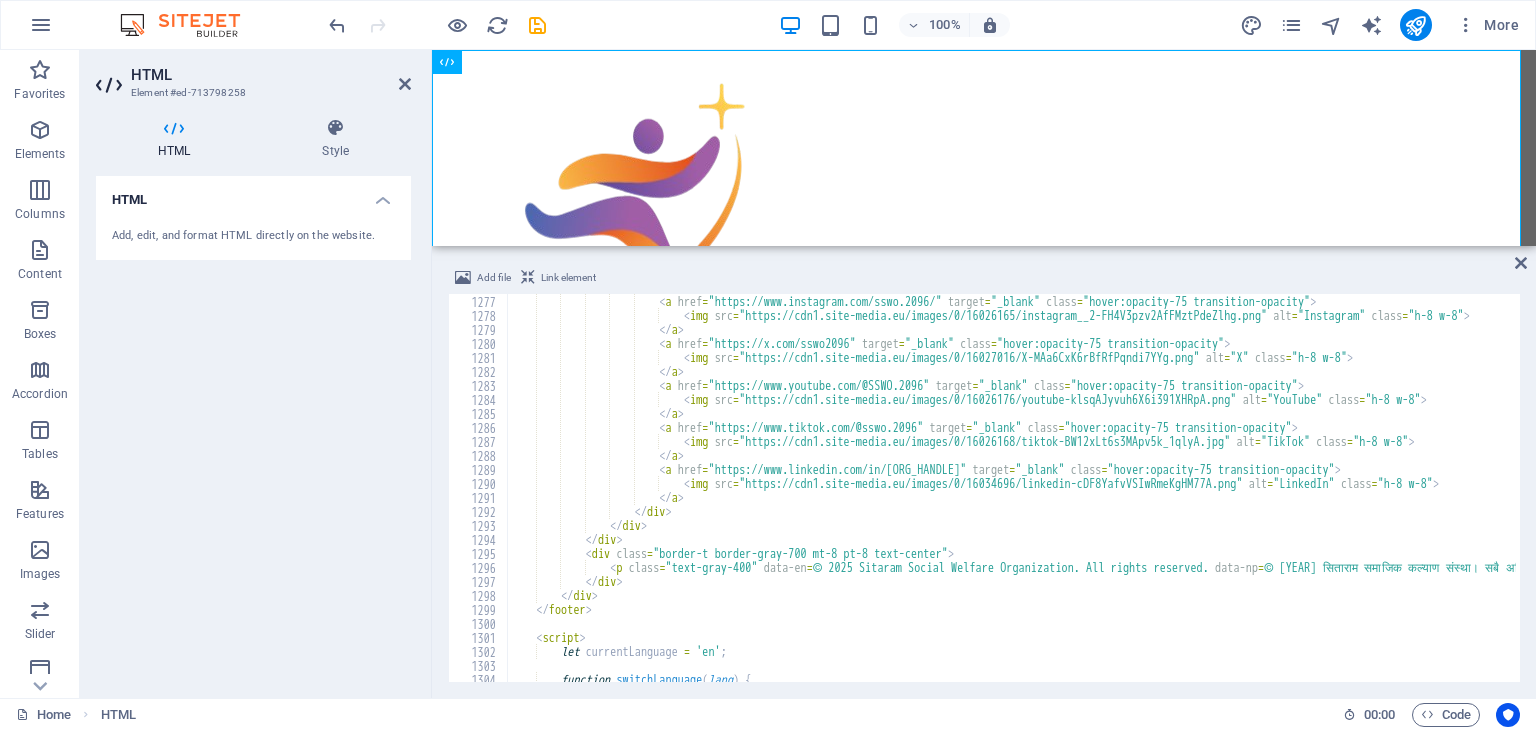 scroll, scrollTop: 17880, scrollLeft: 0, axis: vertical 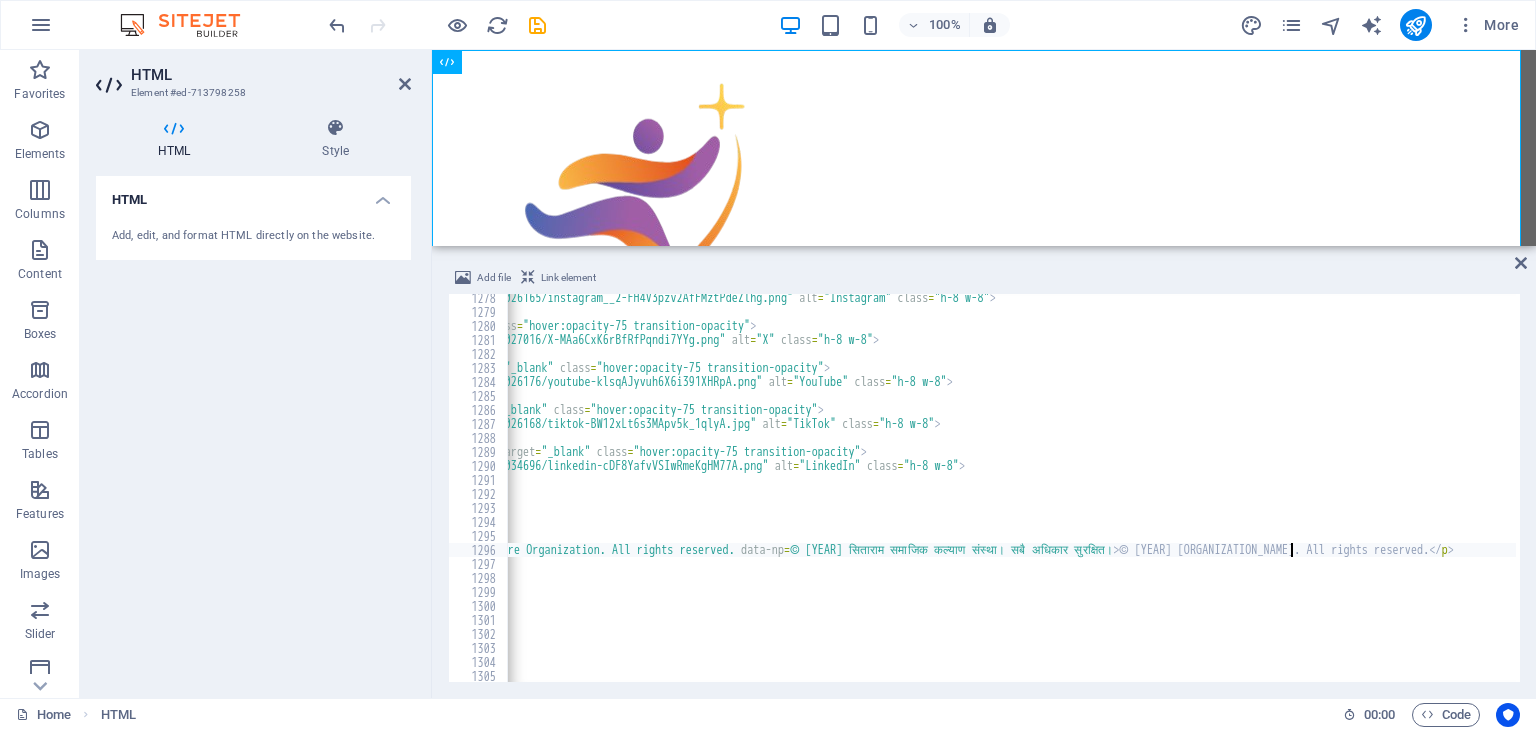click on "< img   src = "https://cdn1.site-media.eu/images/0/16026165/instagram__2-FH4V3pzv2AfFMztPdeZlhg.png"   alt = "Instagram"   class = "h-8 w-8" >                               < / a >                               < a   href = "https://x.com/sswo2096"   target = "_blank"   class = "hover:opacity-75 transition-opacity" >                                    < img   src = "https://cdn1.site-media.eu/images/0/16027016/X-MAa6CxK6rBfRfPqndi7YYg.png"   alt = "X"   class = "h-8 w-8" >                               < / a >                               < a   href = "https://www.youtube.com/@SSWO.2096"   target = "_blank"   class = "hover:opacity-75 transition-opacity" >                                    < img   src = "https://cdn1.site-media.eu/images/0/16026176/youtube-klsqAJyvuh6X6i391XHRpA.png"   alt = "YouTube"   class = "h-8 w-8" >                               < / a >                               < a   href = "https://www.tiktok.com/@sswo.2096"   target = "_blank"   class = >      <" at bounding box center (3235, 497) 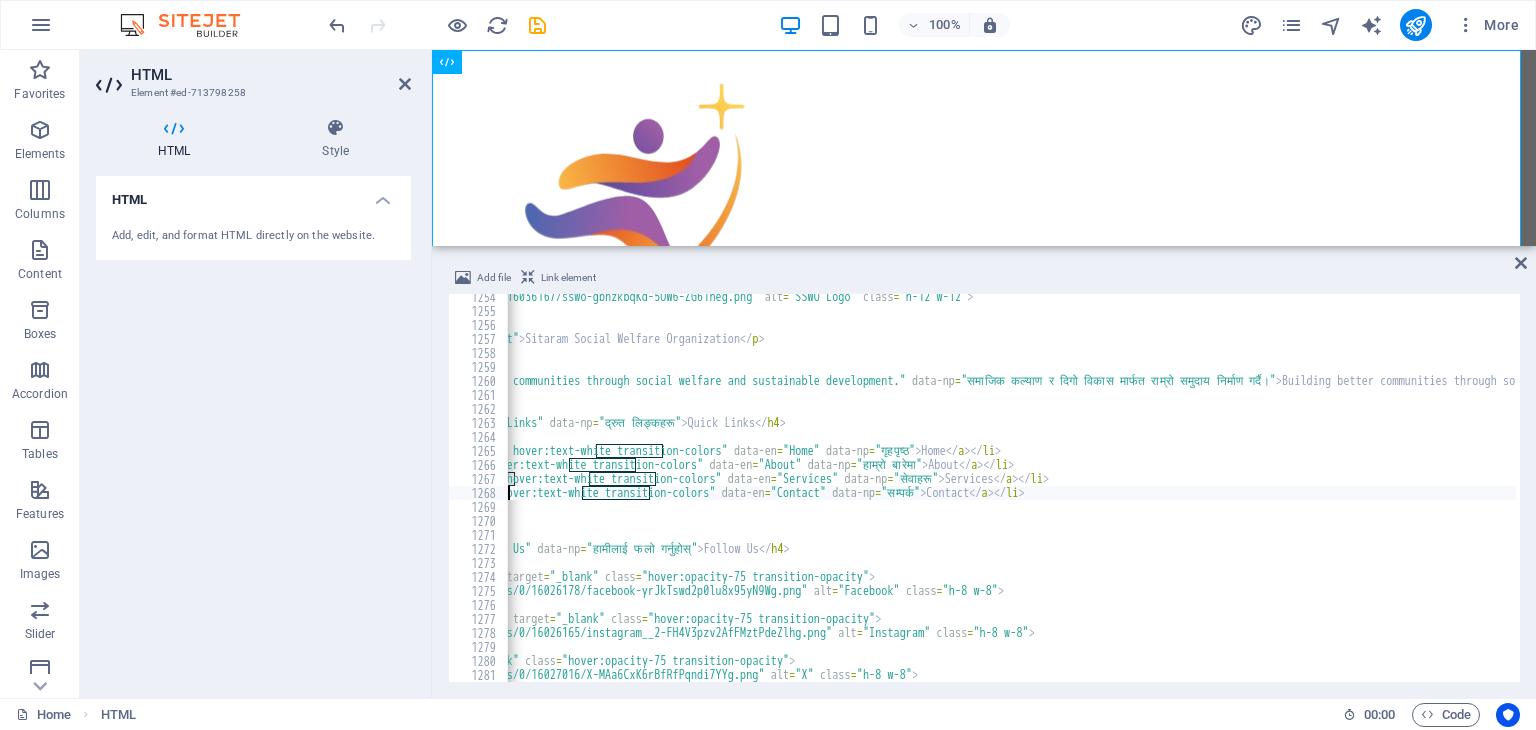 scroll, scrollTop: 17546, scrollLeft: 0, axis: vertical 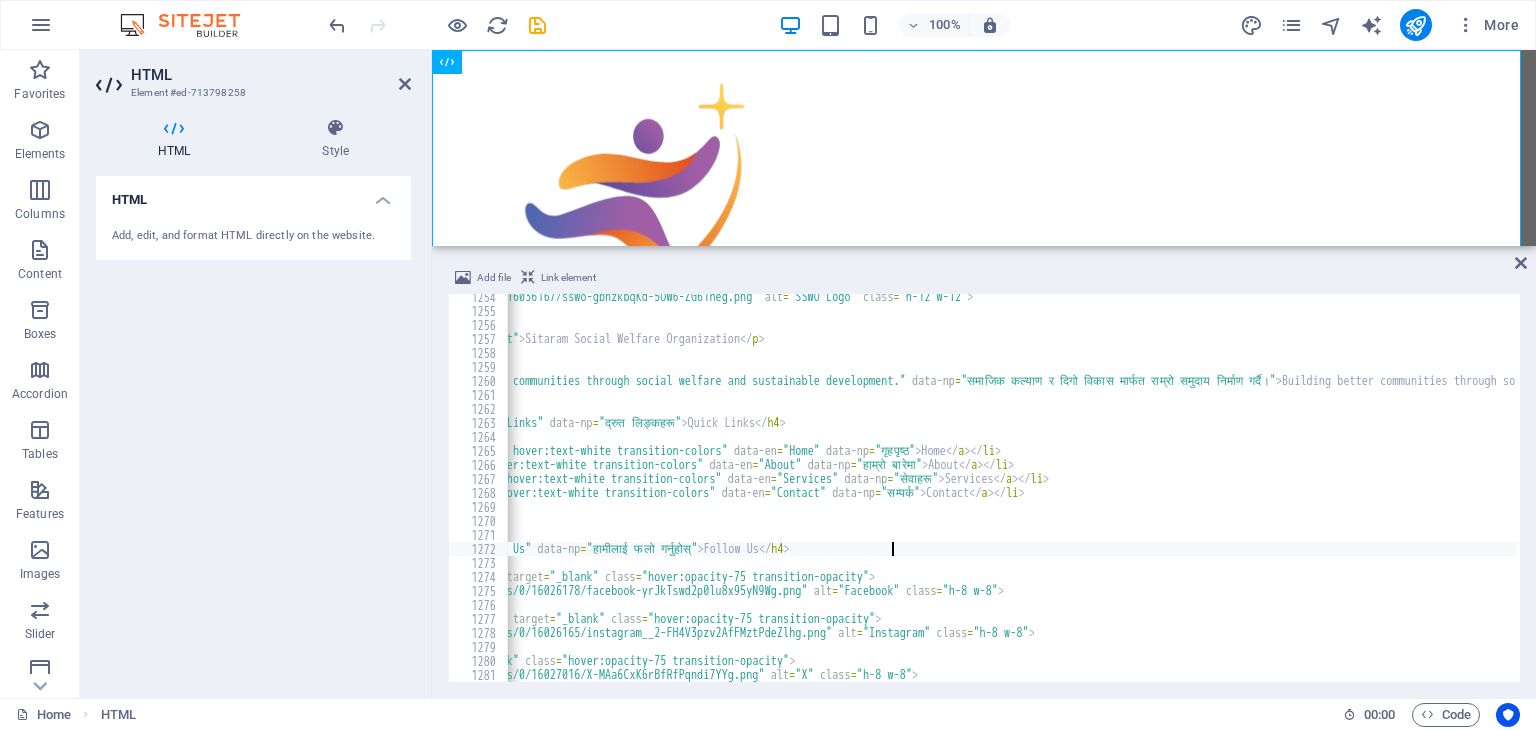 click on "< img   src = "https://cdn1.site-media.eu/images/0/16036167/sswo-gbhzkbqKd-5OW6-ZG61heg.png"   alt = "SSWO Logo"   class = "h-12 w-12" >                               < div >                                    < h3   class = "font-bold text-lg" > SSWO < / h3 >                                    < p   class = "text-sm text-gray-400 nepali-font" > सिताराम समाजिक कल्याण संस्था < / p >                               < / div >                           < / div >                           < p   class = "text-white-400"   data-en = "Building better communities through social welfare and sustainable development."   data-np = "समाजिक कल्याण र दिगो विकास मार्फत राम्रो समुदाय निर्माण गर्दै।" > Building better communities through social welfare and sustainable development. < / p >                     < / div >                     < div >" at bounding box center (3274, 496) 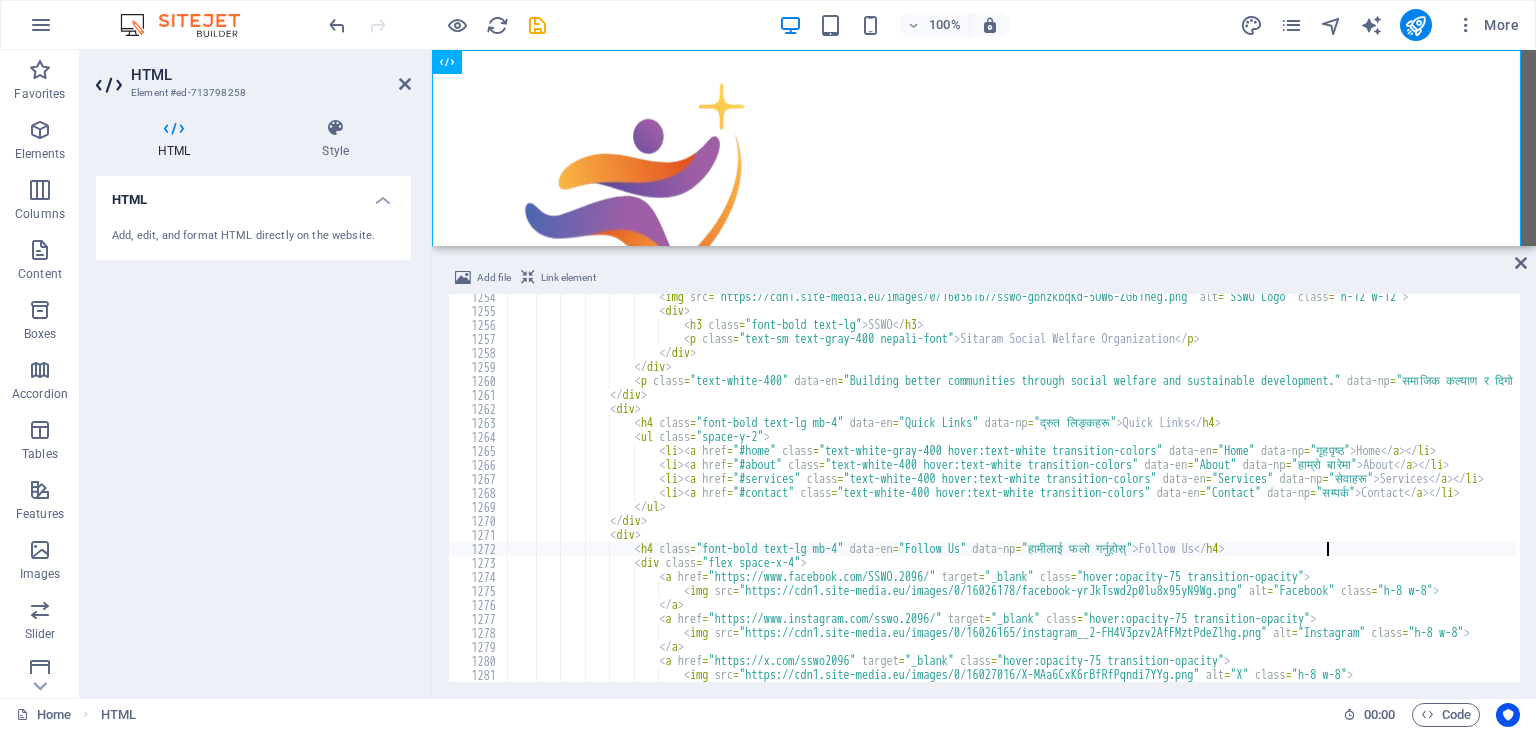 scroll, scrollTop: 0, scrollLeft: 0, axis: both 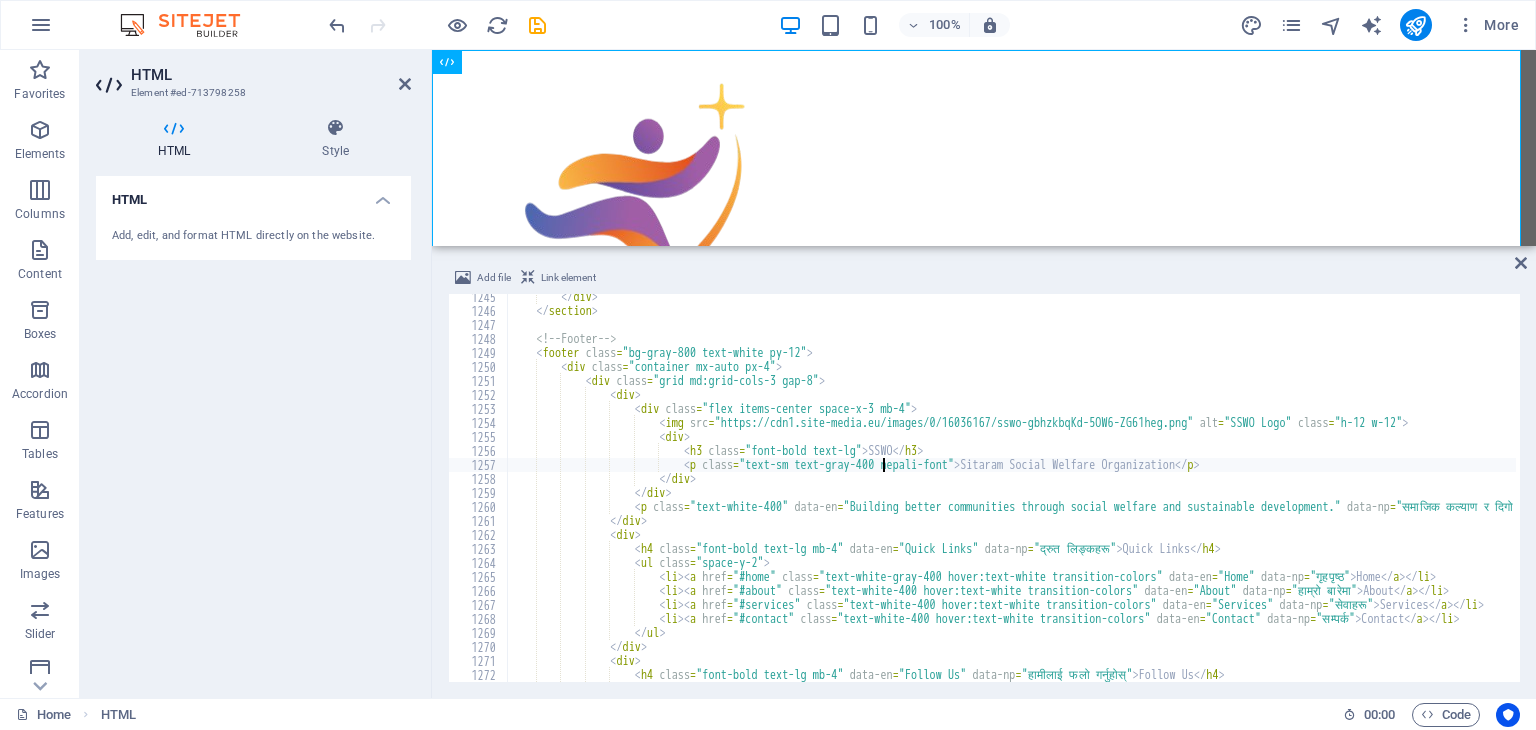 click on "Building better communities through social welfare and sustainable development." at bounding box center [3709, 496] 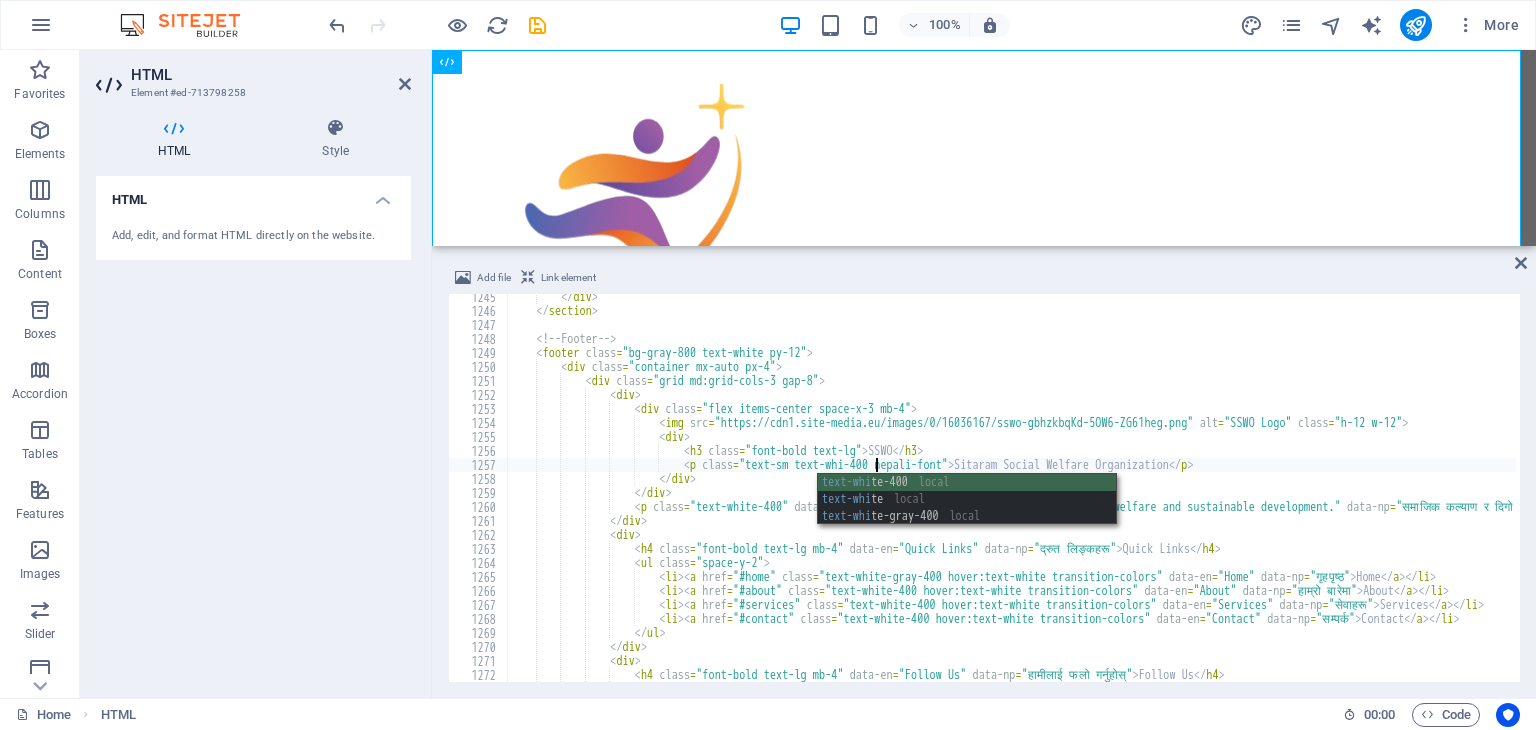 scroll, scrollTop: 0, scrollLeft: 30, axis: horizontal 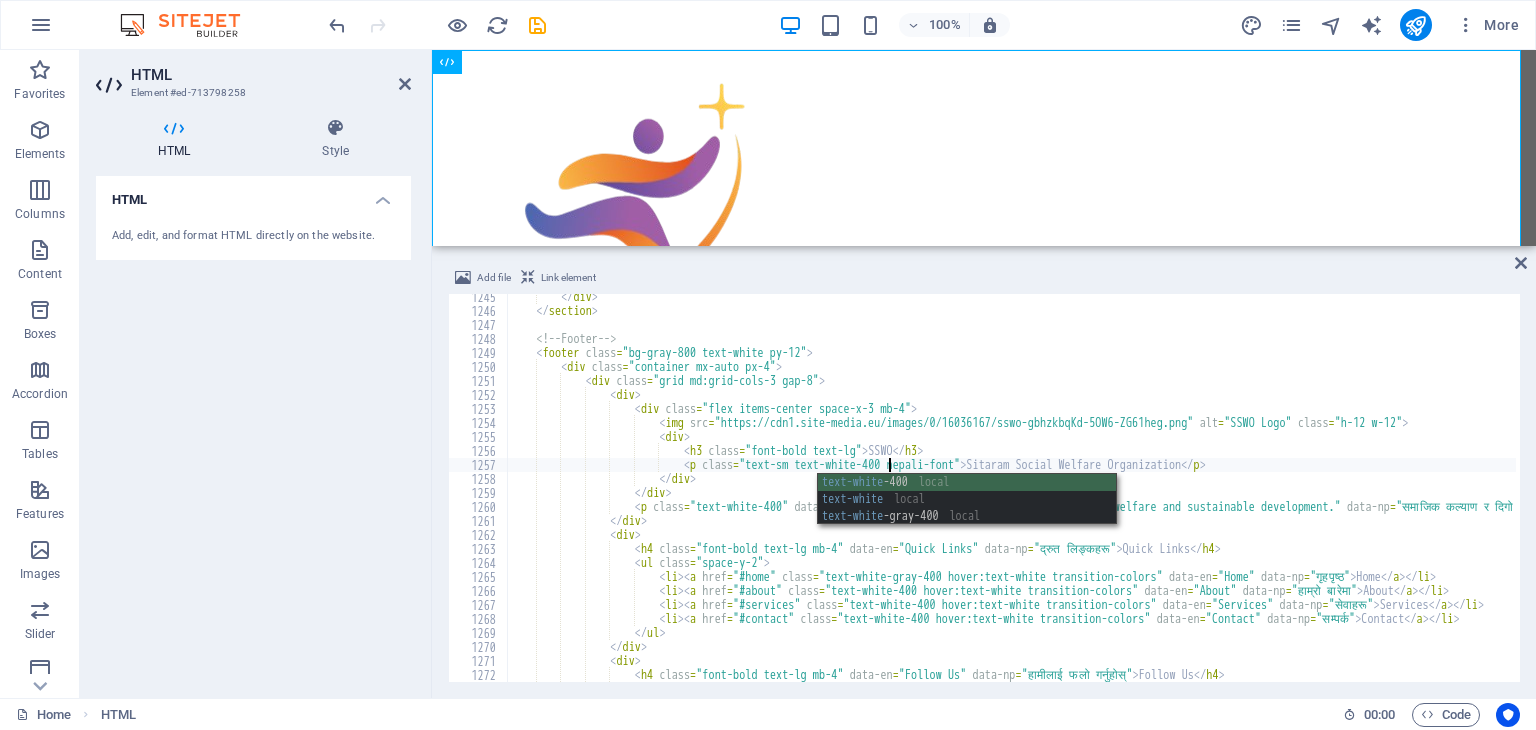click on "text-white -400 local text-white local text-white -gray-400 local" at bounding box center [967, 516] 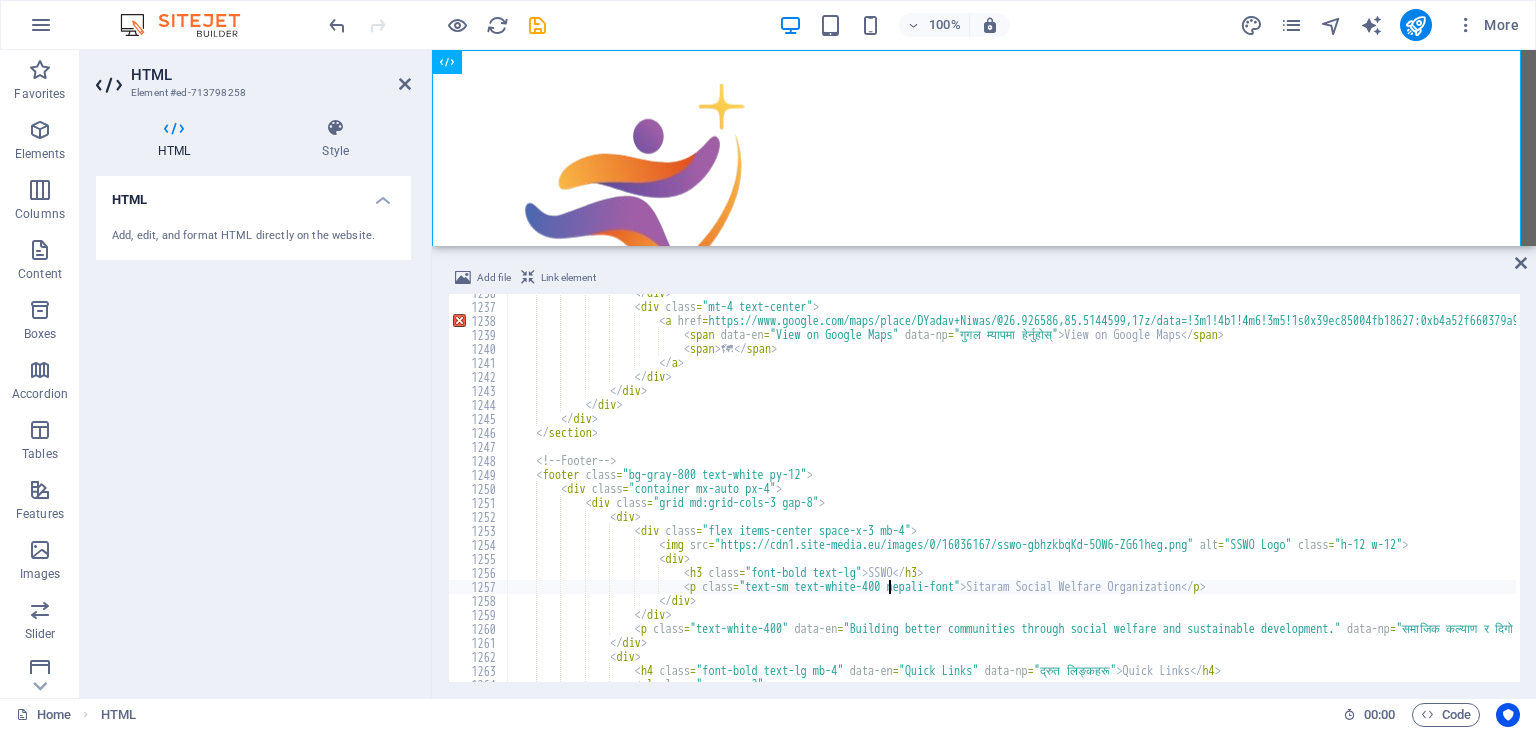scroll, scrollTop: 17298, scrollLeft: 0, axis: vertical 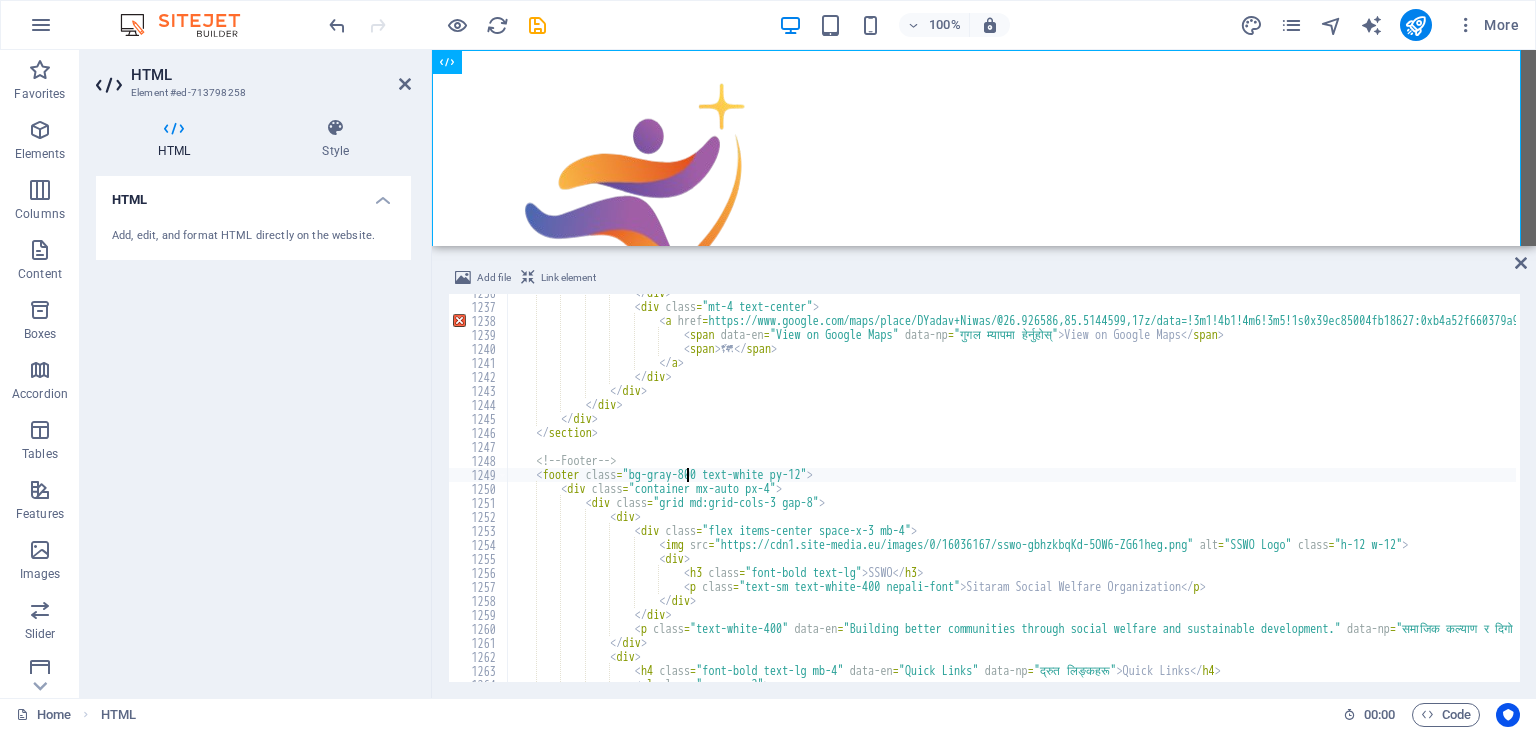 click on "View on Google Maps" at bounding box center [3709, 492] 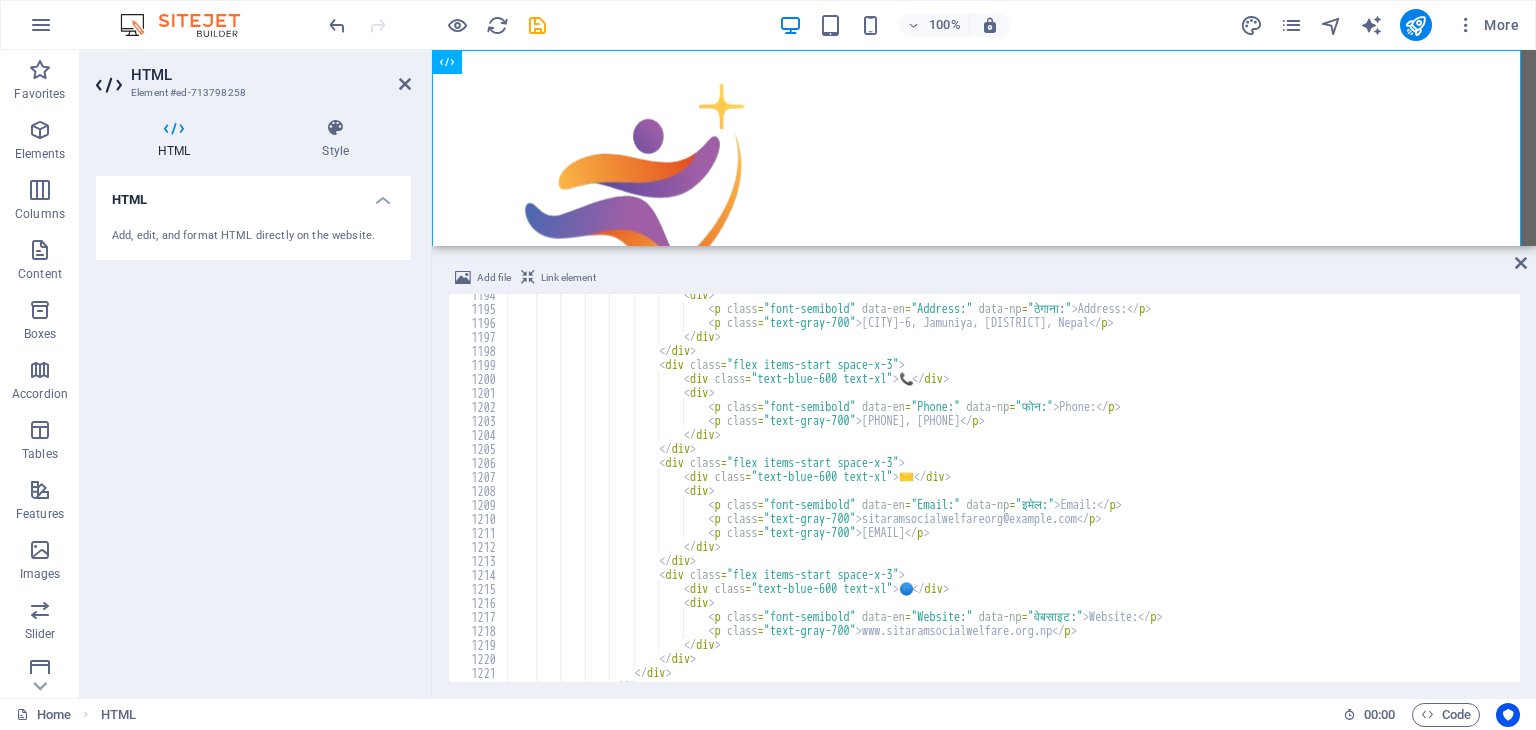 scroll, scrollTop: 16708, scrollLeft: 0, axis: vertical 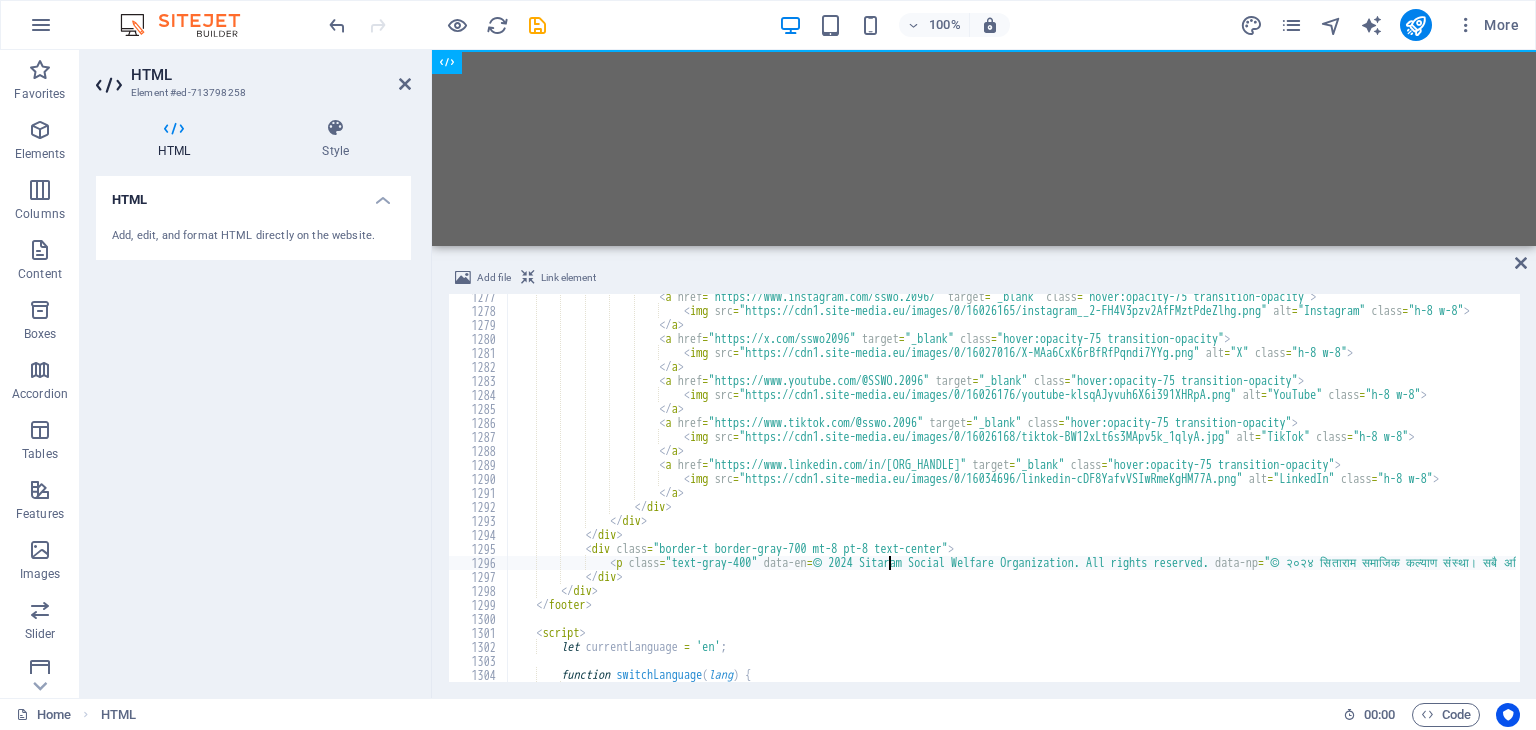 click on "< a   href = "https://www.instagram.com/[ORG_HANDLE]/"   target = "_blank"   class = "hover:opacity-75 transition-opacity" >                                    < img   src = "https://cdn1.site-media.eu/images/0/16026165/instagram__2-FH4V3pzv2AfFMztPdeZlhg.png"   alt = "Instagram"   class = "h-8 w-8" >                               </ a >                               < a   href = "https://x.com/[ORG_HANDLE]"   target = "_blank"   class = "hover:opacity-75 transition-opacity" >                                    < img   src = "https://cdn1.site-media.eu/images/0/16027016/X-MAa6CxK6rBfRfPqndi7YYg.png"   alt = "X"   class = "h-8 w-8" >                               </ a >                               < a   href = "https://www.youtube.com/[ORG_HANDLE]/"   target = "_blank"   class = "hover:opacity-75 transition-opacity" >                                    < img   src = "https://cdn1.site-media.eu/images/0/16026176/youtube-klsqAJyvuh6X6i391XHRpA.png"   alt = "YouTube"   class = "h-8 w-8" > </" at bounding box center [3709, 496] 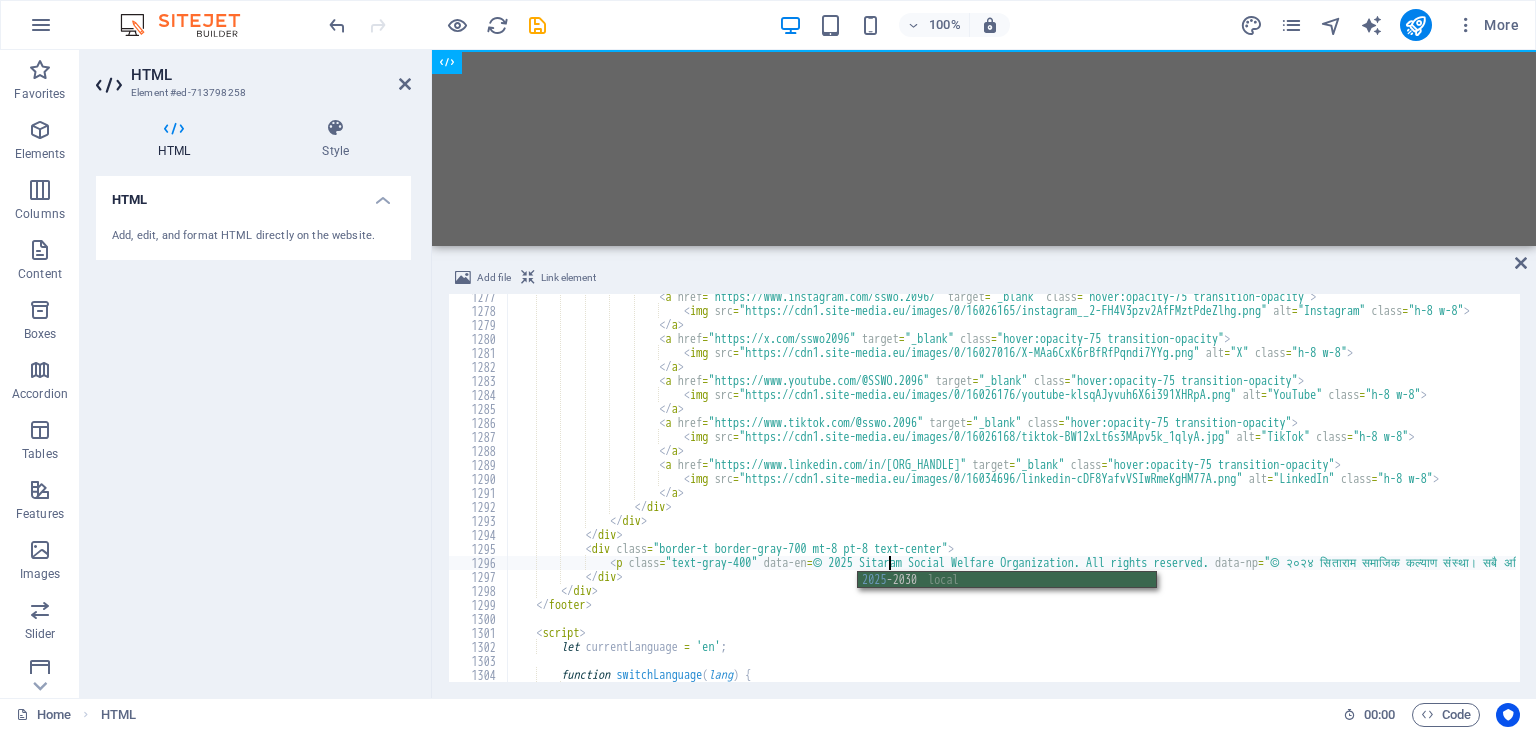 scroll, scrollTop: 0, scrollLeft: 30, axis: horizontal 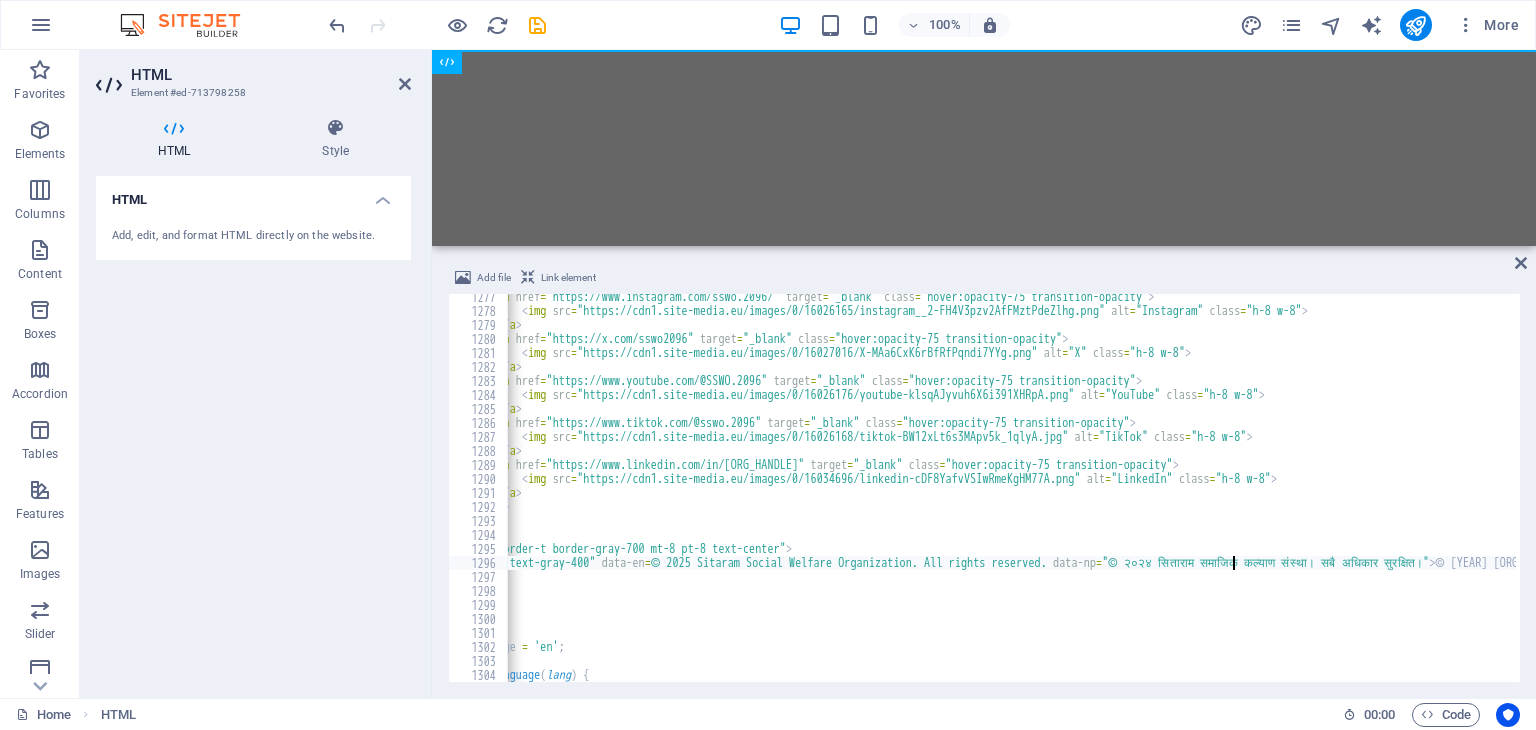 click on "< a   href = "https://www.instagram.com/[ORG_HANDLE]/"   target = "_blank"   class = "hover:opacity-75 transition-opacity" >                                    < img   src = "https://cdn1.site-media.eu/images/0/16026165/instagram__2-FH4V3pzv2AfFMztPdeZlhg.png"   alt = "Instagram"   class = "h-8 w-8" >                               </ a >                               < a   href = "https://x.com/[ORG_HANDLE]"   target = "_blank"   class = "hover:opacity-75 transition-opacity" >                                    < img   src = "https://cdn1.site-media.eu/images/0/16027016/X-MAa6CxK6rBfRfPqndi7YYg.png"   alt = "X"   class = "h-8 w-8" >                               </ a >                               < a   href = "https://www.youtube.com/[ORG_HANDLE]/"   target = "_blank"   class = "hover:opacity-75 transition-opacity" >                                    < img   src = "https://cdn1.site-media.eu/images/0/16026176/youtube-klsqAJyvuh6X6i391XHRpA.png"   alt = "YouTube"   class = "h-8 w-8" > </" at bounding box center (3547, 496) 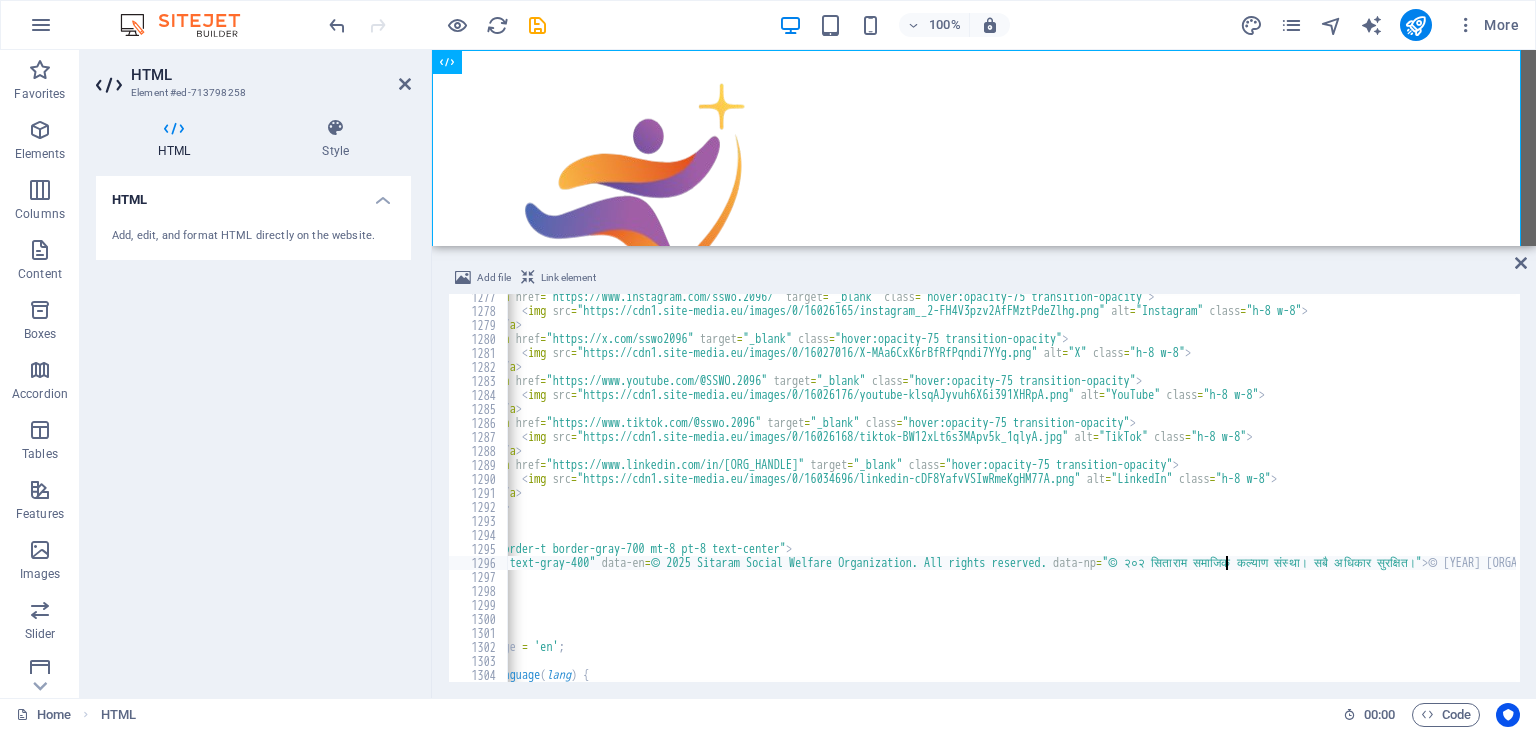 scroll, scrollTop: 1, scrollLeft: 0, axis: vertical 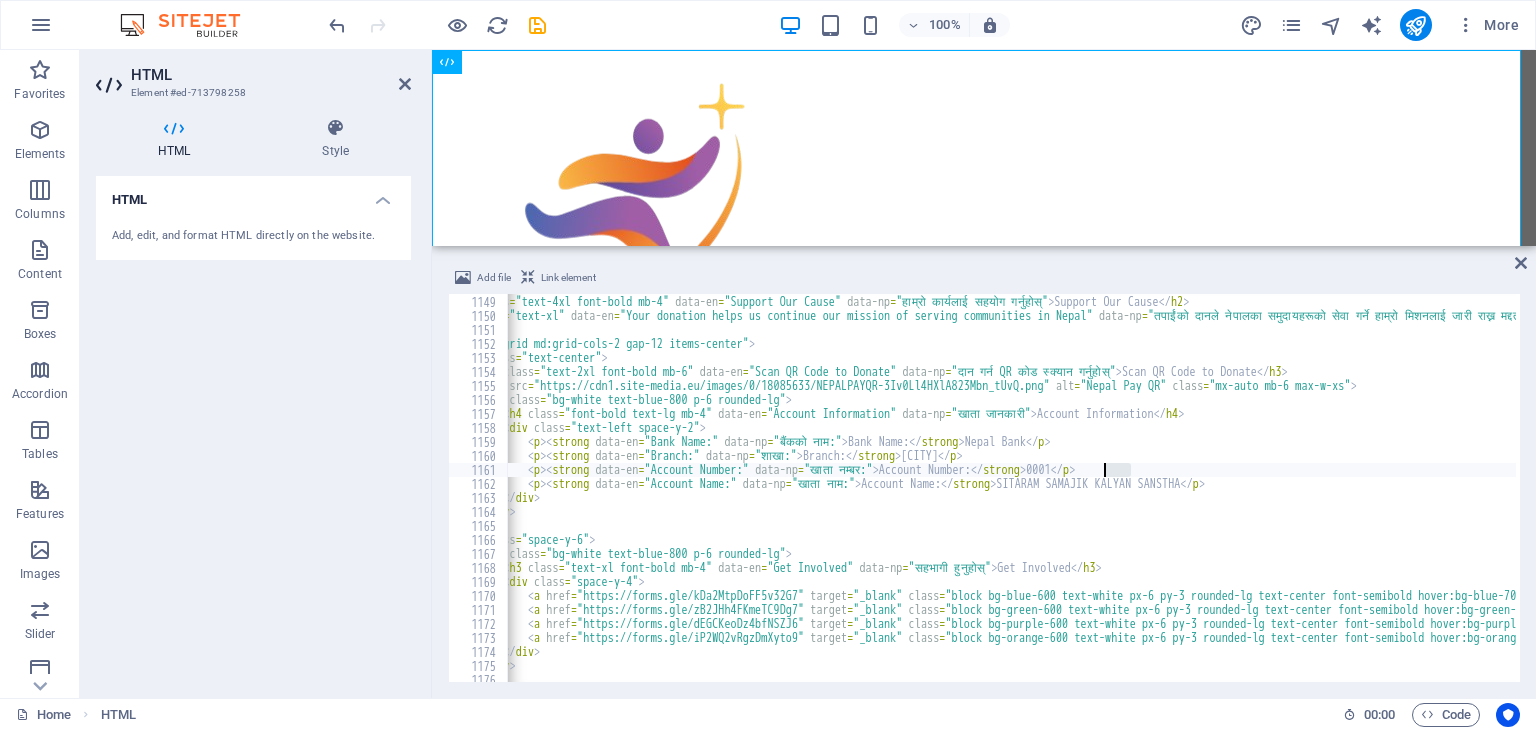 drag, startPoint x: 1128, startPoint y: 473, endPoint x: 1106, endPoint y: 471, distance: 22.090721 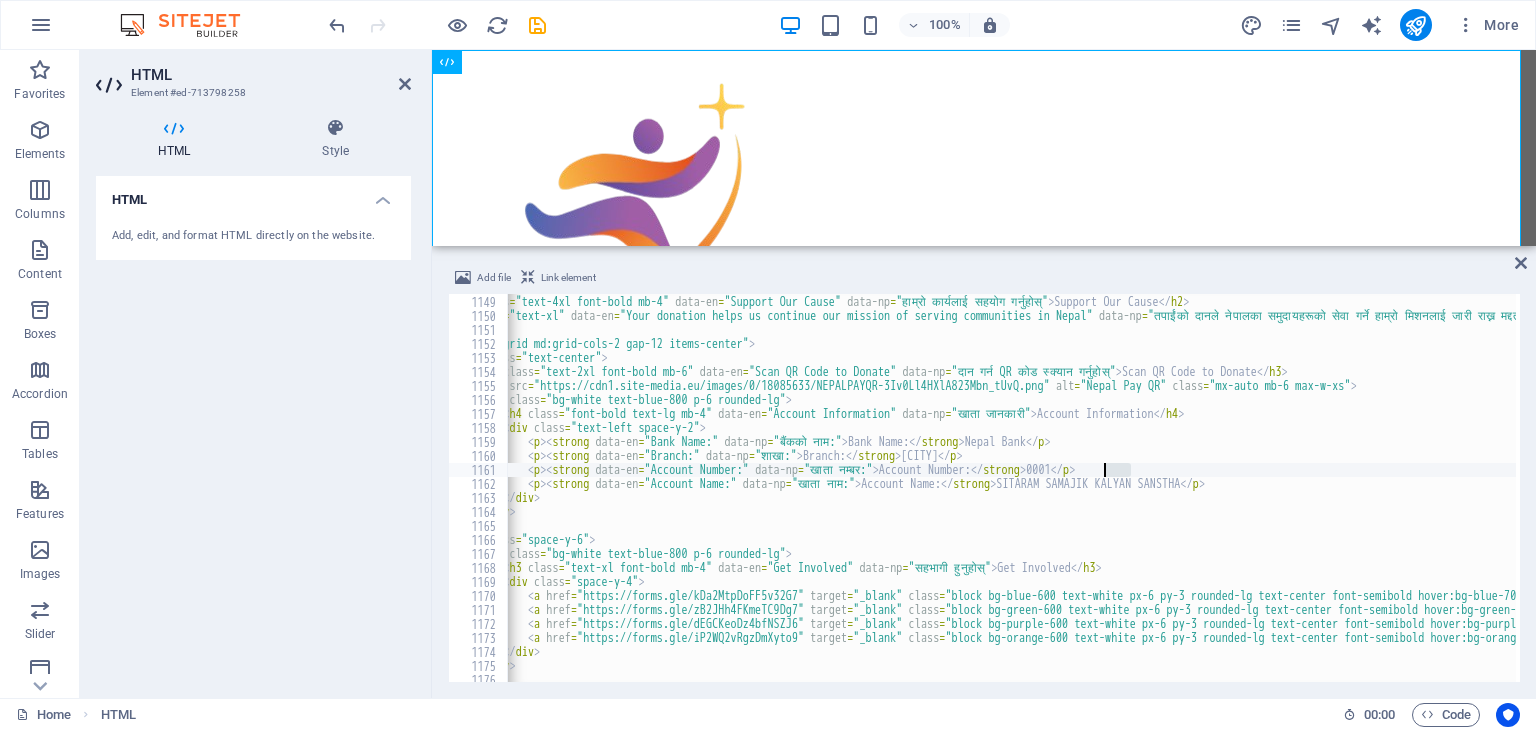 click on "Scan QR Code to Donate" at bounding box center [1012, 488] 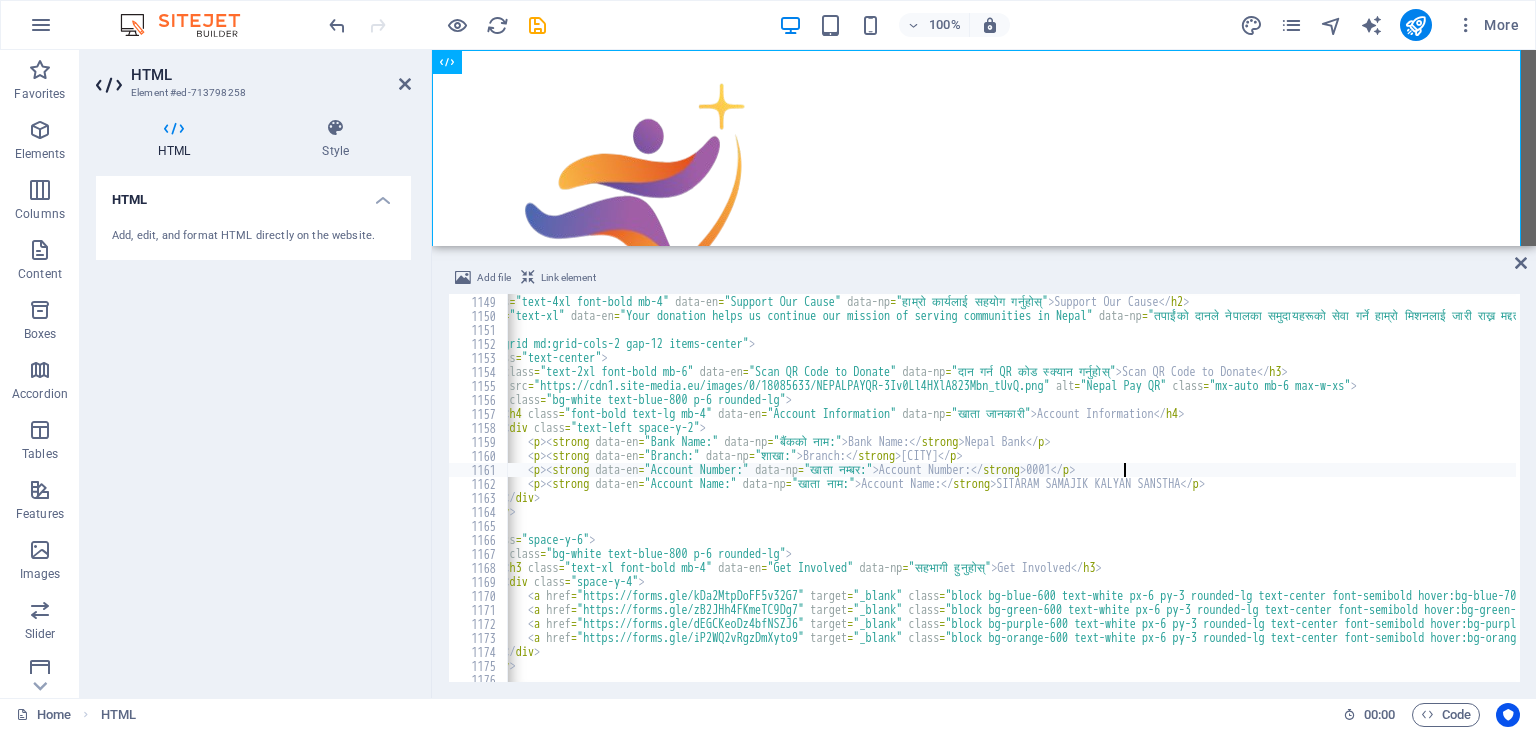 click on "Scan QR Code to Donate" at bounding box center (3553, 487) 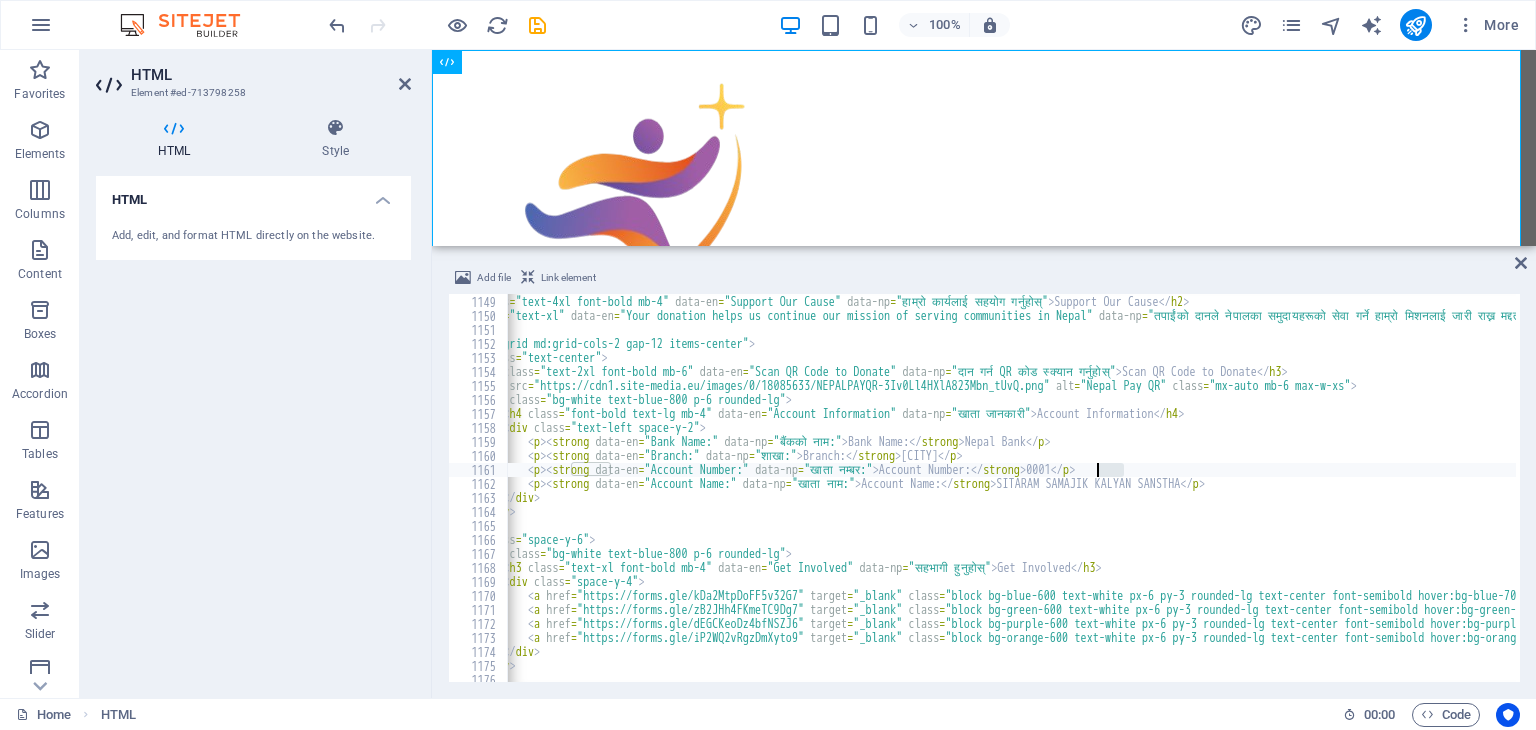 drag, startPoint x: 1124, startPoint y: 469, endPoint x: 1100, endPoint y: 472, distance: 24.186773 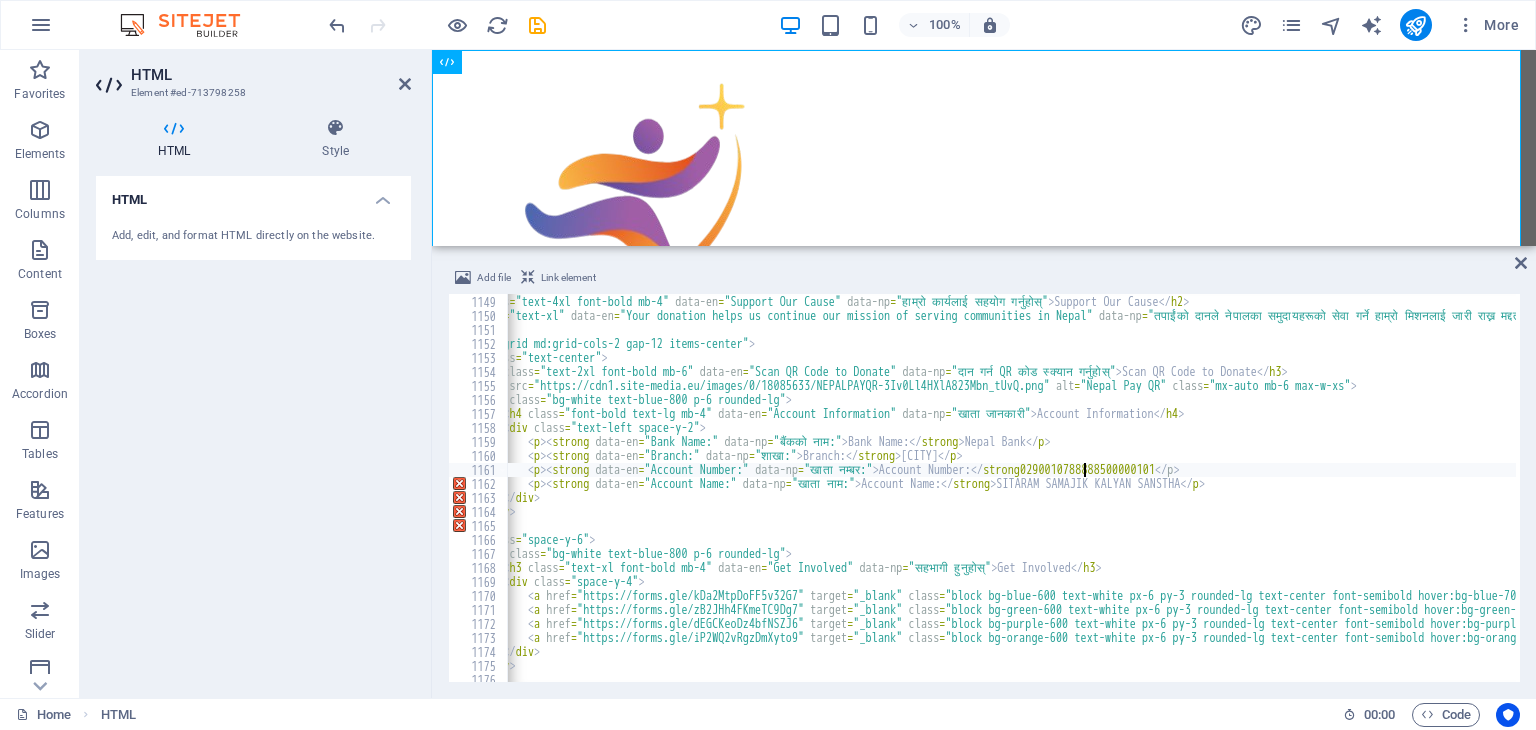 click on "Scan QR Code to Donate" at bounding box center (3553, 487) 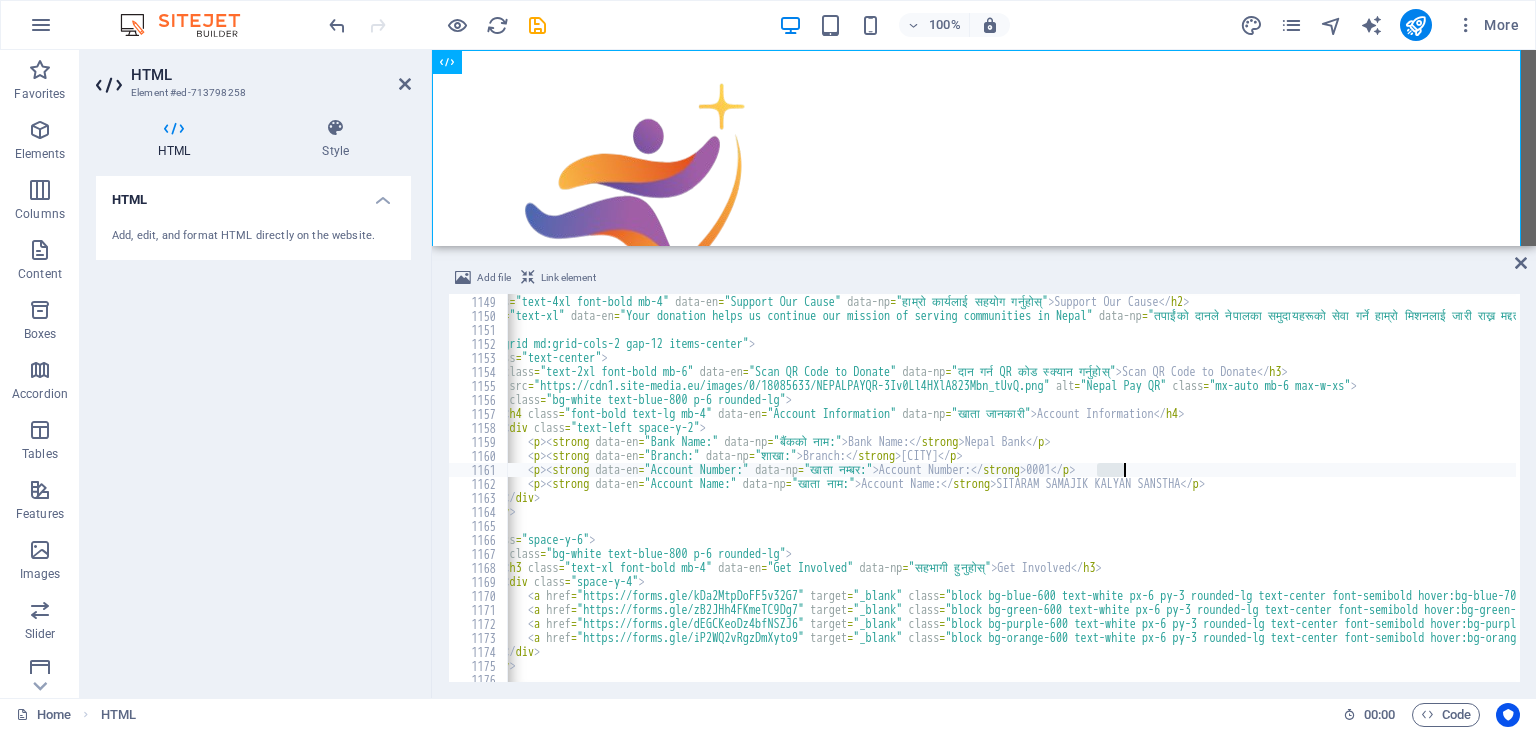 click on "Scan QR Code to Donate" at bounding box center (3553, 487) 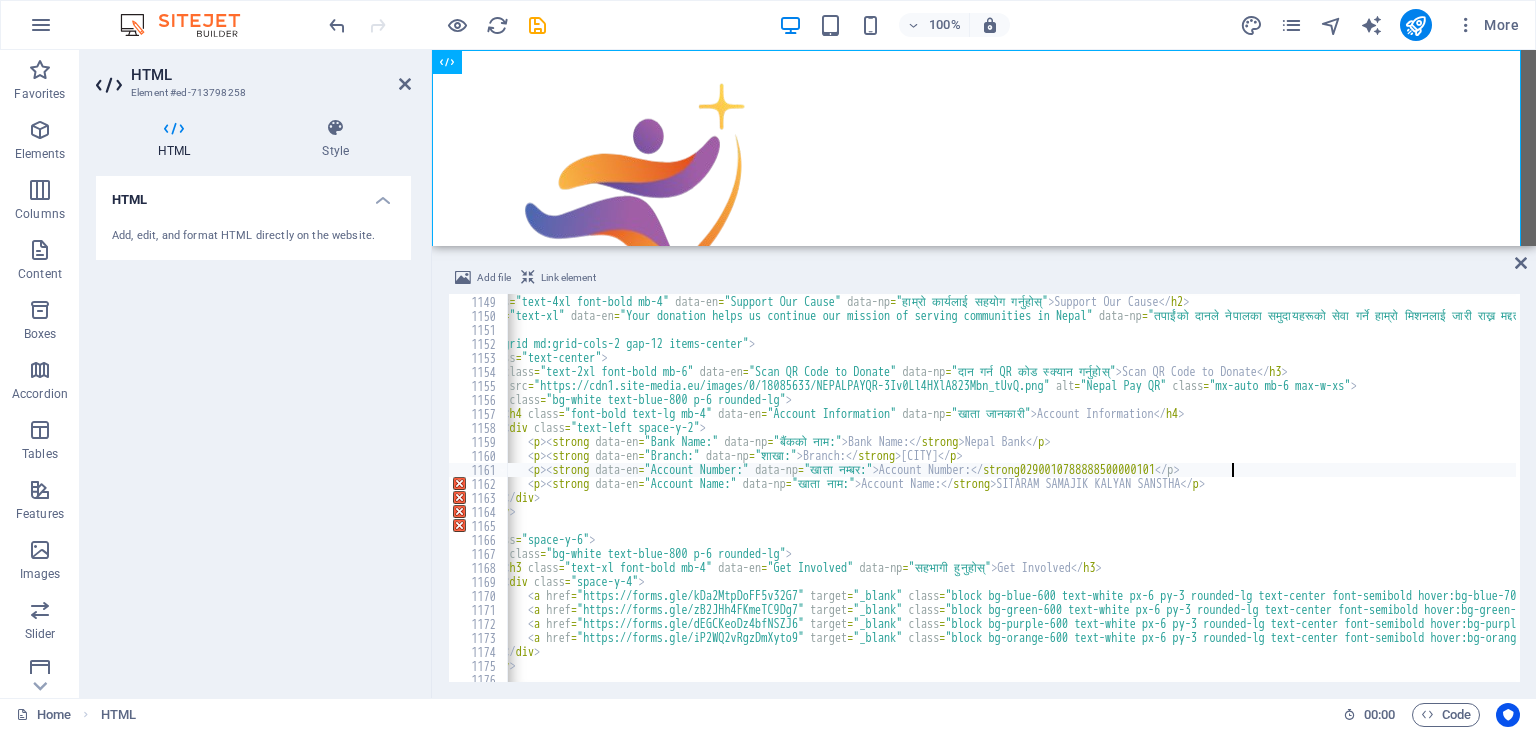 click on "Scan QR Code to Donate" at bounding box center (3553, 487) 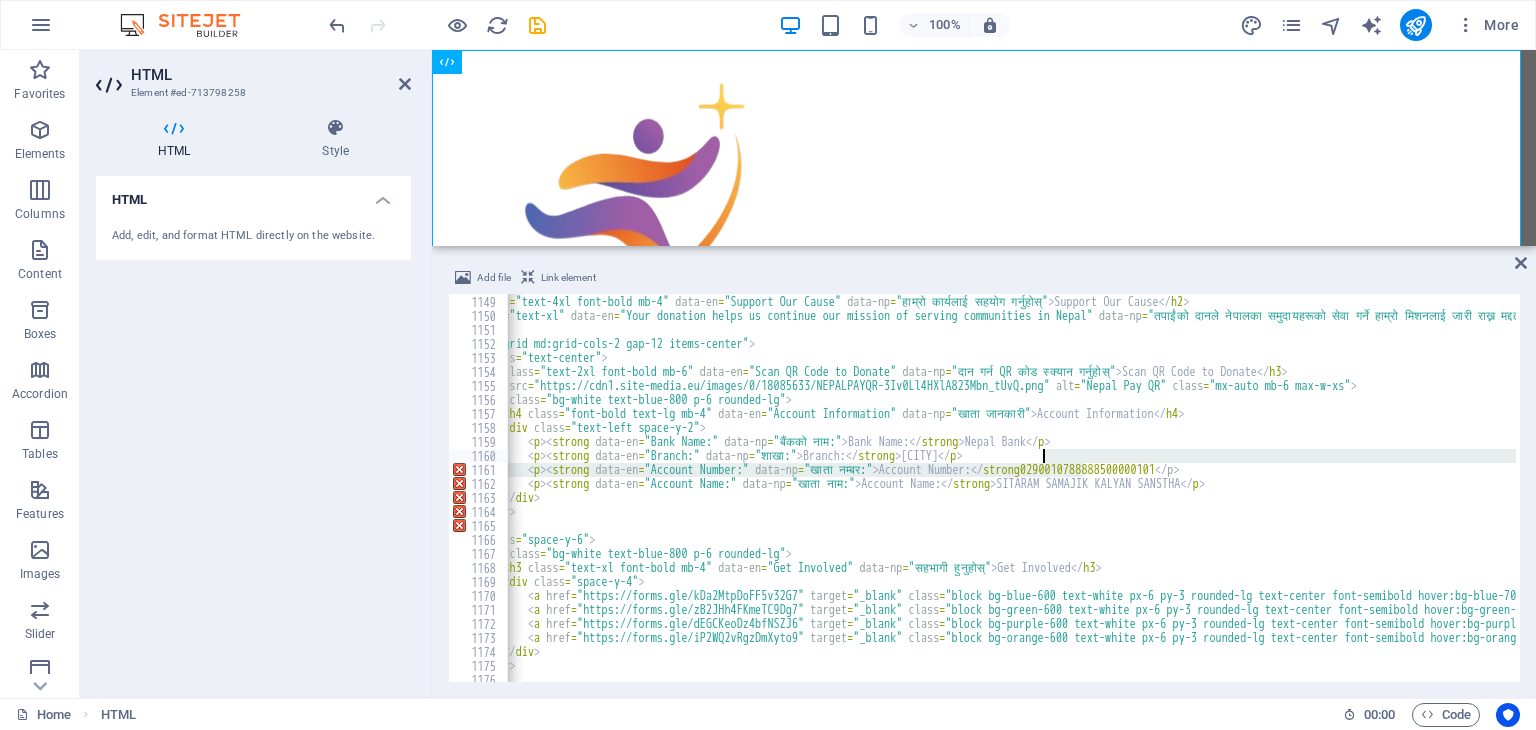 click on "Scan QR Code to Donate" at bounding box center (3553, 487) 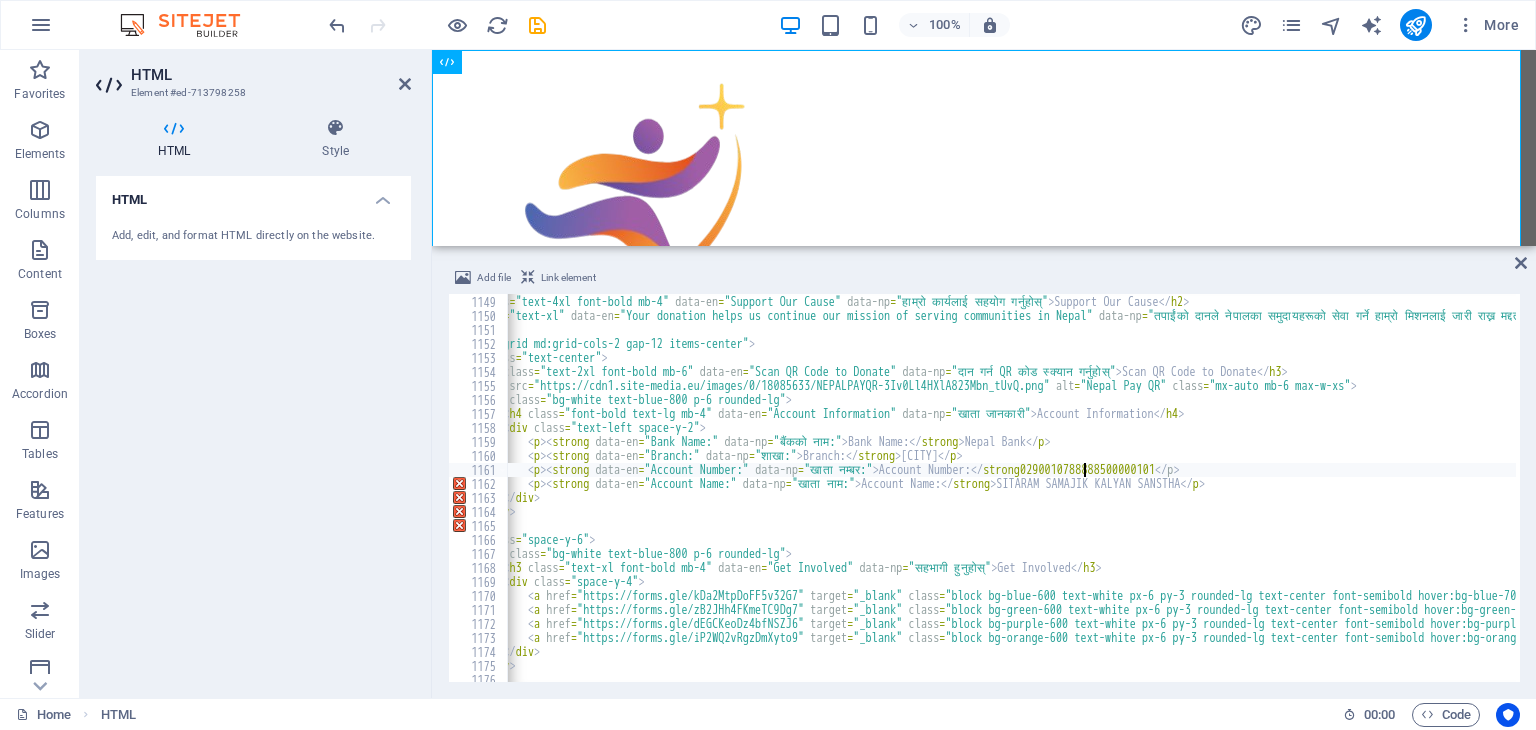 click on "Scan QR Code to Donate" at bounding box center [3553, 487] 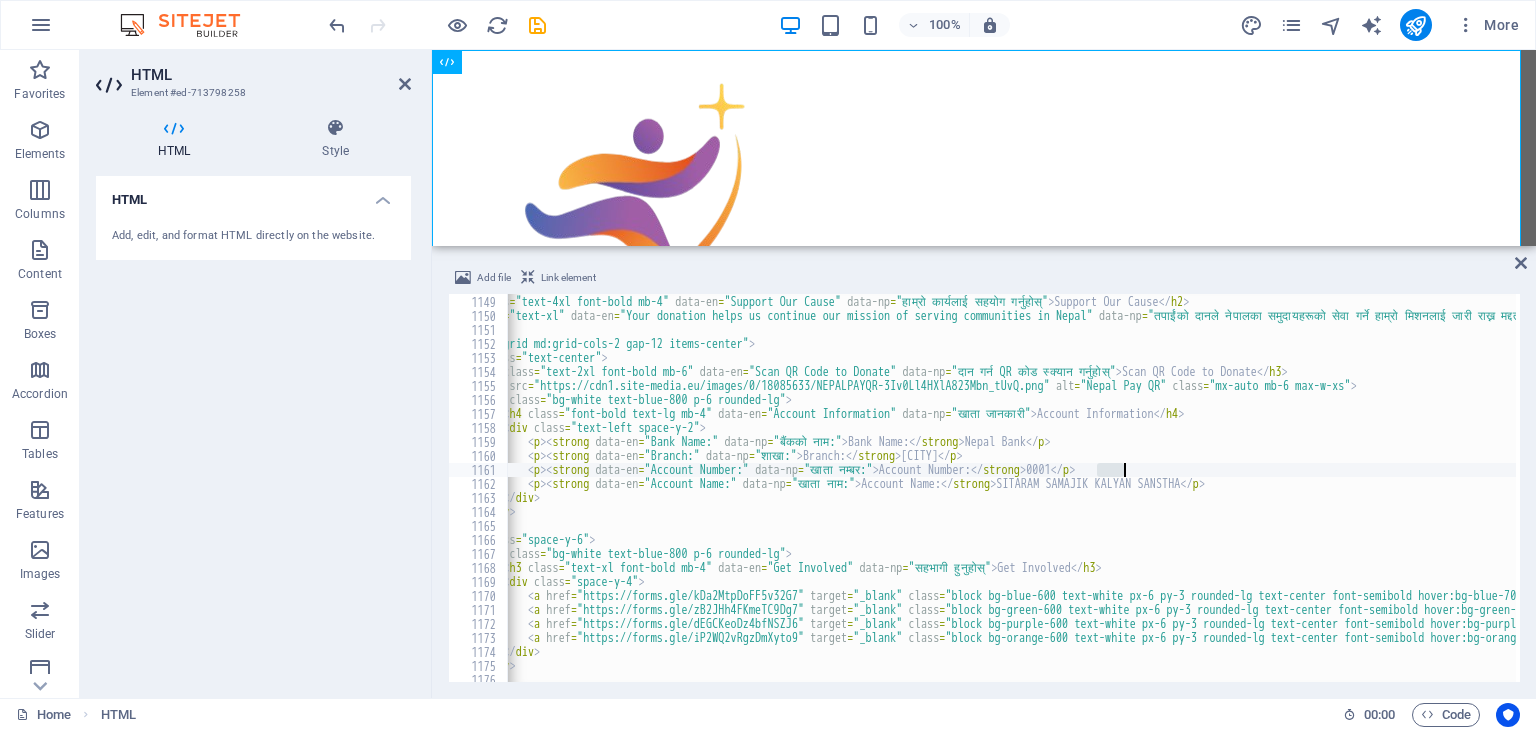 click on "Scan QR Code to Donate" at bounding box center (1012, 488) 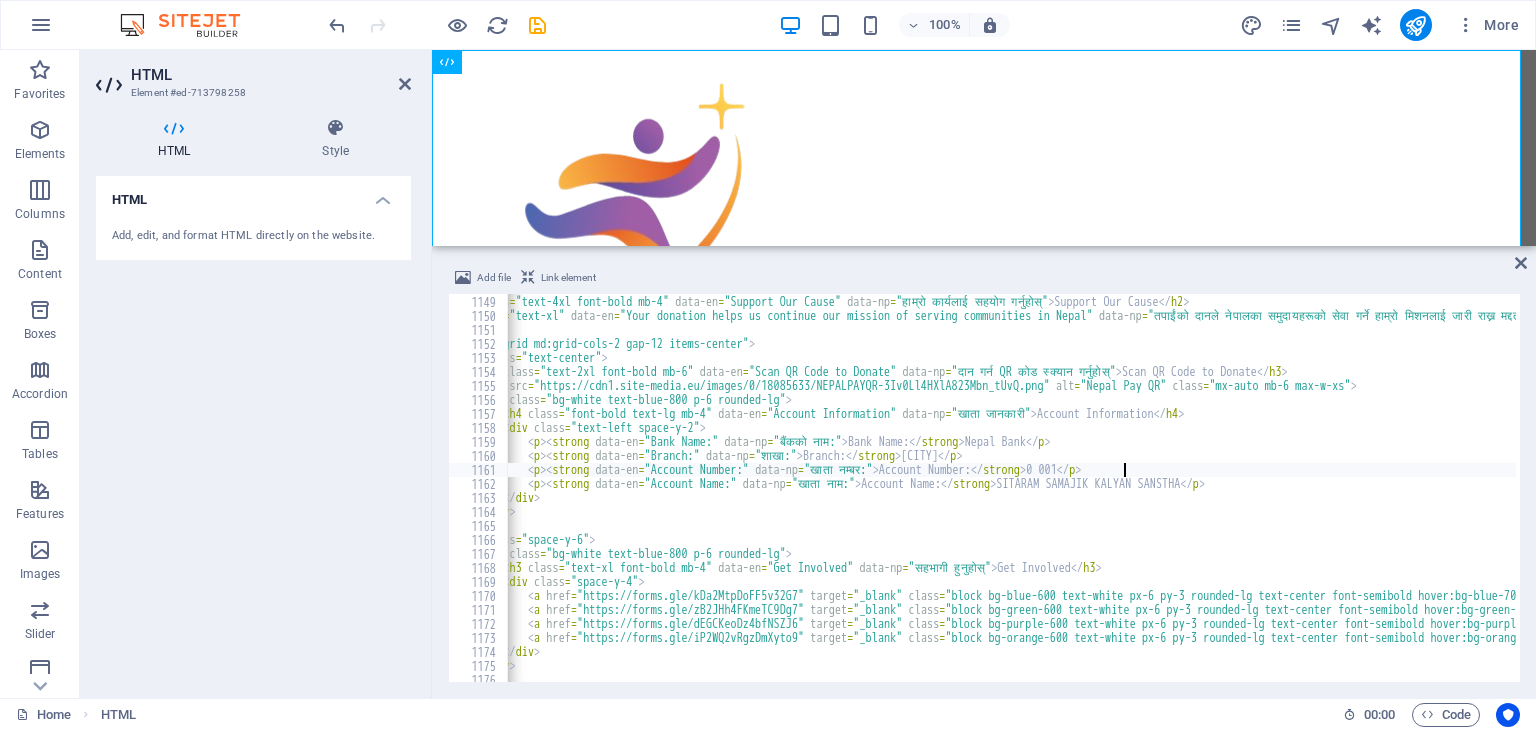 scroll, scrollTop: 0, scrollLeft: 62, axis: horizontal 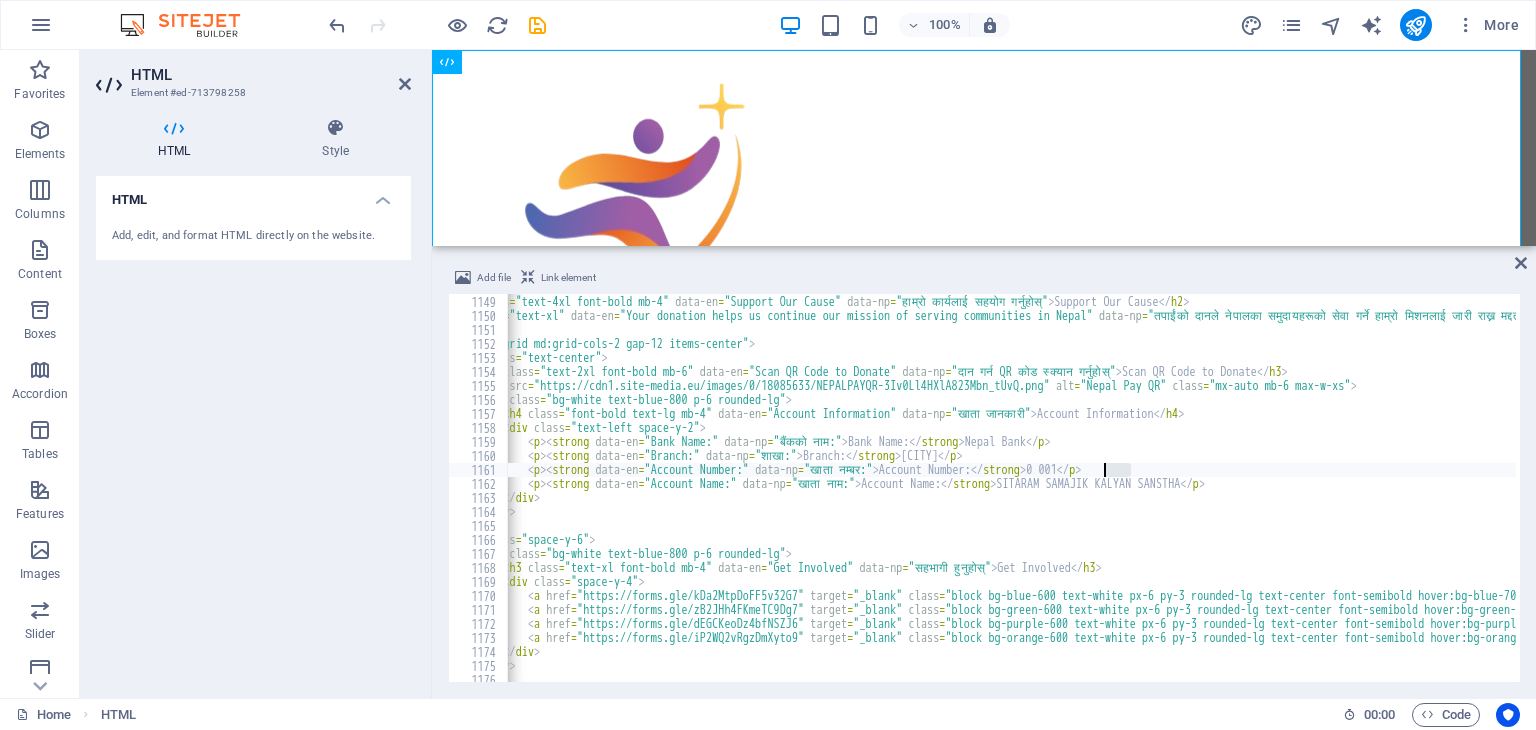 drag, startPoint x: 1129, startPoint y: 470, endPoint x: 1102, endPoint y: 473, distance: 27.166155 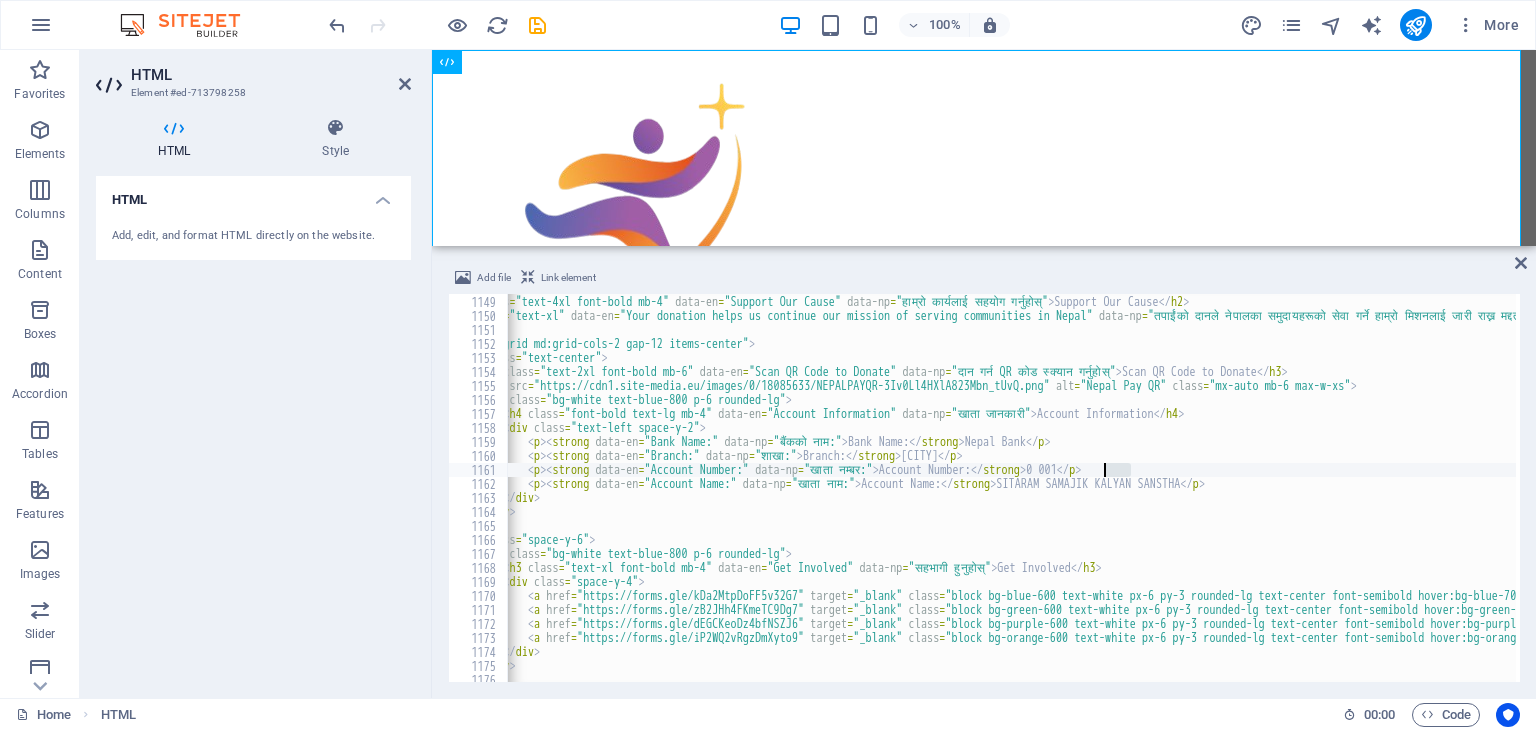 click on "Scan QR Code to Donate" at bounding box center [1012, 488] 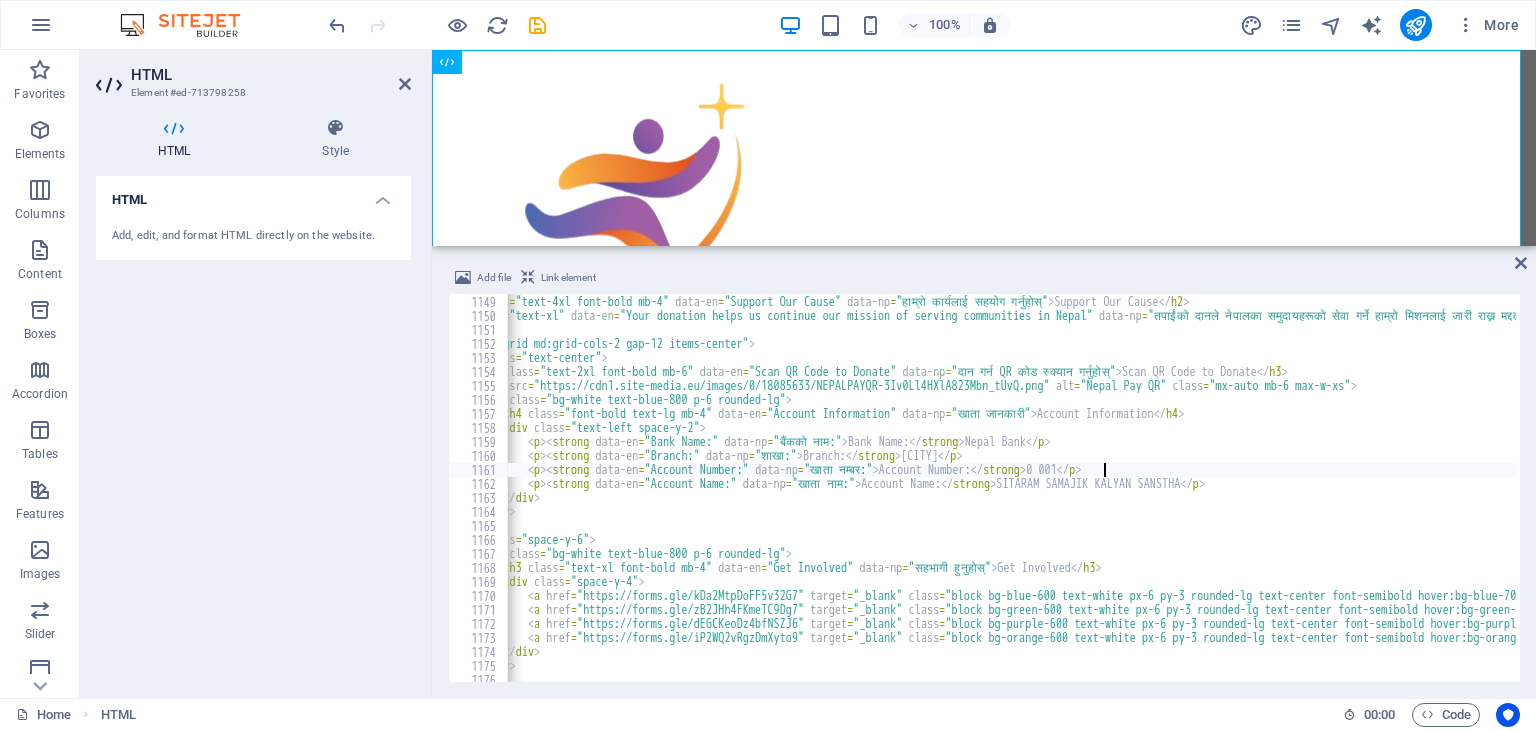 paste on "[ACCOUNT_NUMBER]" 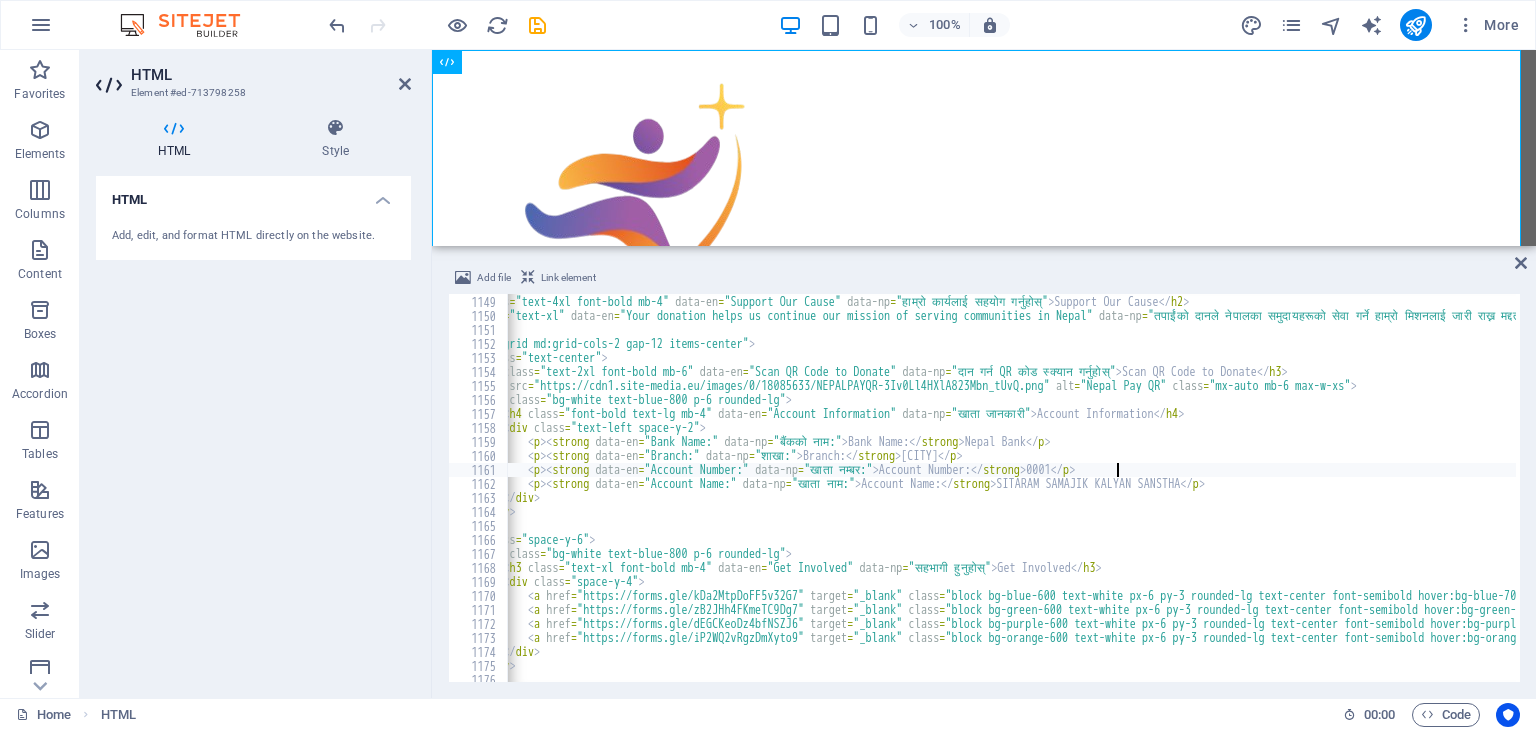 scroll, scrollTop: 17952, scrollLeft: 0, axis: vertical 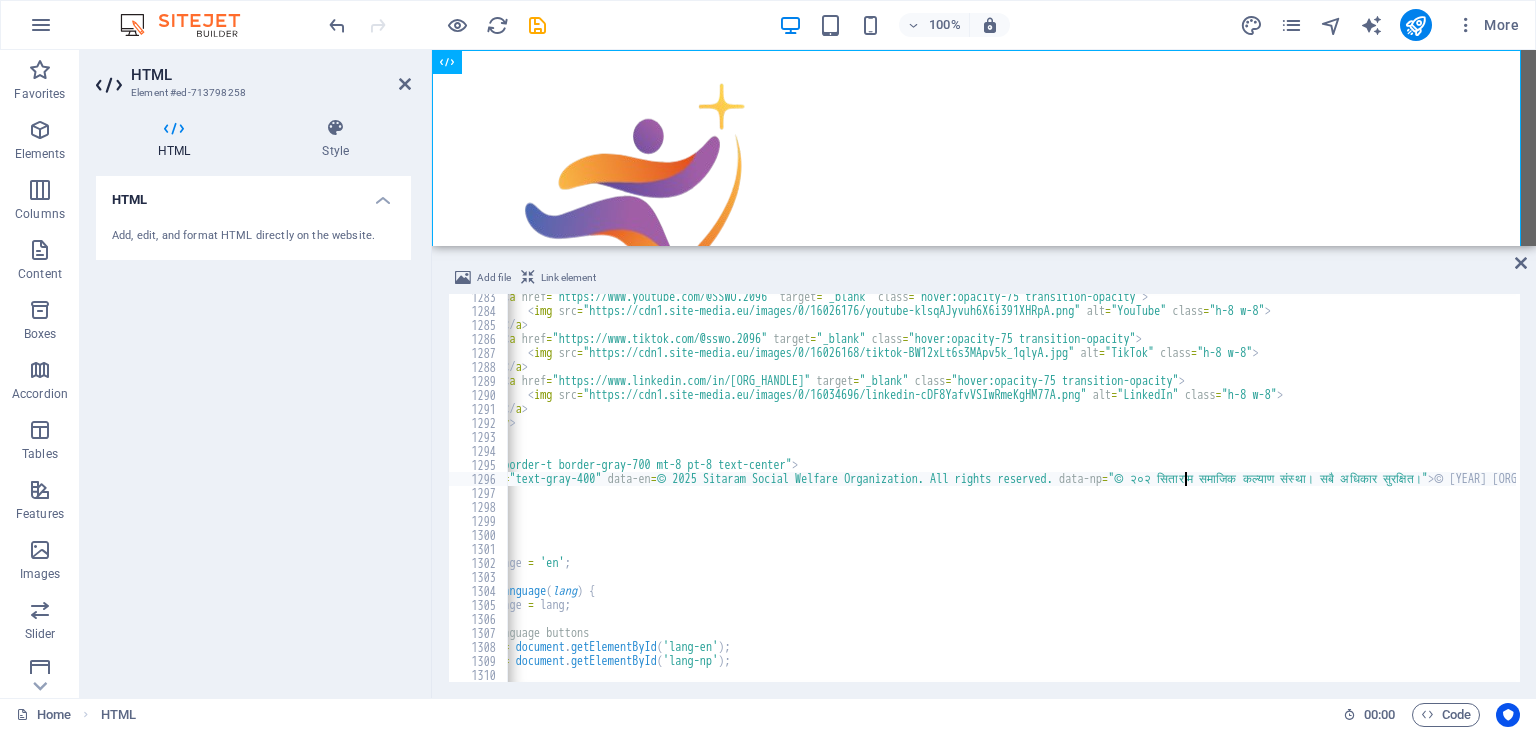 click on "< a   href = "https://www.youtube.com/[ORG_HANDLE]/"   target = "_blank"   class = "hover:opacity-75 transition-opacity" >                                    < img   src = "https://cdn1.site-media.eu/images/0/16026176/youtube-klsqAJyvuh6X6i391XHRpA.png"   alt = "YouTube"   class = "h-8 w-8" >                               </ a >                               < a   href = "https://www.tiktok.com/[ORG_HANDLE]/"   target = "_blank"   class = "hover:opacity-75 transition-opacity" >                                    < img   src = "https://cdn1.site-media.eu/images/0/16026168/tiktok-BW12xLt6s3MApv5k_1qlyA.jpg"   alt = "TikTok"   class = "h-8 w-8" >                               </ a >                               < a   href = "https://www.linkedin.com/in/[ORG_HANDLE]"   target = "_blank"   class = "hover:opacity-75 transition-opacity" >                                    < img   src = "https://cdn1.site-media.eu/images/0/16034696/linkedin-cDF8YafvVSIwRmeKgHM77A.png"   alt = "LinkedIn"   class" at bounding box center [3553, 496] 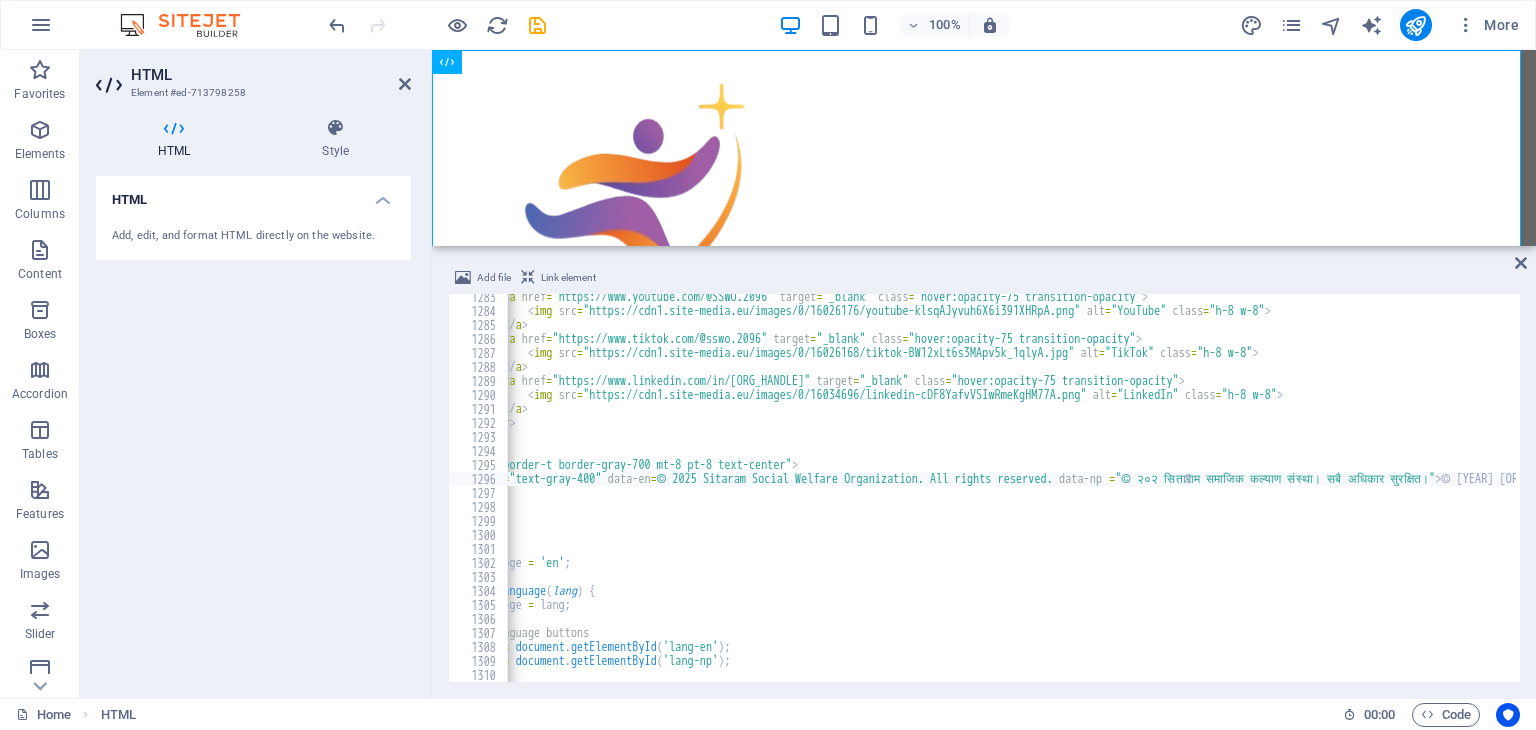 scroll, scrollTop: 0, scrollLeft: 0, axis: both 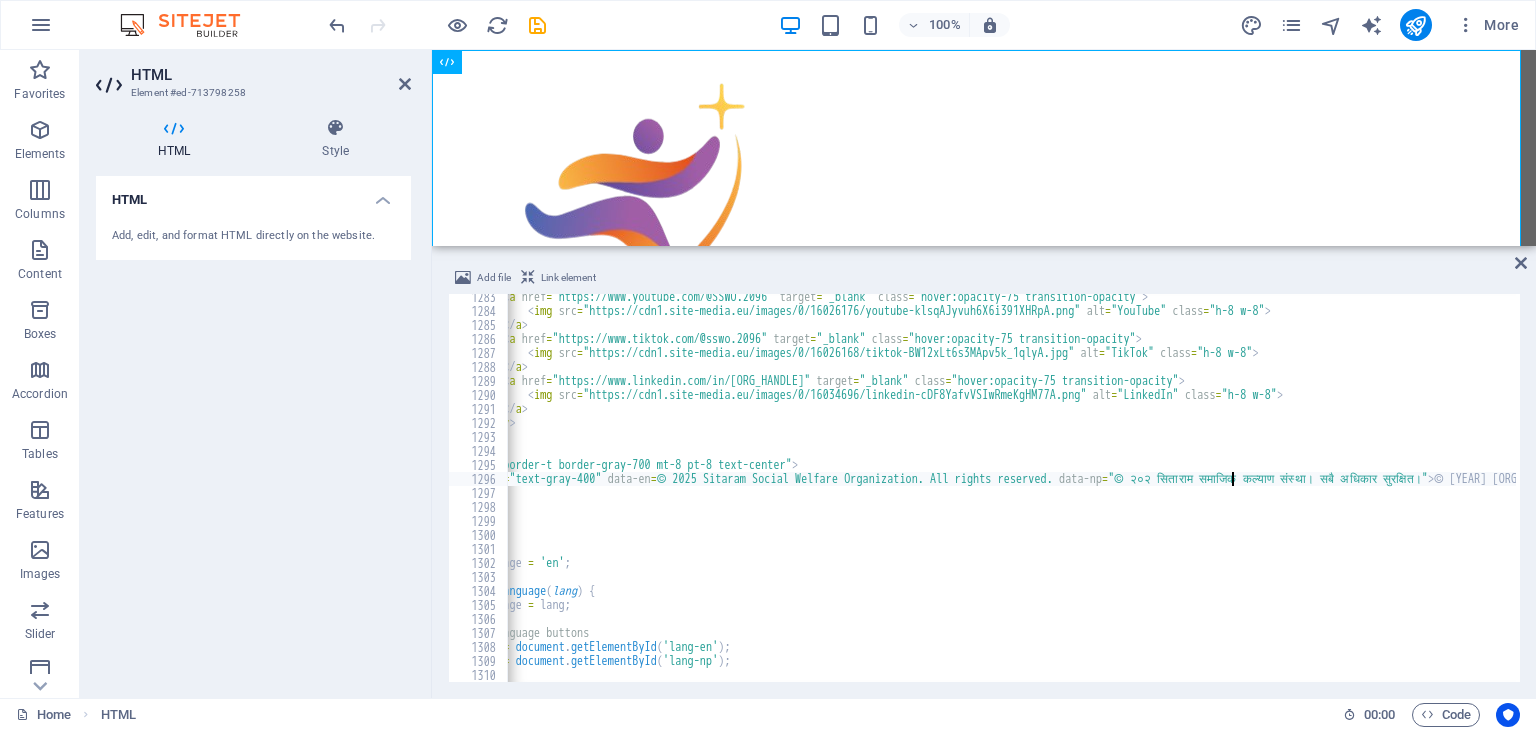 click on "< a   href = "https://www.youtube.com/[ORG_HANDLE]/"   target = "_blank"   class = "hover:opacity-75 transition-opacity" >                                    < img   src = "https://cdn1.site-media.eu/images/0/16026176/youtube-klsqAJyvuh6X6i391XHRpA.png"   alt = "YouTube"   class = "h-8 w-8" >                               </ a >                               < a   href = "https://www.tiktok.com/[ORG_HANDLE]/"   target = "_blank"   class = "hover:opacity-75 transition-opacity" >                                    < img   src = "https://cdn1.site-media.eu/images/0/16026168/tiktok-BW12xLt6s3MApv5k_1qlyA.jpg"   alt = "TikTok"   class = "h-8 w-8" >                               </ a >                               < a   href = "https://www.linkedin.com/in/[ORG_HANDLE]"   target = "_blank"   class = "hover:opacity-75 transition-opacity" >                                    < img   src = "https://cdn1.site-media.eu/images/0/16034696/linkedin-cDF8YafvVSIwRmeKgHM77A.png"   alt = "LinkedIn"   class" at bounding box center [3553, 496] 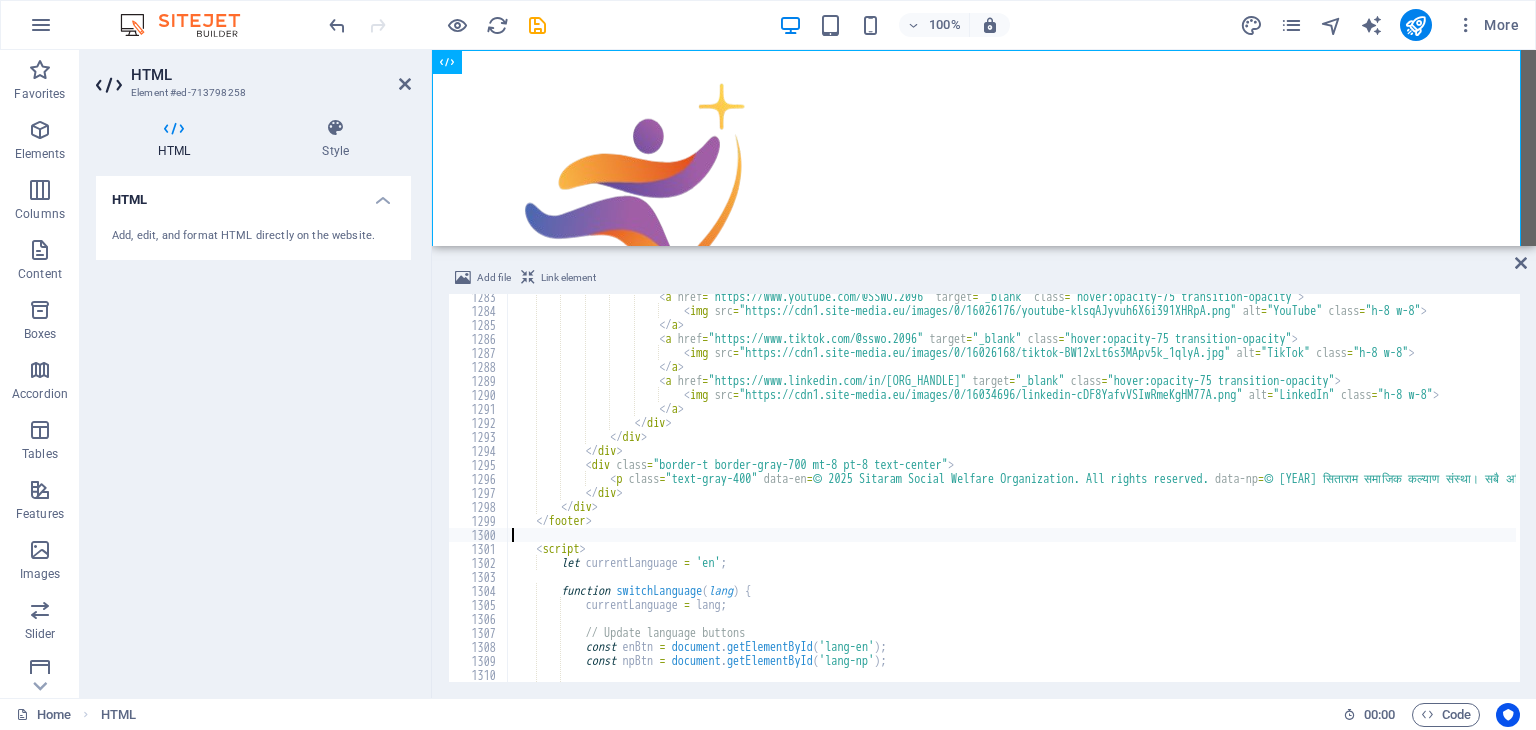 scroll, scrollTop: 0, scrollLeft: 0, axis: both 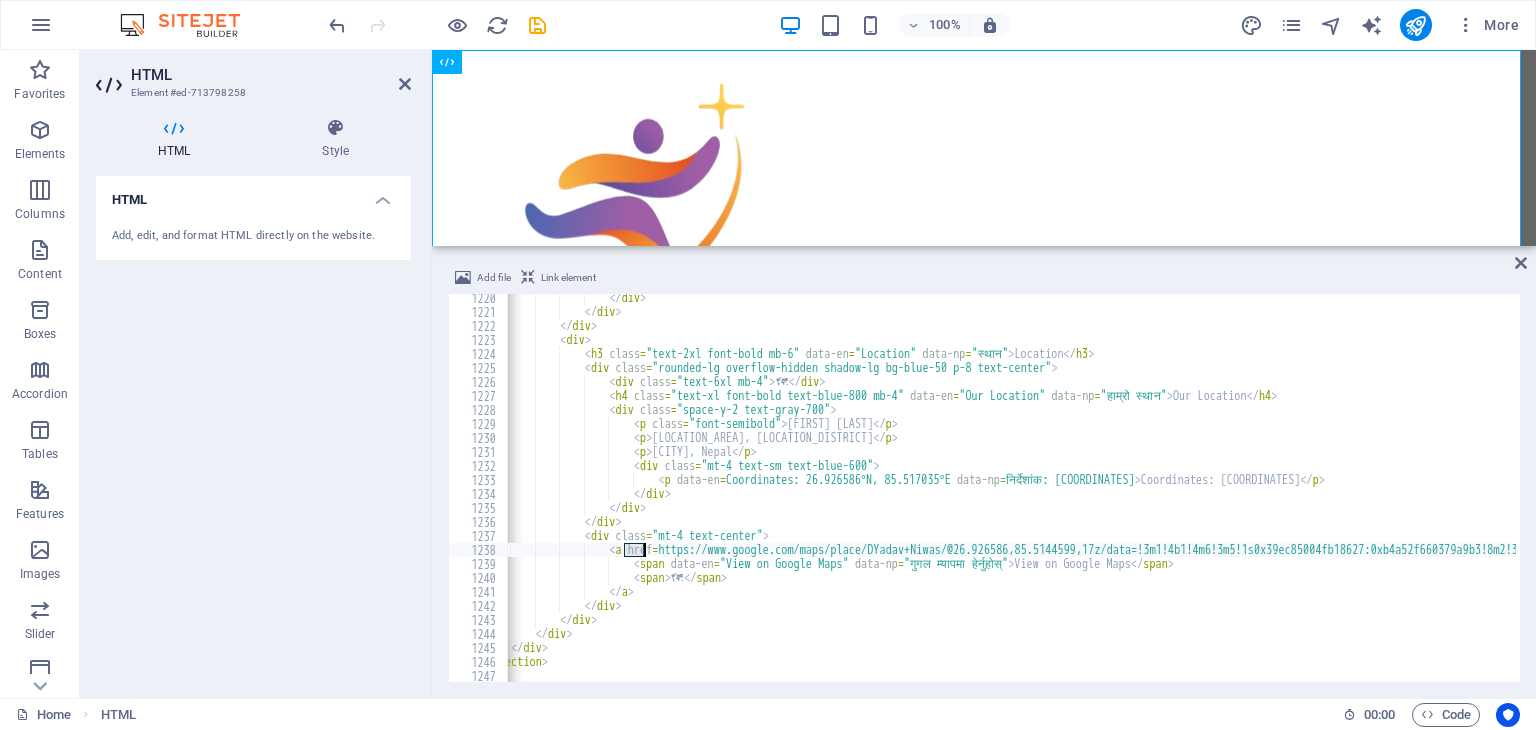 drag, startPoint x: 620, startPoint y: 551, endPoint x: 641, endPoint y: 551, distance: 21 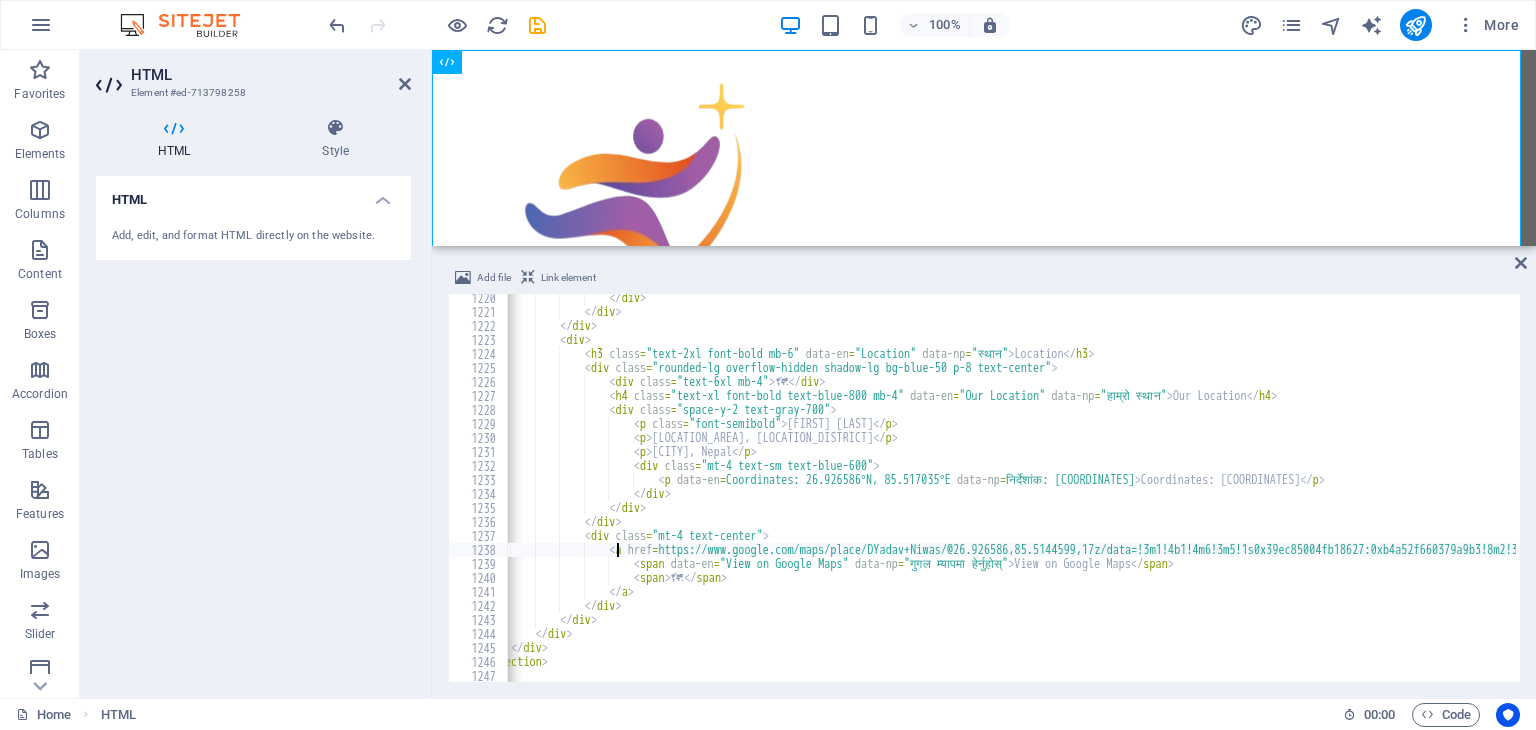 click on "</ div >                          </ div >                     </ div >                     < div >                          < h3   class = "text-2xl font-bold mb-6"   data-en = "Location"   data-np = "स्थान" > Location </ h3 >                          < div   class = "rounded-lg overflow-hidden shadow-lg bg-blue-50 p-8 text-center" >                               < div   class = "text-6xl mb-4" > 🗺 ️ </ div >                               < h4   class = "text-xl font-bold text-blue-800 mb-4"   data-en = "Our Location"   data-np = "हाम्रो स्थान" > Our Location </ h4 >                               < div   class = "space-y-2 text-gray-700" >                                    < p   class = "font-semibold" > DYadav Niwas </ p >                                    < p > Kabilasi-6, Jamuniya </ p >                                    < p > Sarlahi, Nepal </ p >                                    < div   class = "mt-4 text-sm text-blue-600" >      <" at bounding box center (3659, 497) 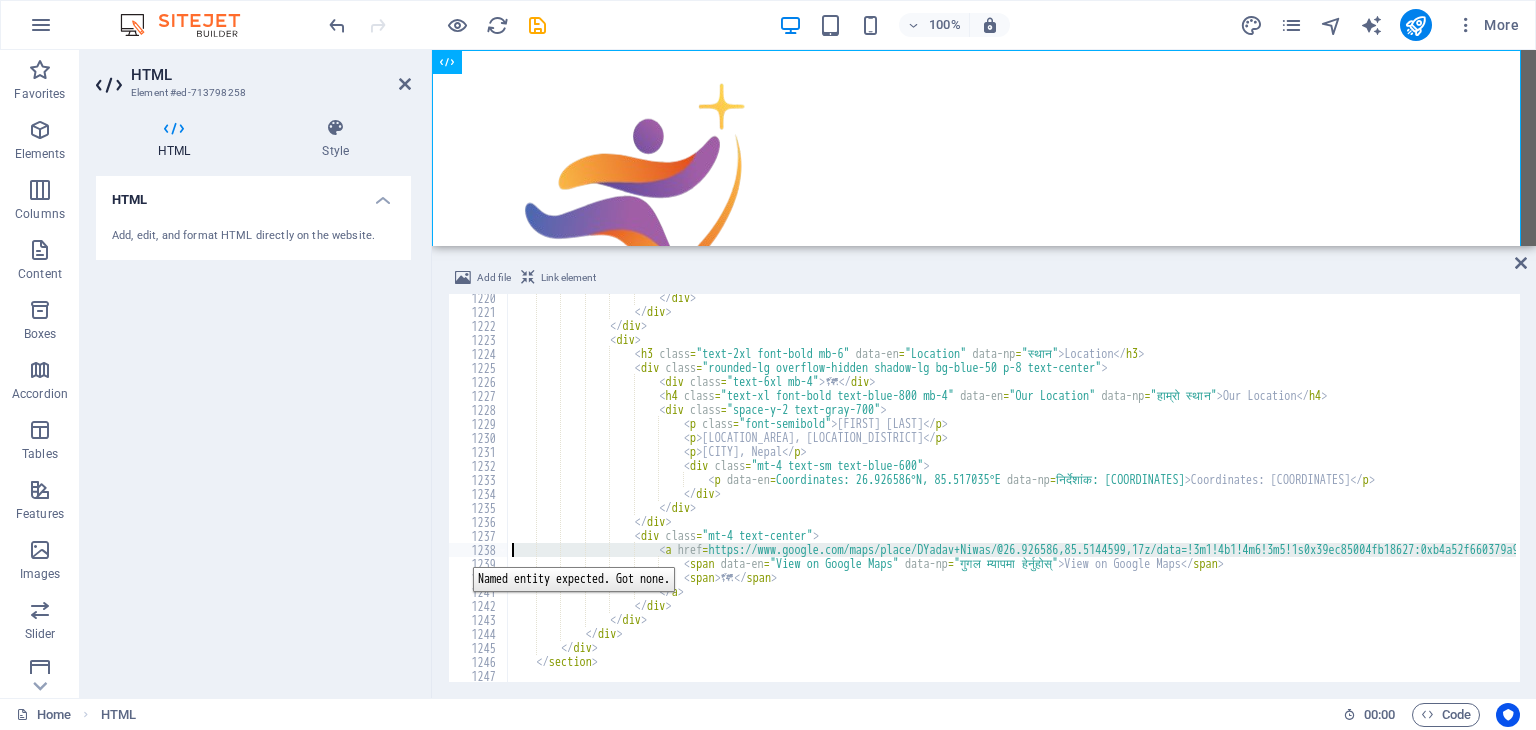 click on "1238" at bounding box center [479, 550] 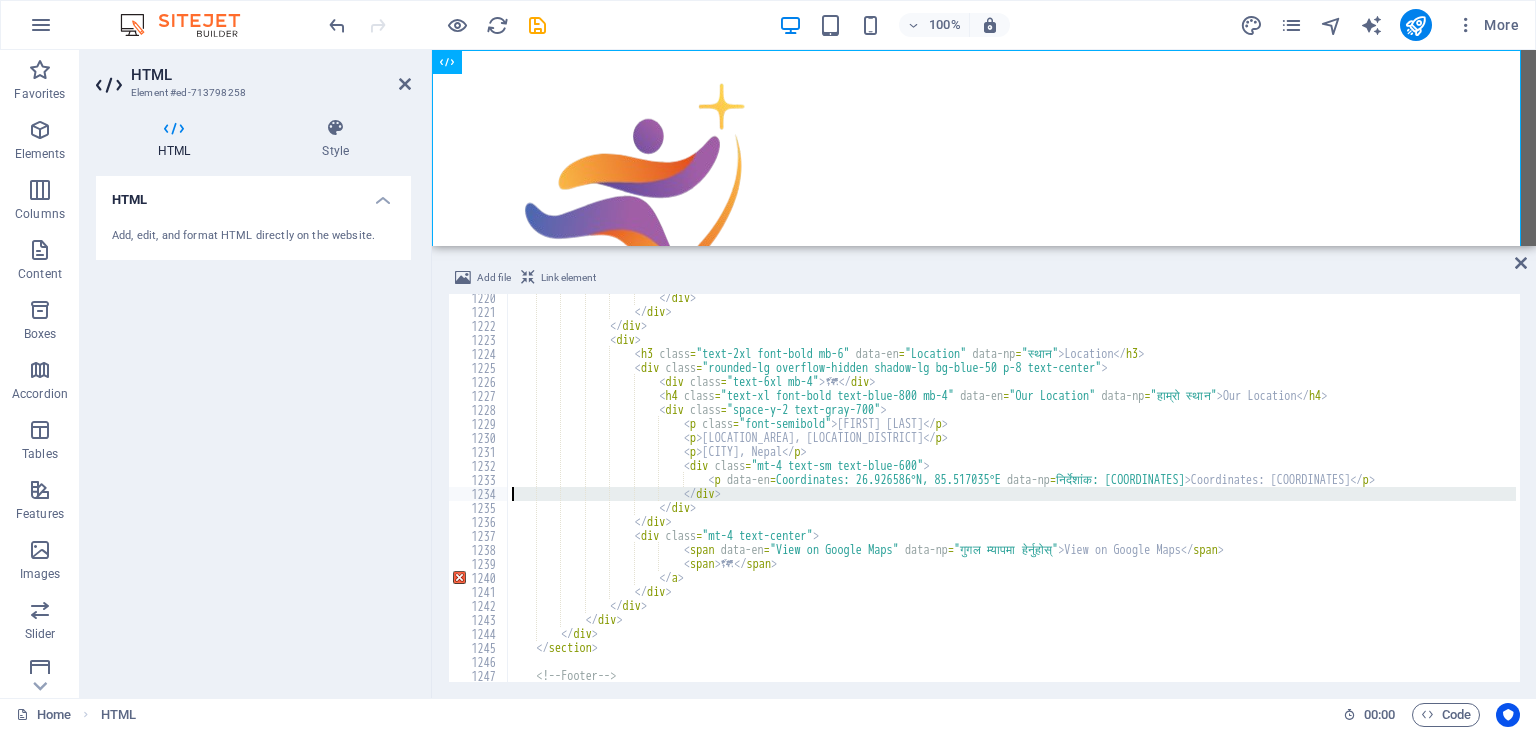 click on "1234" at bounding box center [479, 494] 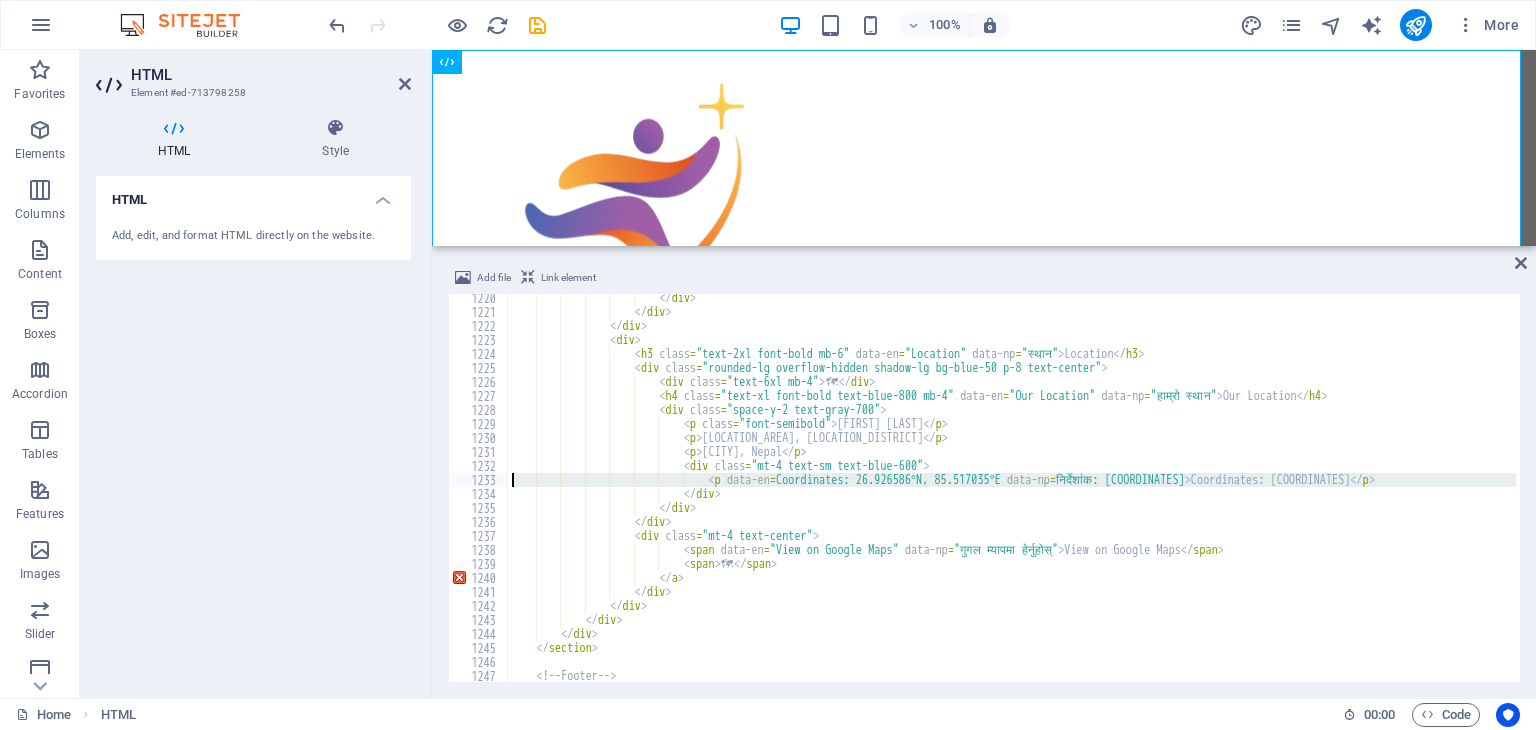 click on "1233" at bounding box center [479, 480] 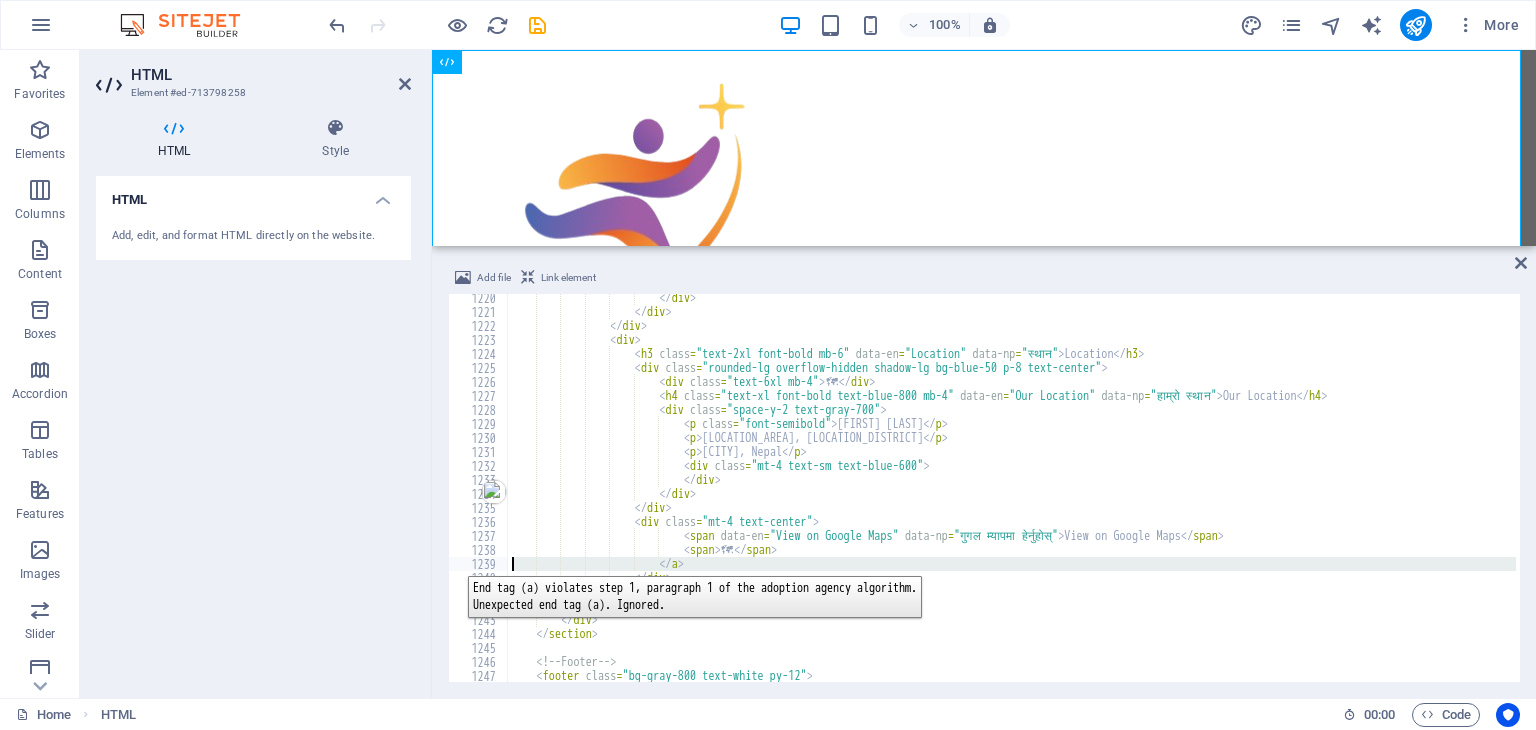 click on "1239" at bounding box center [479, 564] 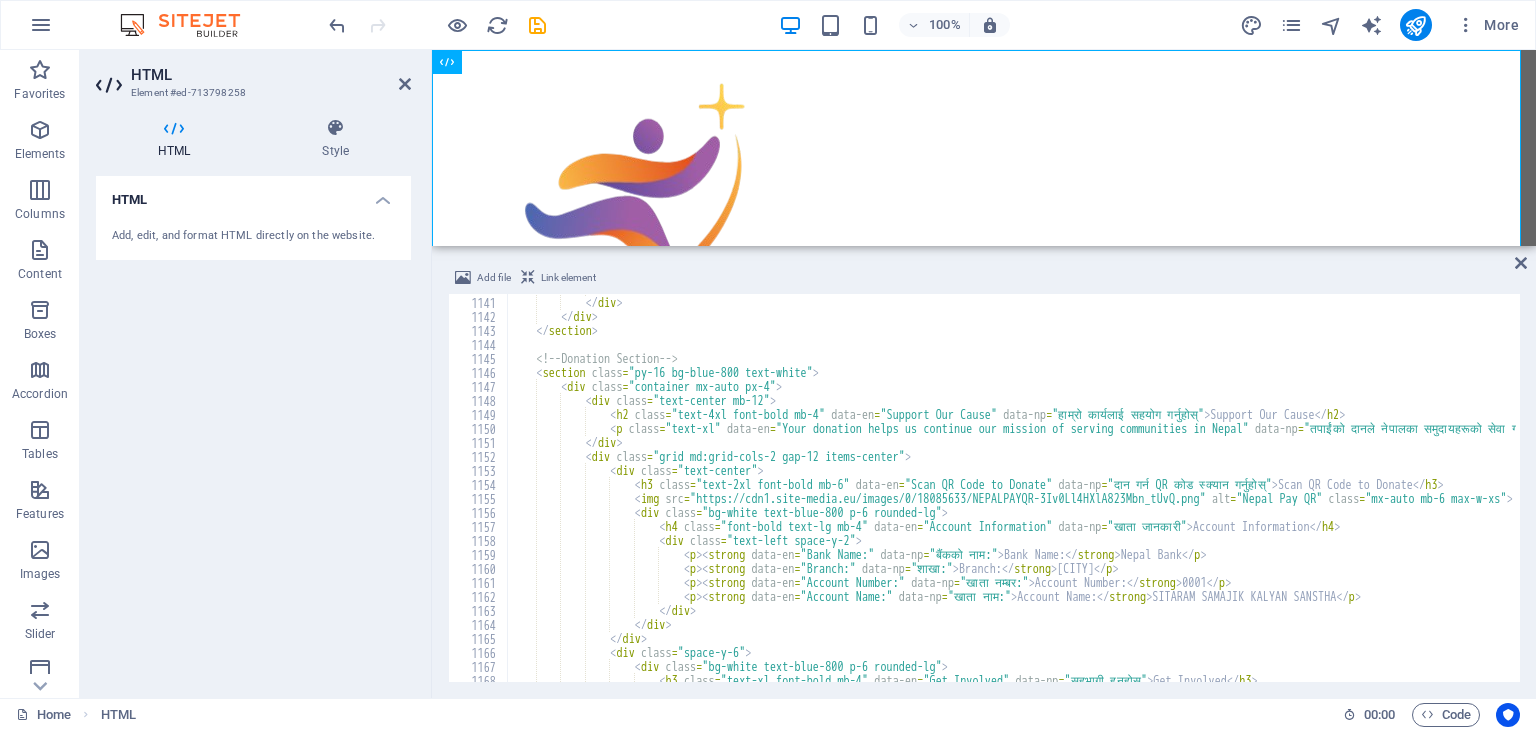 scroll, scrollTop: 15965, scrollLeft: 0, axis: vertical 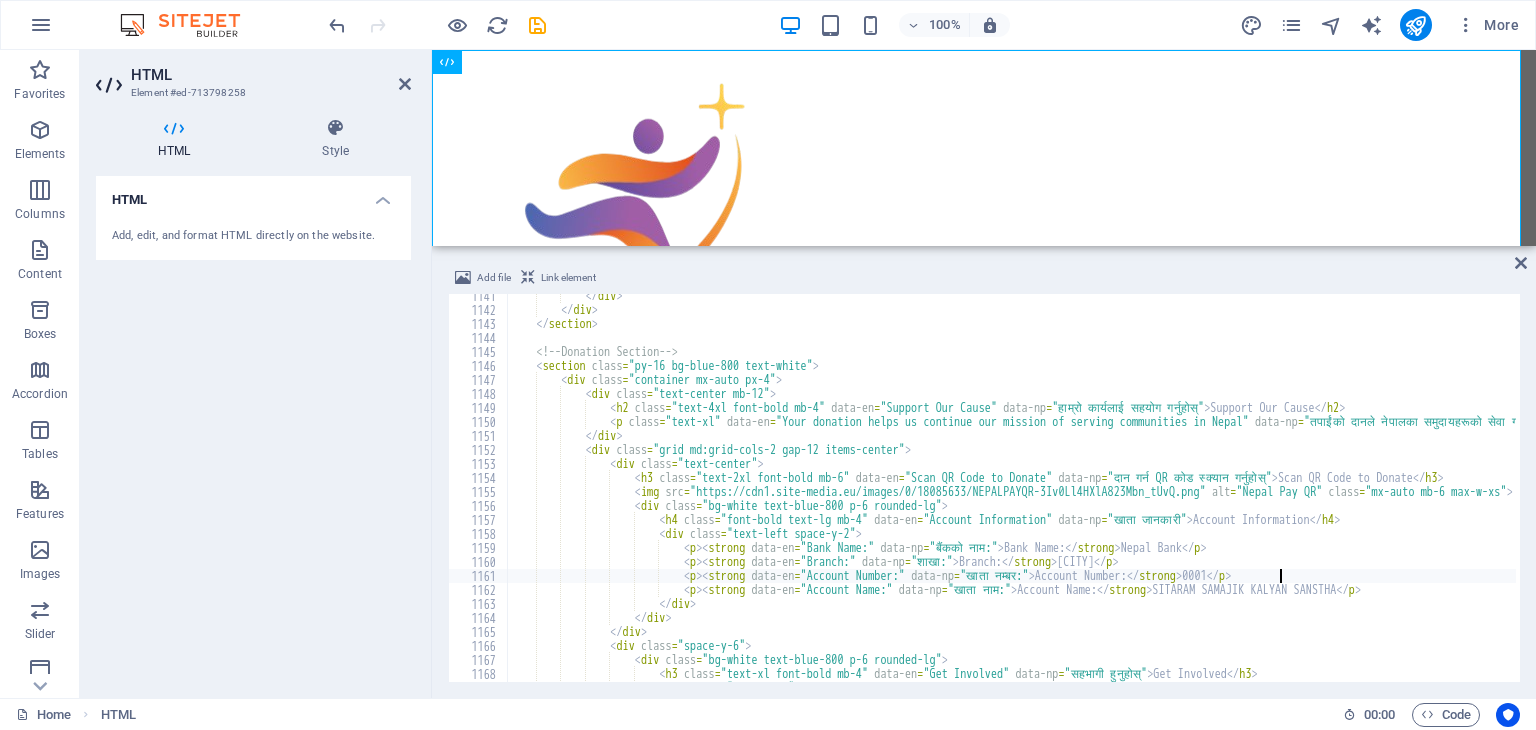 click on "</ div >           </ div >      </ section >      <!--  Donation Section  -->      < section   class = "py-16 bg-blue-800 text-white" >           < div   class = "container mx-auto px-4" >                < div   class = "text-center mb-12" >                     < h2   class = "text-4xl font-bold mb-4"   data-en = "Support Our Cause"   data-np = "हाम्रो कार्यलाई सहयोग गर्नुहोस्" > Support Our Cause </ h2 >                     < p   class = "text-xl"   data-en = "Your donation helps us continue our mission of serving communities in Nepal"   data-np = "तपाईंको दानले नेपालका समुदायहरूको सेवा गर्ने हाम्रो मिशनलाई जारी राख्न मद्दत गर्छ" > Your donation helps us continue our mission of serving communities in Nepal </ p >                </ div >                < div   class = >                     < div   = >" at bounding box center [3709, 495] 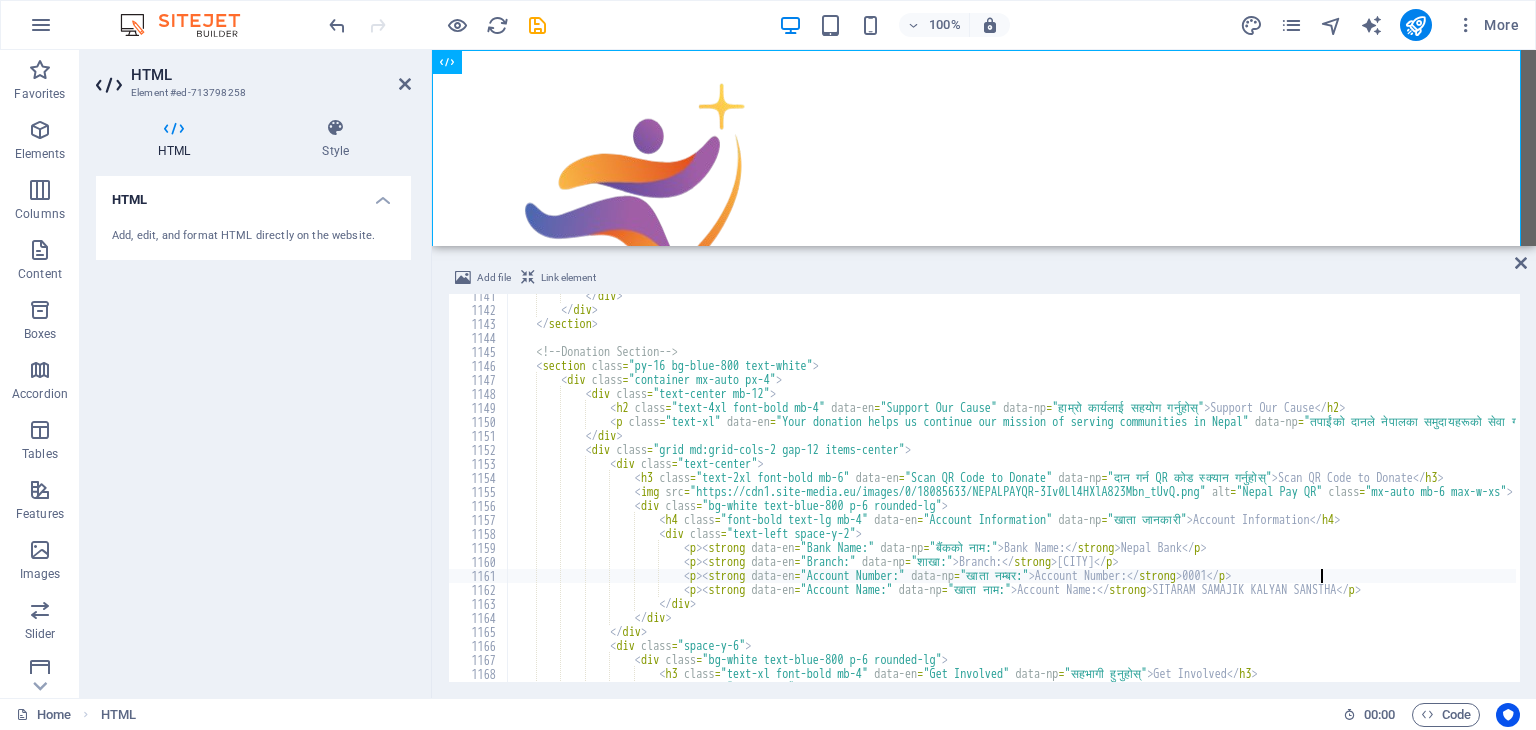 click on "</ div >           </ div >      </ section >      <!--  Donation Section  -->      < section   class = "py-16 bg-blue-800 text-white" >           < div   class = "container mx-auto px-4" >                < div   class = "text-center mb-12" >                     < h2   class = "text-4xl font-bold mb-4"   data-en = "Support Our Cause"   data-np = "हाम्रो कार्यलाई सहयोग गर्नुहोस्" > Support Our Cause </ h2 >                     < p   class = "text-xl"   data-en = "Your donation helps us continue our mission of serving communities in Nepal"   data-np = "तपाईंको दानले नेपालका समुदायहरूको सेवा गर्ने हाम्रो मिशनलाई जारी राख्न मद्दत गर्छ" > Your donation helps us continue our mission of serving communities in Nepal </ p >                </ div >                < div   class = >                     < div   = >" at bounding box center (3709, 495) 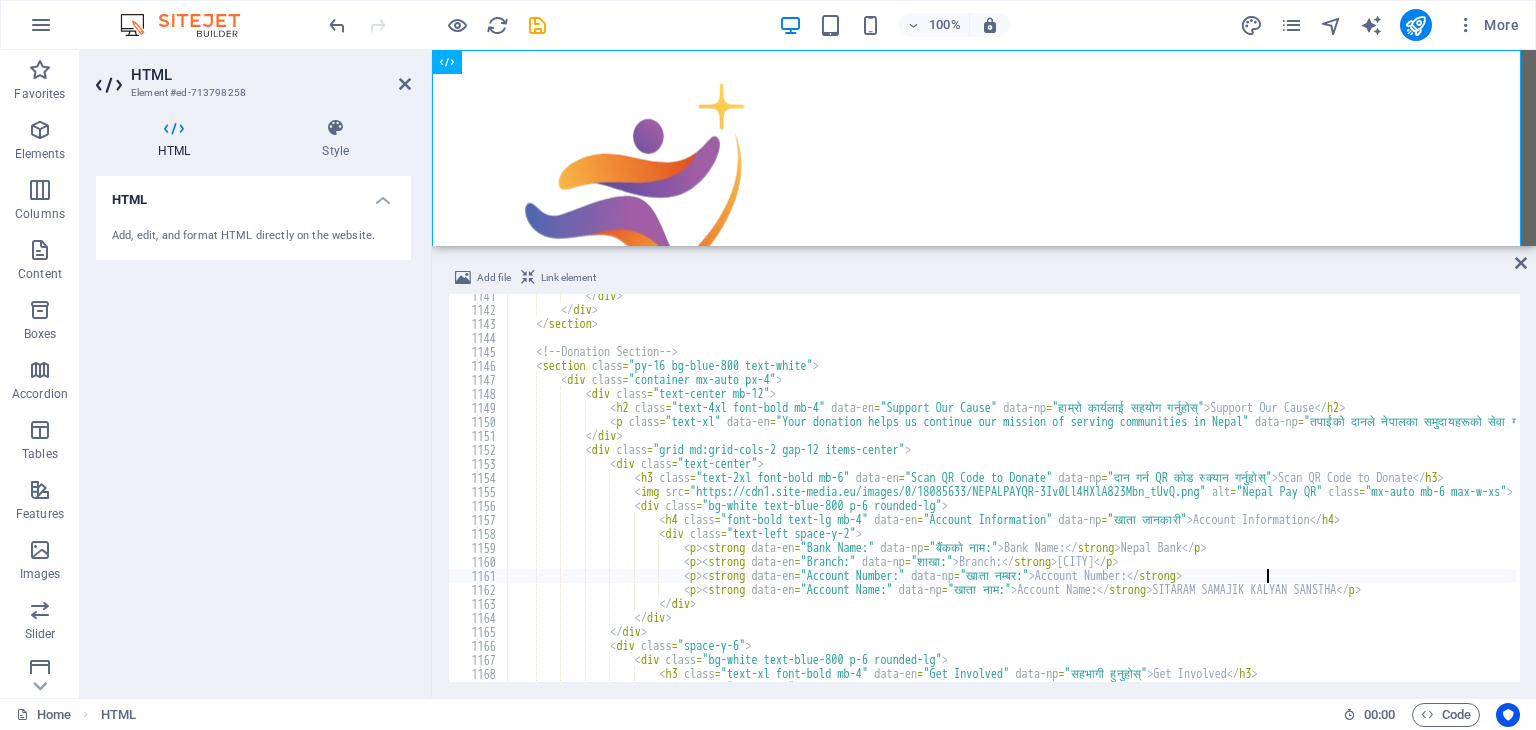 paste on "[ACCOUNT_NUMBER]" 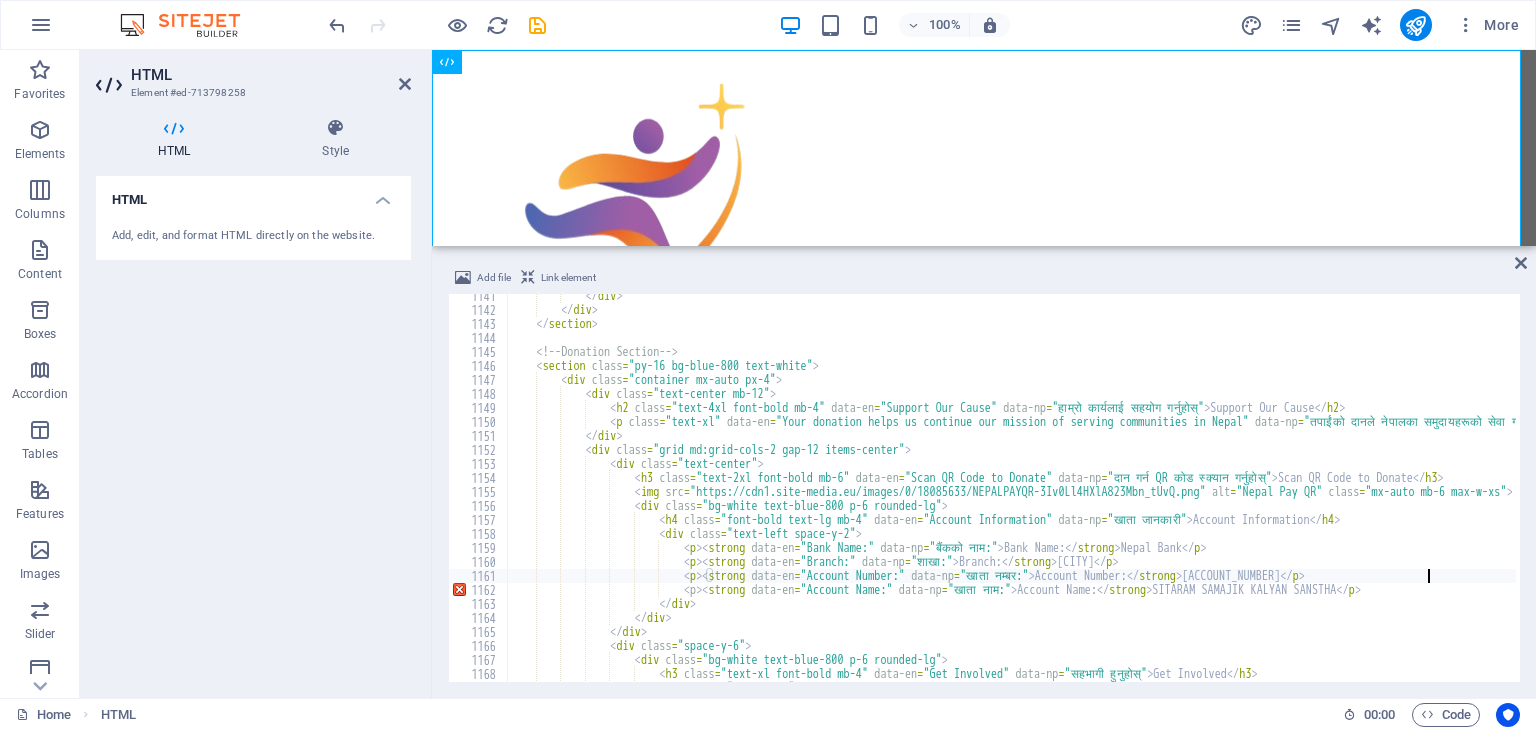 scroll, scrollTop: 0, scrollLeft: 72, axis: horizontal 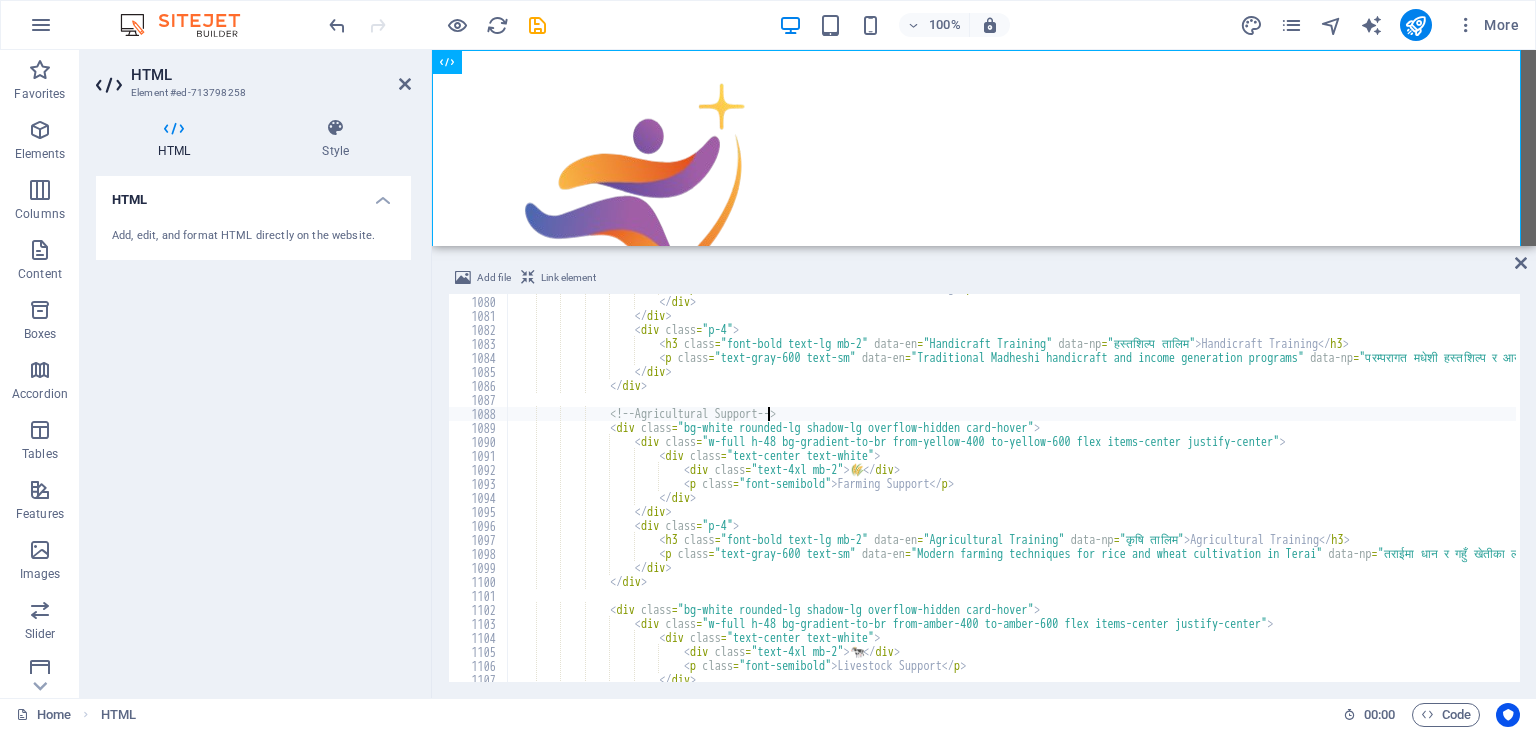 click on "< p   class = "font-semibold" > Handicraft Training </ p >                               </ div >                          </ div >                          < div   class = "p-4" >                               < h3   class = "font-bold text-lg mb-2"   data-en = "Handicraft Training"   data-np = "हस्तशिल्प तालिम" > Handicraft Training </ h3 >                               < p   class = "text-gray-600 text-sm"   data-en = "Traditional Madheshi handicraft and income generation programs"   data-np = "परम्परागत मधेशी हस्तशिल्प र आय आर्जन कार्यक्रमहरू" > Traditional Madheshi handicraft and income generation programs </ p >                          </ div >                     </ div >                     <!--  Agricultural Support  -->                     < div   class = "bg-white rounded-lg shadow-lg overflow-hidden card-hover" >                          < div   = >" at bounding box center (3709, 487) 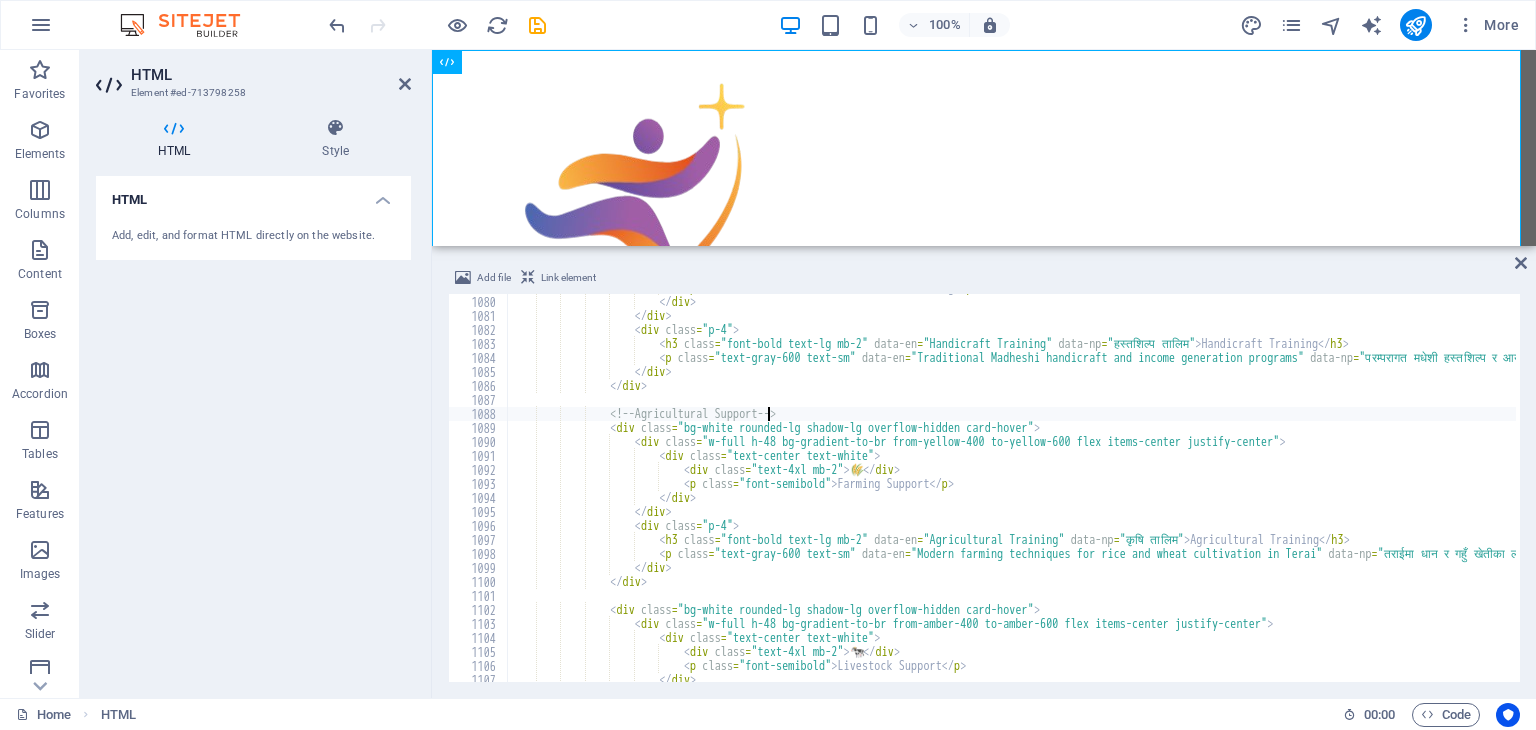 scroll, scrollTop: 0, scrollLeft: 23, axis: horizontal 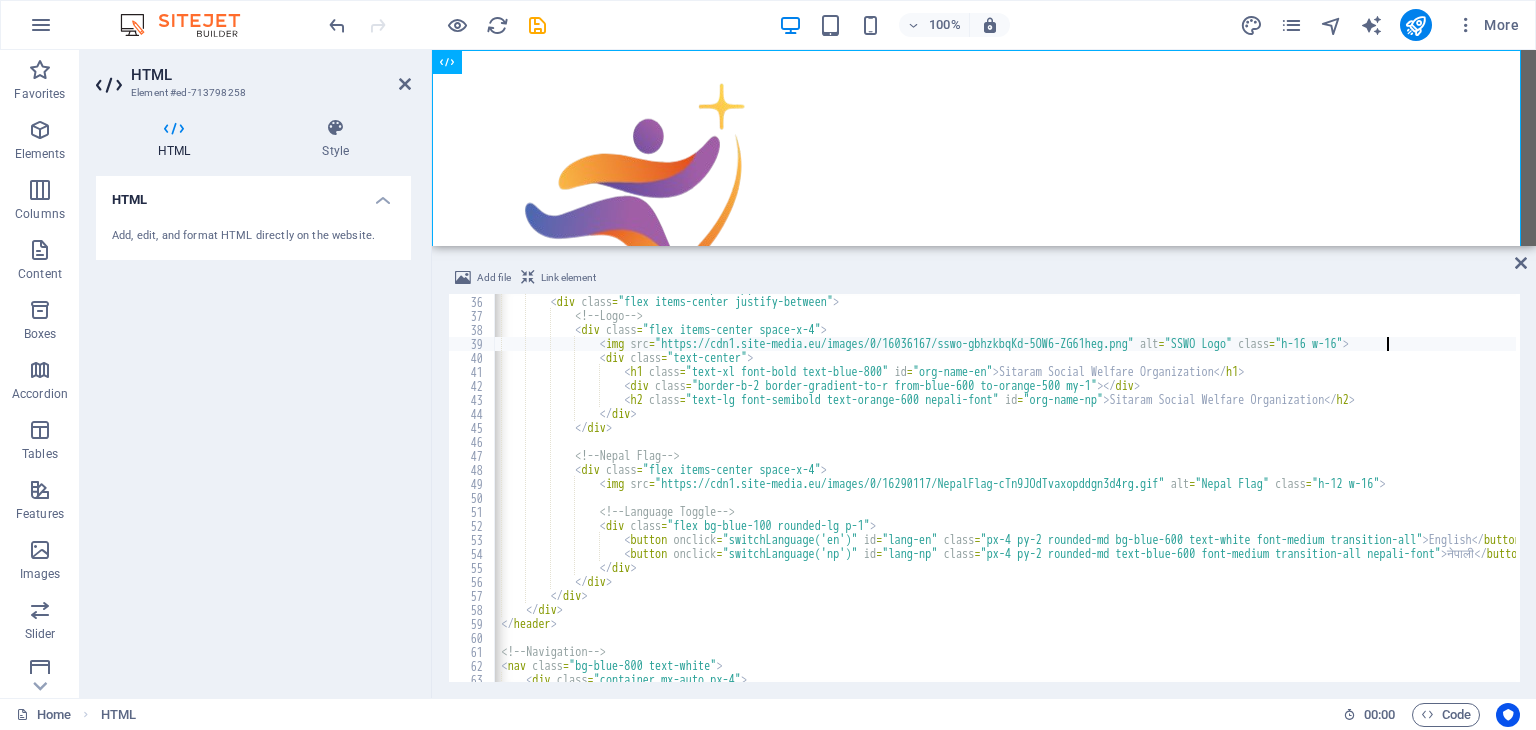 click on "Sitaram Social Welfare Organization" at bounding box center (3674, 487) 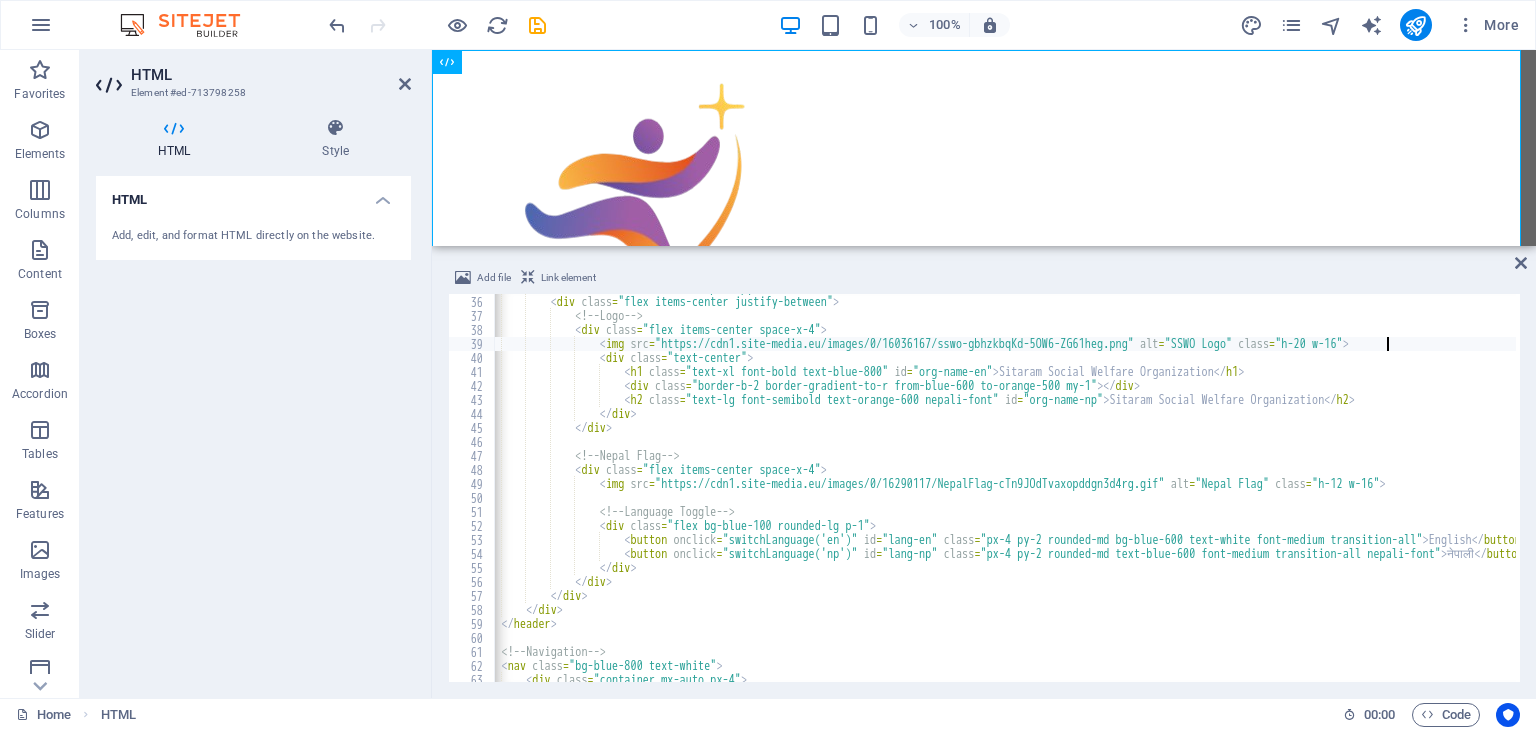 scroll, scrollTop: 0, scrollLeft: 74, axis: horizontal 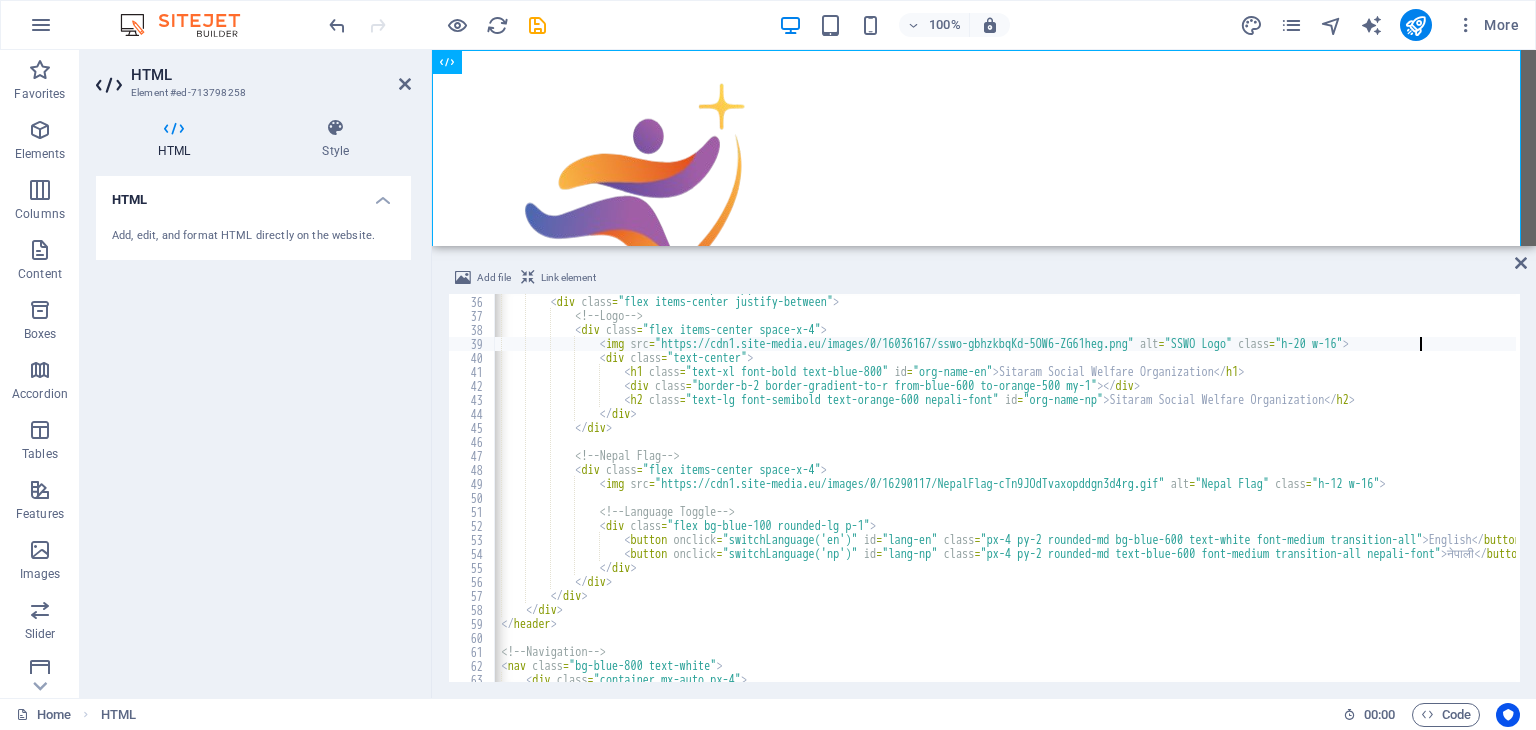 click on "< div   class = "container mx-auto px-4 py-4" >                < div   class = "flex items-center justify-between" >                     <!--  Logo  -->                     < div   class = "flex items-center space-x-4" >                          < img   src = "https://cdn1.site-media.eu/images/0/16036167/sswo-gbhzkbqKd-5OW6-ZG61heg.png"   alt = "SSWO Logo"   class = "h-20 w-16" >                          < div   class = "text-center" >                               < h1   class = "text-xl font-bold text-blue-800"   id = "org-name-en" > Sitaram Social Welfare Organization </ h1 >                               < div   class = "border-b-2 border-gradient-to-r from-blue-600 to-orange-500 my-1" > </ div >                               < h2   class = "text-lg font-semibold text-orange-600 nepali-font"   id = "org-name-np" > सिताराम समाजिक कल्याण संस्था </ h2 >                          </ div >                     </ div ></ div >                          </ div >                     < div >                          < h3   class = "text-2xl font-bold mb-6"   data-en = "Location"   data-np = "स्थान" > Location </ h3 >                          < div   class = "rounded-lg overflow-hidden shadow-lg bg-blue-50 p-8 text-center" >                               < div   class = "text-6xl mb-4" > 🗺 ️ </ div >                               < h4   class = "text-xl font-bold text-blue-800 mb-4"   data-en = "Our Location"   data-np = "हाम्रो स्थान" > Our Location </ h4 >                               < div   class = "space-y-2 text-gray-700" >                                    < p   class = "font-semibold" > DYadav Niwas </ p >                                    < p > Kabilasi-6, Jamuniya </ p >                                    < p > Sarlahi, [STATE] </ p >                                    < div   class = "mt-4 text-sm text-blue-600" >      </ div >                          </ div >                               </ div >                     </ div >                     </ div >                     </ div >" at bounding box center [3674, 487] 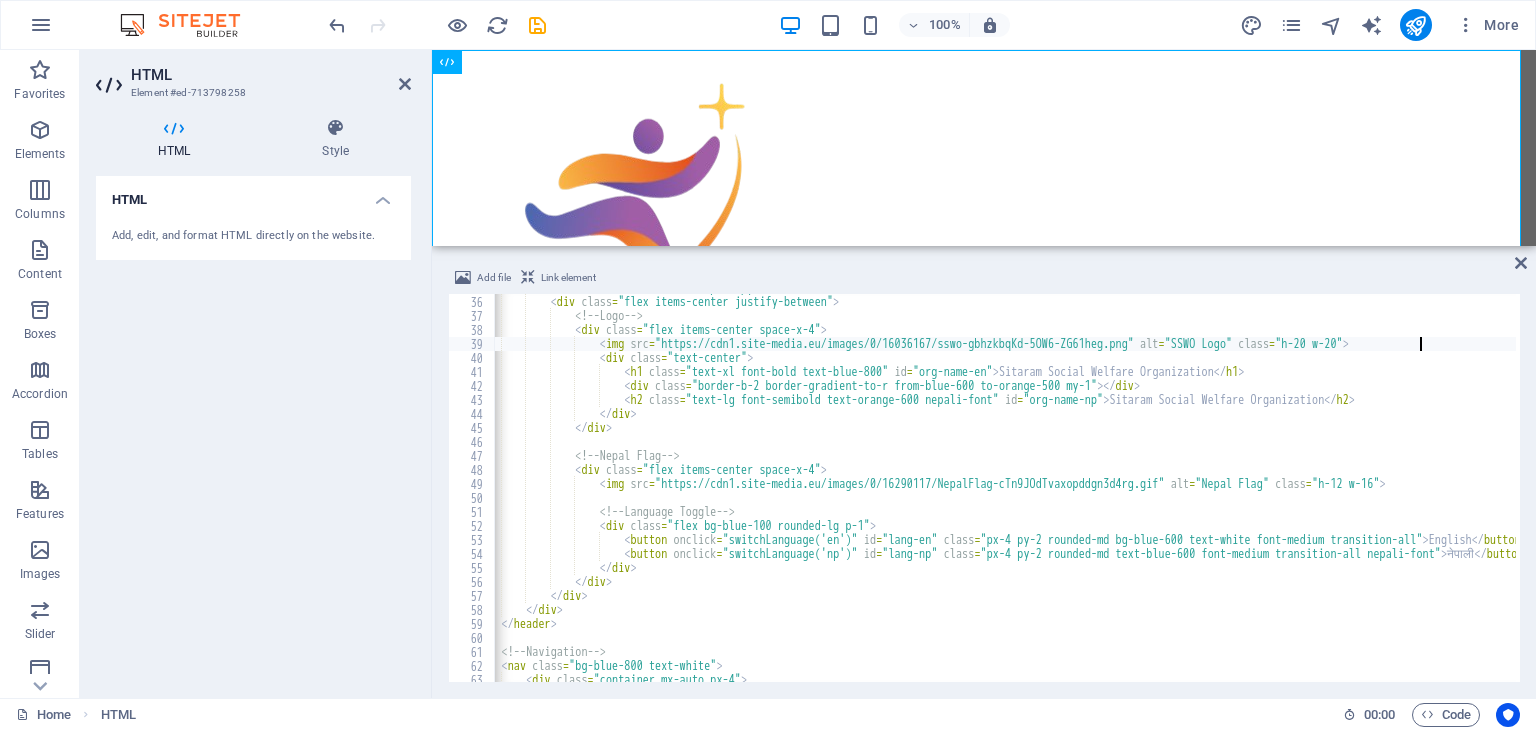 scroll, scrollTop: 0, scrollLeft: 76, axis: horizontal 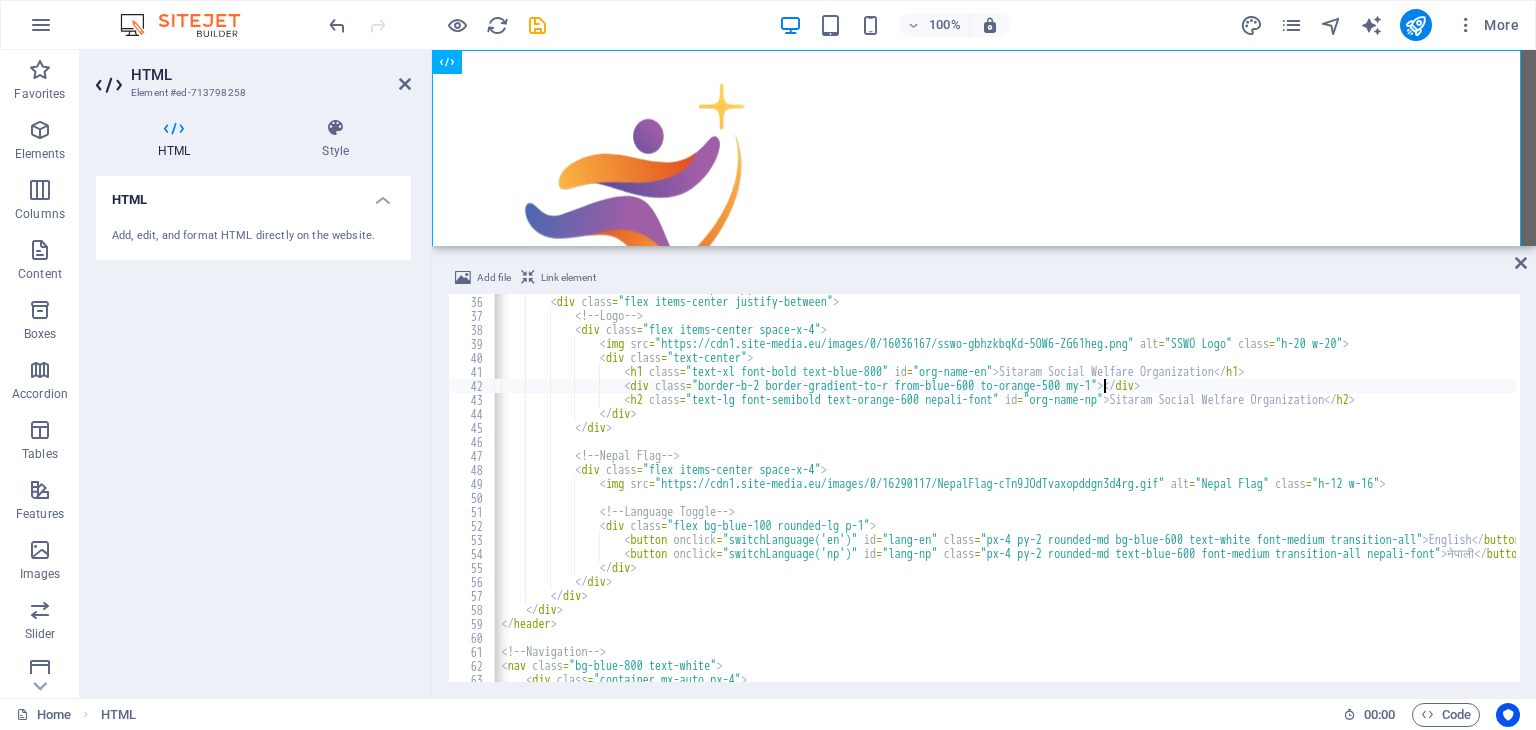 click on "Sitaram Social Welfare Organization" at bounding box center (3674, 487) 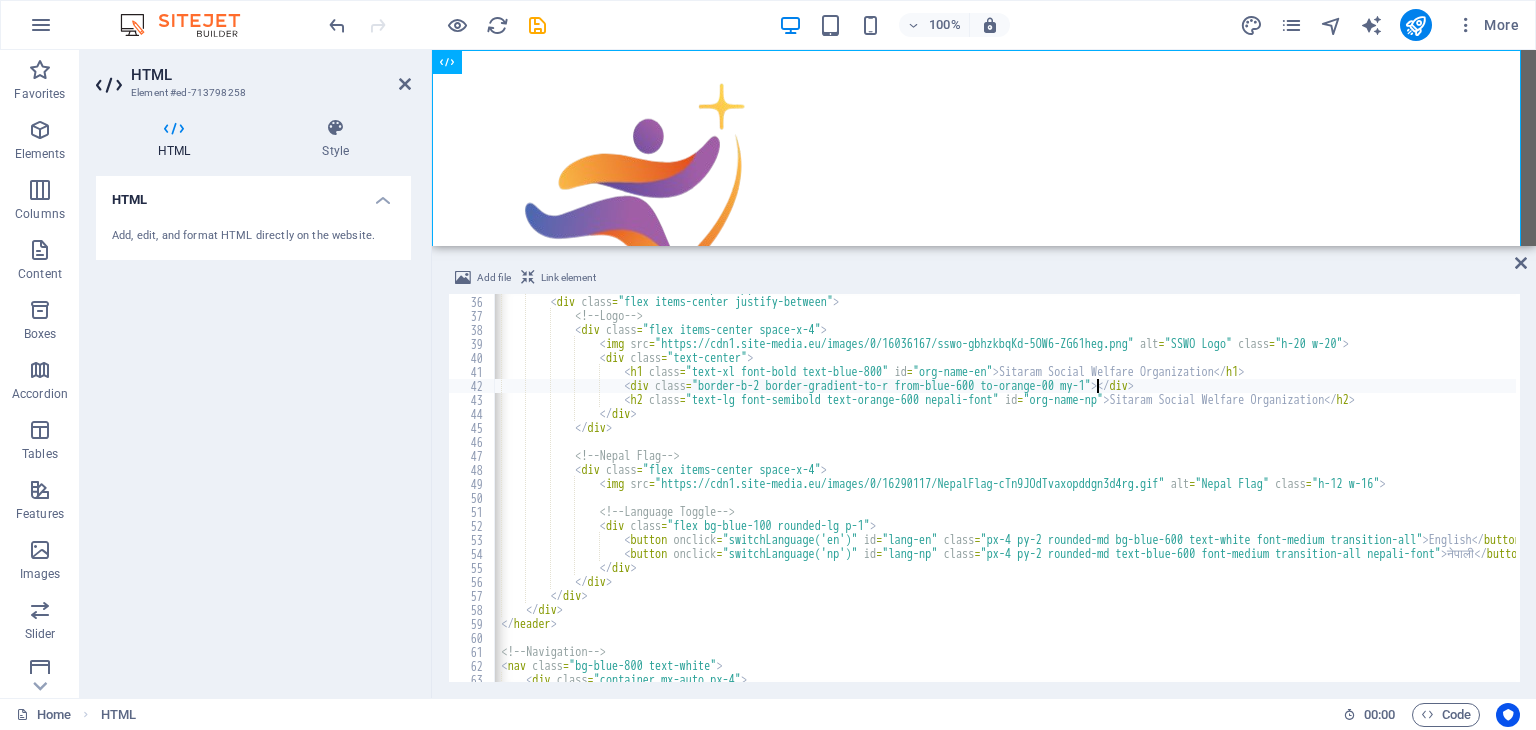 scroll, scrollTop: 0, scrollLeft: 51, axis: horizontal 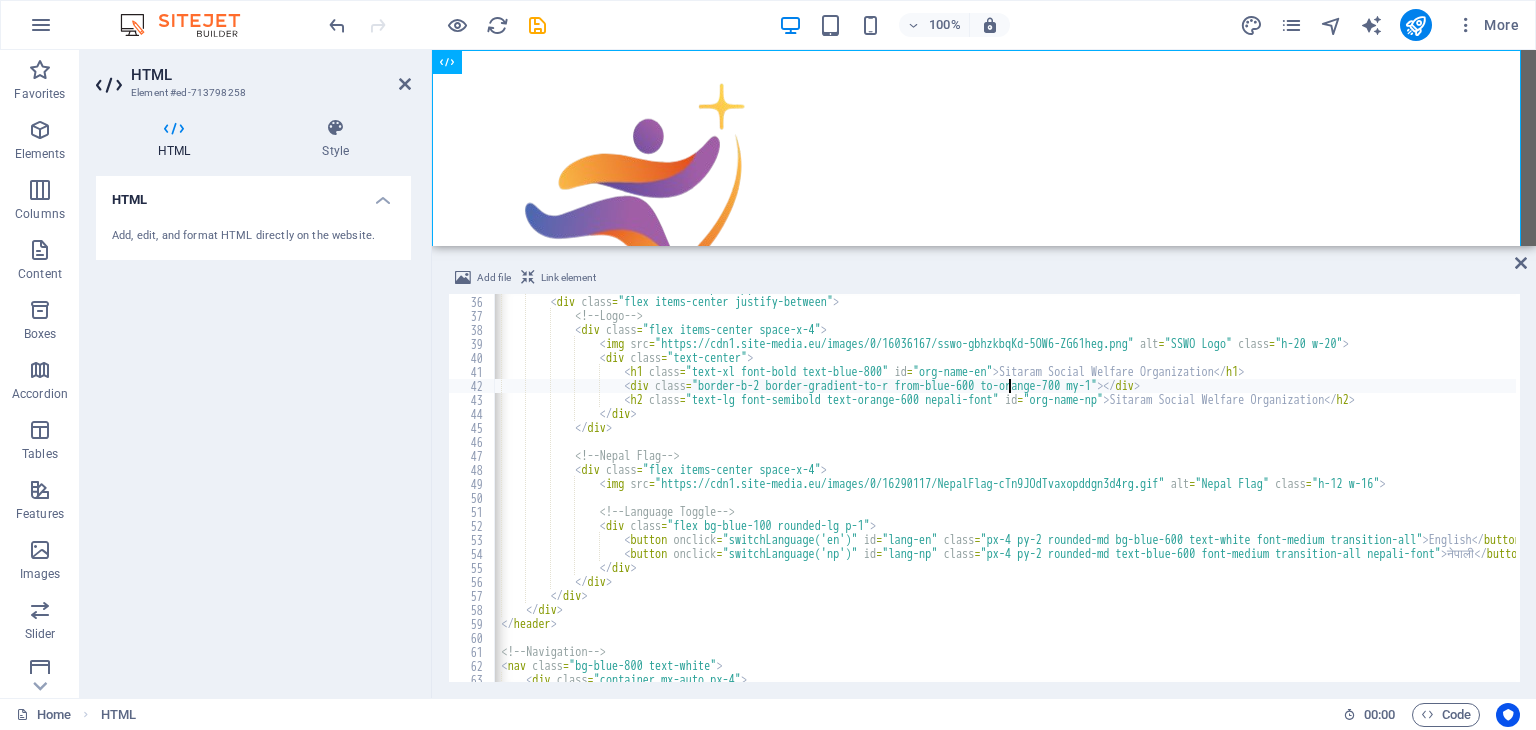 click on "<div class="container mx-auto px-4 py-4">
<div class="flex items-center justify-between">
<!--  Logo  -->
<div class="flex items-center space-x-4">
<img src="https://cdn1.site-media.eu/images/0/16036167/sswo-gbhzkbqKd-5OW6-ZG61heg.png" alt="SSWO Logo" class="h-20 w-20">
<div class="text-center">
<h1 class="text-xl font-bold text-blue-800" id="org-name-en">Sitaram Social Welfare Organization</h1>
<div class="border-b-2 border-gradient-to-r from-blue-600 to-orange-700 my-1"></div>
<h2 class="text-lg font-semibold text-orange-600 nepali-font" id="org-name-np">सिताराम समाजिक कल्याण संस्था</h2>
</div>
</div>
</div>" at bounding box center (3674, 487) 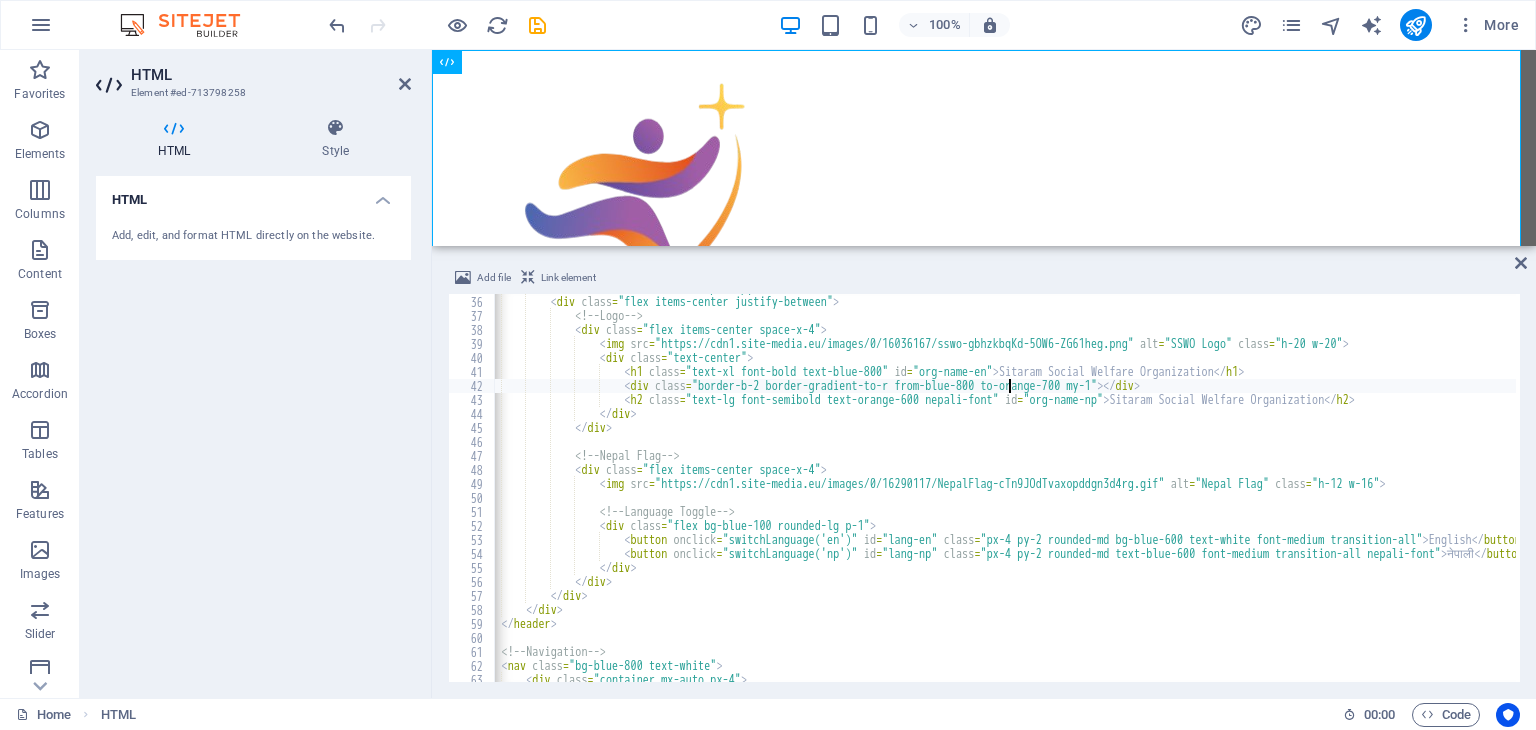 scroll, scrollTop: 0, scrollLeft: 44, axis: horizontal 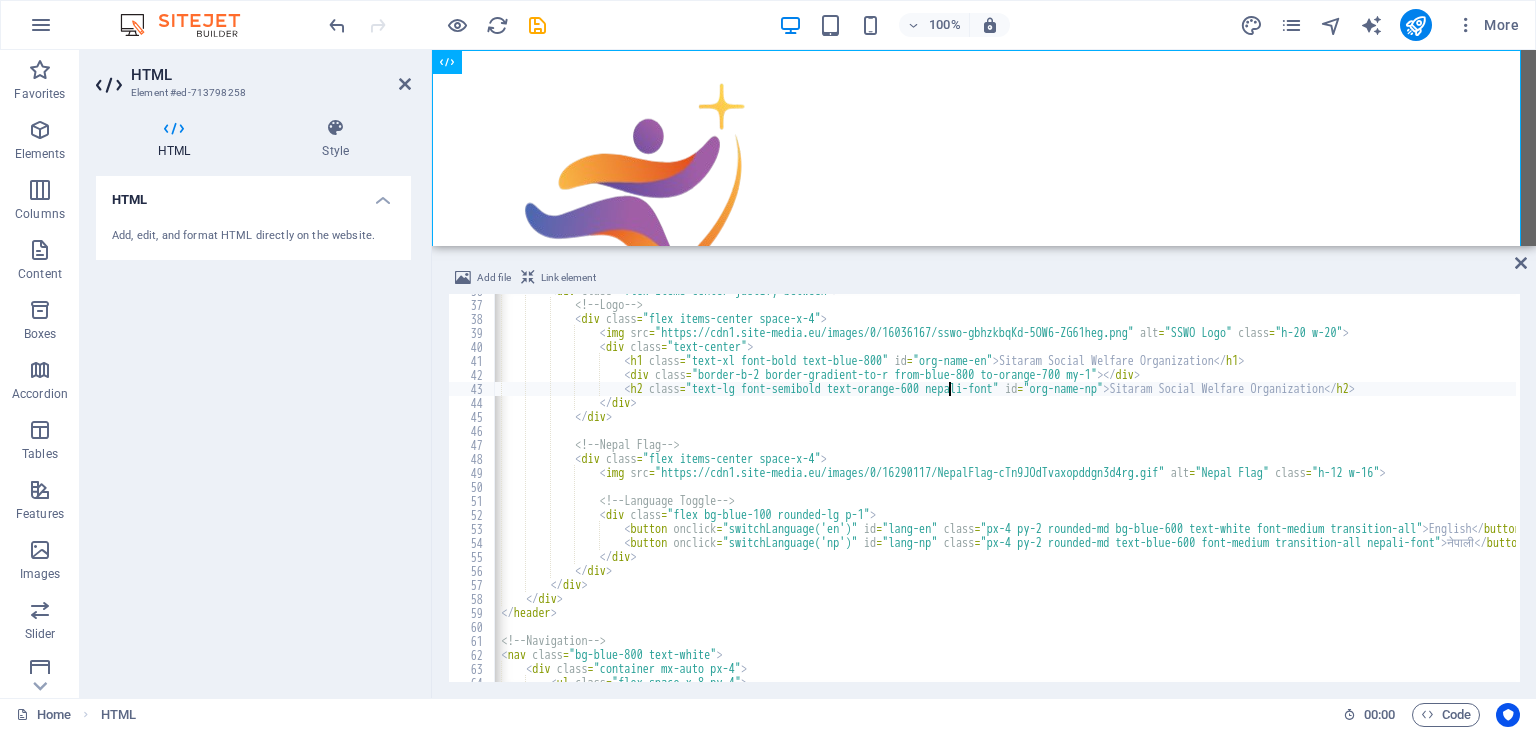 click on "Sitaram Social Welfare Organization" at bounding box center (3674, 490) 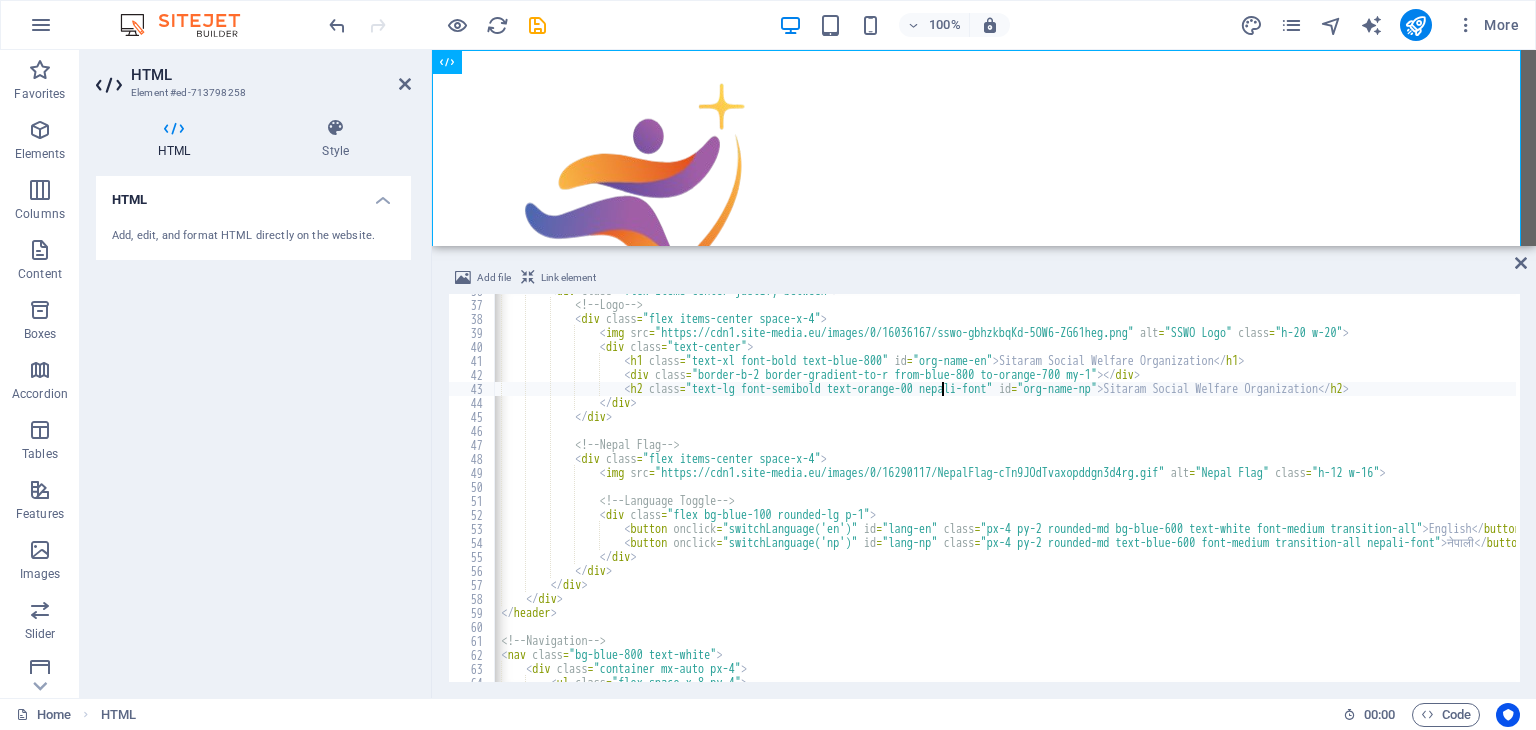 scroll, scrollTop: 0, scrollLeft: 38, axis: horizontal 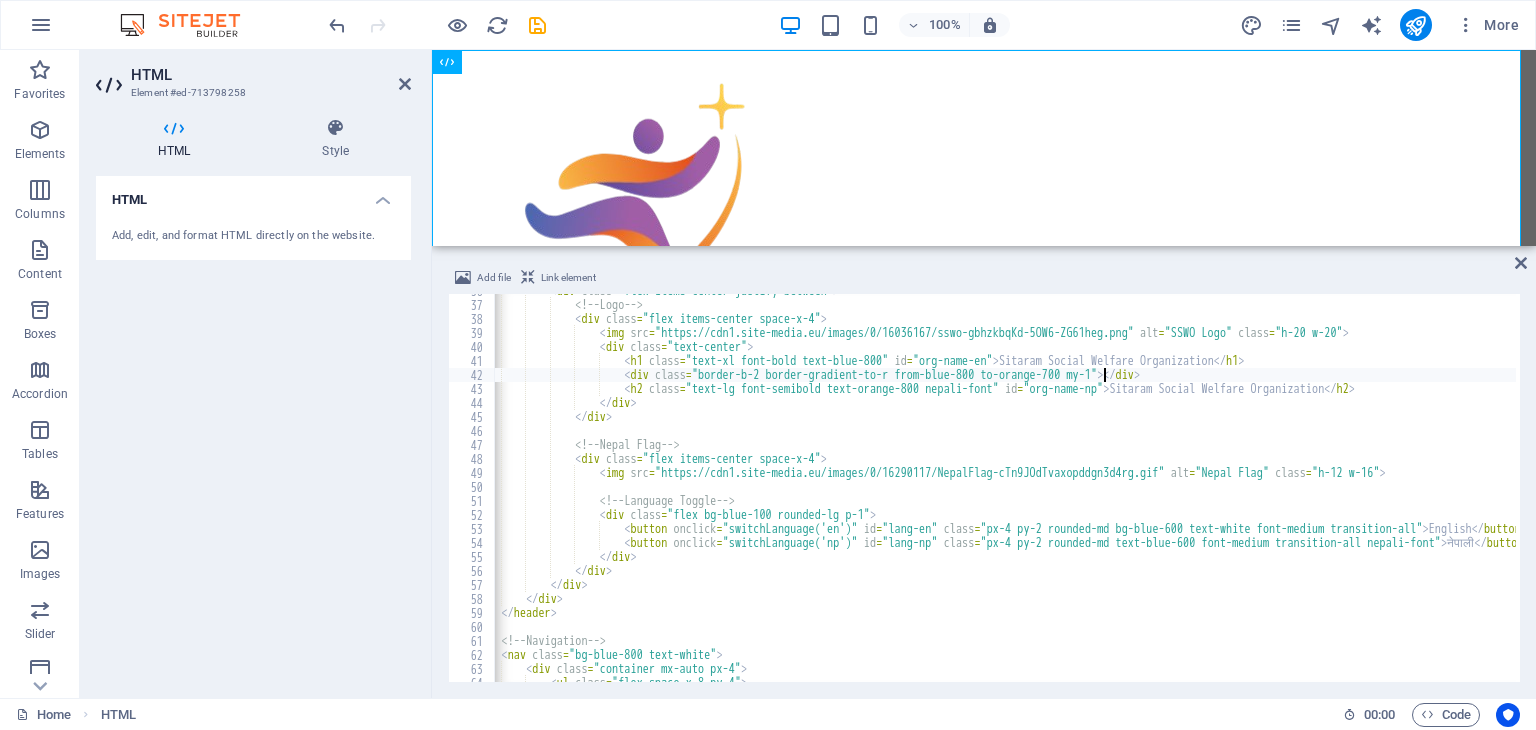 click on "< div   class = "flex items-center justify-between" >                     <!--  Logo  -->                     < div   class = "flex items-center space-x-4" >                          < img   src = "https://cdn1.site-media.eu/images/0/16036167/sswo-gbhzkbqKd-5OW6-ZG61heg.png"   alt = "SSWO Logo"   class = "h-20 w-20" >                          < div   class = "text-center" >                               < h1   class = "text-xl font-bold text-blue-800"   id = "org-name-en" > [ORGNAME] </ h1 >                               < div   class = "border-b-2 border-gradient-to-r from-blue-800 to-orange-700 my-1" > </ div >                               < h2   class = "text-lg font-semibold text-orange-800 nepali-font"   id = "org-name-np" >[ORGNAME_NP]</ h2 >                          </ div >                     </ div >                                         <!--  Nepal Flag  -->                     < div   =" at bounding box center (3674, 490) 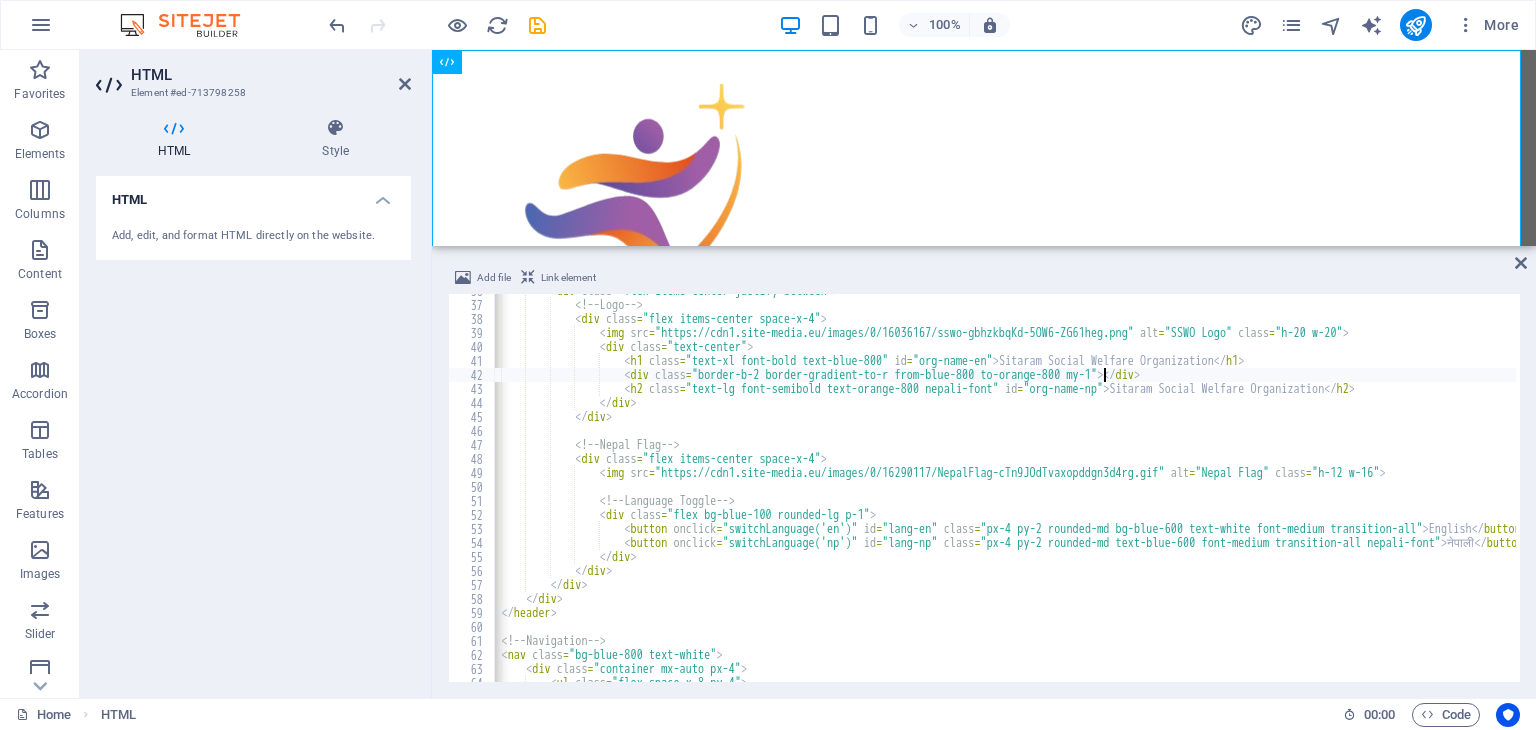 scroll, scrollTop: 0, scrollLeft: 51, axis: horizontal 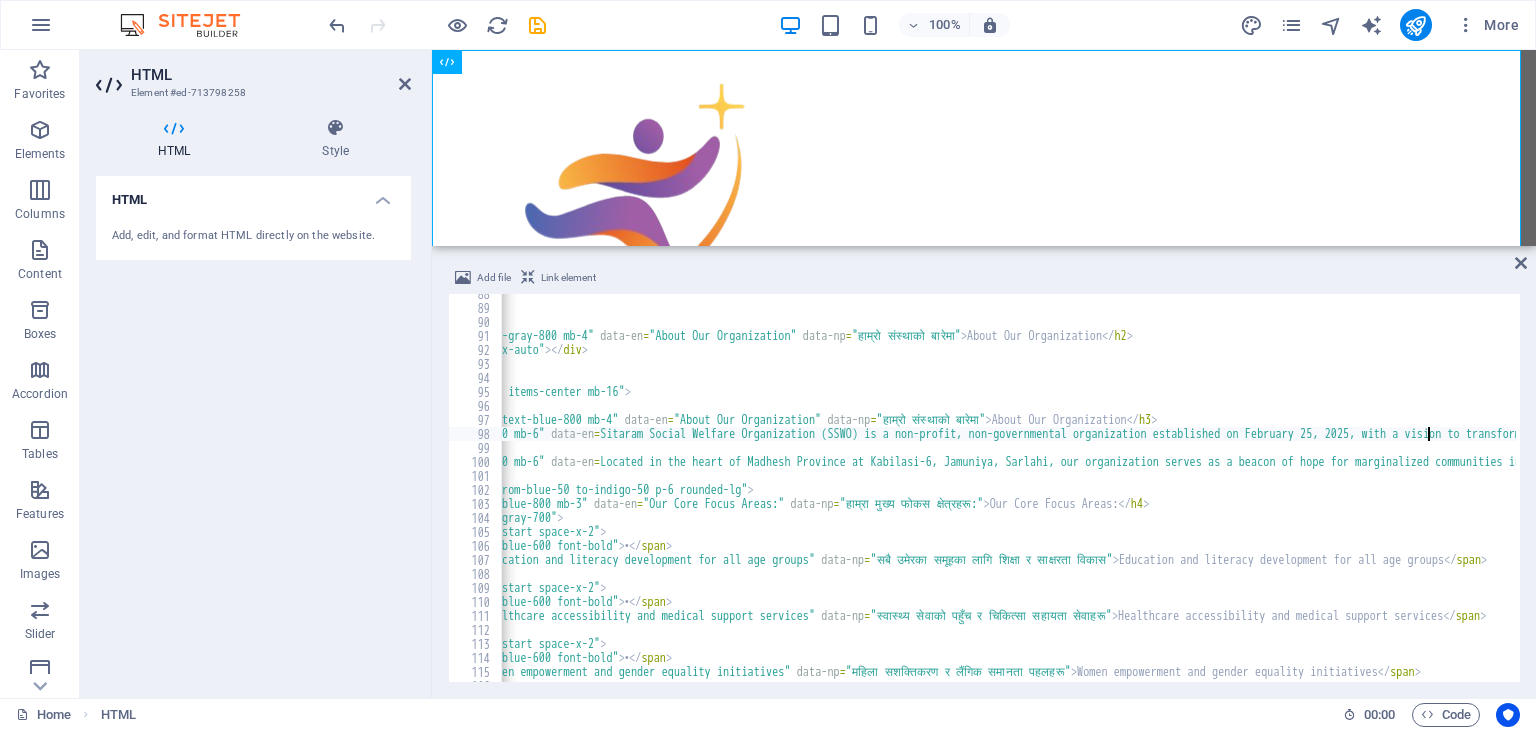 click on "<section   id = "about"   class = "py-16 bg-white" >           <div   class = "container mx-auto px-4" >                <div   class = "text-center mb-12" >                     <h2   class = "text-4xl font-bold text-gray-800 mb-4"   data-en = "About Our Organization"   data-np = "हाम्रो संस्थाको बारेमा" > About Our Organization </h2>                     <div   class = "w-24 h-1 bg-blue-600 mx-auto" > </div>                </div>                <!--  Organization Overview  -->                <div   class = "grid md:grid-cols-2 gap-12 items-center mb-16" >                     <div>                          <h3   class = "text-2xl font-bold text-blue-800 mb-4"   data-en = "About Our Organization"   data-np = "हाम्रो संस्थाको बारेमा" > About Our Organization </h3>                          <p   class = "text-lg text-gray-700 mb-6"   data-en =   data-np = > </p>" at bounding box center (3392, 493) 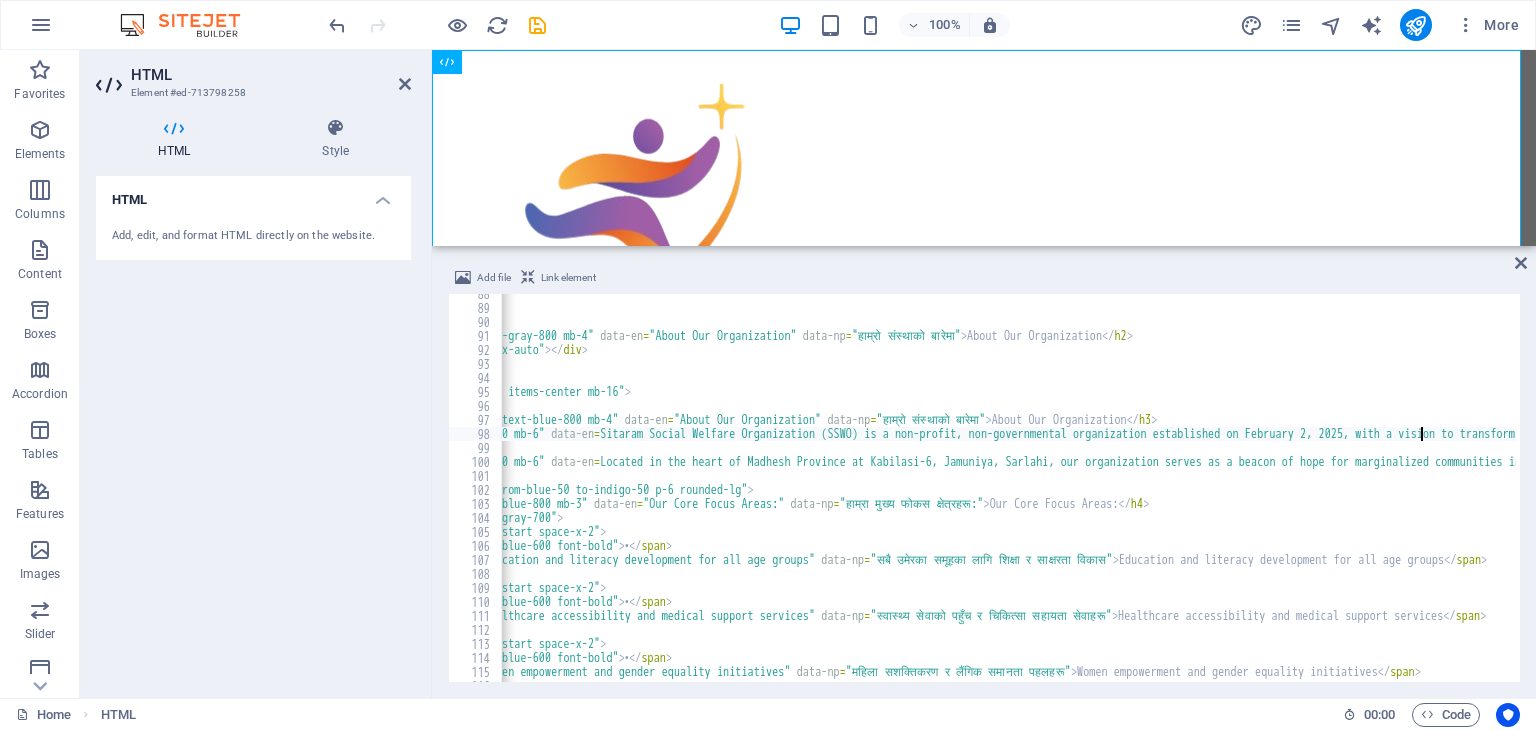 type on "सिताराम समाजिक कल्याण संस्था (SSWO) एक गैर-नाफामुलक, गैर-सर" 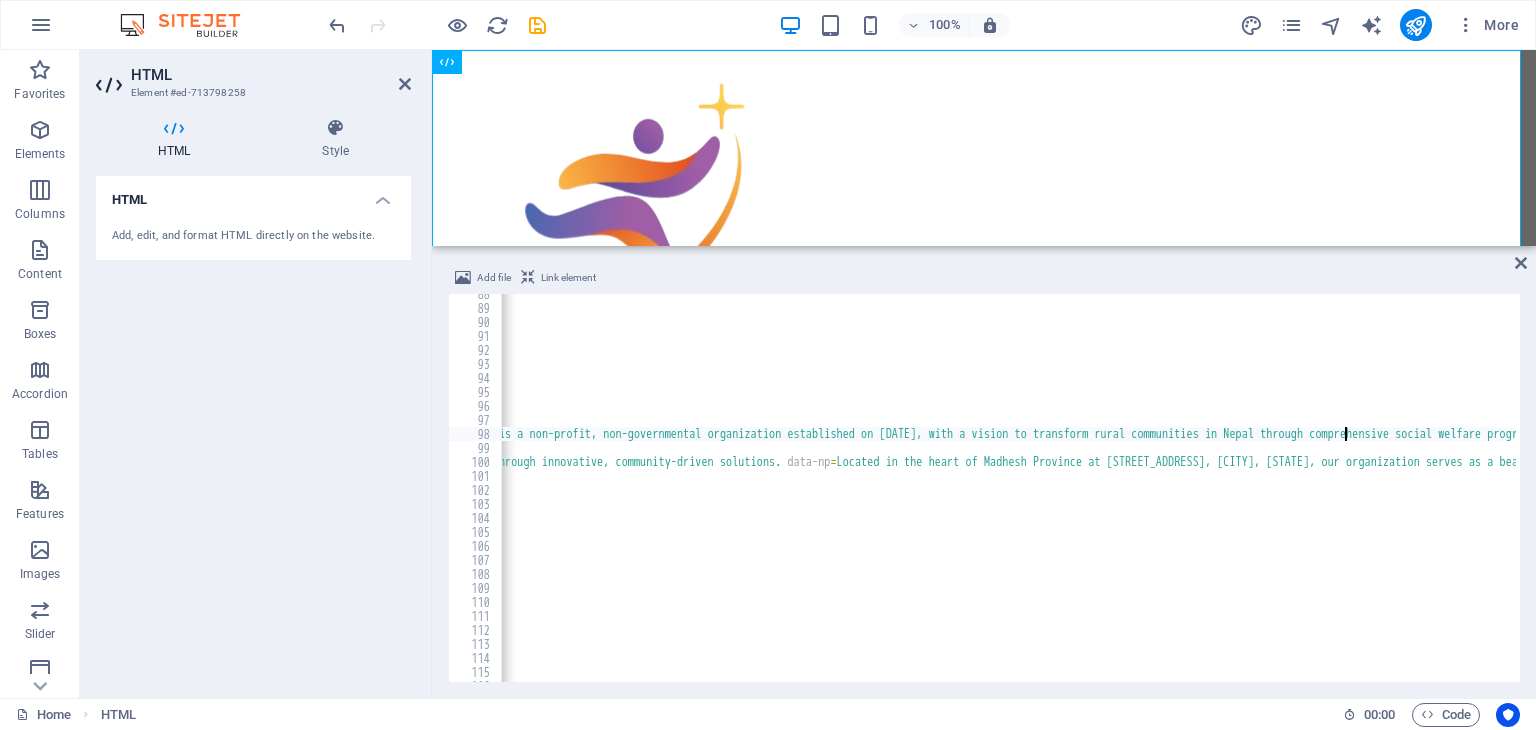 click on "<section   id = "about"   class = "py-16 bg-white" >           <div   class = "container mx-auto px-4" >                <div   class = "text-center mb-12" >                     <h2   class = "text-4xl font-bold text-gray-800 mb-4"   data-en = "About Our Organization"   data-np = "हाम्रो संस्थाको बारेमा" > About Our Organization </h2>                     <div   class = "w-24 h-1 bg-blue-600 mx-auto" > </div>                </div>                <!--  Organization Overview  -->                <div   class = "grid md:grid-cols-2 gap-12 items-center mb-16" >                     <div>                          <h3   class = "text-2xl font-bold text-blue-800 mb-4"   data-en = "About Our Organization"   data-np = "हाम्रो संस्थाको बारेमा" > About Our Organization </h3>                          <p   class = "text-lg text-gray-700 mb-6"   data-en =   data-np = > </p>" at bounding box center (1719, 493) 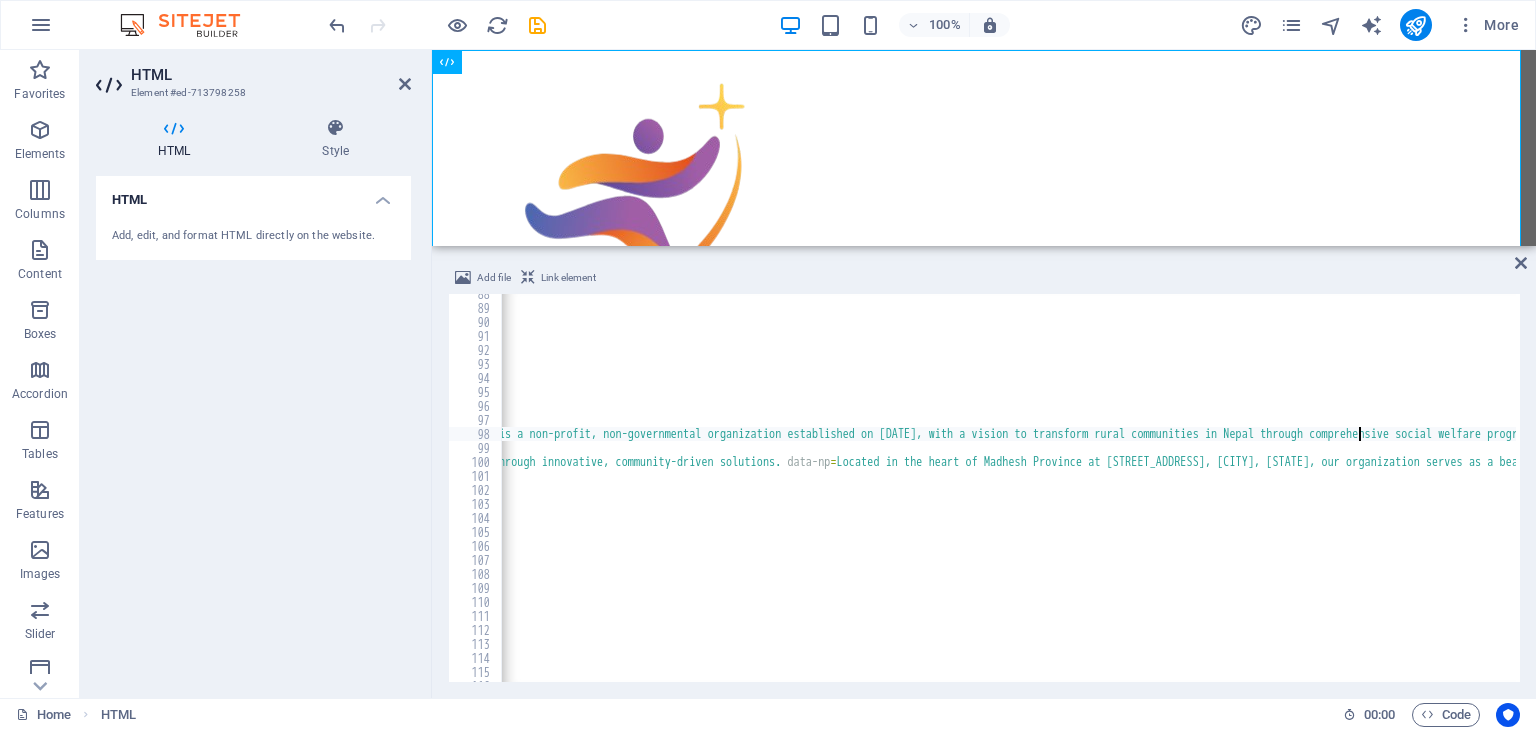 click on "<section   id = "about"   class = "py-16 bg-white" >           <div   class = "container mx-auto px-4" >                <div   class = "text-center mb-12" >                     <h2   class = "text-4xl font-bold text-gray-800 mb-4"   data-en = "About Our Organization"   data-np = "हाम्रो संस्थाको बारेमा" > About Our Organization </h2>                     <div   class = "w-24 h-1 bg-blue-600 mx-auto" > </div>                </div>                <!--  Organization Overview  -->                <div   class = "grid md:grid-cols-2 gap-12 items-center mb-16" >                     <div>                          <h3   class = "text-2xl font-bold text-blue-800 mb-4"   data-en = "About Our Organization"   data-np = "हाम्रो संस्थाको बारेमा" > About Our Organization </h3>                          <p   class = "text-lg text-gray-700 mb-6"   data-en =   data-np = > </p>" at bounding box center (1719, 493) 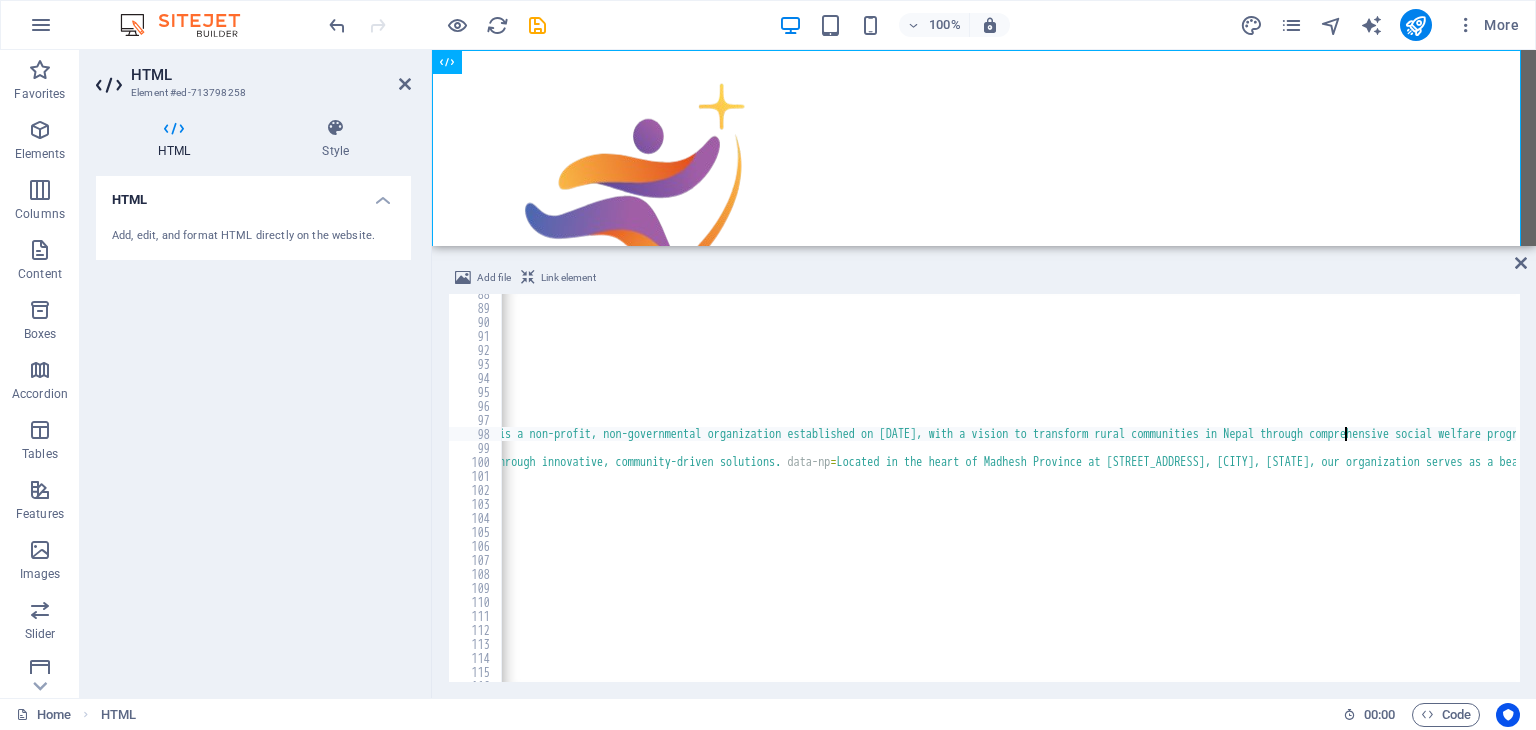 click on "<section   id = "about"   class = "py-16 bg-white" >           <div   class = "container mx-auto px-4" >                <div   class = "text-center mb-12" >                     <h2   class = "text-4xl font-bold text-gray-800 mb-4"   data-en = "About Our Organization"   data-np = "हाम्रो संस्थाको बारेमा" > About Our Organization </h2>                     <div   class = "w-24 h-1 bg-blue-600 mx-auto" > </div>                </div>                <!--  Organization Overview  -->                <div   class = "grid md:grid-cols-2 gap-12 items-center mb-16" >                     <div>                          <h3   class = "text-2xl font-bold text-blue-800 mb-4"   data-en = "About Our Organization"   data-np = "हाम्रो संस्थाको बारेमा" > About Our Organization </h3>                          <p   class = "text-lg text-gray-700 mb-6"   data-en =   data-np = > </p>" at bounding box center (1719, 493) 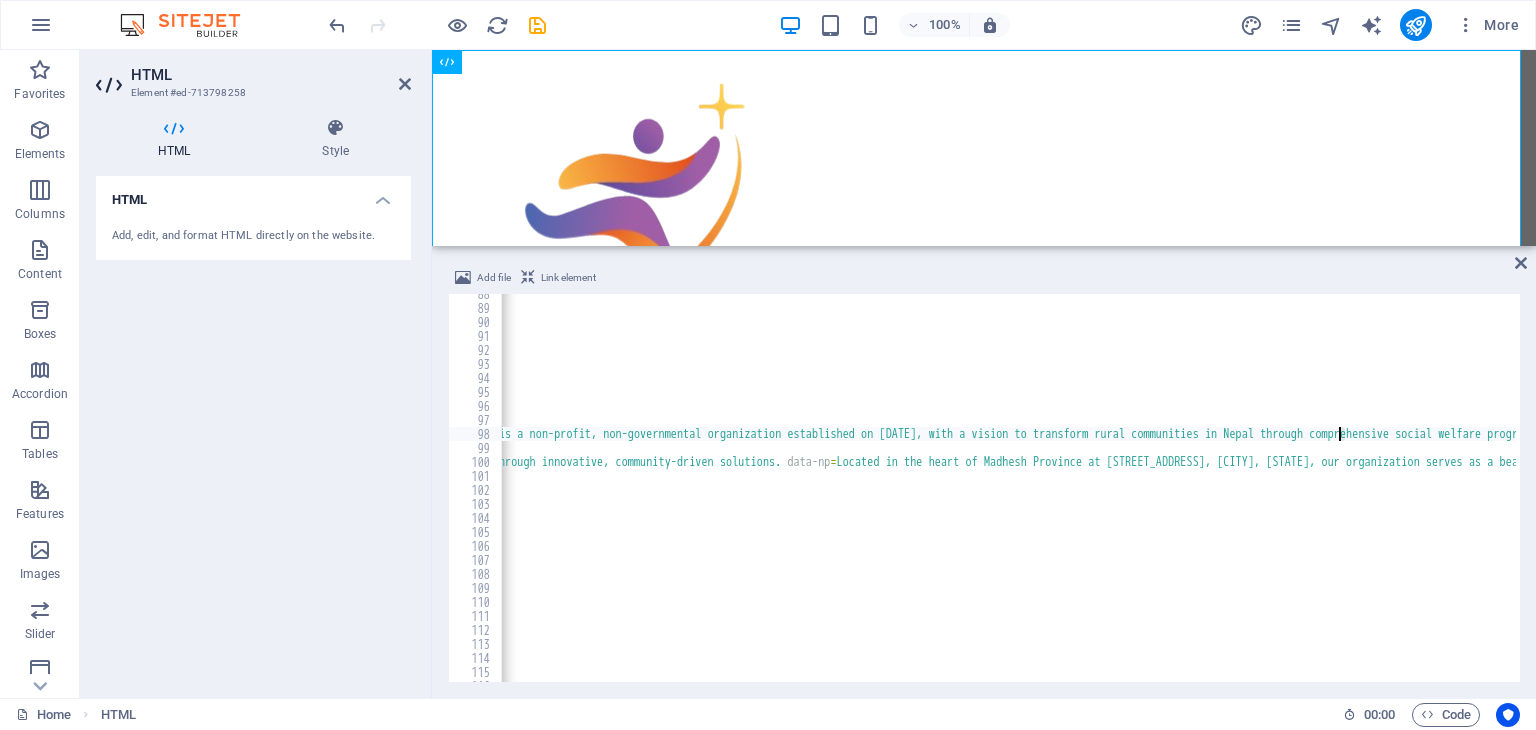 drag, startPoint x: 1347, startPoint y: 433, endPoint x: 1336, endPoint y: 437, distance: 11.7046995 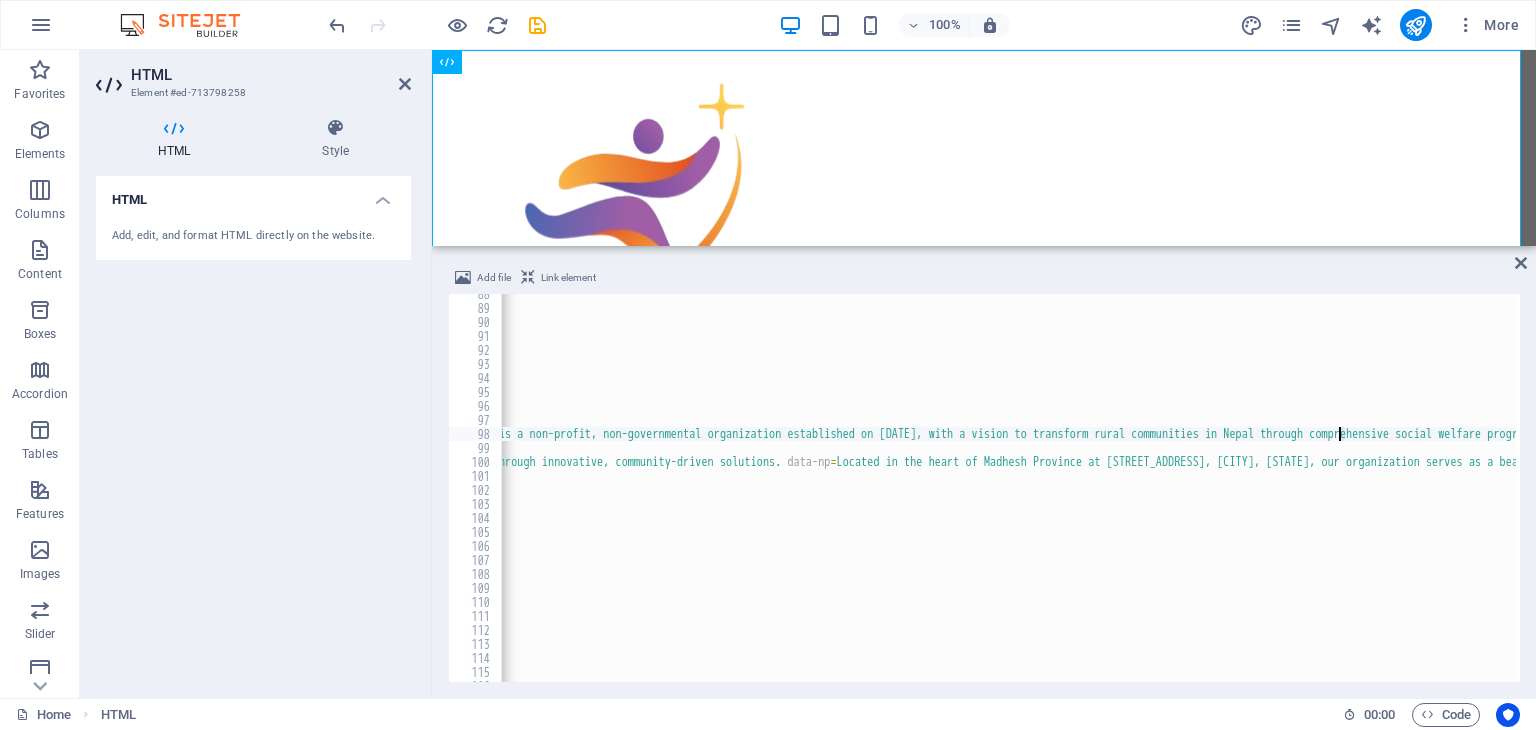 click on "<section   id = "about"   class = "py-16 bg-white" >           <div   class = "container mx-auto px-4" >                <div   class = "text-center mb-12" >                     <h2   class = "text-4xl font-bold text-gray-800 mb-4"   data-en = "About Our Organization"   data-np = "हाम्रो संस्थाको बारेमा" > About Our Organization </h2>                     <div   class = "w-24 h-1 bg-blue-600 mx-auto" > </div>                </div>                <!--  Organization Overview  -->                <div   class = "grid md:grid-cols-2 gap-12 items-center mb-16" >                     <div>                          <h3   class = "text-2xl font-bold text-blue-800 mb-4"   data-en = "About Our Organization"   data-np = "हाम्रो संस्थाको बारेमा" > About Our Organization </h3>                          <p   class = "text-lg text-gray-700 mb-6"   data-en =   data-np = > </p>" at bounding box center (1008, 488) 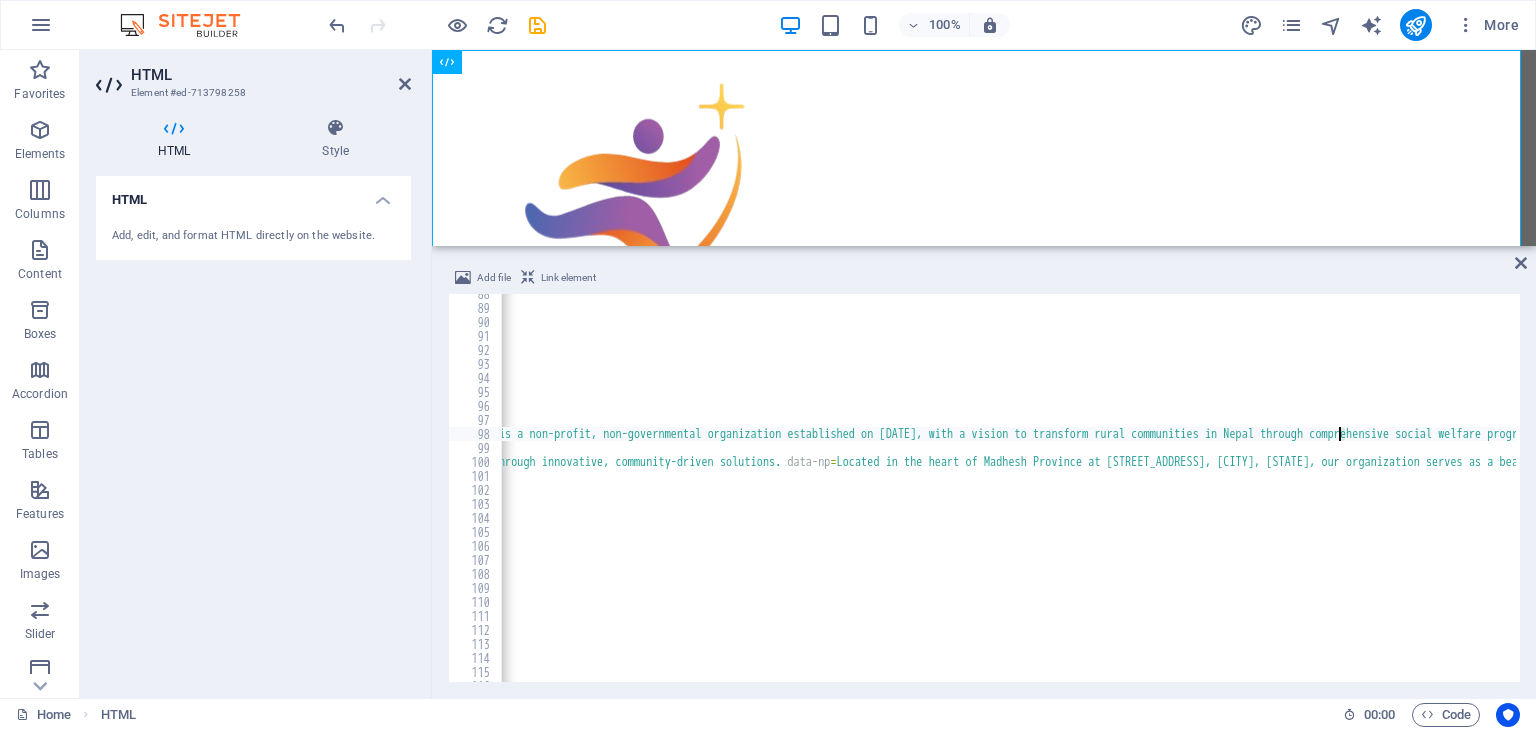 click on "<section   id = "about"   class = "py-16 bg-white" >           <div   class = "container mx-auto px-4" >                <div   class = "text-center mb-12" >                     <h2   class = "text-4xl font-bold text-gray-800 mb-4"   data-en = "About Our Organization"   data-np = "हाम्रो संस्थाको बारेमा" > About Our Organization </h2>                     <div   class = "w-24 h-1 bg-blue-600 mx-auto" > </div>                </div>                <!--  Organization Overview  -->                <div   class = "grid md:grid-cols-2 gap-12 items-center mb-16" >                     <div>                          <h3   class = "text-2xl font-bold text-blue-800 mb-4"   data-en = "About Our Organization"   data-np = "हाम्रो संस्थाको बारेमा" > About Our Organization </h3>                          <p   class = "text-lg text-gray-700 mb-6"   data-en =   data-np = > </p>" at bounding box center [1719, 493] 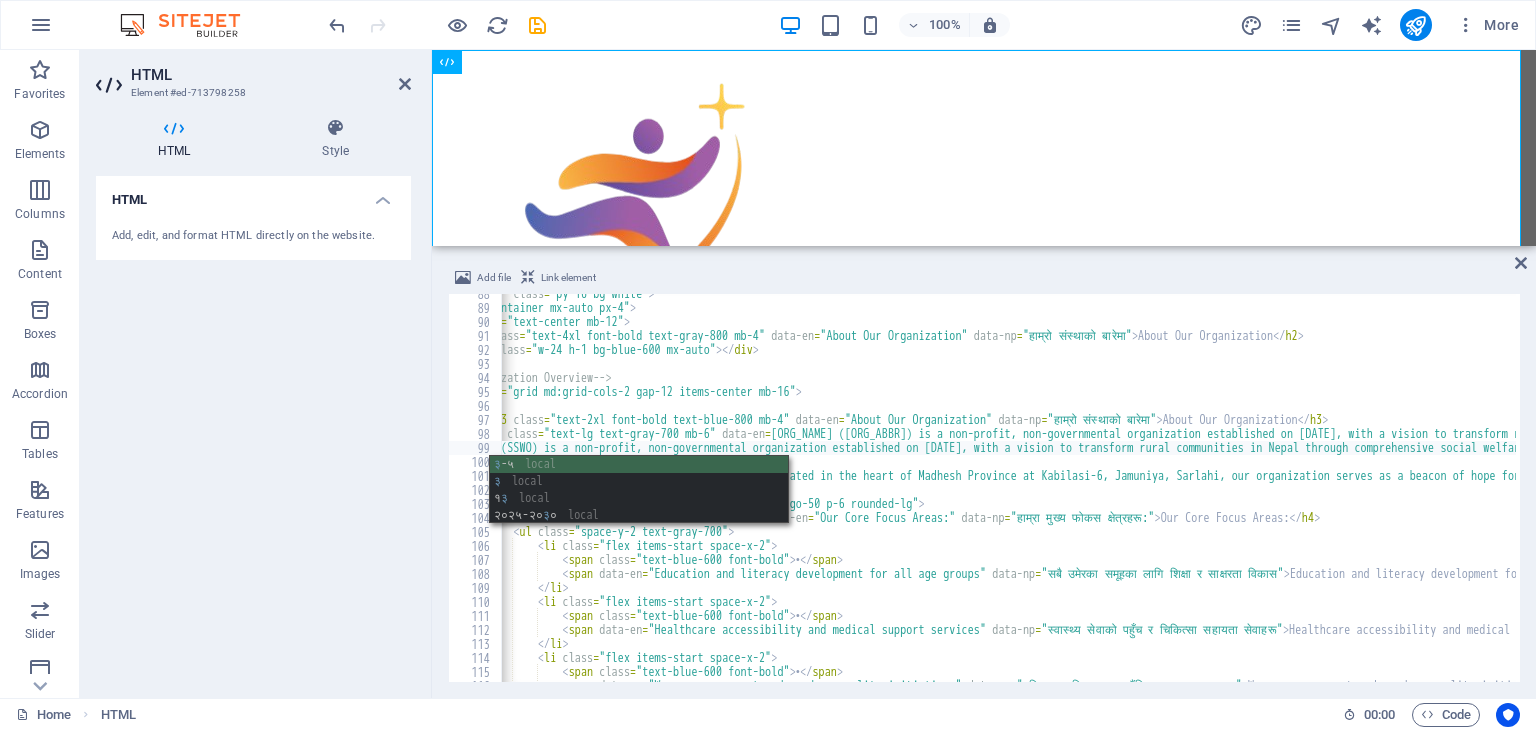 scroll, scrollTop: 1, scrollLeft: 4, axis: both 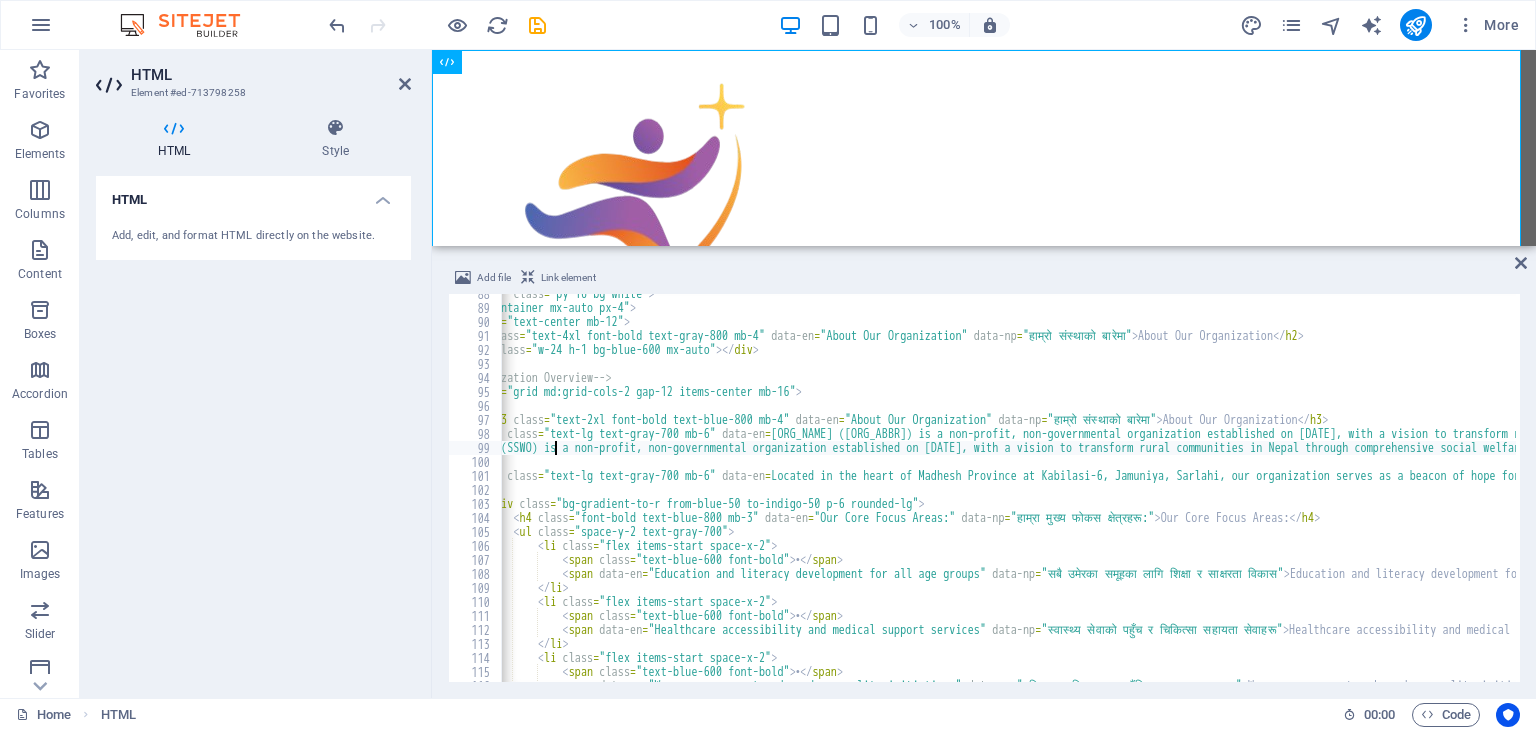 click on "<section id="about" class="py-16 bg-white">
<div class="container mx-auto px-4">
<div class="text-center mb-12">
<h2 class="text-4xl font-bold text-gray-800 mb-4" data-en="About Our Organization" data-np="हाम्रो संस्थाको बारेमा">About Our Organization</h2>
<div class="w-24 h-1 bg-blue-600 mx-auto"></div>
</div>
<!--  Organization Overview  -->
<div class="grid md:grid-cols-2 gap-12 items-center mb-16">
<div>
<h3 class="text-2xl font-bold text-blue-800 mb-4" data-en="About Our Organization" data-np="हाम्रो संस्थाको बारेमा">About Our Organization</h3>
<p class="text-lg text-gray-700 mb-6" data-en="" data-np="></p>" at bounding box center [3563, 493] 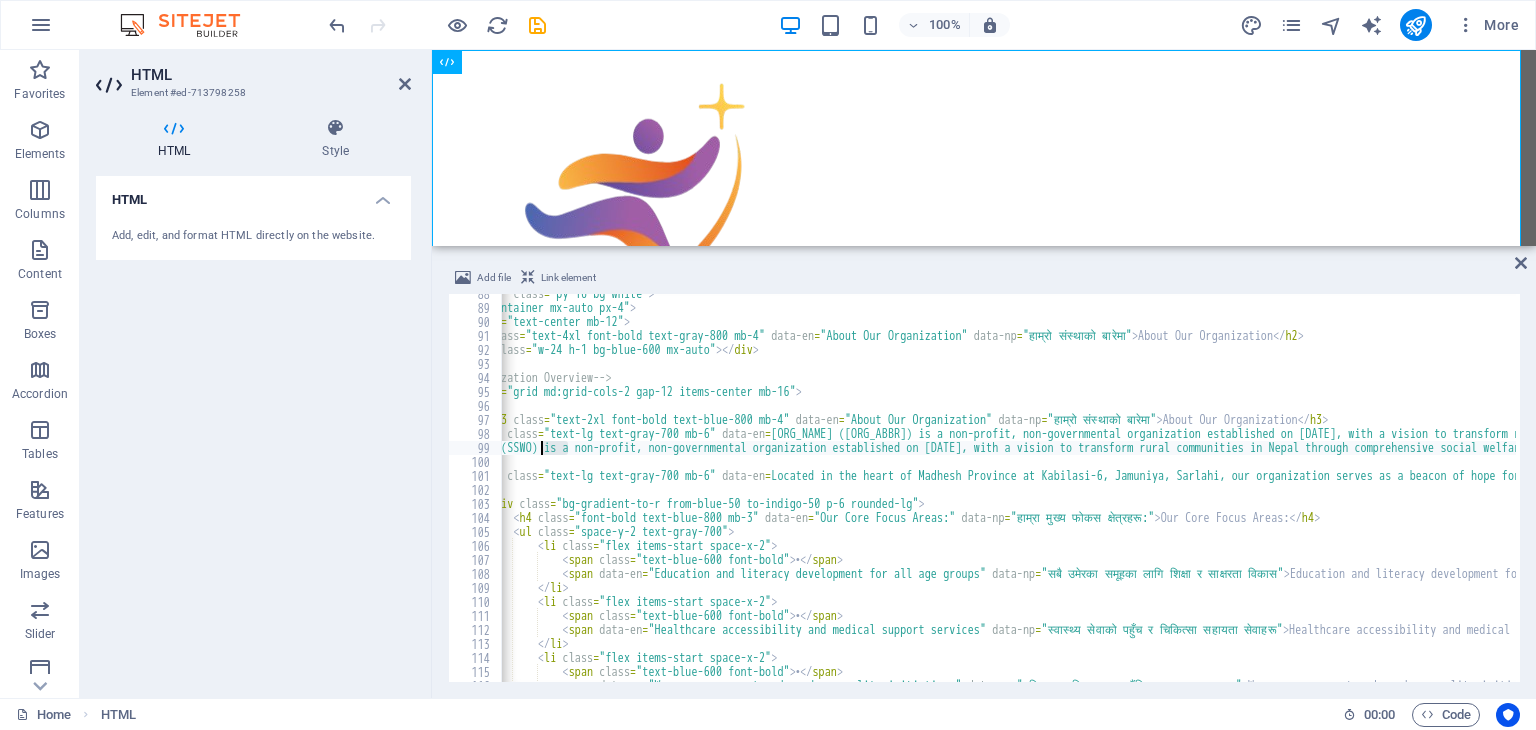 drag, startPoint x: 568, startPoint y: 452, endPoint x: 544, endPoint y: 453, distance: 24.020824 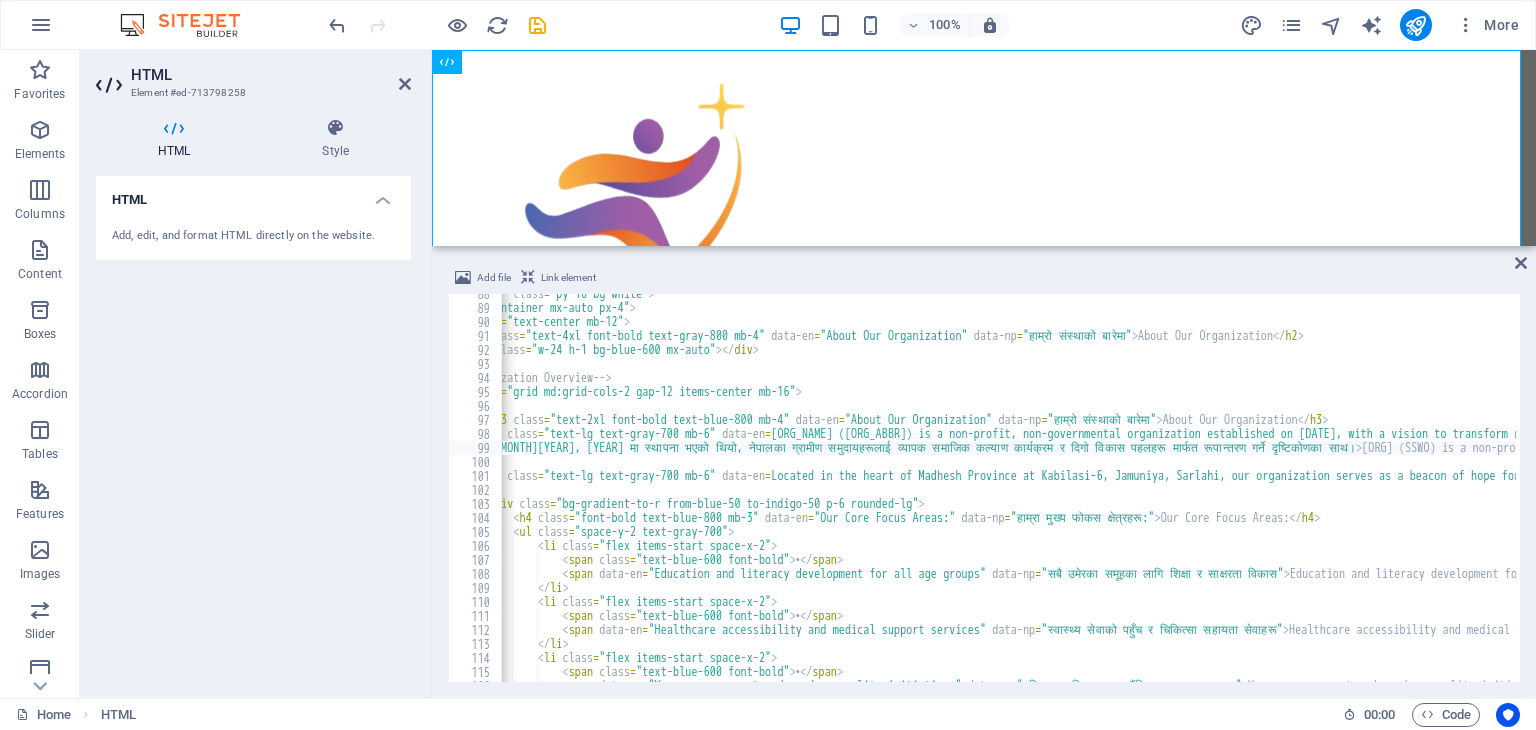 scroll, scrollTop: 1, scrollLeft: 162, axis: both 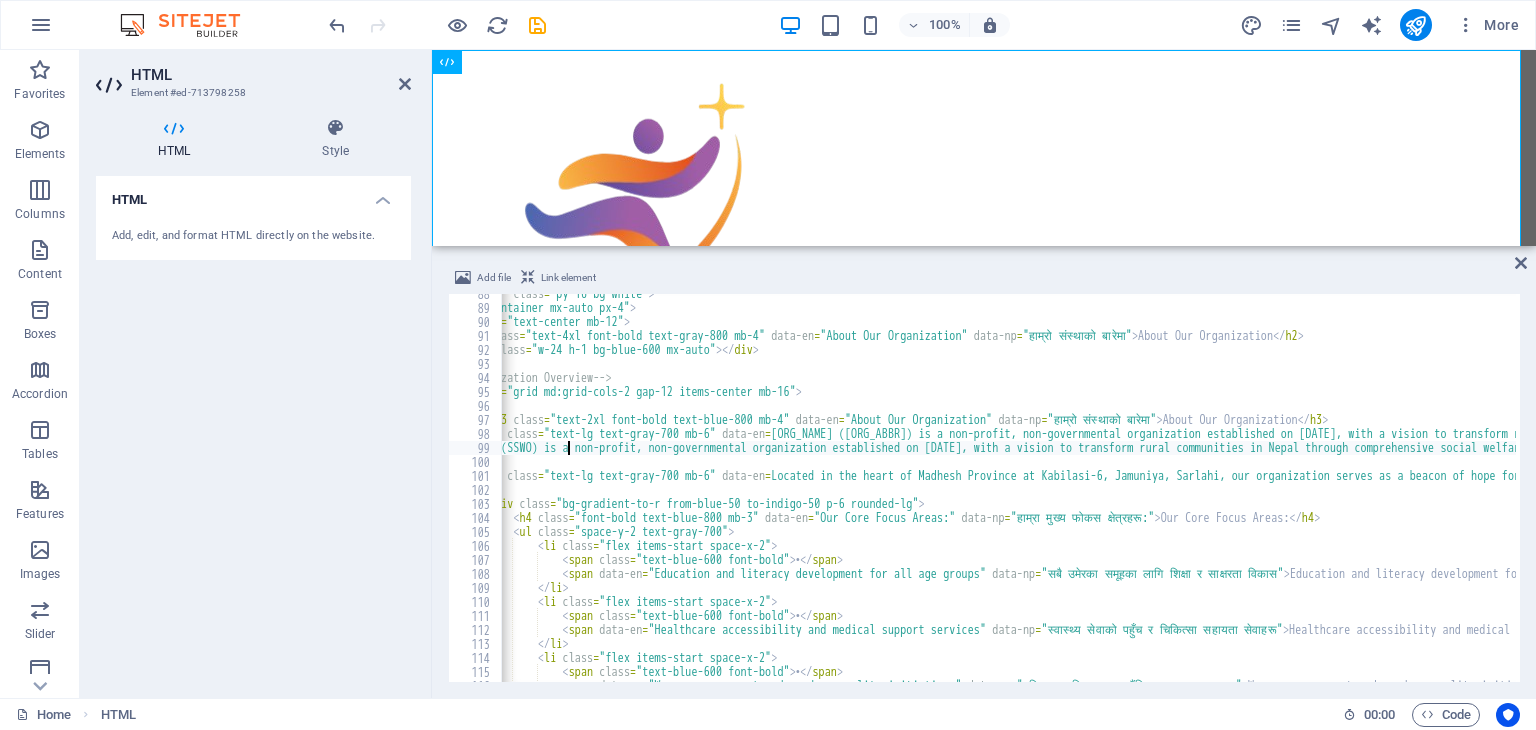 click on "<section id="about" class="py-16 bg-white">
<div class="container mx-auto px-4">
<div class="text-center mb-12">
<h2 class="text-4xl font-bold text-gray-800 mb-4" data-en="About Our Organization" data-np="हाम्रो संस्थाको बारेमा">About Our Organization</h2>
<div class="w-24 h-1 bg-blue-600 mx-auto"></div>
</div>
<!--  Organization Overview  -->
<div class="grid md:grid-cols-2 gap-12 items-center mb-16">
<div>
<h3 class="text-2xl font-bold text-blue-800 mb-4" data-en="About Our Organization" data-np="हाम्रो संस्थाको बारेमा">About Our Organization</h3>
<p class="text-lg text-gray-700 mb-6" data-en="" data-np="></p>" at bounding box center (3563, 493) 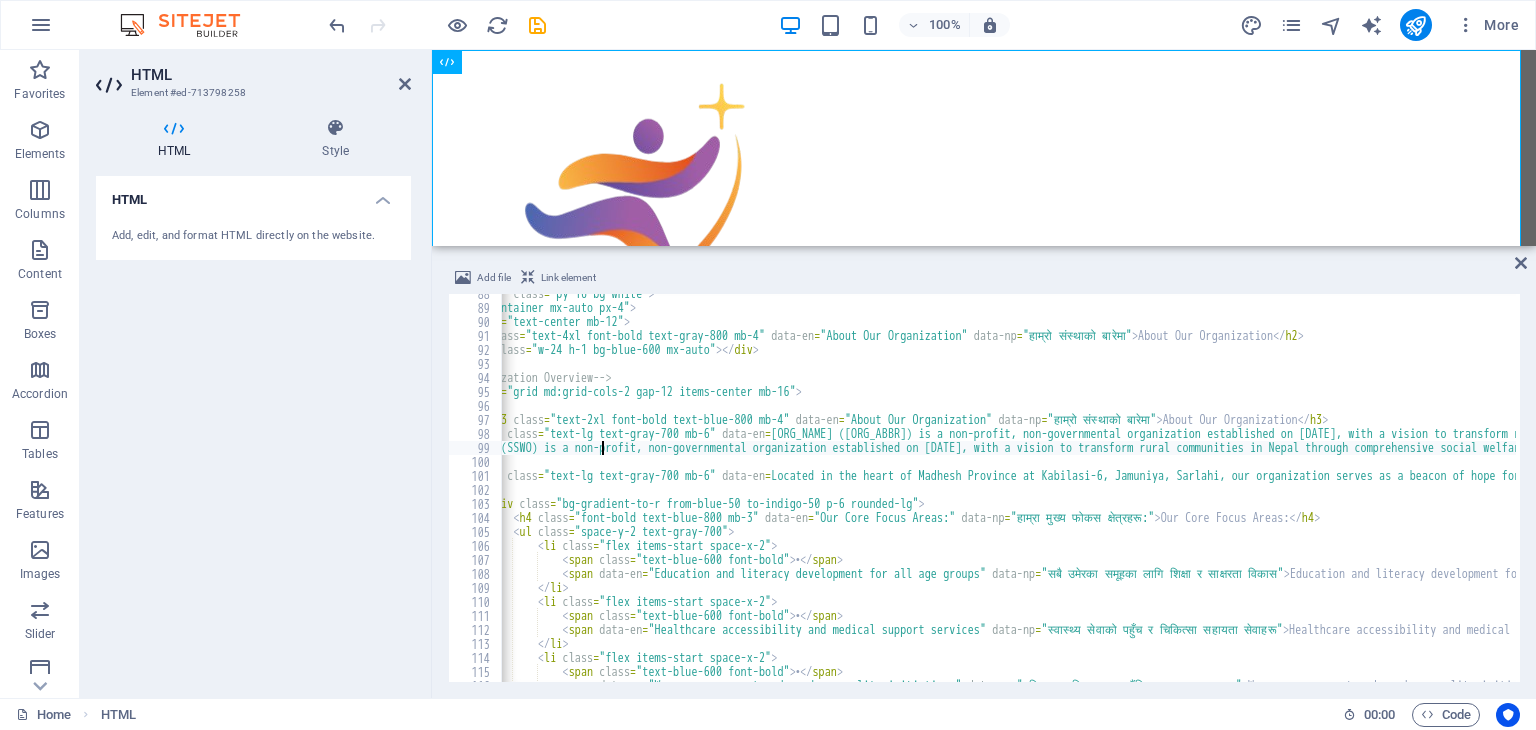 click on "<section id="about" class="py-16 bg-white">
<div class="container mx-auto px-4">
<div class="text-center mb-12">
<h2 class="text-4xl font-bold text-gray-800 mb-4" data-en="About Our Organization" data-np="हाम्रो संस्थाको बारेमा">About Our Organization</h2>
<div class="w-24 h-1 bg-blue-600 mx-auto"></div>
</div>
<!--  Organization Overview  -->
<div class="grid md:grid-cols-2 gap-12 items-center mb-16">
<div>
<h3 class="text-2xl font-bold text-blue-800 mb-4" data-en="About Our Organization" data-np="हाम्रो संस्थाको बारेमा">About Our Organization</h3>
<p class="text-lg text-gray-700 mb-6" data-en="" data-np="></p>" at bounding box center (3563, 493) 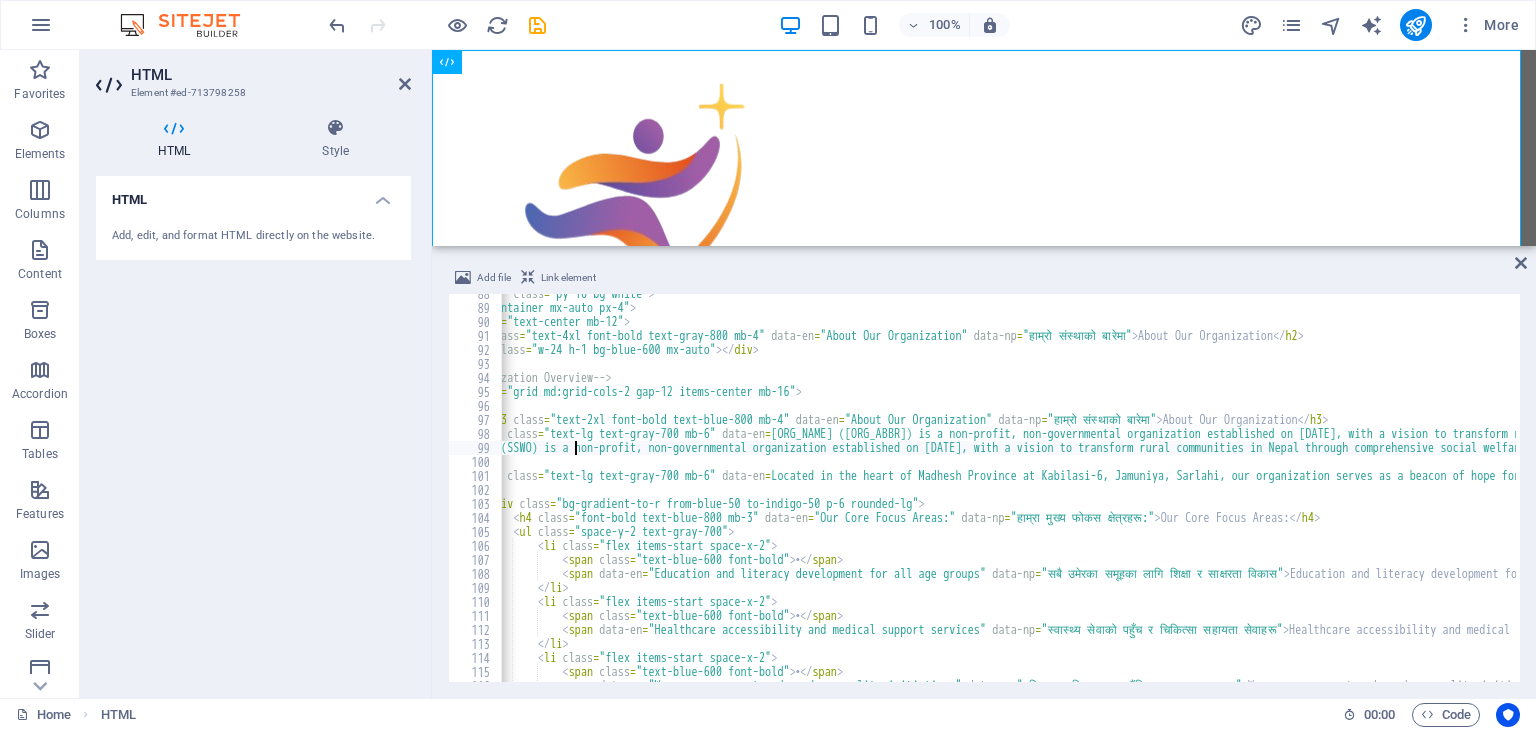 click on "<section id="about" class="py-16 bg-white">
<div class="container mx-auto px-4">
<div class="text-center mb-12">
<h2 class="text-4xl font-bold text-gray-800 mb-4" data-en="About Our Organization" data-np="हाम्रो संस्थाको बारेमा">About Our Organization</h2>
<div class="w-24 h-1 bg-blue-600 mx-auto"></div>
</div>
<!--  Organization Overview  -->
<div class="grid md:grid-cols-2 gap-12 items-center mb-16">
<div>
<h3 class="text-2xl font-bold text-blue-800 mb-4" data-en="About Our Organization" data-np="हाम्रो संस्थाको बारेमा">About Our Organization</h3>
<p class="text-lg text-gray-700 mb-6" data-en="" data-np="></p>" at bounding box center [3563, 493] 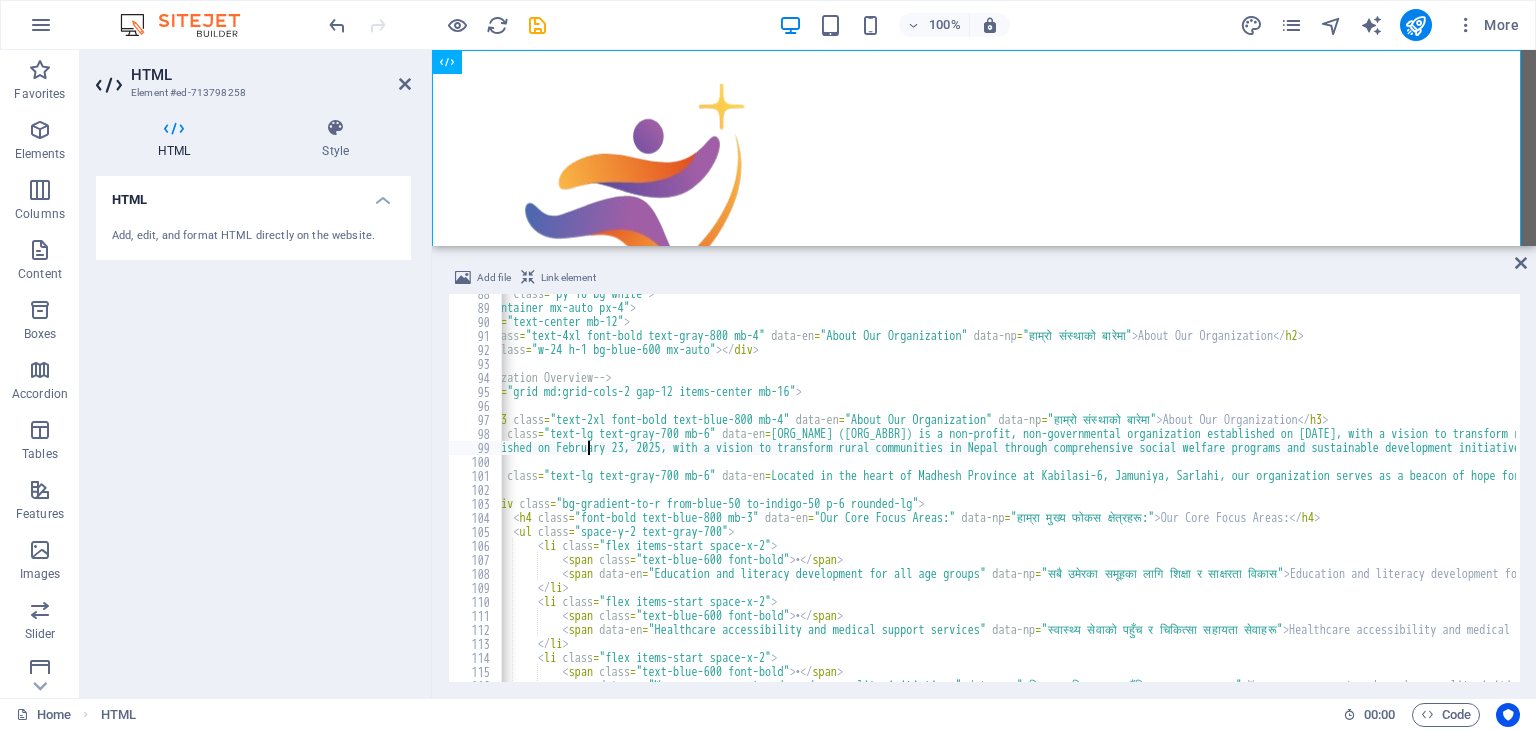 scroll, scrollTop: 0, scrollLeft: 0, axis: both 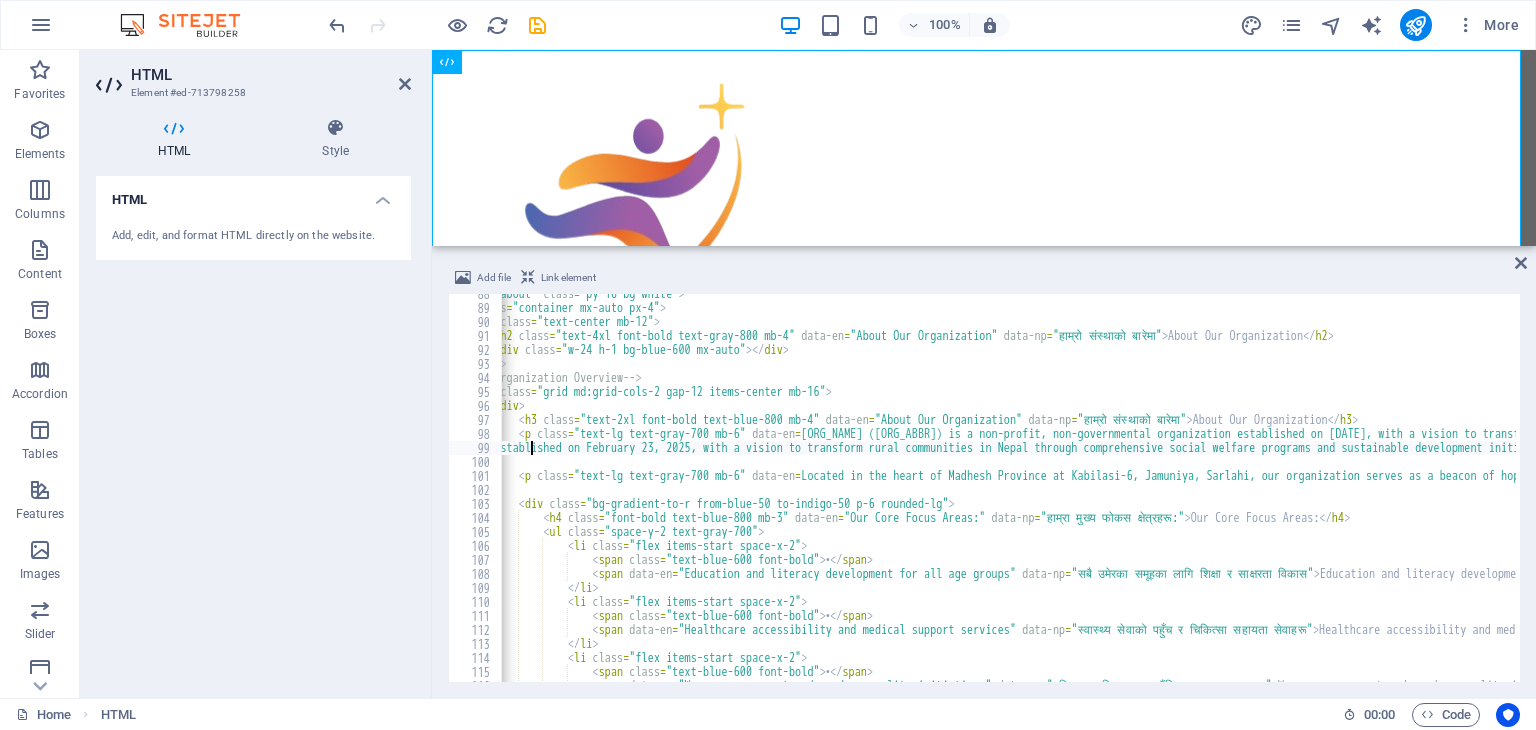 click on "<section id="about" class="py-16 bg-white">
<div class="container mx-auto px-4">
<div class="text-center mb-12">
<h2 class="text-4xl font-bold text-gray-800 mb-4" data-en="About Our Organization" data-np="हाम्रो संस्थाको बारेमा">About Our Organization</h2>
<div class="w-24 h-1 bg-blue-600 mx-auto"></div>
</div>
<!--  Organization Overview  -->
<div class="grid md:grid-cols-2 gap-12 items-center mb-16">
<div>
<h3 class="text-2xl font-bold text-blue-800 mb-4" data-en="About Our Organization" data-np="हाम्रो संस्थाको बारेमा">About Our Organization</h3>
<p class="text-lg text-gray-700 mb-6" data-en="" data-np="></p>" at bounding box center [3593, 493] 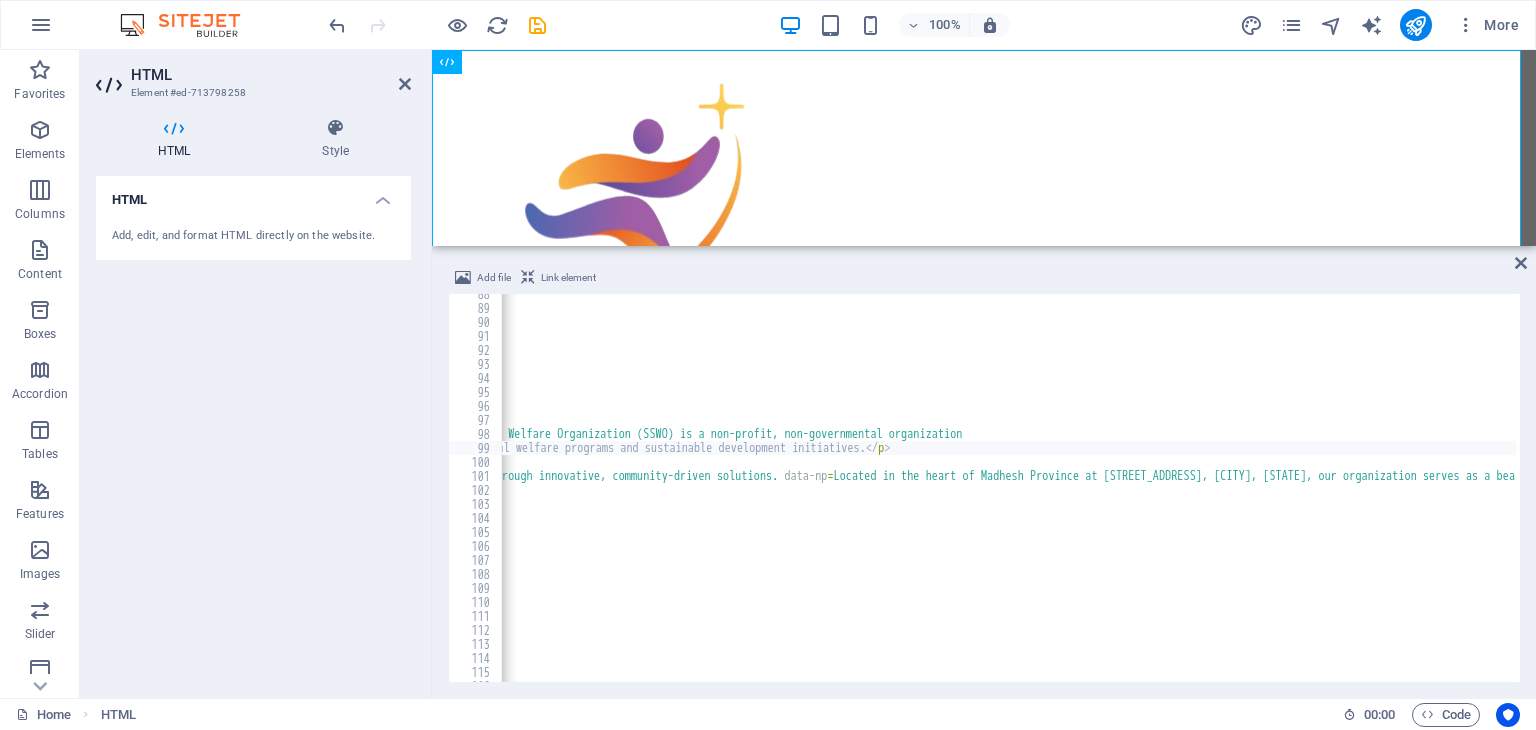 scroll, scrollTop: 0, scrollLeft: 138, axis: horizontal 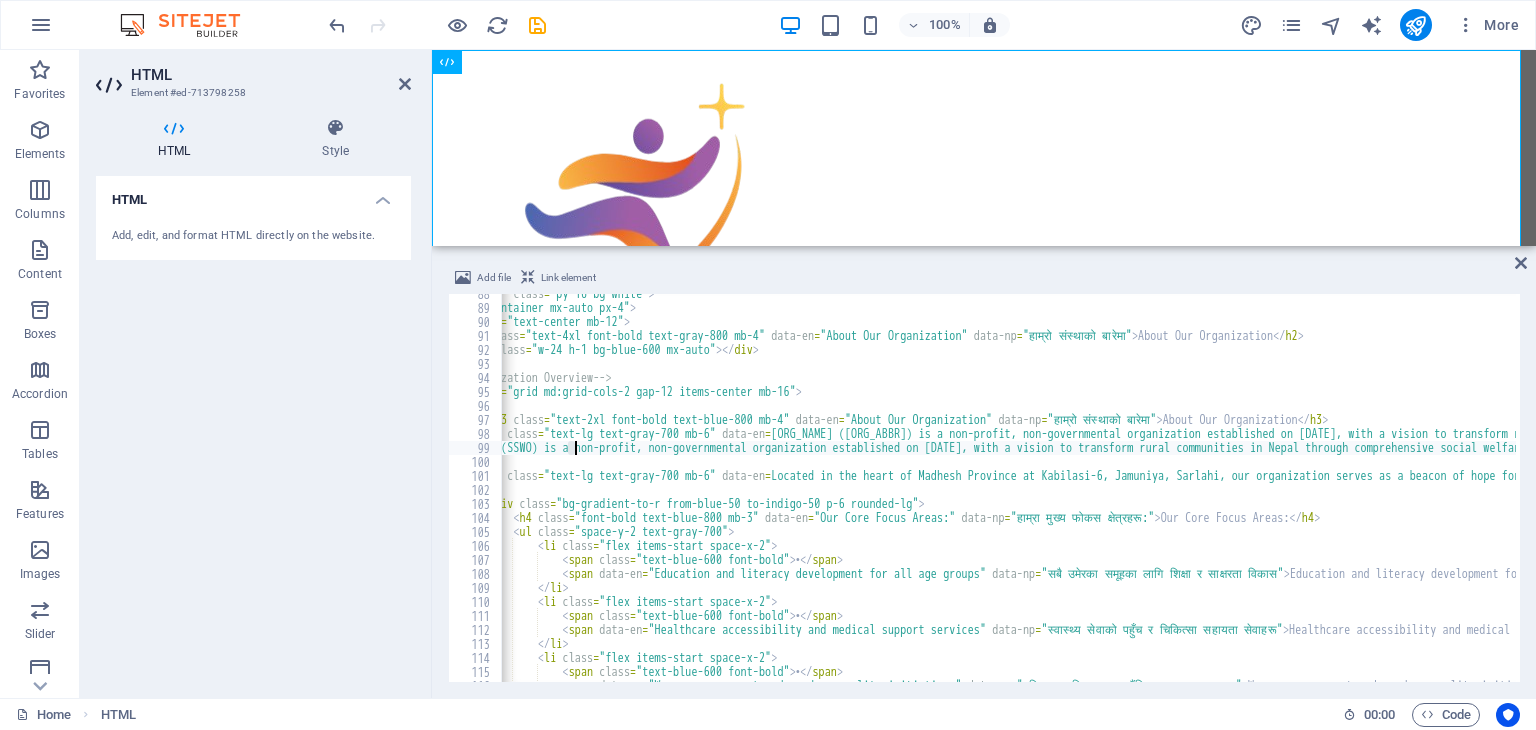 type on "Sitaram Social Welfare Organization (SSWO) is a non-profit, non-governmental organization established on [DATE], with a vision to transform rural communities in Nepal through comprehensive social welfare pro" 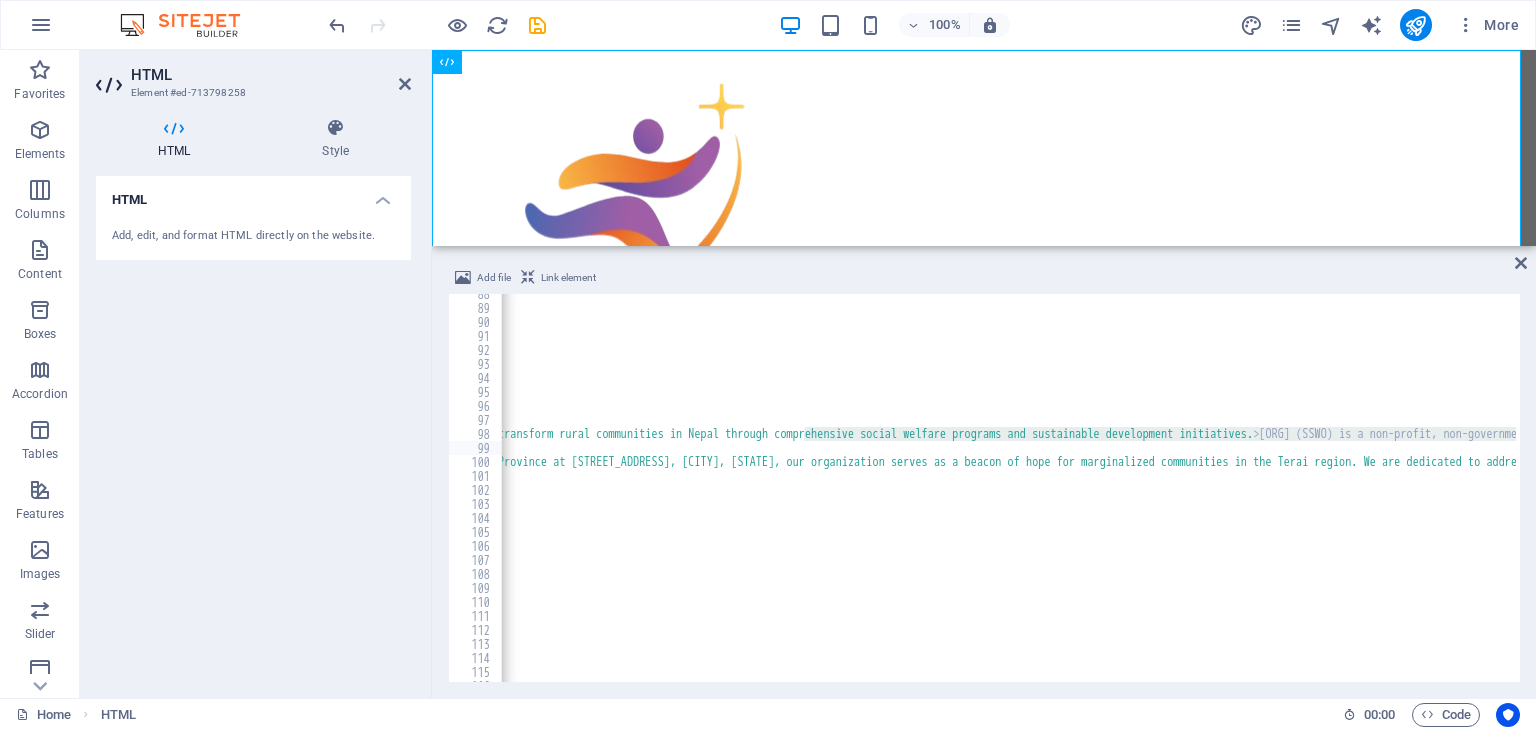 scroll, scrollTop: 0, scrollLeft: 2518, axis: horizontal 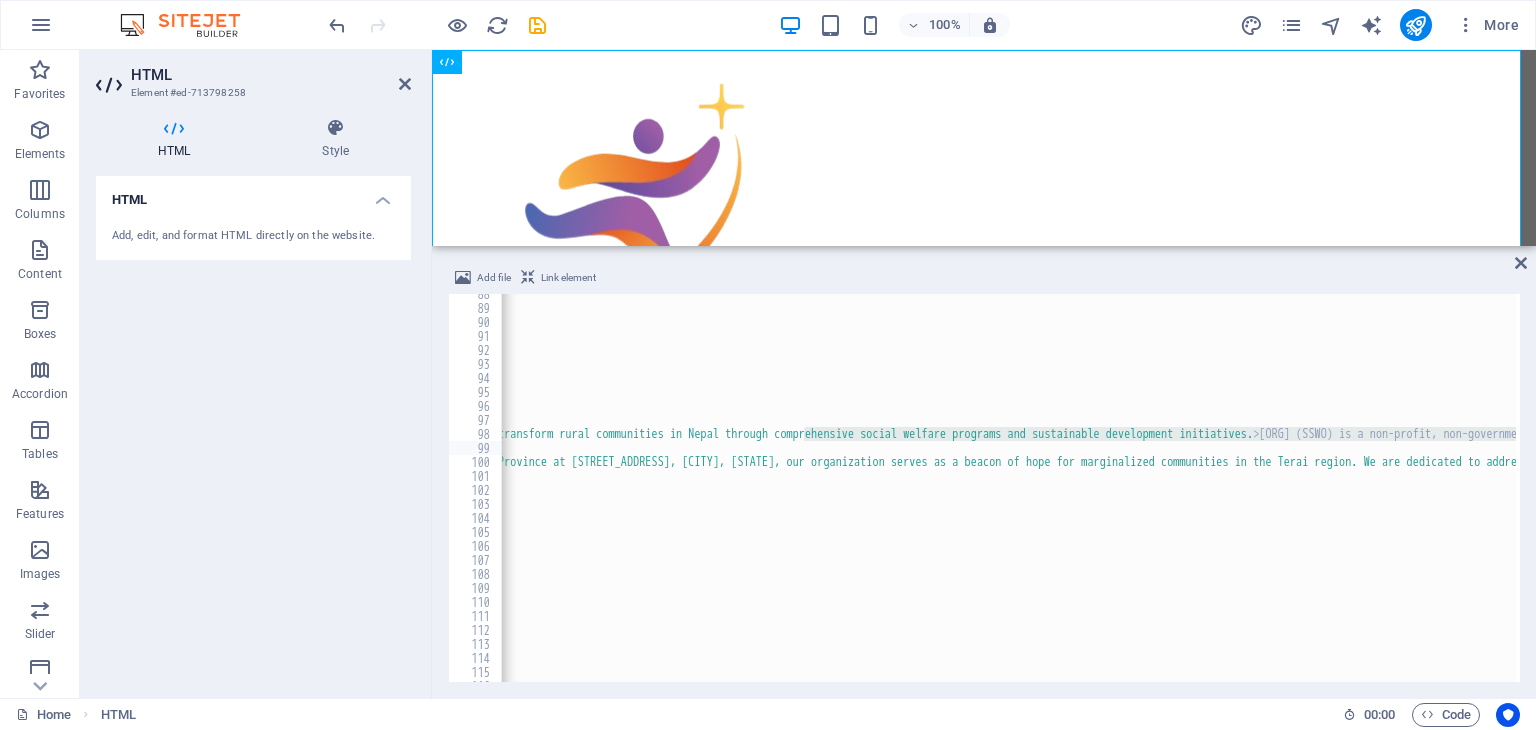 click on "<section   id = "about"   class = "py-16 bg-white" >           <div   class = "container mx-auto px-4" >                <div   class = "text-center mb-12" >                     <h2   class = "text-4xl font-bold text-gray-800 mb-4"   data-en = "About Our Organization"   data-np = "हाम्रो संस्थाको बारेमा" > About Our Organization </h2>                     <div   class = "w-24 h-1 bg-blue-600 mx-auto" > </div>                </div>                <!--  Organization Overview  -->                <div   class = "grid md:grid-cols-2 gap-12 items-center mb-16" >                     <div>                          <h3   class = "text-2xl font-bold text-blue-800 mb-4"   data-en = "About Our Organization"   data-np = "हाम्रो संस्थाको बारेमा" > About Our Organization </h3>                          <p   class = "text-lg text-gray-700 mb-6"   data-en =   data-np = > </p>" at bounding box center [1008, 488] 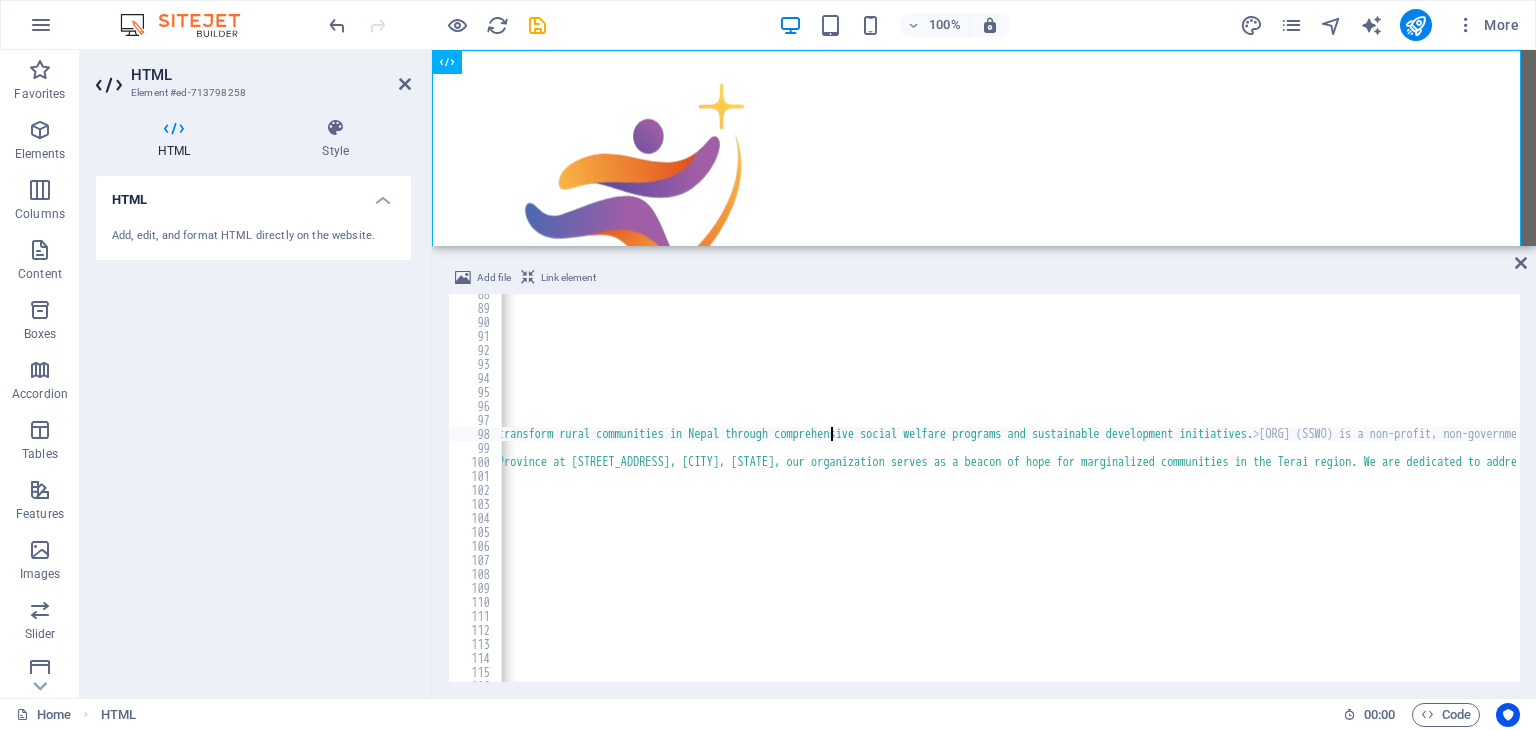 click on "<section   id = "about"   class = "py-16 bg-white" >           <div   class = "container mx-auto px-4" >                <div   class = "text-center mb-12" >                     <h2   class = "text-4xl font-bold text-gray-800 mb-4"   data-en = "About Our Organization"   data-np = "हाम्रो संस्थाको बारेमा" > About Our Organization </h2>                     <div   class = "w-24 h-1 bg-blue-600 mx-auto" > </div>                </div>                <!--  Organization Overview  -->                <div   class = "grid md:grid-cols-2 gap-12 items-center mb-16" >                     <div>                          <h3   class = "text-2xl font-bold text-blue-800 mb-4"   data-en = "About Our Organization"   data-np = "हाम्रो संस्थाको बारेमा" > About Our Organization </h3>                          <p   class = "text-lg text-gray-700 mb-6"   data-en =   data-np = > </p>" at bounding box center [1184, 493] 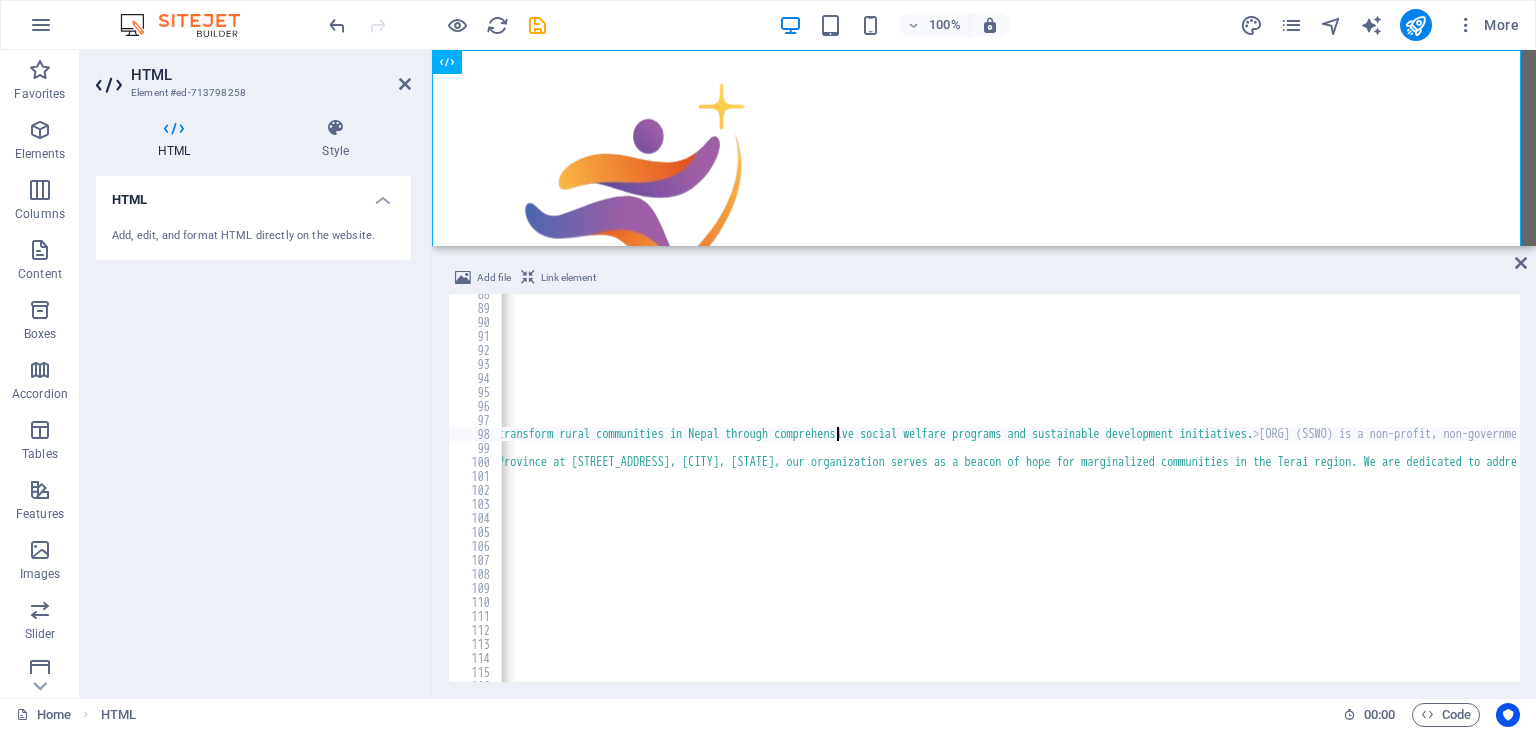 click on "<section   id = "about"   class = "py-16 bg-white" >           <div   class = "container mx-auto px-4" >                <div   class = "text-center mb-12" >                     <h2   class = "text-4xl font-bold text-gray-800 mb-4"   data-en = "About Our Organization"   data-np = "हाम्रो संस्थाको बारेमा" > About Our Organization </h2>                     <div   class = "w-24 h-1 bg-blue-600 mx-auto" > </div>                </div>                <!--  Organization Overview  -->                <div   class = "grid md:grid-cols-2 gap-12 items-center mb-16" >                     <div>                          <h3   class = "text-2xl font-bold text-blue-800 mb-4"   data-en = "About Our Organization"   data-np = "हाम्रो संस्थाको बारेमा" > About Our Organization </h3>                          <p   class = "text-lg text-gray-700 mb-6"   data-en =   data-np = > </p>" at bounding box center (1184, 493) 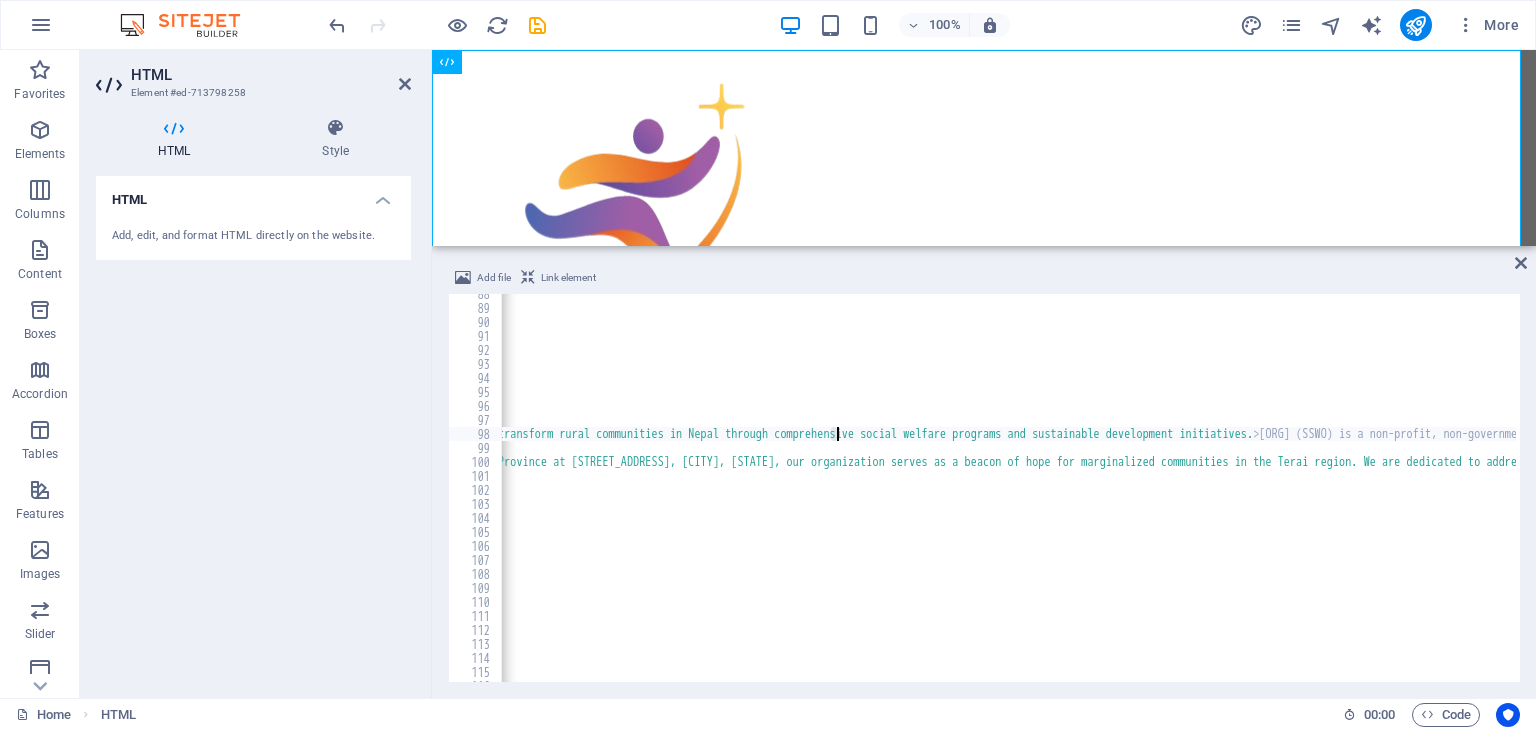 click on "<section   id = "about"   class = "py-16 bg-white" >           <div   class = "container mx-auto px-4" >                <div   class = "text-center mb-12" >                     <h2   class = "text-4xl font-bold text-gray-800 mb-4"   data-en = "About Our Organization"   data-np = "हाम्रो संस्थाको बारेमा" > About Our Organization </h2>                     <div   class = "w-24 h-1 bg-blue-600 mx-auto" > </div>                </div>                <!--  Organization Overview  -->                <div   class = "grid md:grid-cols-2 gap-12 items-center mb-16" >                     <div>                          <h3   class = "text-2xl font-bold text-blue-800 mb-4"   data-en = "About Our Organization"   data-np = "हाम्रो संस्थाको बारेमा" > About Our Organization </h3>                          <p   class = "text-lg text-gray-700 mb-6"   data-en =   data-np = > </p>" at bounding box center [1184, 493] 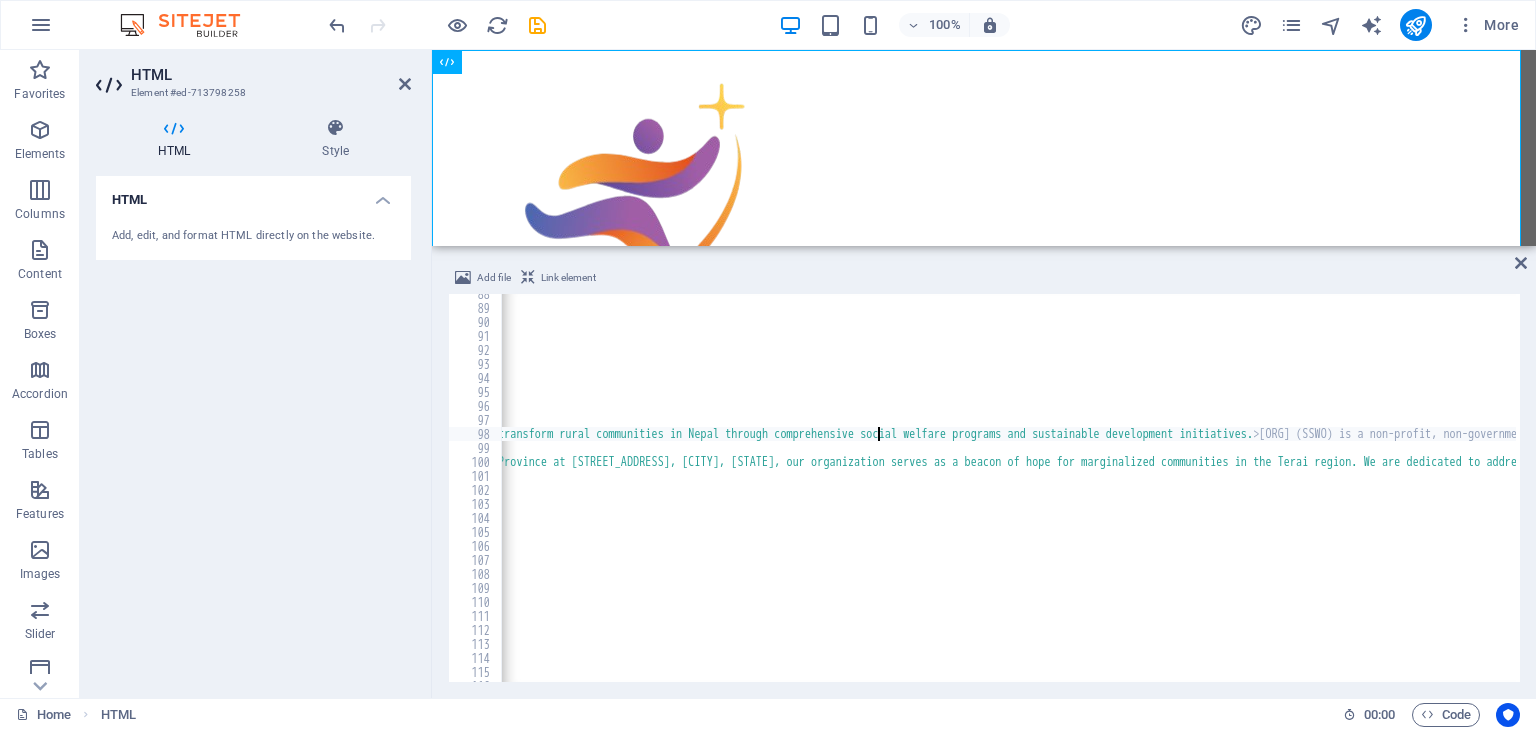 click on "<section   id = "about"   class = "py-16 bg-white" >           <div   class = "container mx-auto px-4" >                <div   class = "text-center mb-12" >                     <h2   class = "text-4xl font-bold text-gray-800 mb-4"   data-en = "About Our Organization"   data-np = "हाम्रो संस्थाको बारेमा" > About Our Organization </h2>                     <div   class = "w-24 h-1 bg-blue-600 mx-auto" > </div>                </div>                <!--  Organization Overview  -->                <div   class = "grid md:grid-cols-2 gap-12 items-center mb-16" >                     <div>                          <h3   class = "text-2xl font-bold text-blue-800 mb-4"   data-en = "About Our Organization"   data-np = "हाम्रो संस्थाको बारेमा" > About Our Organization </h3>                          <p   class = "text-lg text-gray-700 mb-6"   data-en =   data-np = > </p>" at bounding box center (1184, 493) 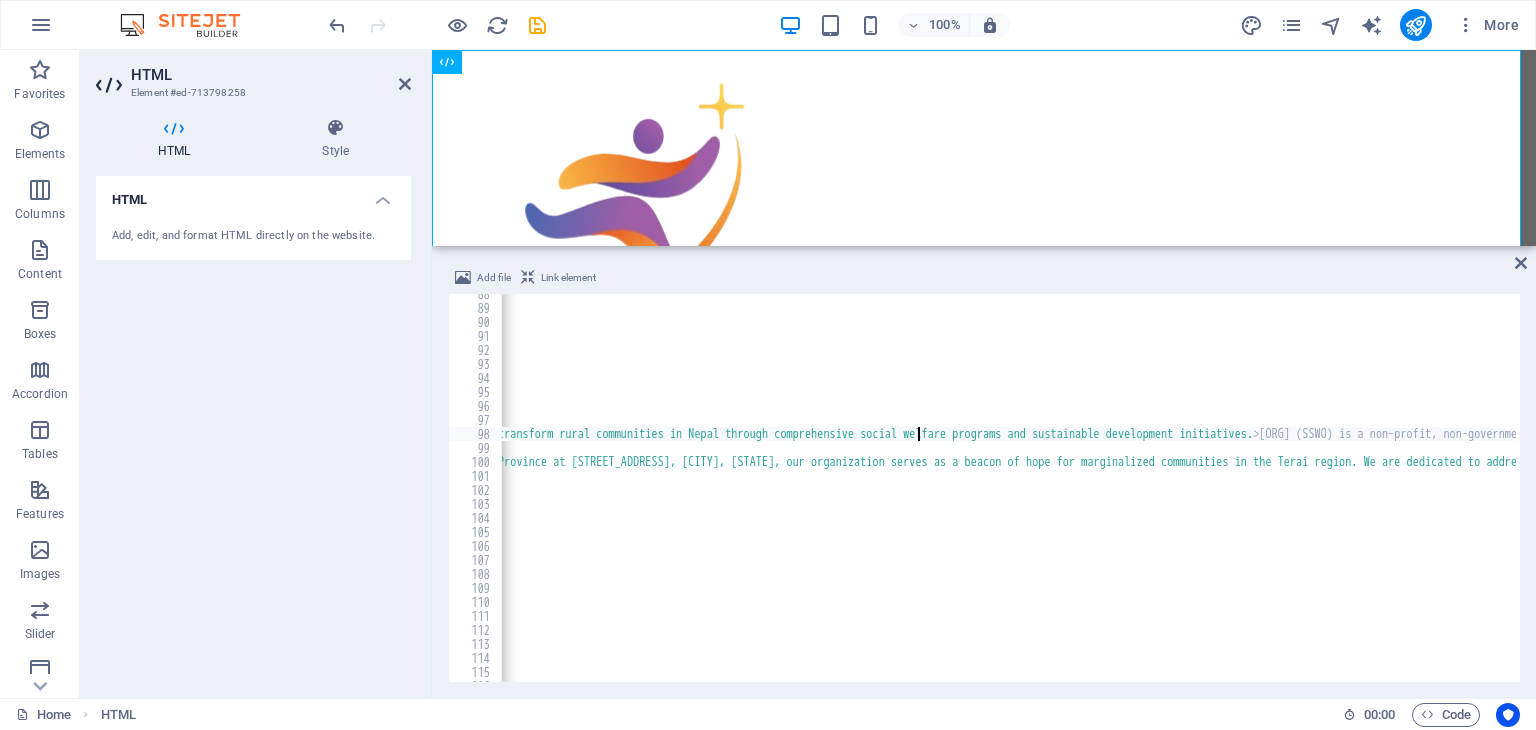 click on "<section   id = "about"   class = "py-16 bg-white" >           <div   class = "container mx-auto px-4" >                <div   class = "text-center mb-12" >                     <h2   class = "text-4xl font-bold text-gray-800 mb-4"   data-en = "About Our Organization"   data-np = "हाम्रो संस्थाको बारेमा" > About Our Organization </h2>                     <div   class = "w-24 h-1 bg-blue-600 mx-auto" > </div>                </div>                <!--  Organization Overview  -->                <div   class = "grid md:grid-cols-2 gap-12 items-center mb-16" >                     <div>                          <h3   class = "text-2xl font-bold text-blue-800 mb-4"   data-en = "About Our Organization"   data-np = "हाम्रो संस्थाको बारेमा" > About Our Organization </h3>                          <p   class = "text-lg text-gray-700 mb-6"   data-en =   data-np = > </p>" at bounding box center (1184, 493) 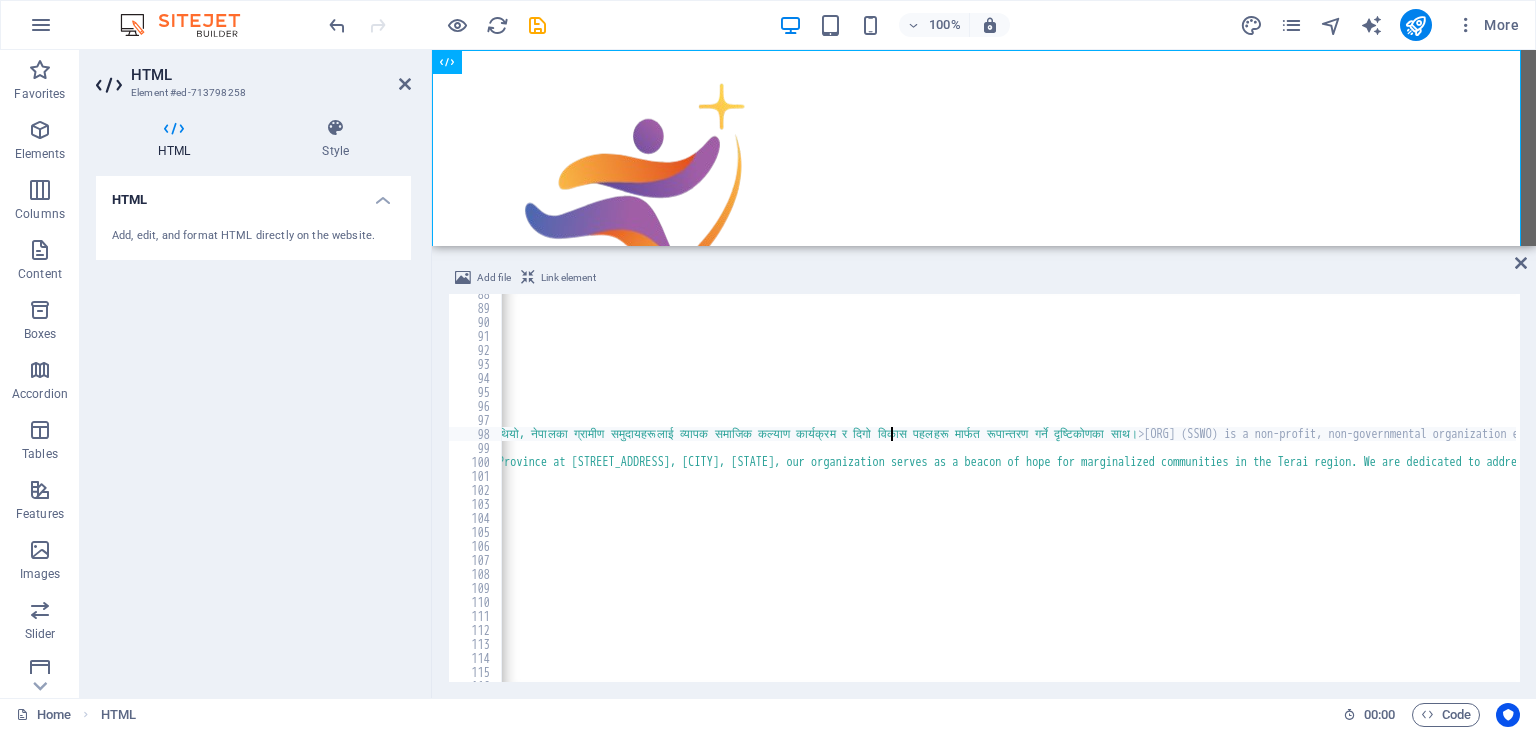scroll, scrollTop: 1, scrollLeft: 0, axis: vertical 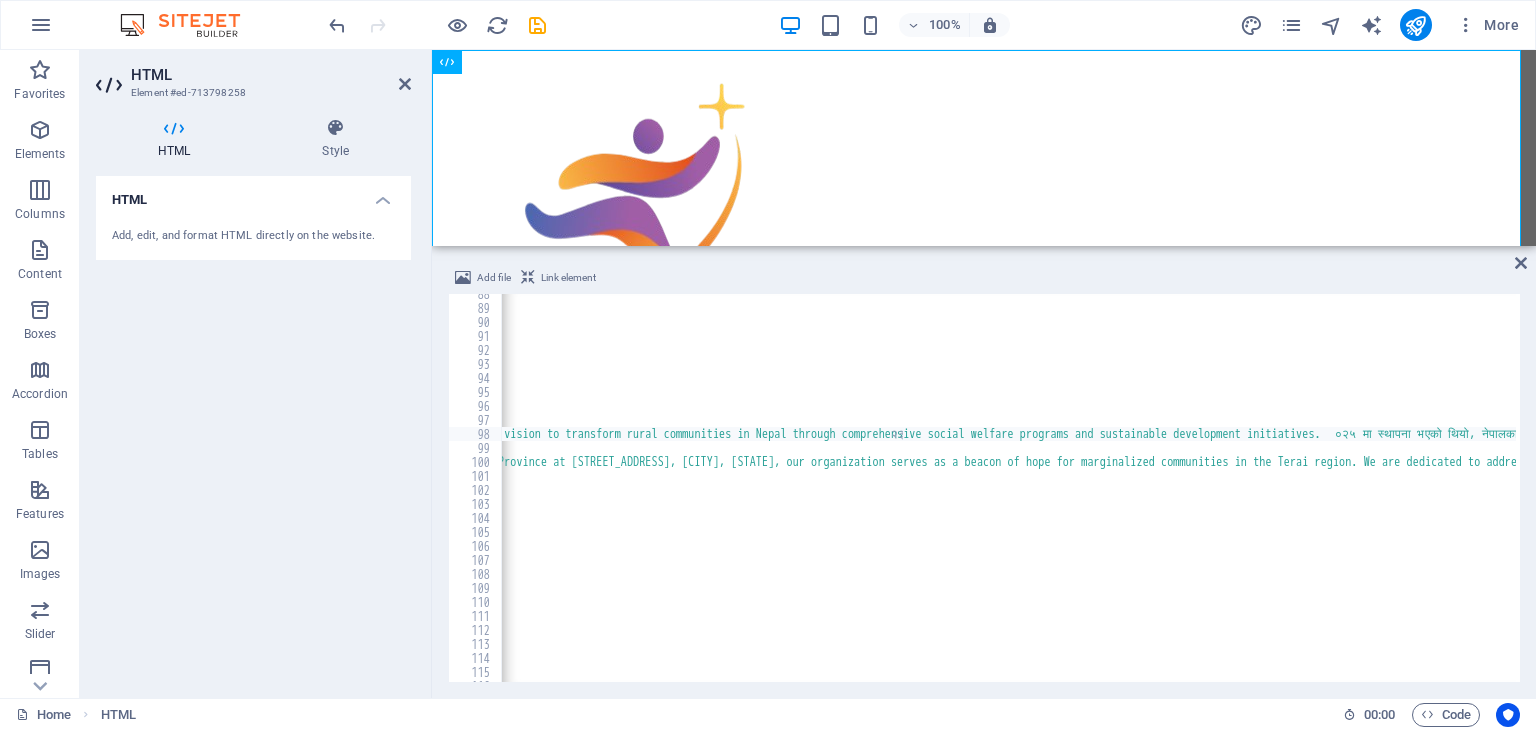 type on "२३" 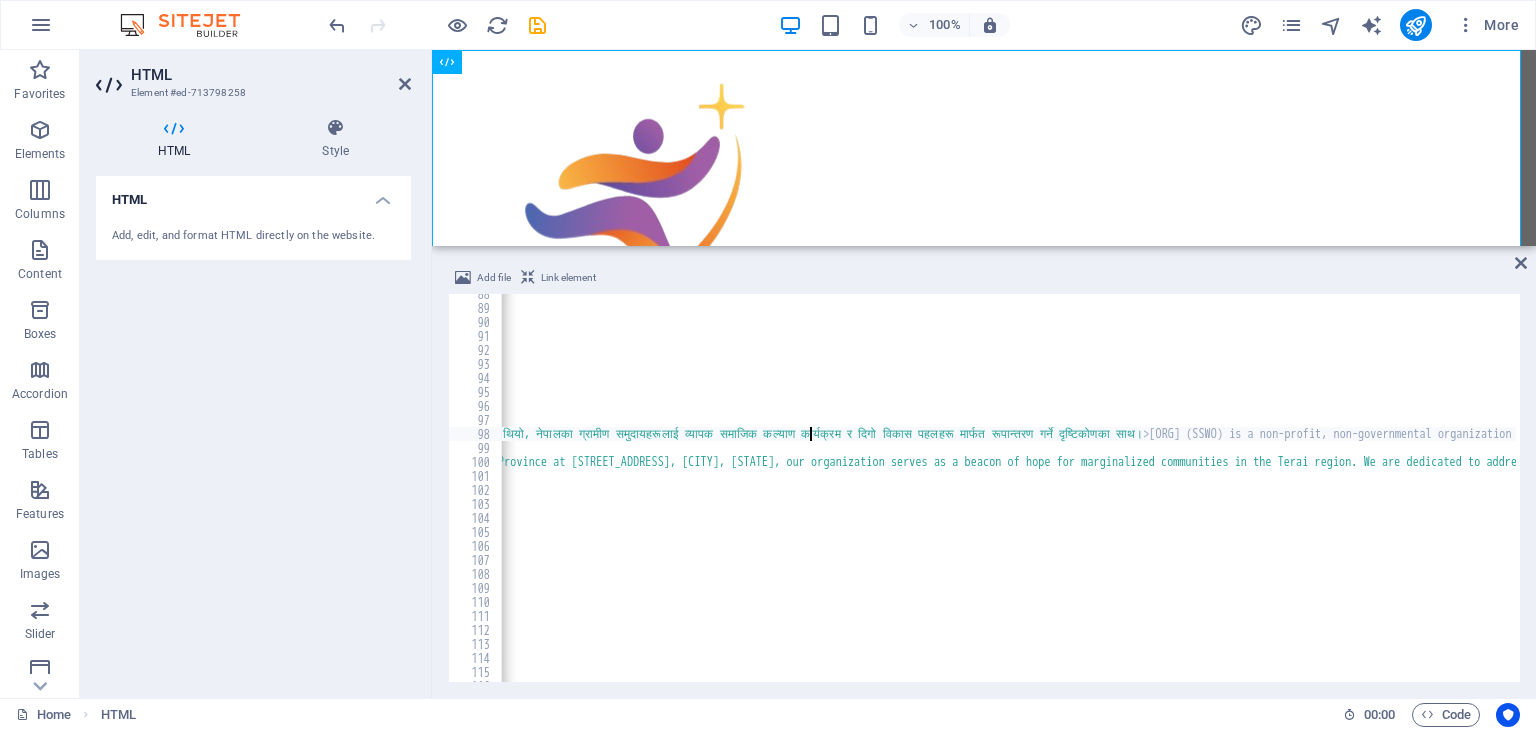 click on "<section   id = "about"   class = "py-16 bg-white" >           <div   class = "container mx-auto px-4" >                <div   class = "text-center mb-12" >                     <h2   class = "text-4xl font-bold text-gray-800 mb-4"   data-en = "About Our Organization"   data-np = "हाम्रो संस्थाको बारेमा" > About Our Organization </h2>                     <div   class = "w-24 h-1 bg-blue-600 mx-auto" > </div>                </div>                <!--  Organization Overview  -->                <div   class = "grid md:grid-cols-2 gap-12 items-center mb-16" >                     <div>                          <h3   class = "text-2xl font-bold text-blue-800 mb-4"   data-en = "About Our Organization"   data-np = "हाम्रो संस्थाको बारेमा" > About Our Organization </h3>                          <p   class = "text-lg text-gray-700 mb-6"   data-en =   data-np = > </p>" at bounding box center (1184, 493) 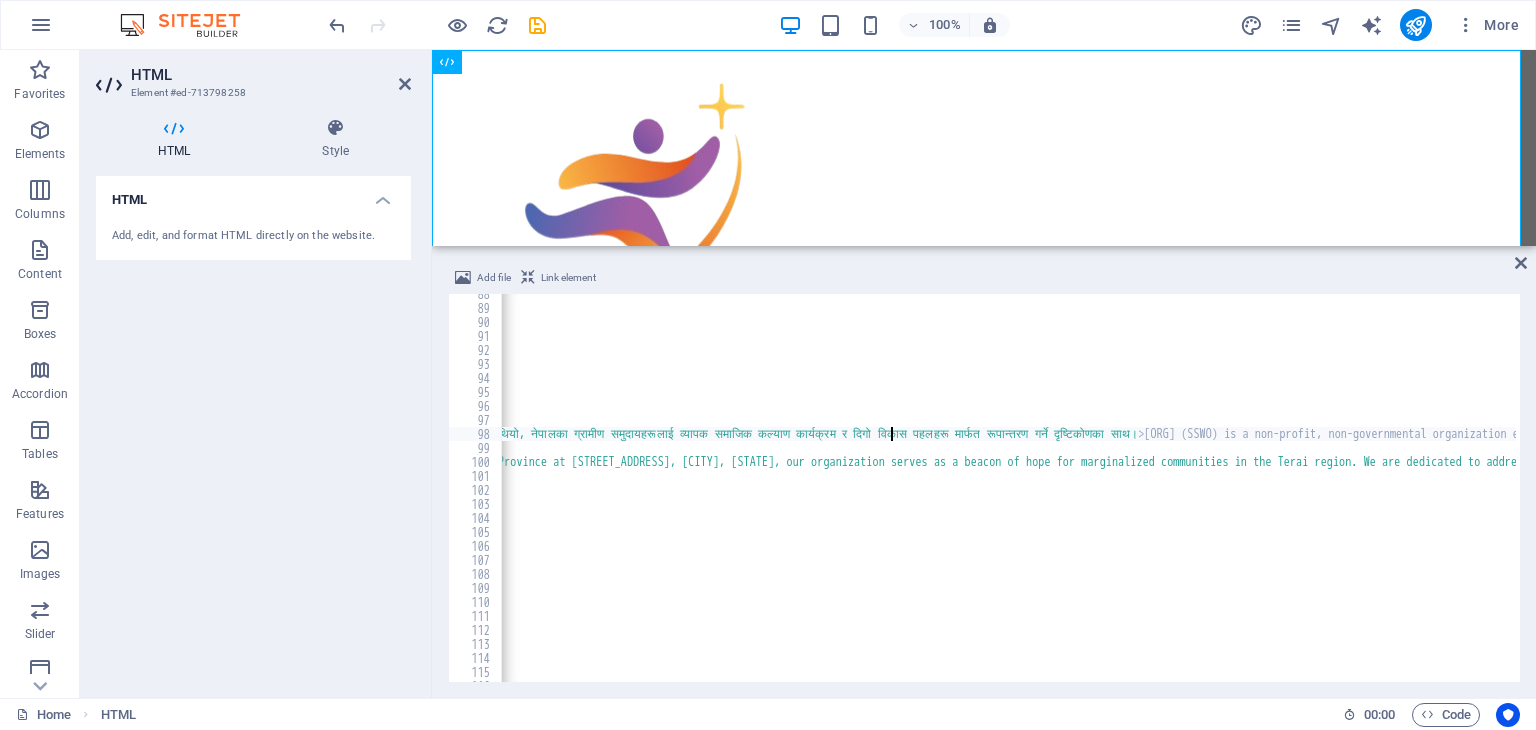 scroll, scrollTop: 1, scrollLeft: 0, axis: vertical 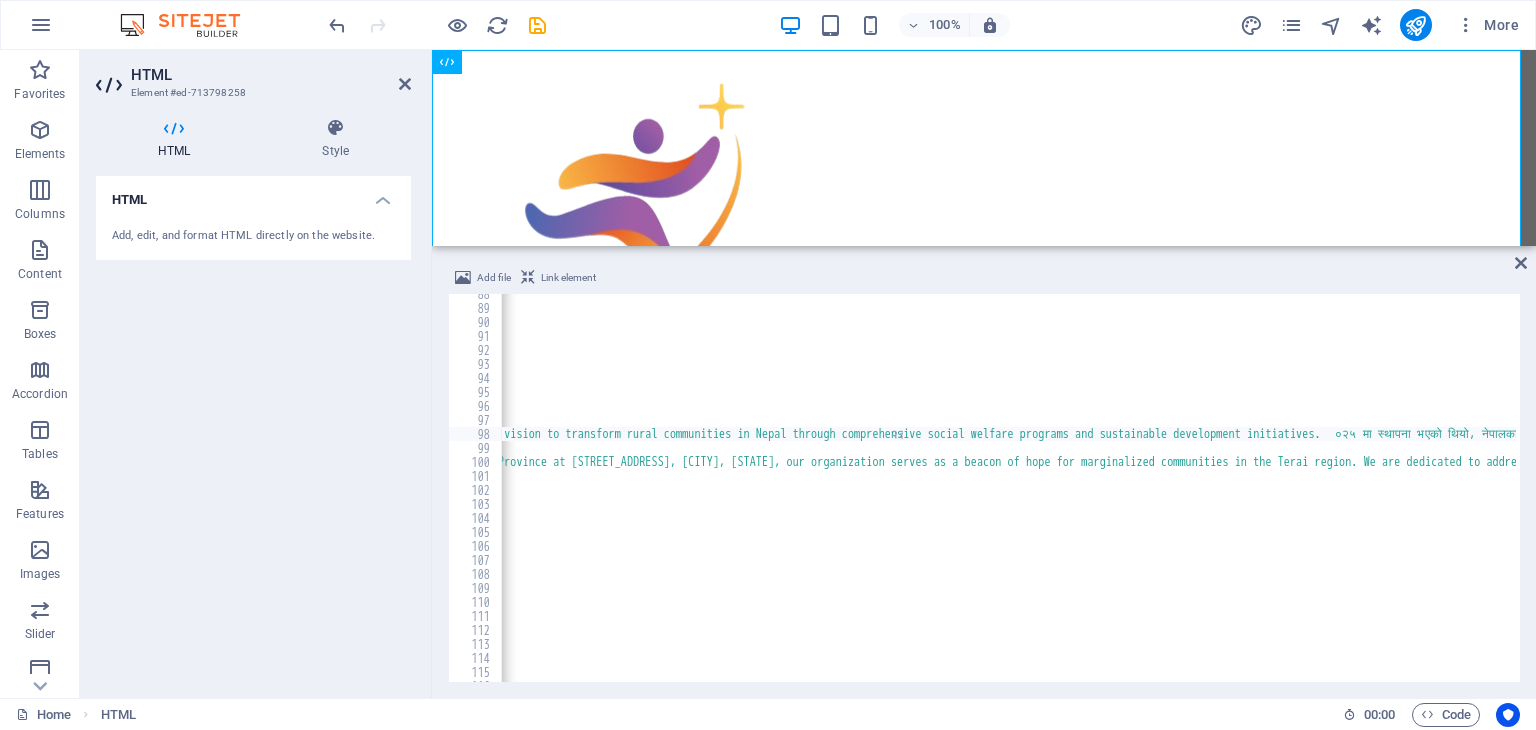 type on "२३" 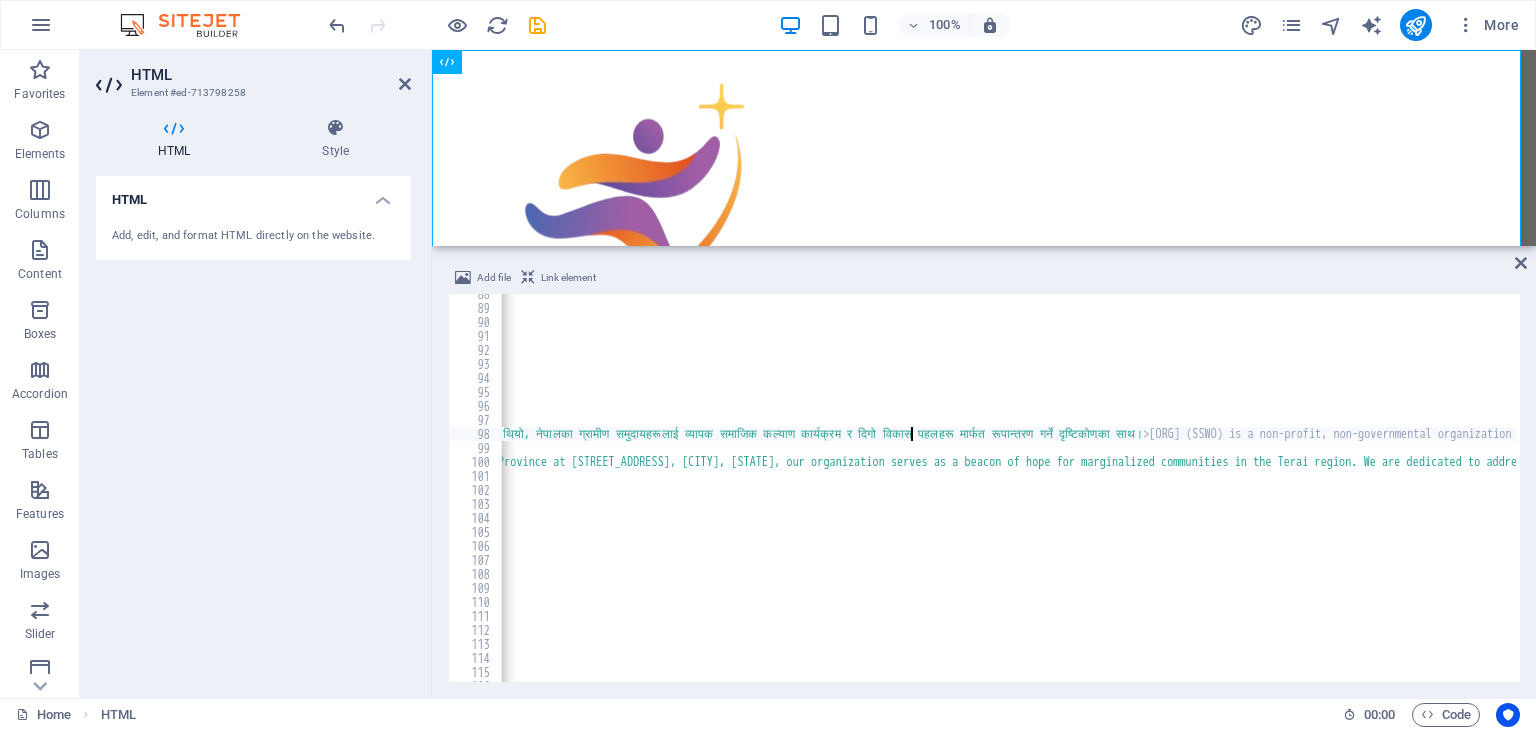 scroll, scrollTop: 0, scrollLeft: 0, axis: both 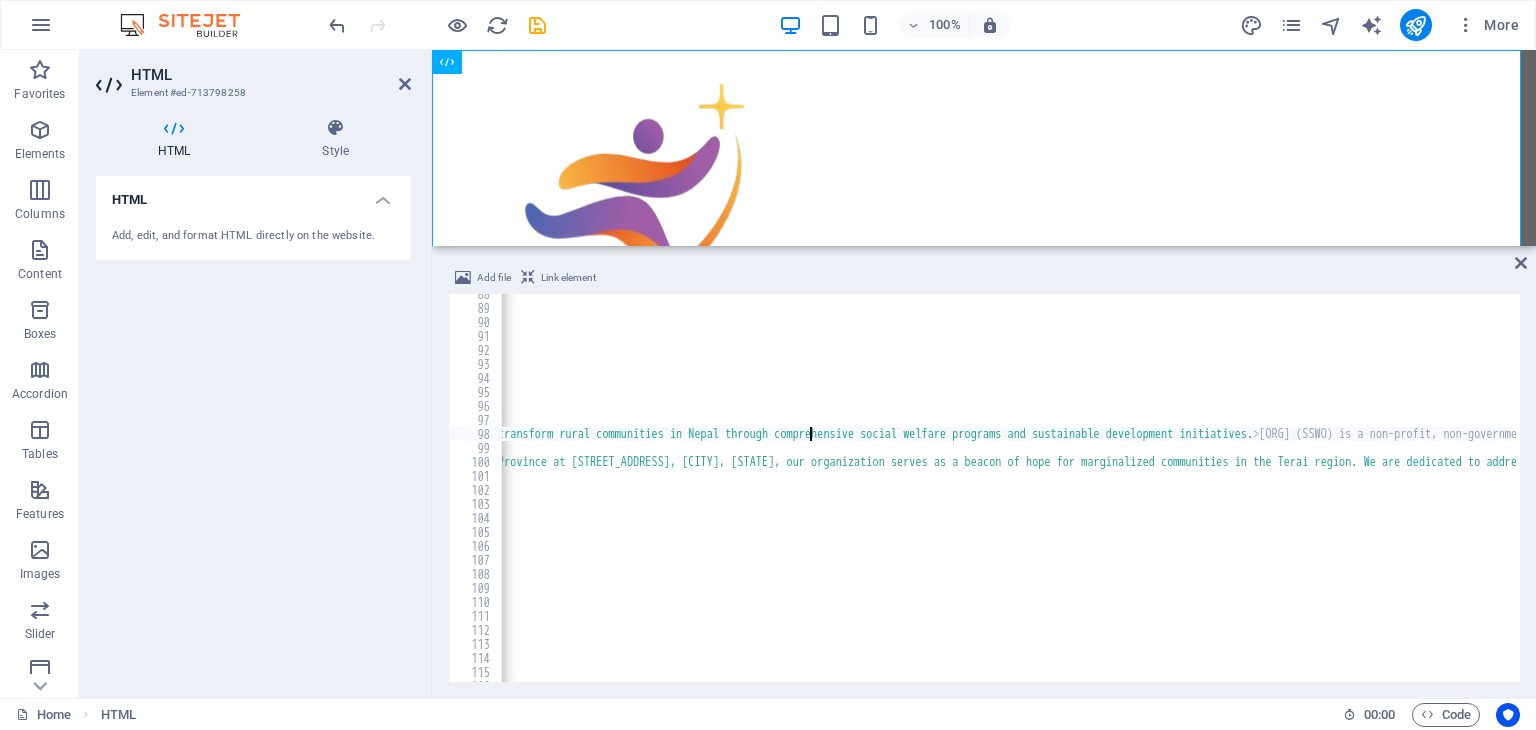 click on "<section   id = "about"   class = "py-16 bg-white" >           <div   class = "container mx-auto px-4" >                <div   class = "text-center mb-12" >                     <h2   class = "text-4xl font-bold text-gray-800 mb-4"   data-en = "About Our Organization"   data-np = "हाम्रो संस्थाको बारेमा" > About Our Organization </h2>                     <div   class = "w-24 h-1 bg-blue-600 mx-auto" > </div>                </div>                <!--  Organization Overview  -->                <div   class = "grid md:grid-cols-2 gap-12 items-center mb-16" >                     <div>                          <h3   class = "text-2xl font-bold text-blue-800 mb-4"   data-en = "About Our Organization"   data-np = "हाम्रो संस्थाको बारेमा" > About Our Organization </h3>                          <p   class = "text-lg text-gray-700 mb-6"   data-en =   data-np = > </p>" at bounding box center (1184, 493) 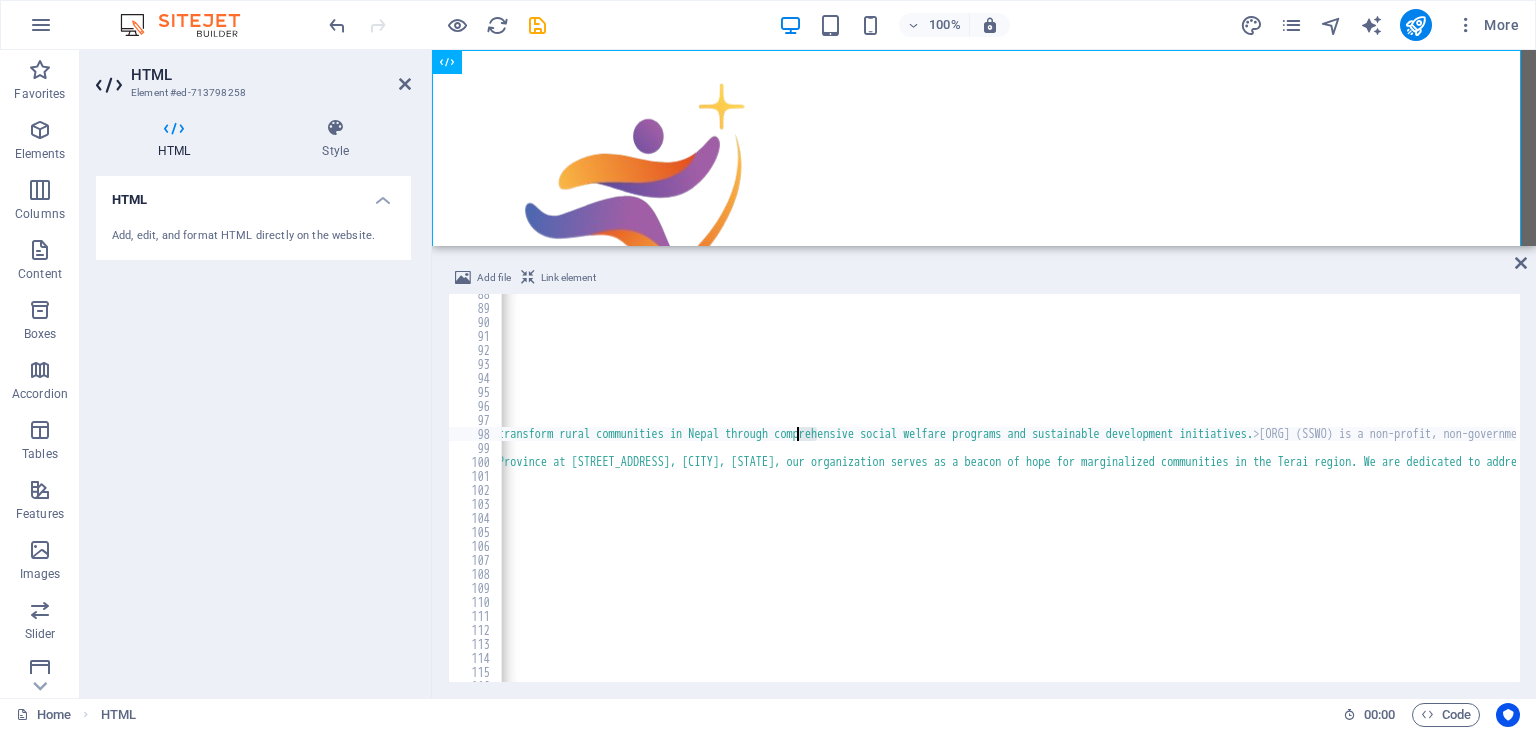 drag, startPoint x: 814, startPoint y: 430, endPoint x: 800, endPoint y: 437, distance: 15.652476 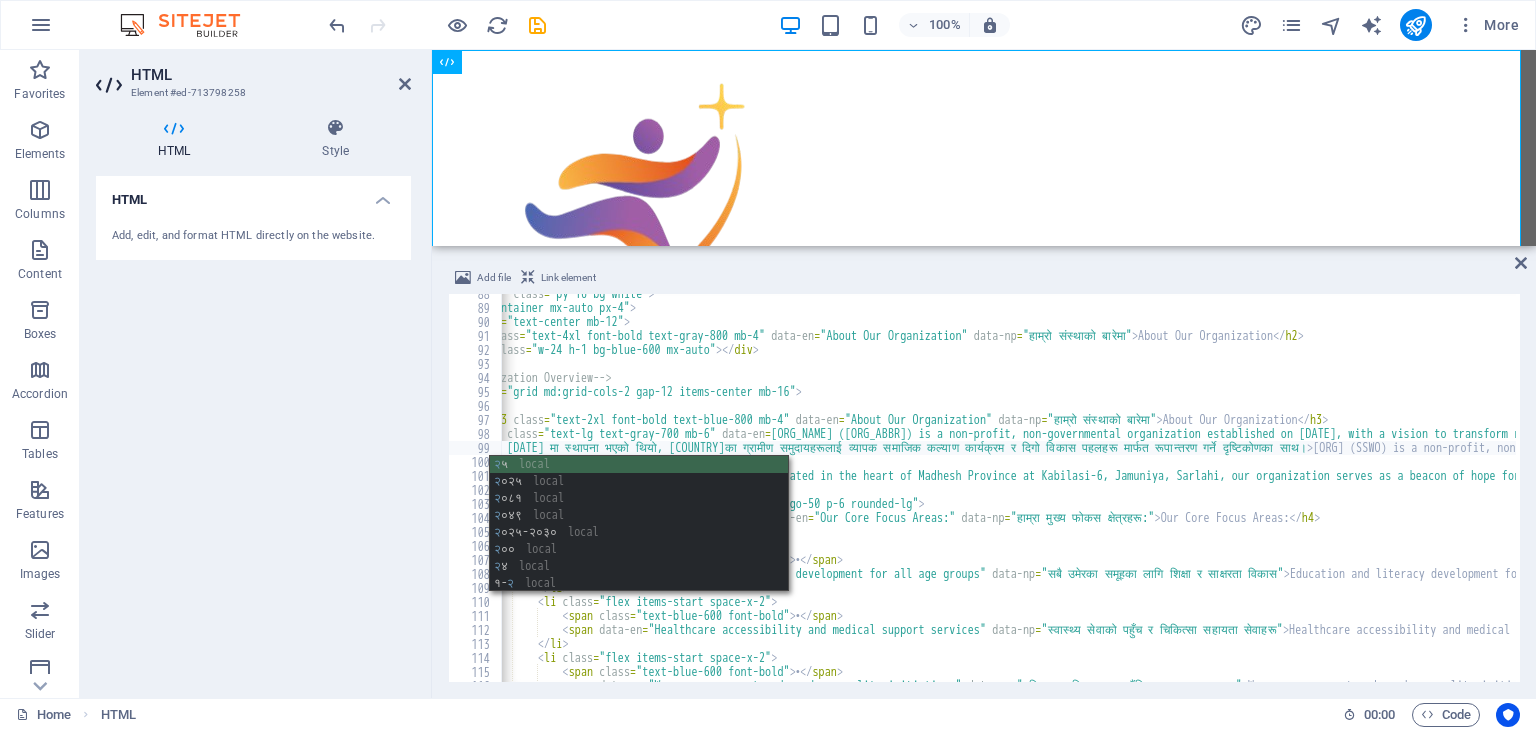scroll, scrollTop: 1, scrollLeft: 4, axis: both 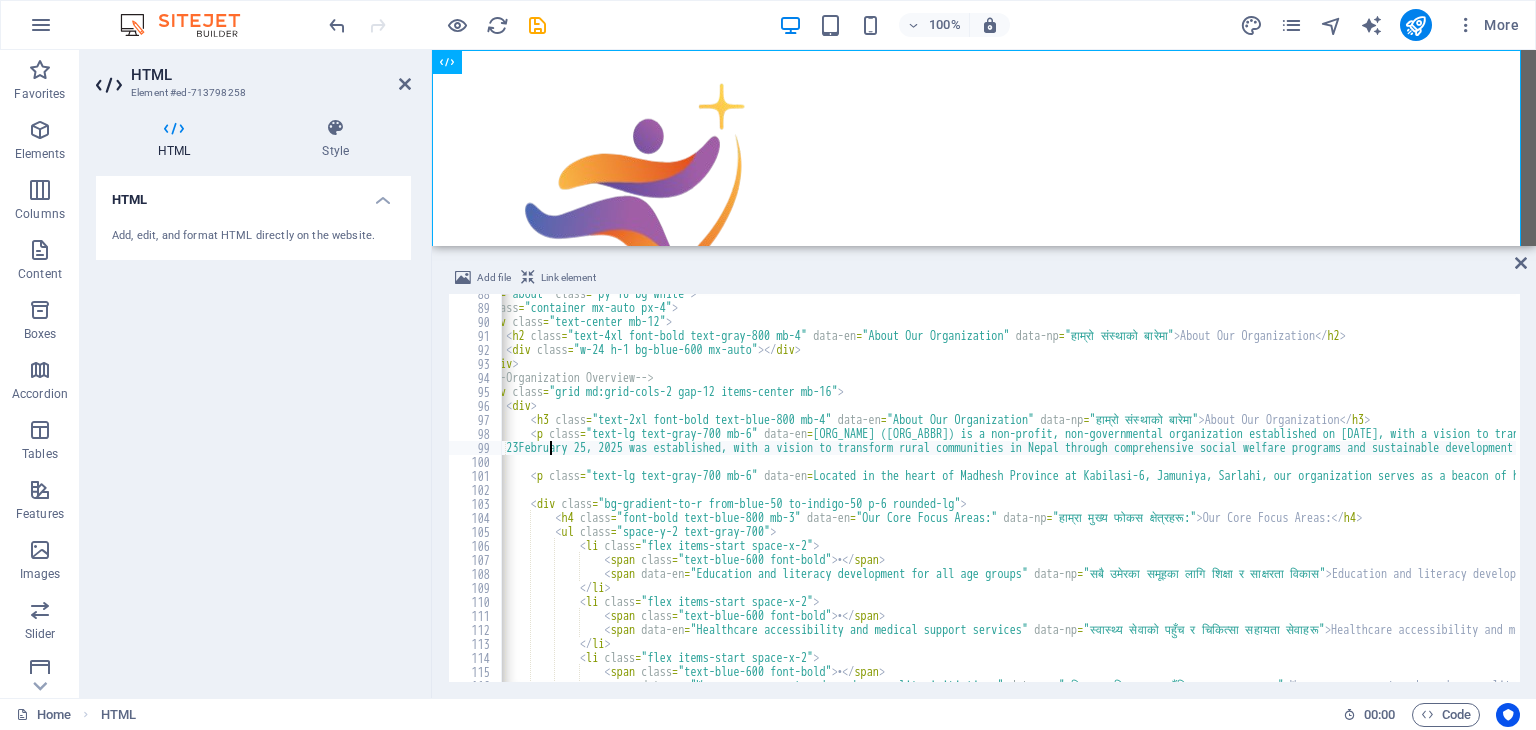 click on "<section id="about" class="py-16 bg-white">
<div class="container mx-auto px-4">
<div class="text-center mb-12">
<h2 class="text-4xl font-bold text-gray-800 mb-4" data-en="About Our Organization" data-np="हाम्रो संस्थाको बारेमा">About Our Organization</h2>
<div class="w-24 h-1 bg-blue-600 mx-auto"></div>
</div>
<!--  Organization Overview  -->
<div class="grid md:grid-cols-2 gap-12 items-center mb-16">
<div>
<h3 class="text-2xl font-bold text-blue-800 mb-4" data-en="About Our Organization" data-np="हाम्रो संस्थाको बारेमा">About Our Organization</h3>
<p class="text-lg text-gray-700 mb-6" data-en="" data-np="></p>" at bounding box center [3605, 493] 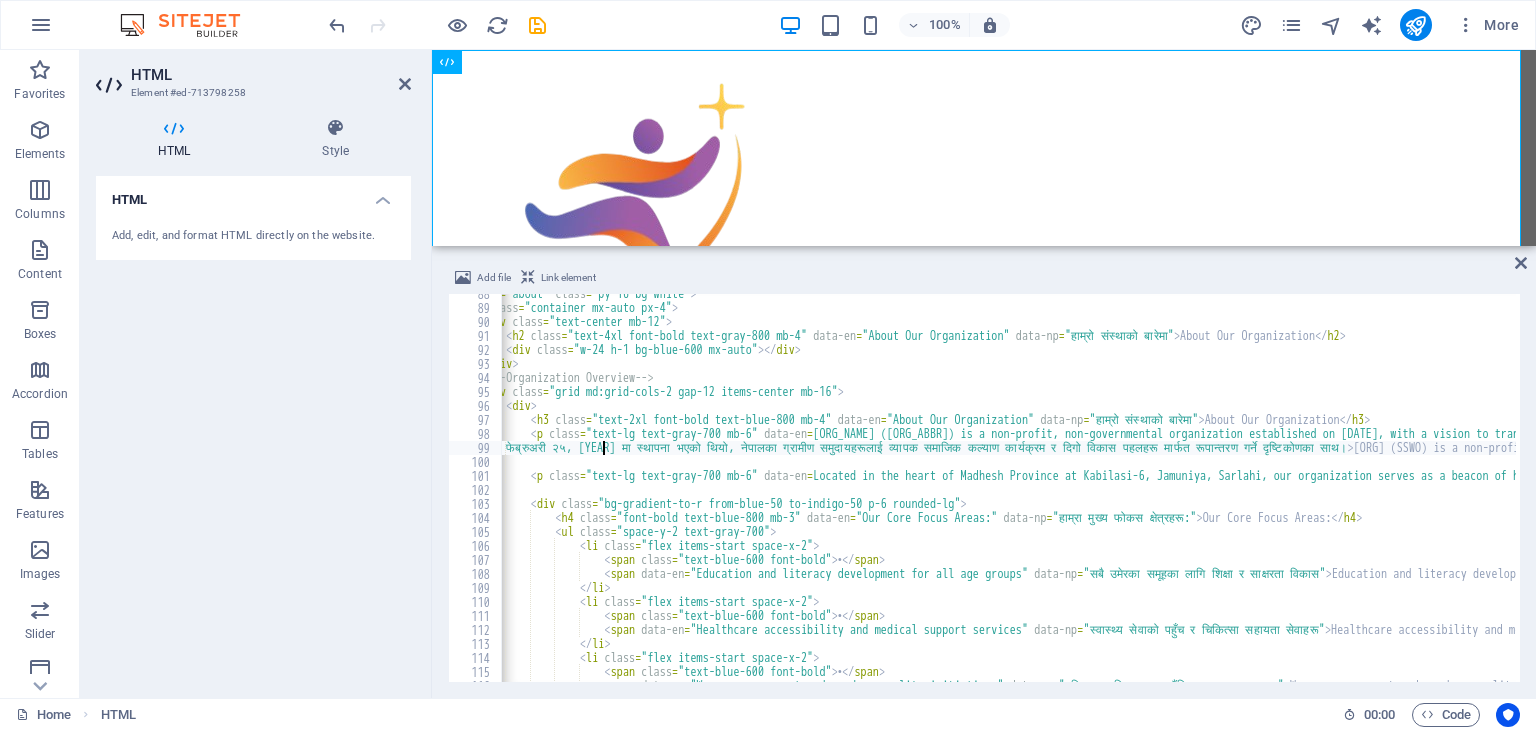 click on "<section id="about" class="py-16 bg-white">
<div class="container mx-auto px-4">
<div class="text-center mb-12">
<h2 class="text-4xl font-bold text-gray-800 mb-4" data-en="About Our Organization" data-np="हाम्रो संस्थाको बारेमा">About Our Organization</h2>
<div class="w-24 h-1 bg-blue-600 mx-auto"></div>
</div>
<!--  Organization Overview  -->
<div class="grid md:grid-cols-2 gap-12 items-center mb-16">
<div>
<h3 class="text-2xl font-bold text-blue-800 mb-4" data-en="About Our Organization" data-np="हाम्रो संस्थाको बारेमा">About Our Organization</h3>
<p class="text-lg text-gray-700 mb-6" data-en="" data-np="></p>" at bounding box center [3605, 493] 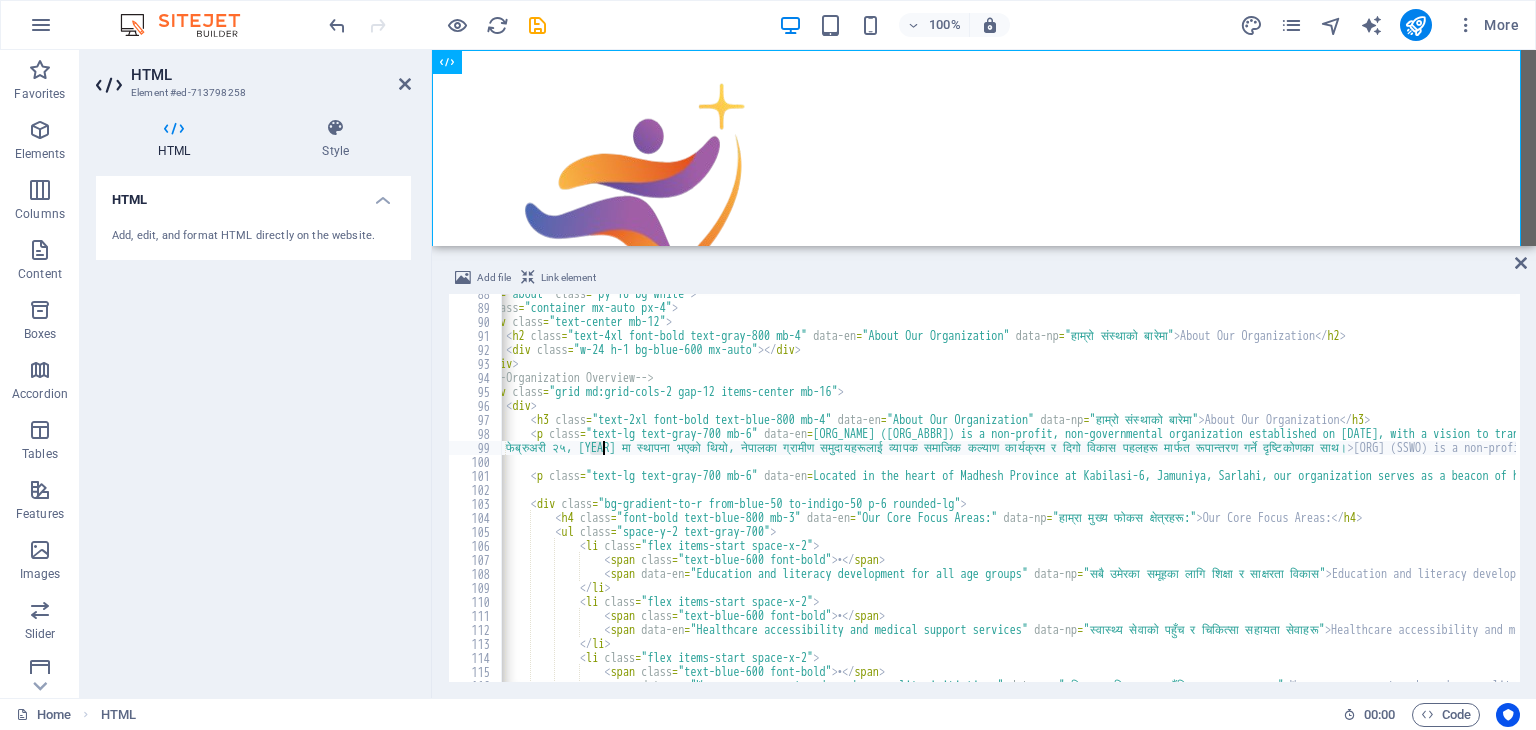 type on "Sitaram Social Welfare Organization (SSWO) is a non-profit, non-governmental organization established on February 25, [YEAR], with a vision to transform rural communities in [COUNTRY] through comprehensive social welfare pro" 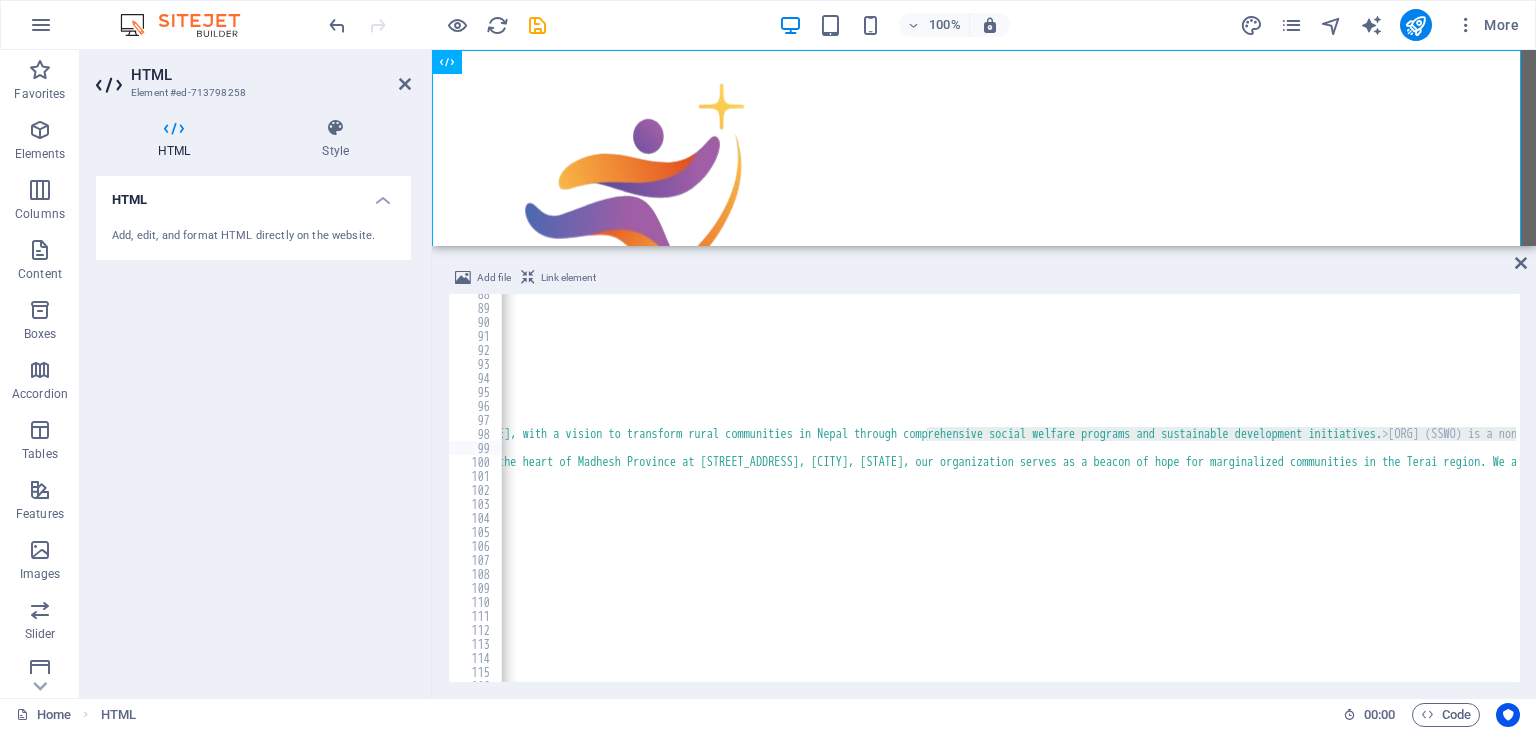 scroll, scrollTop: 0, scrollLeft: 408, axis: horizontal 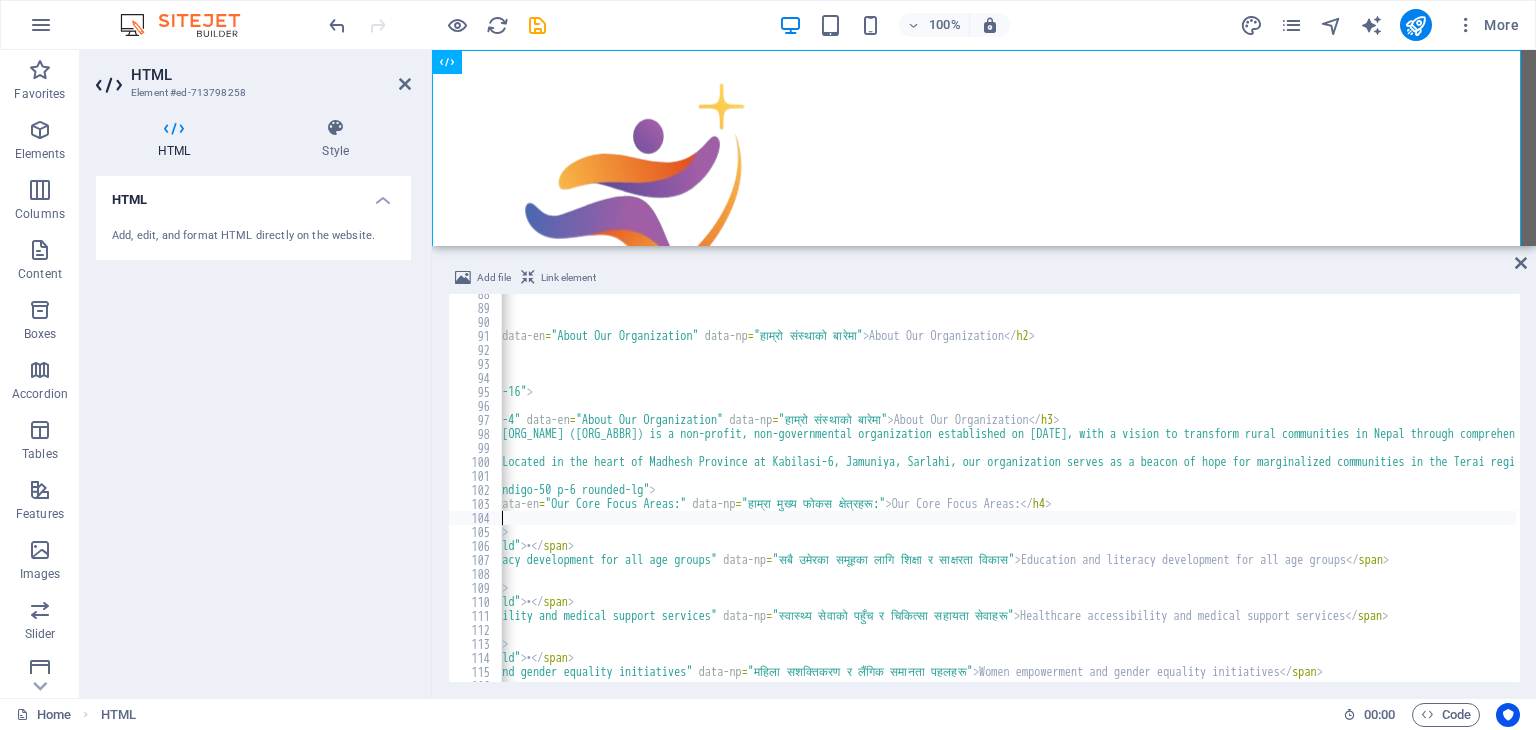 click on "<section   id = "about"   class = "py-16 bg-white" >           <div   class = "container mx-auto px-4" >                <div   class = "text-center mb-12" >                     <h2   class = "text-4xl font-bold text-gray-800 mb-4"   data-en = "About Our Organization"   data-np = "हाम्रो संस्थाको बारेमा" > About Our Organization </h2>                     <div   class = "w-24 h-1 bg-blue-600 mx-auto" > </div>                </div>                <!--  Organization Overview  -->                <div   class = "grid md:grid-cols-2 gap-12 items-center mb-16" >                     <div>                          <h3   class = "text-2xl font-bold text-blue-800 mb-4"   data-en = "About Our Organization"   data-np = "हाम्रो संस्थाको बारेमा" > About Our Organization </h3>                          <p   class = "text-lg text-gray-700 mb-6"   data-en =   data-np = > </p>" at bounding box center [3294, 493] 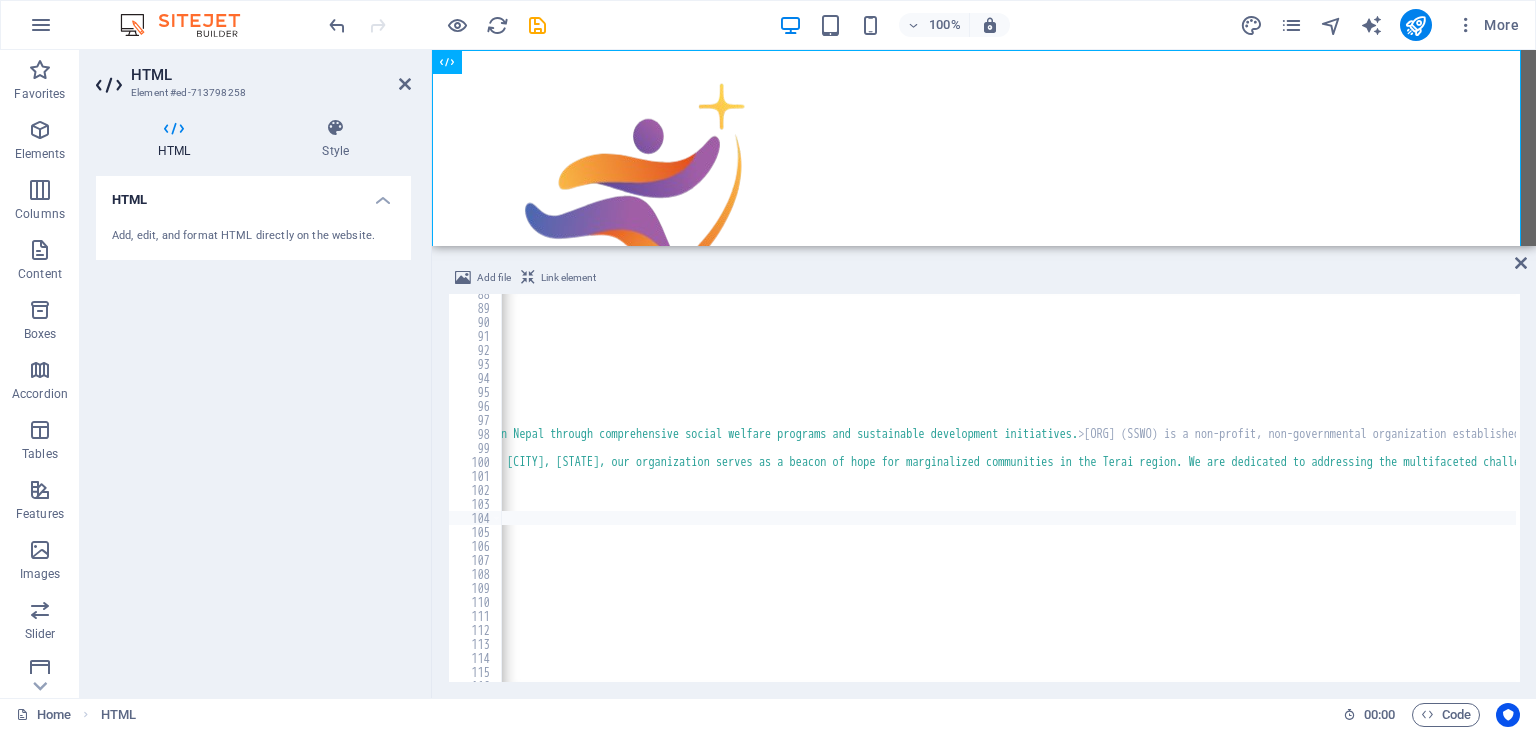 scroll, scrollTop: 0, scrollLeft: 2693, axis: horizontal 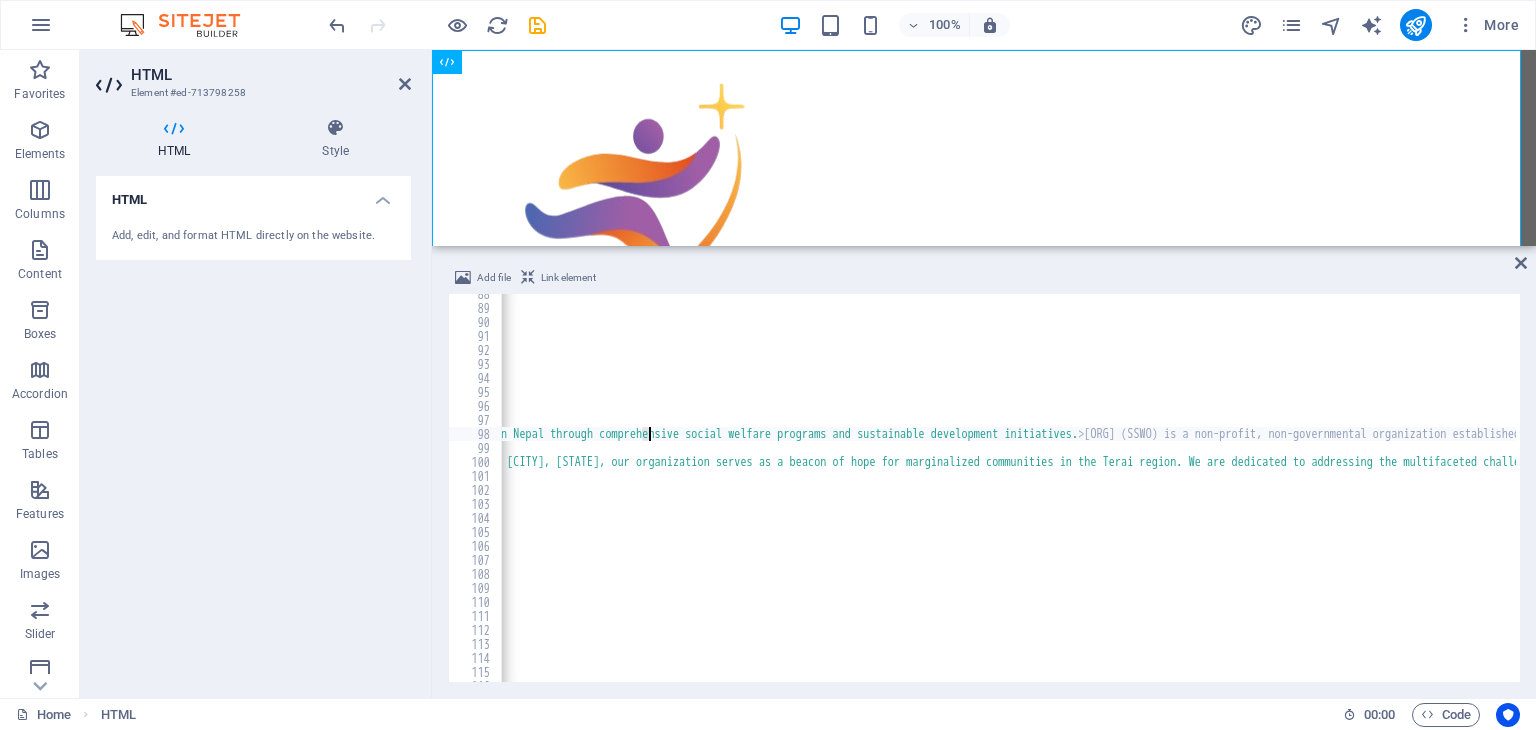 click on "<section   id = "about"   class = "py-16 bg-white" >           <div   class = "container mx-auto px-4" >                <div   class = "text-center mb-12" >                     <h2   class = "text-4xl font-bold text-gray-800 mb-4"   data-en = "About Our Organization"   data-np = "हाम्रो संस्थाको बारेमा" > About Our Organization </h2>                     <div   class = "w-24 h-1 bg-blue-600 mx-auto" > </div>                </div>                <!--  Organization Overview  -->                <div   class = "grid md:grid-cols-2 gap-12 items-center mb-16" >                     <div>                          <h3   class = "text-2xl font-bold text-blue-800 mb-4"   data-en = "About Our Organization"   data-np = "हाम्रो संस्थाको बारेमा" > About Our Organization </h3>                          <p   class = "text-lg text-gray-700 mb-6"   data-en =   data-np = > </p>" at bounding box center [1009, 493] 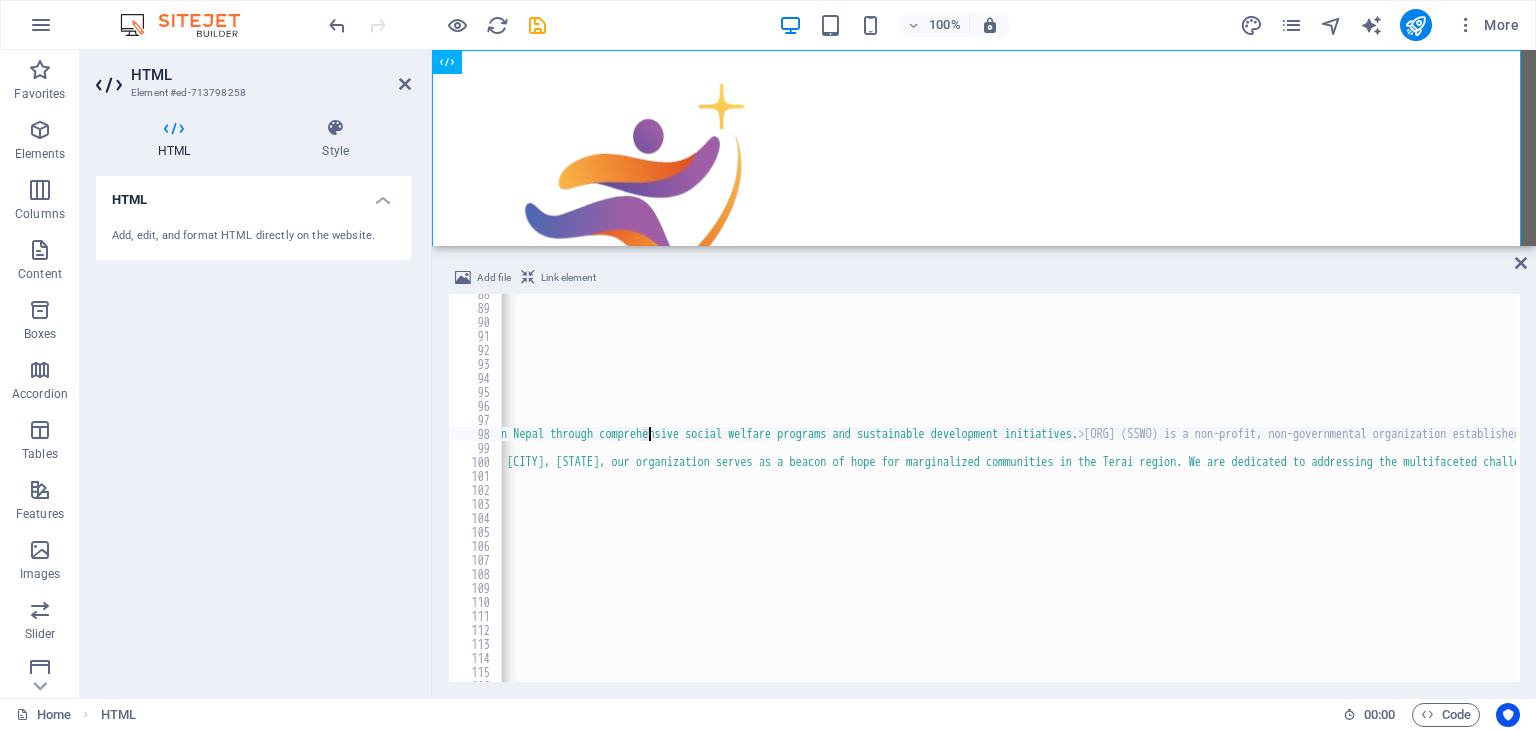 click on "<section   id = "about"   class = "py-16 bg-white" >           <div   class = "container mx-auto px-4" >                <div   class = "text-center mb-12" >                     <h2   class = "text-4xl font-bold text-gray-800 mb-4"   data-en = "About Our Organization"   data-np = "हाम्रो संस्थाको बारेमा" > About Our Organization </h2>                     <div   class = "w-24 h-1 bg-blue-600 mx-auto" > </div>                </div>                <!--  Organization Overview  -->                <div   class = "grid md:grid-cols-2 gap-12 items-center mb-16" >                     <div>                          <h3   class = "text-2xl font-bold text-blue-800 mb-4"   data-en = "About Our Organization"   data-np = "हाम्रो संस्थाको बारेमा" > About Our Organization </h3>                          <p   class = "text-lg text-gray-700 mb-6"   data-en =   data-np = > </p>" at bounding box center [1008, 488] 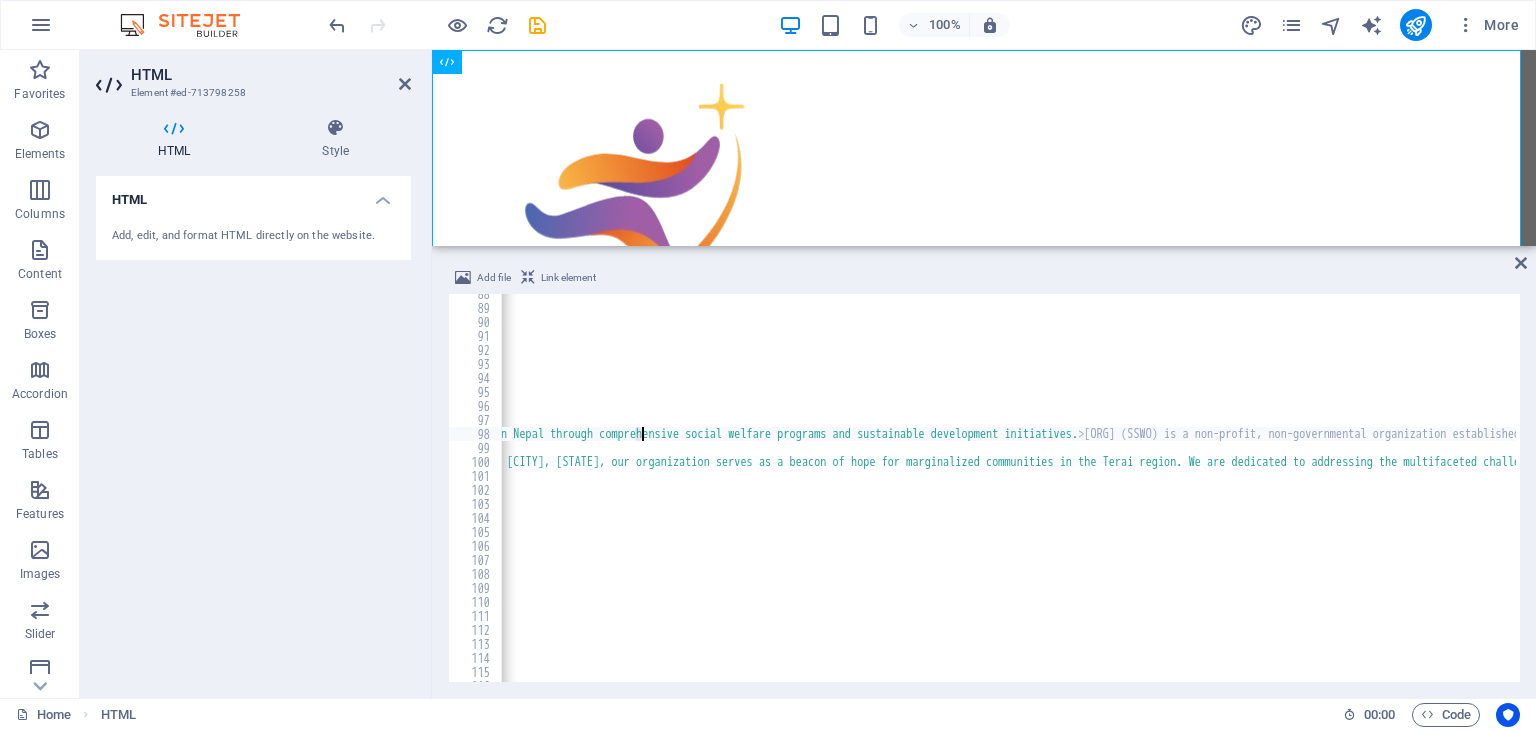 drag, startPoint x: 635, startPoint y: 437, endPoint x: 651, endPoint y: 436, distance: 16.03122 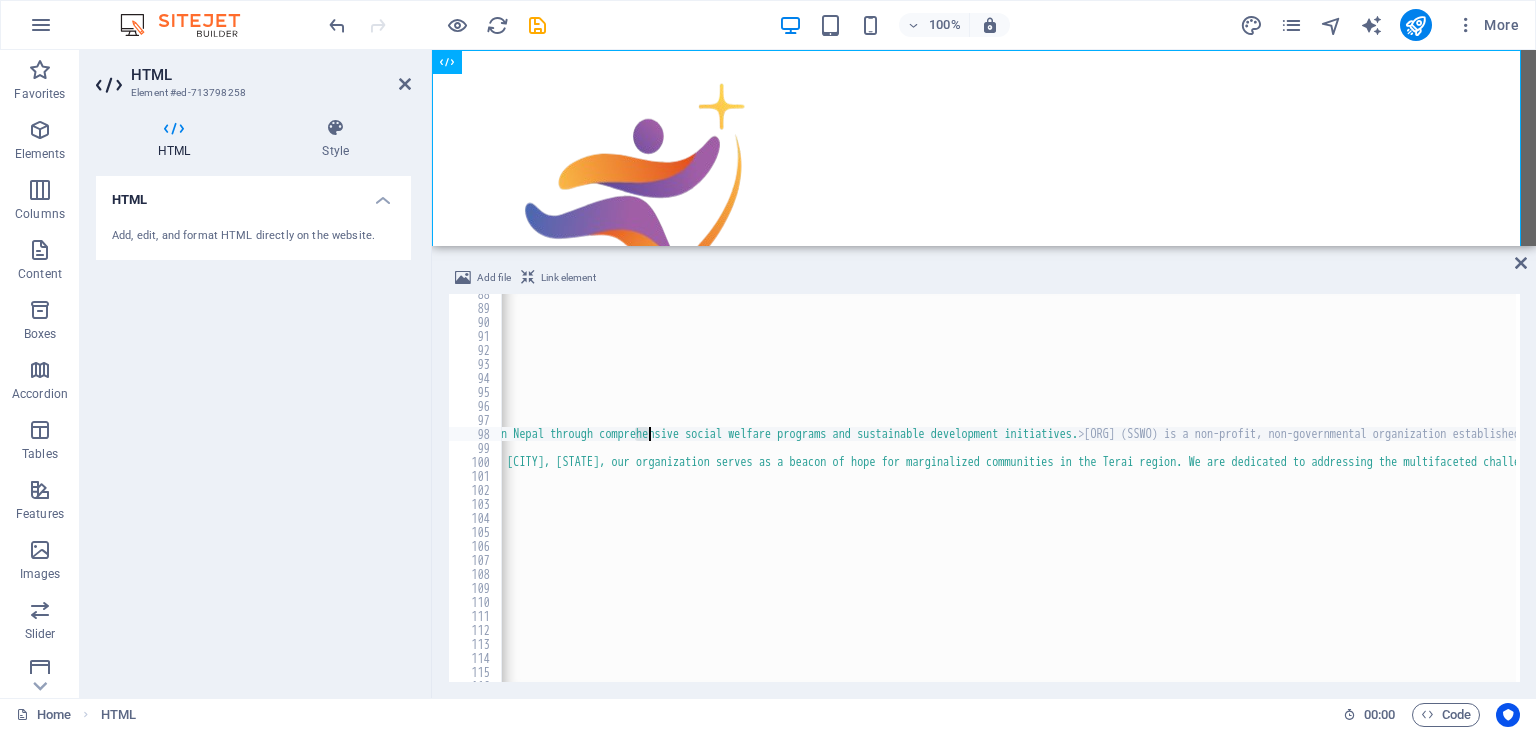 click on "<section   id = "about"   class = "py-16 bg-white" >           <div   class = "container mx-auto px-4" >                <div   class = "text-center mb-12" >                     <h2   class = "text-4xl font-bold text-gray-800 mb-4"   data-en = "About Our Organization"   data-np = "हाम्रो संस्थाको बारेमा" > About Our Organization </h2>                     <div   class = "w-24 h-1 bg-blue-600 mx-auto" > </div>                </div>                <!--  Organization Overview  -->                <div   class = "grid md:grid-cols-2 gap-12 items-center mb-16" >                     <div>                          <h3   class = "text-2xl font-bold text-blue-800 mb-4"   data-en = "About Our Organization"   data-np = "हाम्रो संस्थाको बारेमा" > About Our Organization </h3>                          <p   class = "text-lg text-gray-700 mb-6"   data-en =   data-np = > </p>" at bounding box center [1008, 488] 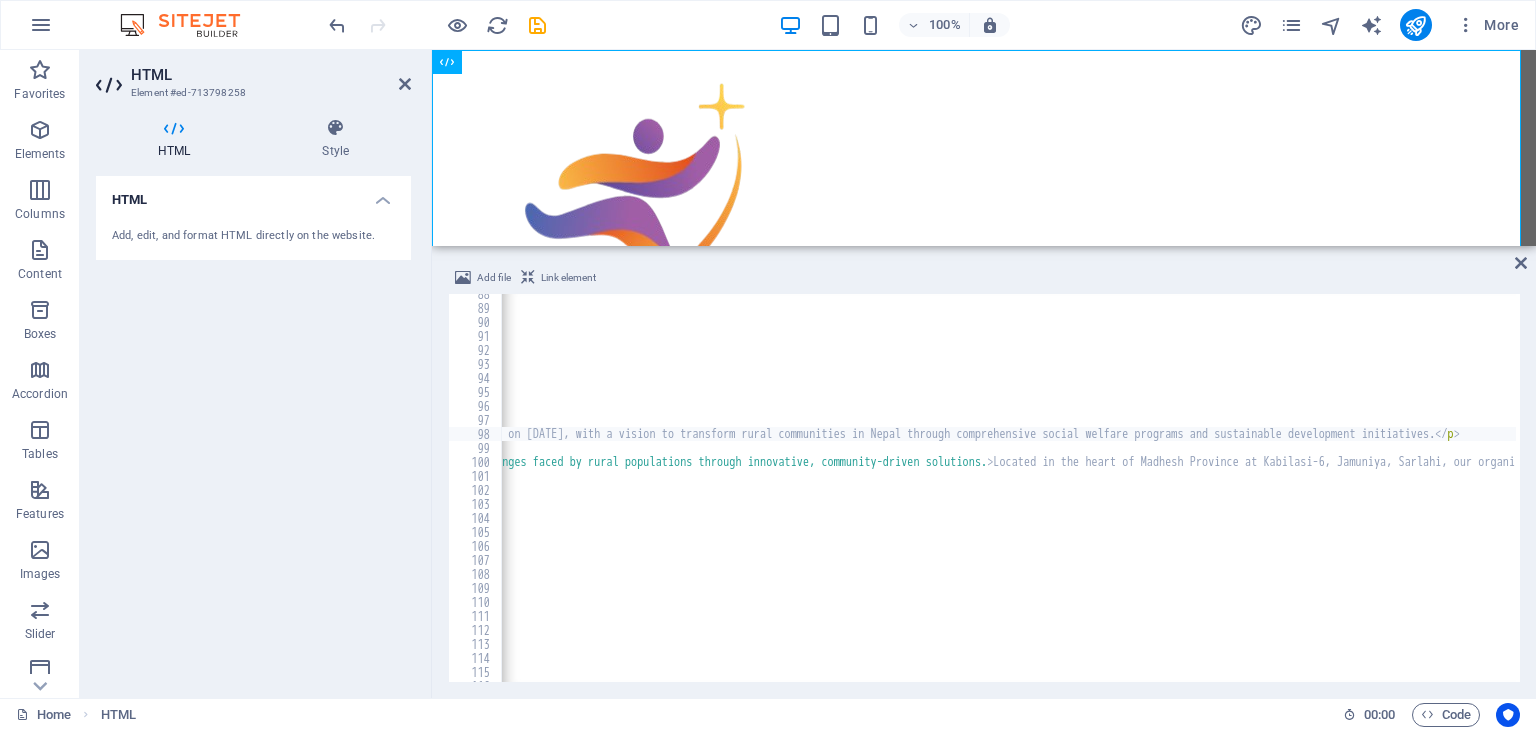 scroll, scrollTop: 0, scrollLeft: 3712, axis: horizontal 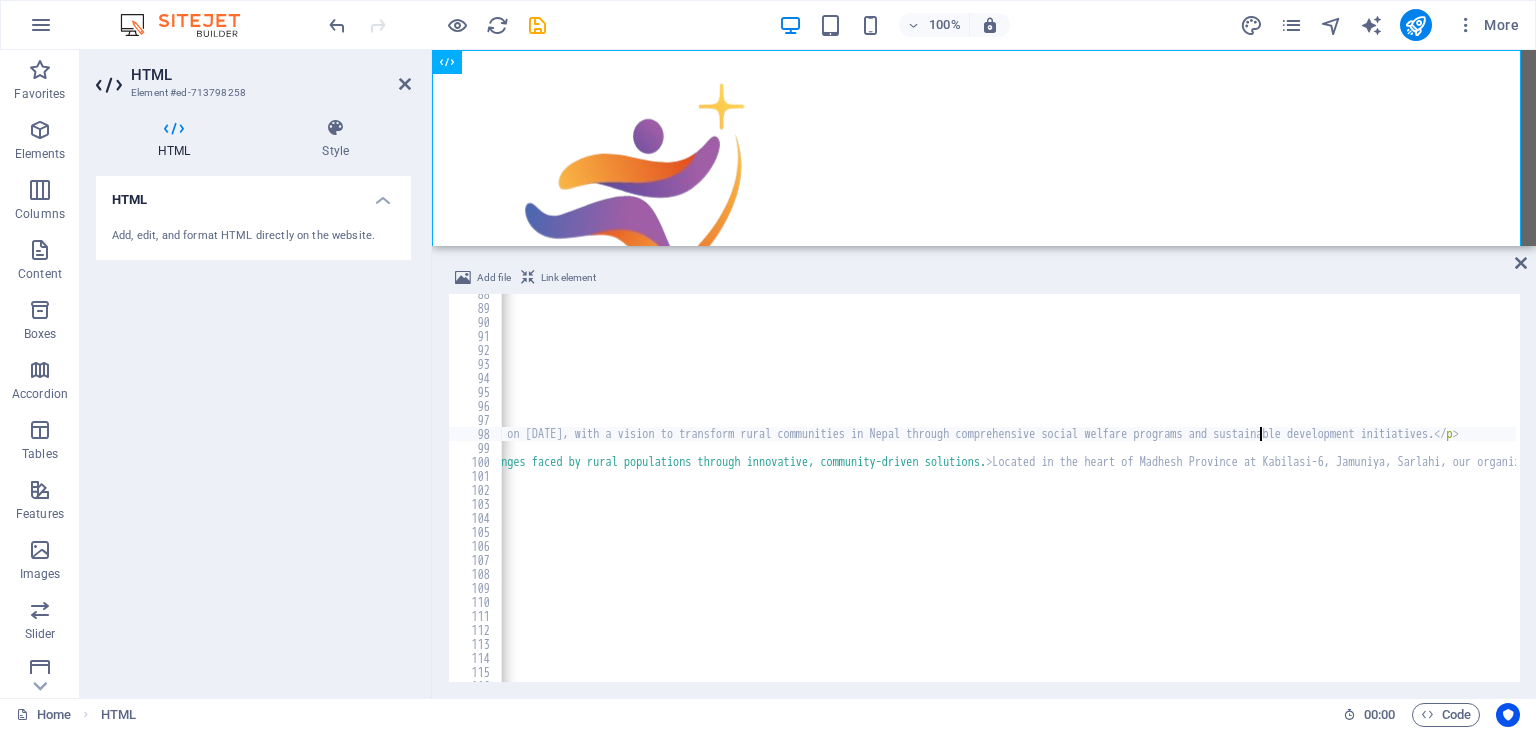 click on "<section   id = "about"   class = "py-16 bg-white" >           <div   class = "container mx-auto px-4" >                <div   class = "text-center mb-12" >                     <h2   class = "text-4xl font-bold text-gray-800 mb-4"   data-en = "About Our Organization"   data-np = "हाम्रो संस्थाको बारेमा" > About Our Organization </h2>                     <div   class = "w-24 h-1 bg-blue-600 mx-auto" > </div>                </div>                <!--  Organization Overview  -->                <div   class = "grid md:grid-cols-2 gap-12 items-center mb-16" >                     <div>                          <h3   class = "text-2xl font-bold text-blue-800 mb-4"   data-en = "About Our Organization"   data-np = "हाम्रो संस्थाको बारेमा" > About Our Organization </h3>                          <p   class = "text-lg text-gray-700 mb-6"   data-en =   data-np = > </p>" at bounding box center (-10, 493) 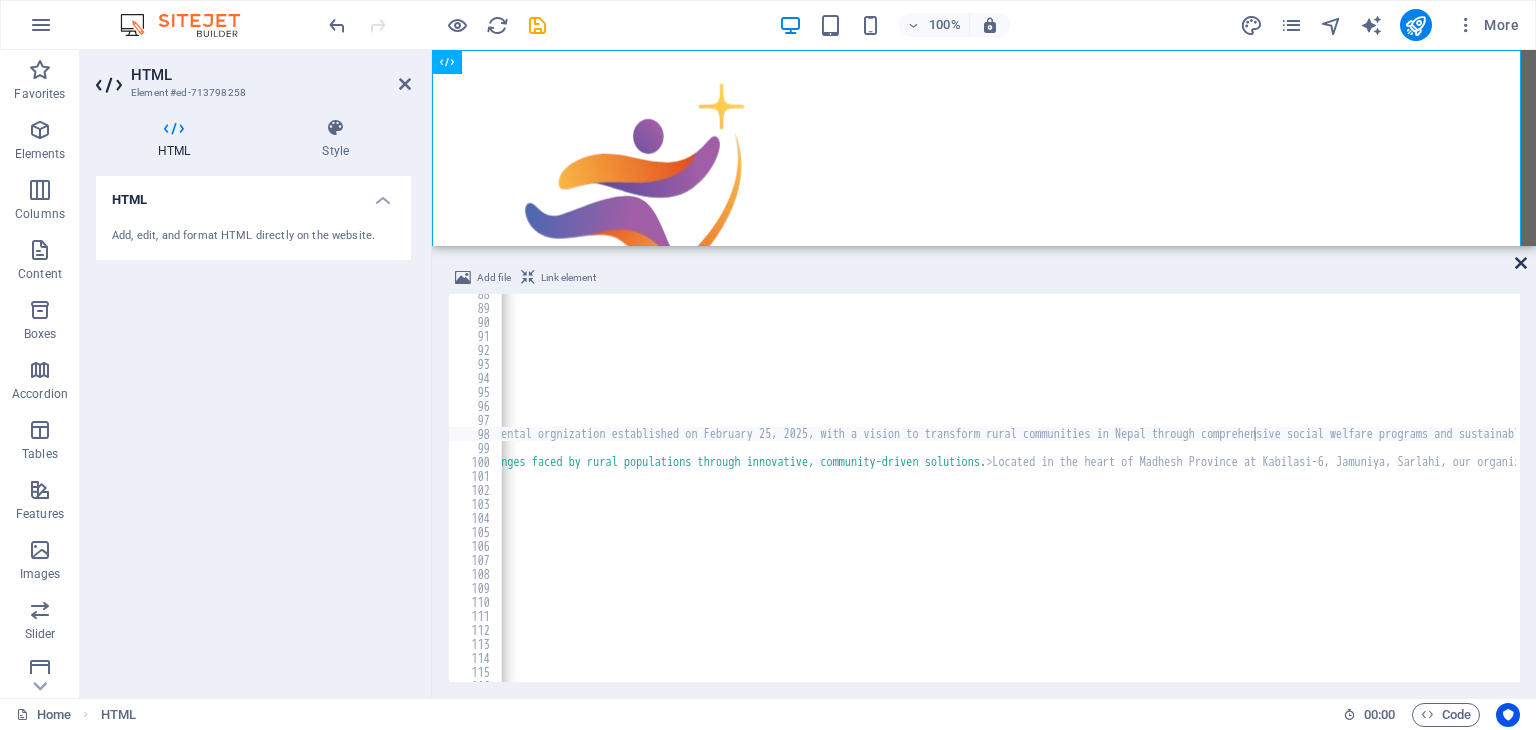 click at bounding box center [1521, 263] 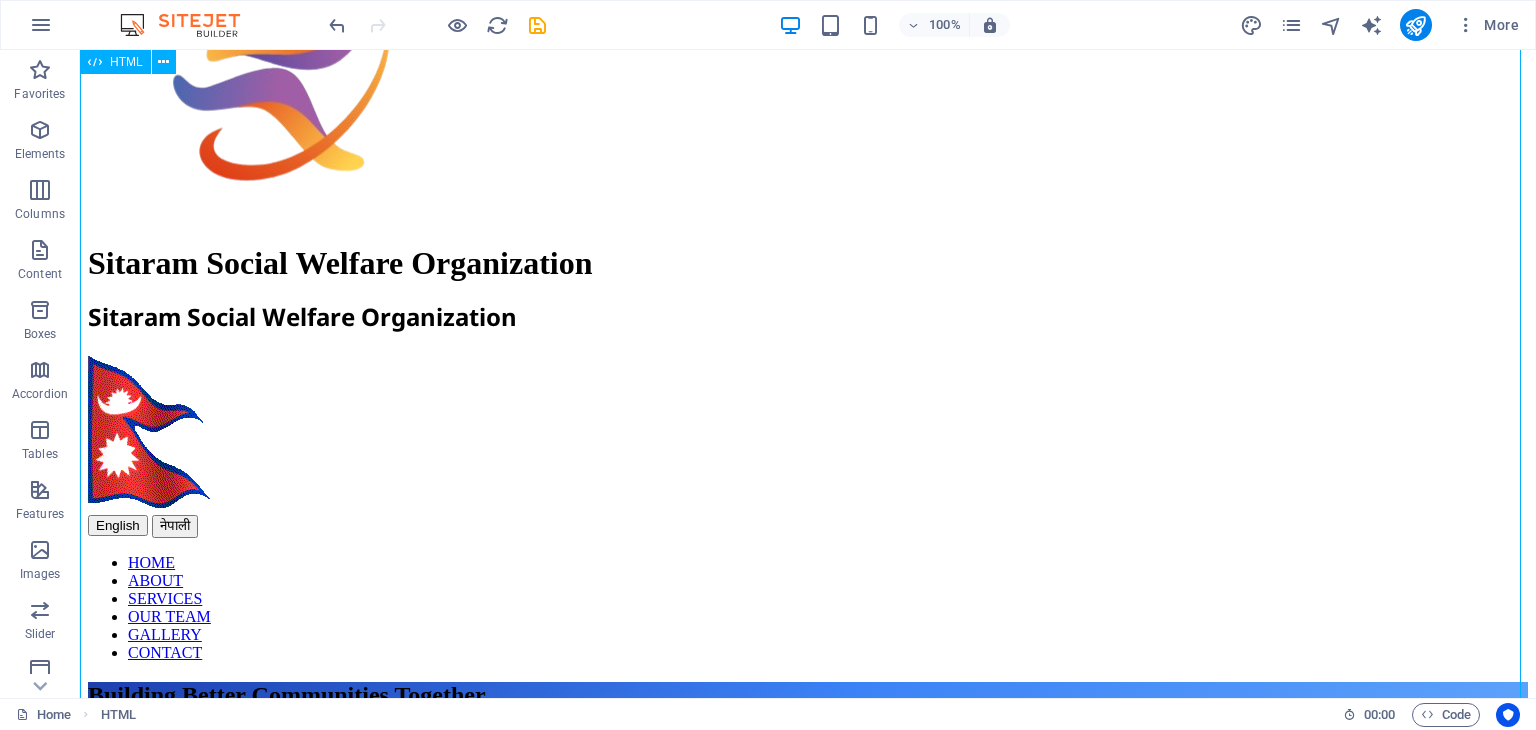 scroll, scrollTop: 63, scrollLeft: 0, axis: vertical 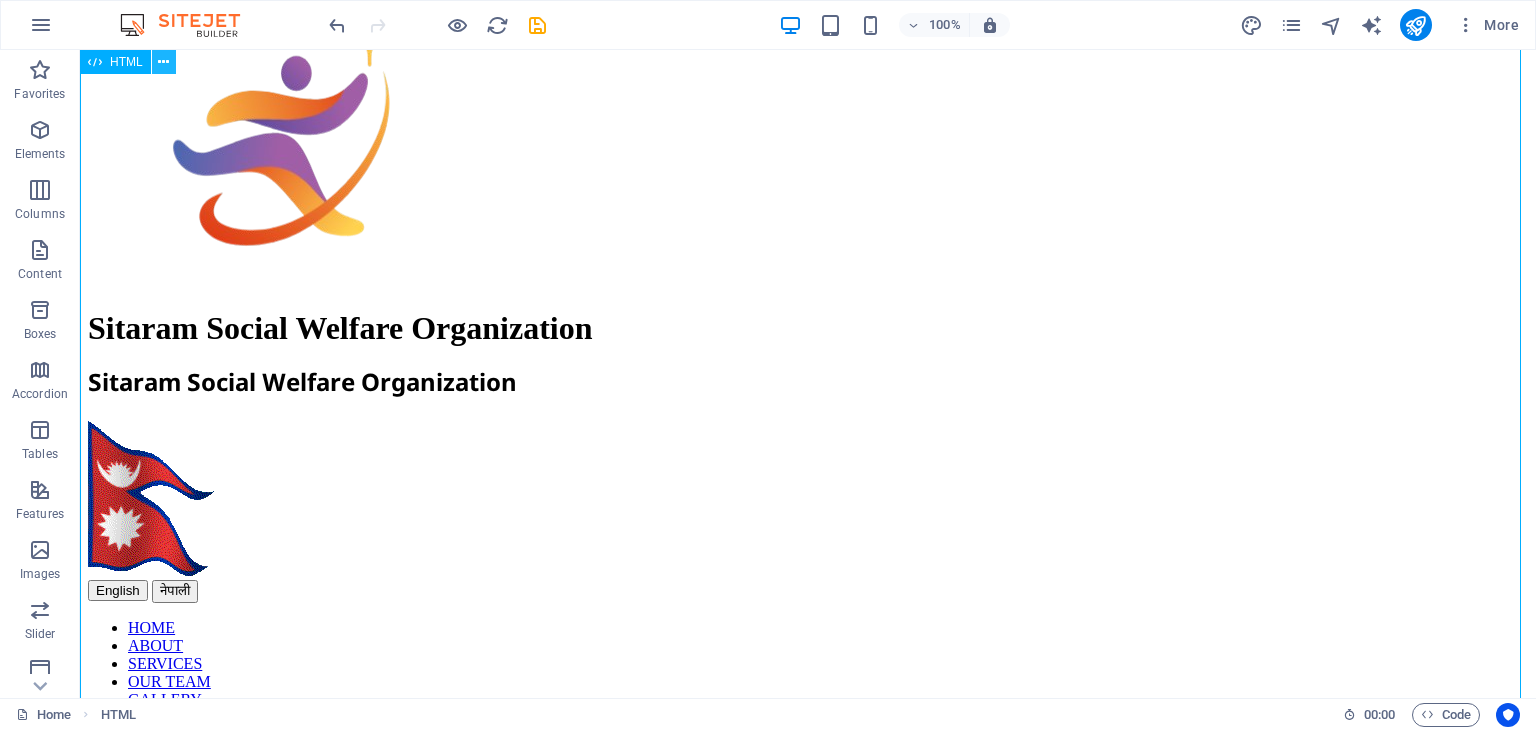 click at bounding box center (164, 62) 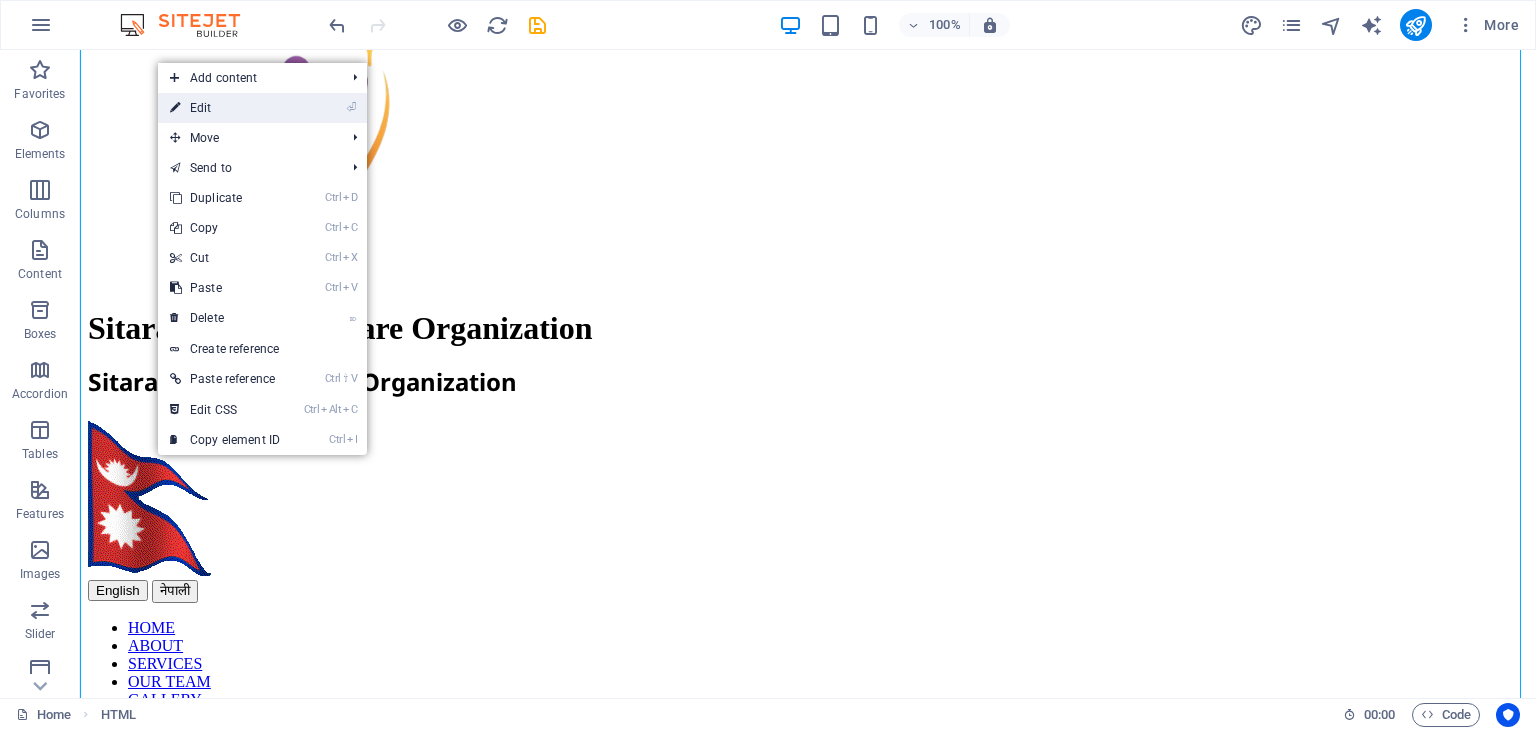 click on "⏎  Edit" at bounding box center [225, 108] 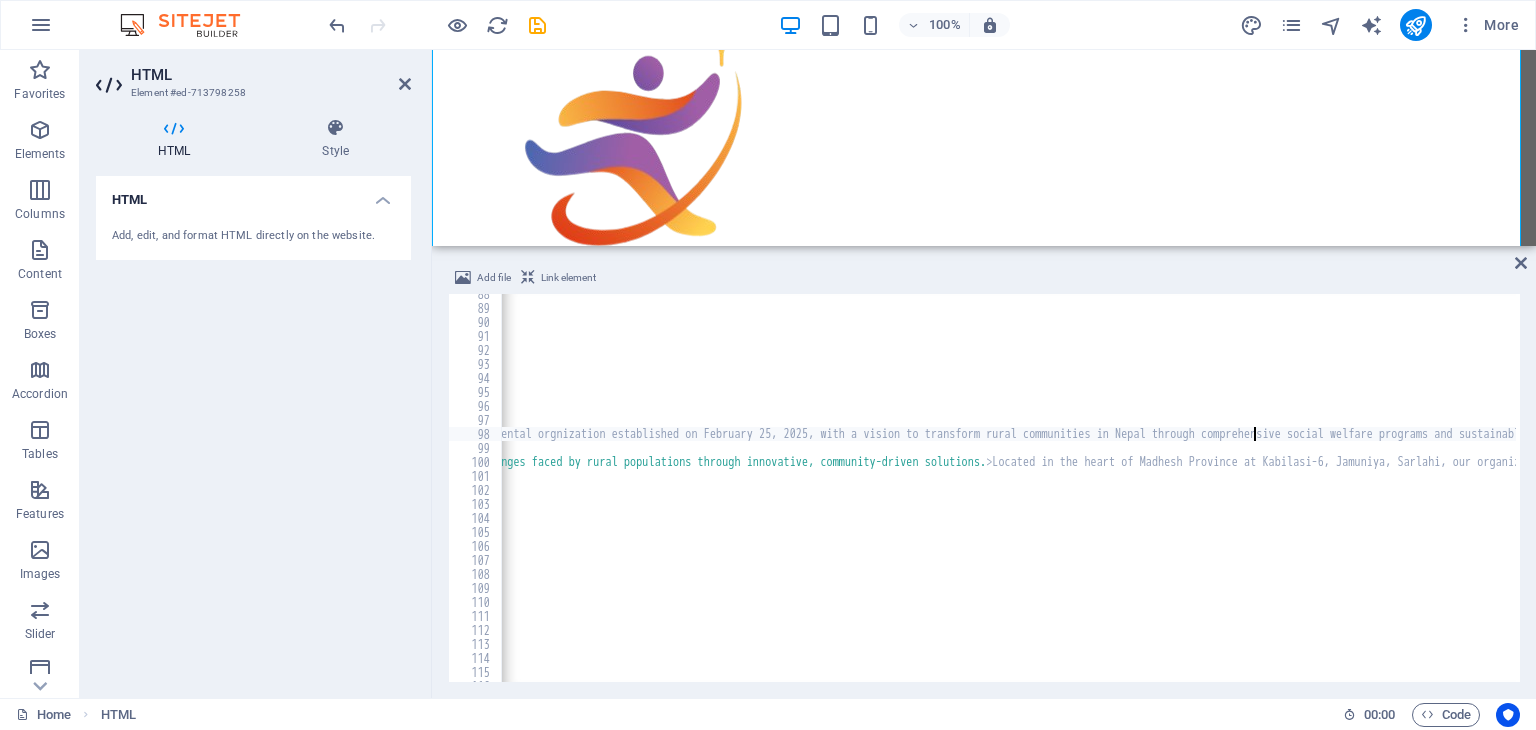 scroll, scrollTop: 1258, scrollLeft: 0, axis: vertical 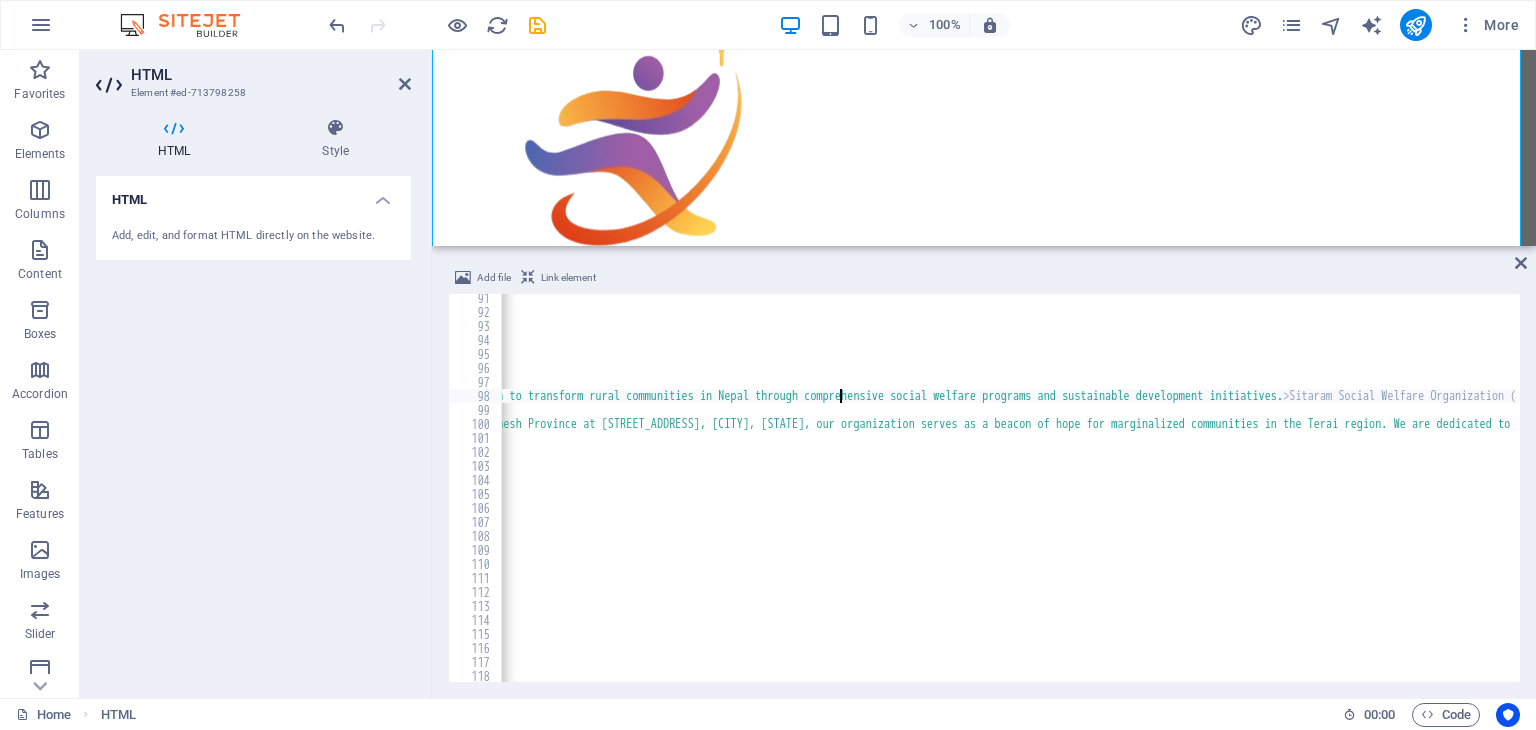 click on "< h2   class = "text-4xl font-bold text-gray-800 mb-4"   data-en = "About Our Organization"   data-np = "हाम्रो संस्थाको बारेमा" > About Our Organization </ h2 >                     < div   class = "w-24 h-1 bg-blue-600 mx-auto" > </ div >                </ div >                <!--  Organization Overview  -->                < div   class = "grid md:grid-cols-2 gap-12 items-center mb-16" >                     < div >                          < h3   class = "text-2xl font-bold text-blue-800 mb-4"   data-en = "About Our Organization"   data-np = "हाम्रो संस्थाको बारेमा" > About Our Organization </ h3 >                          < p   class = "text-lg text-gray-700 mb-6"   data-en =   data-np = > </ p >                                                   < p   class = "text-lg text-gray-700 mb-6"   data-en =   data-np = > </ p >                          < div   class = >                               < h4   class =" at bounding box center (1214, 497) 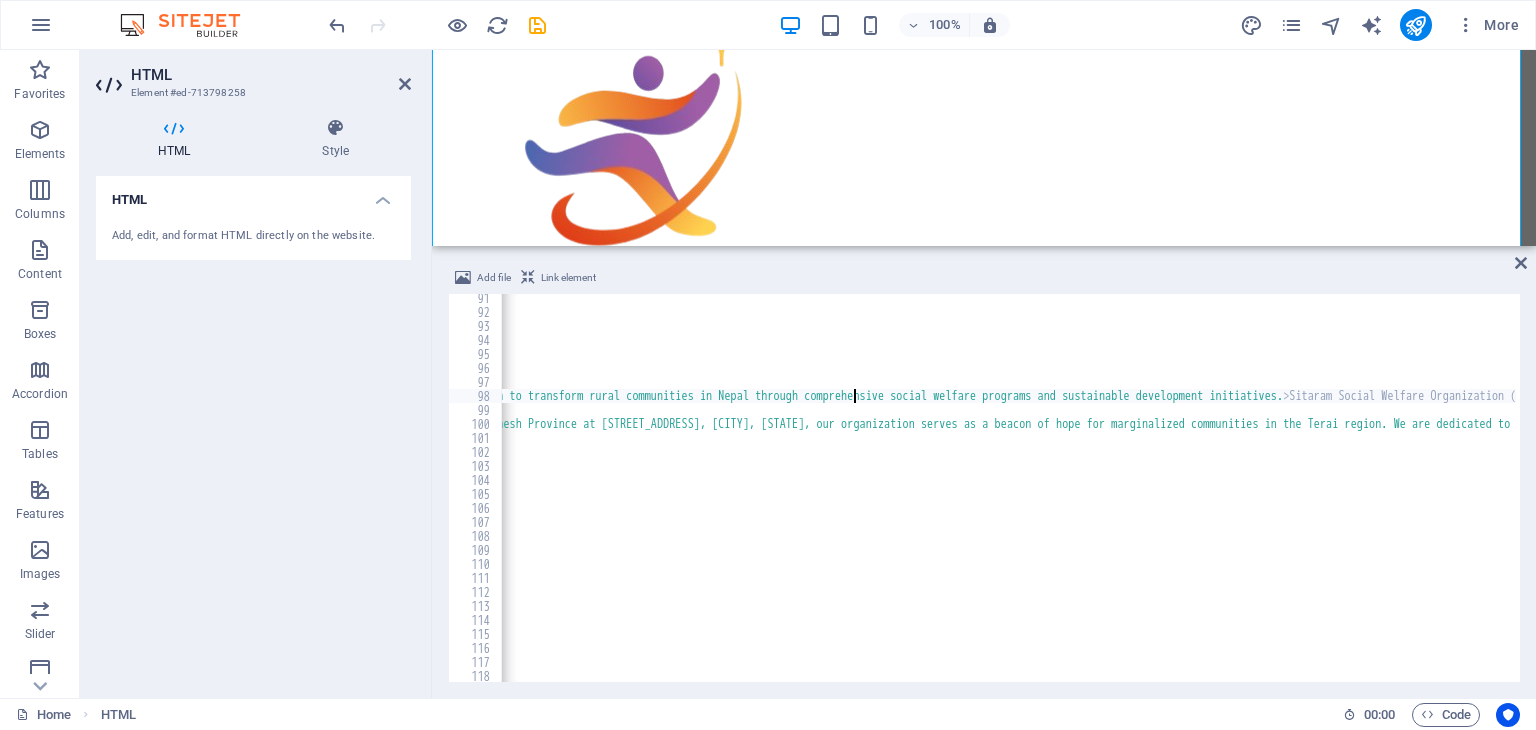 click on "< h2   class = "text-4xl font-bold text-gray-800 mb-4"   data-en = "About Our Organization"   data-np = "हाम्रो संस्थाको बारेमा" > About Our Organization </ h2 >                     < div   class = "w-24 h-1 bg-blue-600 mx-auto" > </ div >                </ div >                <!--  Organization Overview  -->                < div   class = "grid md:grid-cols-2 gap-12 items-center mb-16" >                     < div >                          < h3   class = "text-2xl font-bold text-blue-800 mb-4"   data-en = "About Our Organization"   data-np = "हाम्रो संस्थाको बारेमा" > About Our Organization </ h3 >                          < p   class = "text-lg text-gray-700 mb-6"   data-en =   data-np = > </ p >                                                   < p   class = "text-lg text-gray-700 mb-6"   data-en =   data-np = > </ p >                          < div   class = >                               < h4   class =" at bounding box center [1214, 497] 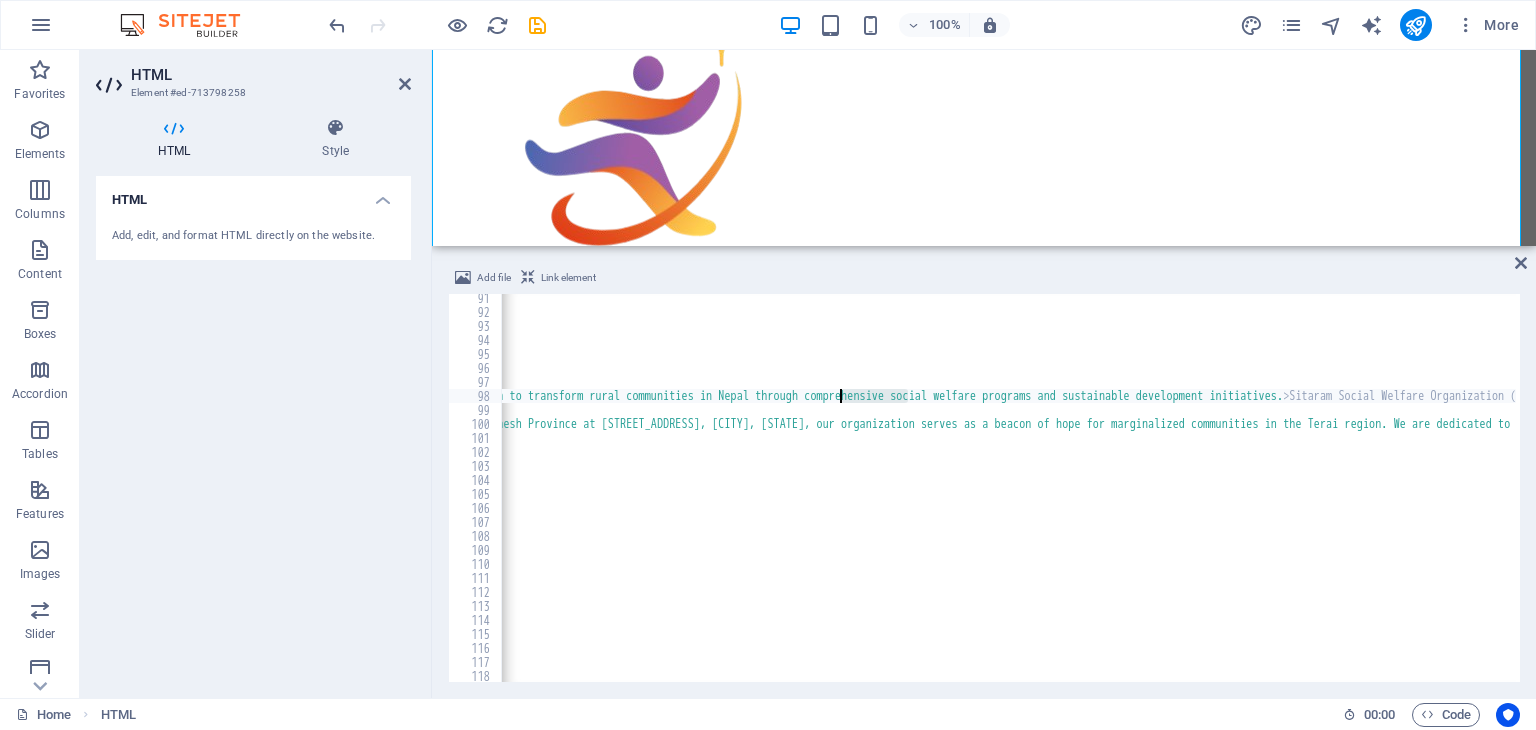 drag, startPoint x: 888, startPoint y: 394, endPoint x: 837, endPoint y: 401, distance: 51.47815 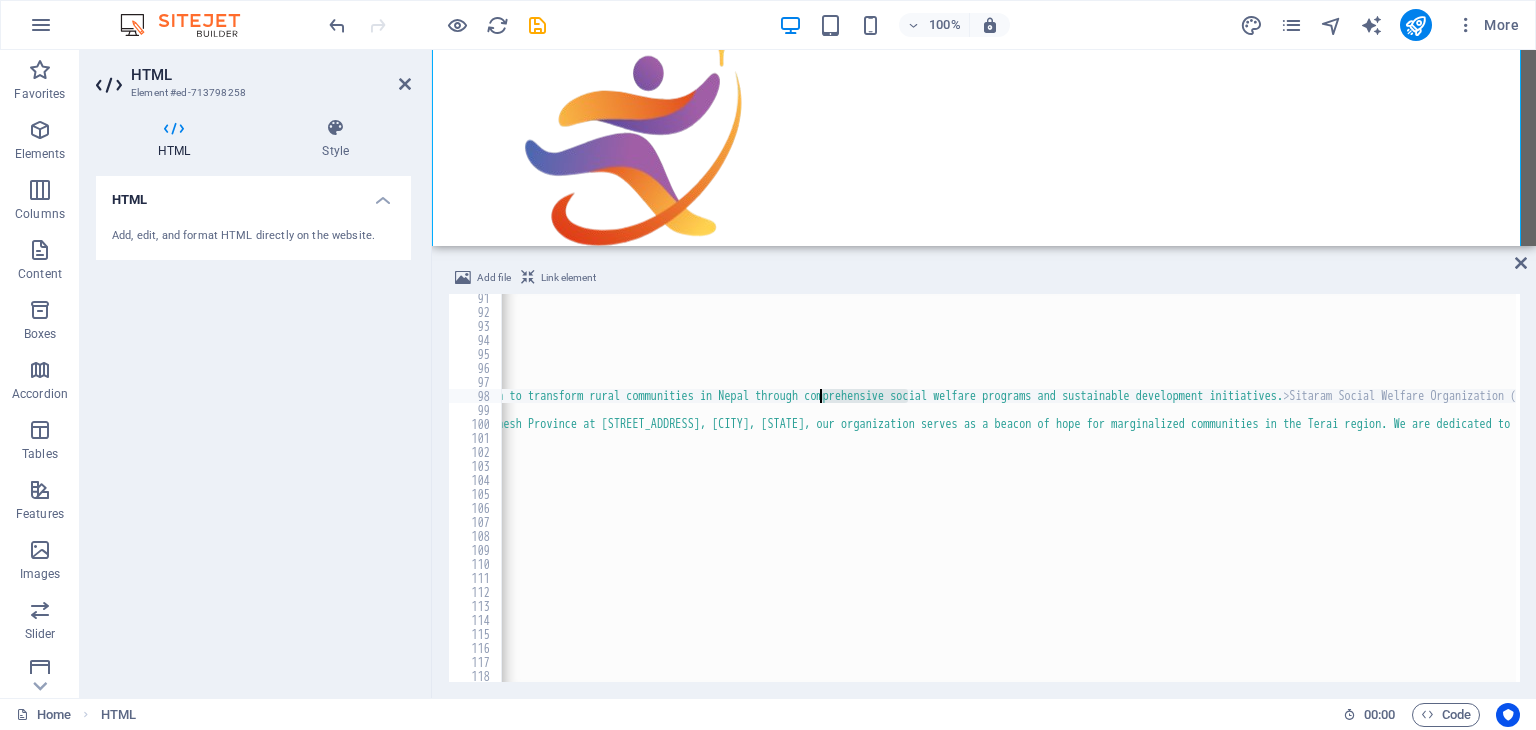 click on "< h2   class = "text-4xl font-bold text-gray-800 mb-4"   data-en = "About Our Organization"   data-np = "हाम्रो संस्थाको बारेमा" > About Our Organization </ h2 >                     < div   class = "w-24 h-1 bg-blue-600 mx-auto" > </ div >                </ div >                <!--  Organization Overview  -->                < div   class = "grid md:grid-cols-2 gap-12 items-center mb-16" >                     < div >                          < h3   class = "text-2xl font-bold text-blue-800 mb-4"   data-en = "About Our Organization"   data-np = "हाम्रो संस्थाको बारेमा" > About Our Organization </ h3 >                          < p   class = "text-lg text-gray-700 mb-6"   data-en =   data-np = > </ p >                                                   < p   class = "text-lg text-gray-700 mb-6"   data-en =   data-np = > </ p >                          < div   class = >                               < h4   class =" at bounding box center [1008, 488] 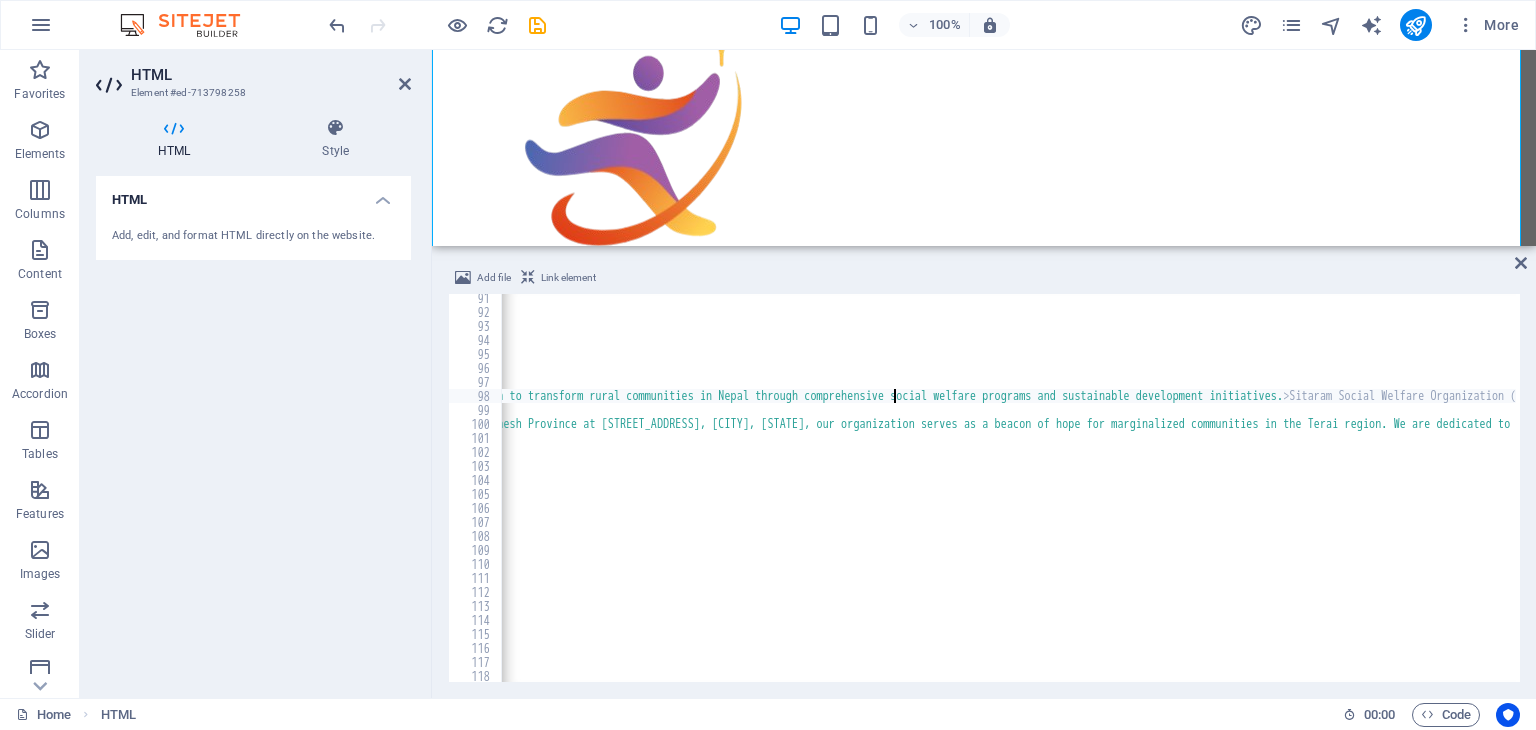 click on "< h2   class = "text-4xl font-bold text-gray-800 mb-4"   data-en = "About Our Organization"   data-np = "हाम्रो संस्थाको बारेमा" > About Our Organization </ h2 >                     < div   class = "w-24 h-1 bg-blue-600 mx-auto" > </ div >                </ div >                <!--  Organization Overview  -->                < div   class = "grid md:grid-cols-2 gap-12 items-center mb-16" >                     < div >                          < h3   class = "text-2xl font-bold text-blue-800 mb-4"   data-en = "About Our Organization"   data-np = "हाम्रो संस्थाको बारेमा" > About Our Organization </ h3 >                          < p   class = "text-lg text-gray-700 mb-6"   data-en =   data-np = > </ p >                                                   < p   class = "text-lg text-gray-700 mb-6"   data-en =   data-np = > </ p >                          < div   class = >                               < h4   class =" at bounding box center (1214, 497) 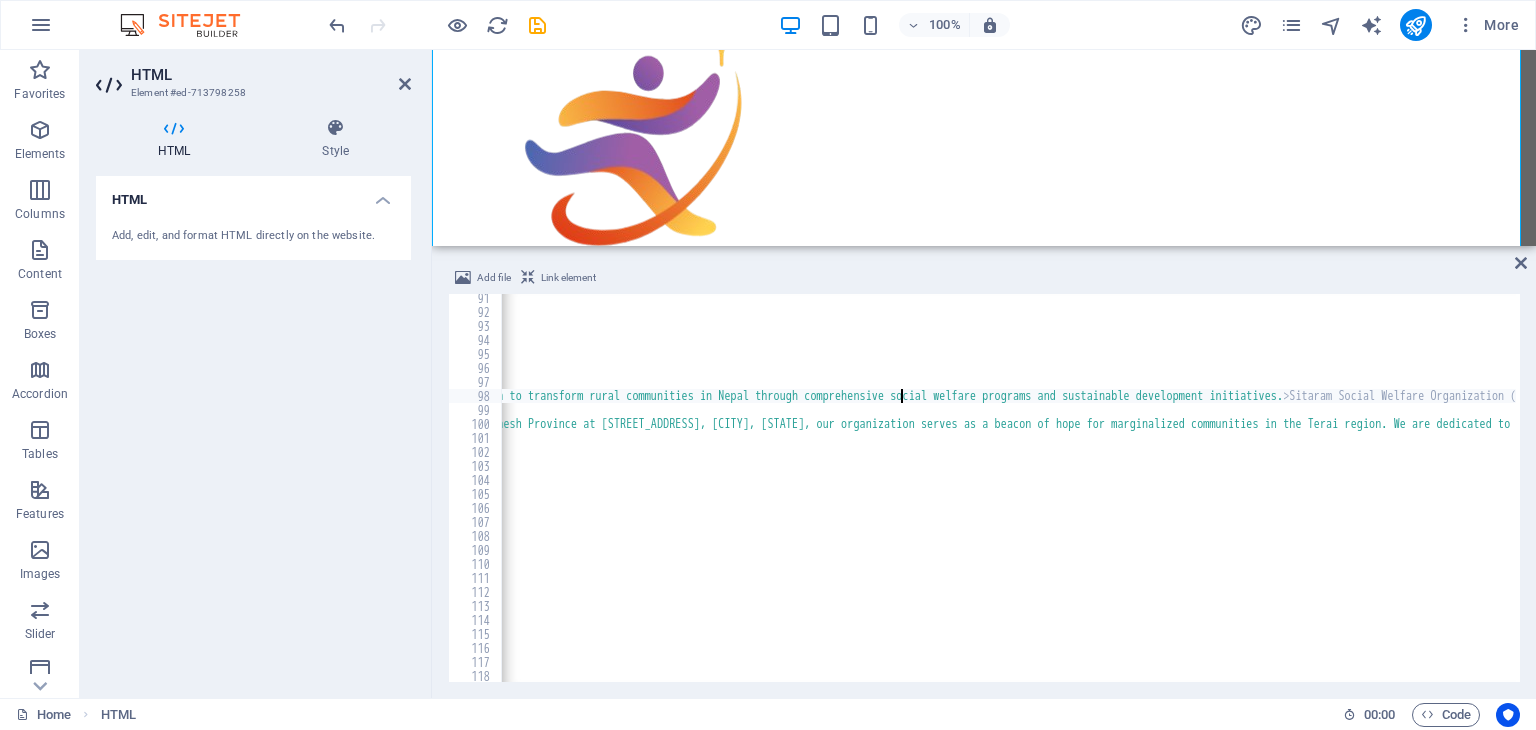 click on "< h2   class = "text-4xl font-bold text-gray-800 mb-4"   data-en = "About Our Organization"   data-np = "हाम्रो संस्थाको बारेमा" > About Our Organization </ h2 >                     < div   class = "w-24 h-1 bg-blue-600 mx-auto" > </ div >                </ div >                <!--  Organization Overview  -->                < div   class = "grid md:grid-cols-2 gap-12 items-center mb-16" >                     < div >                          < h3   class = "text-2xl font-bold text-blue-800 mb-4"   data-en = "About Our Organization"   data-np = "हाम्रो संस्थाको बारेमा" > About Our Organization </ h3 >                          < p   class = "text-lg text-gray-700 mb-6"   data-en =   data-np = > </ p >                                                   < p   class = "text-lg text-gray-700 mb-6"   data-en =   data-np = > </ p >                          < div   class = >                               < h4   class =" at bounding box center (1214, 497) 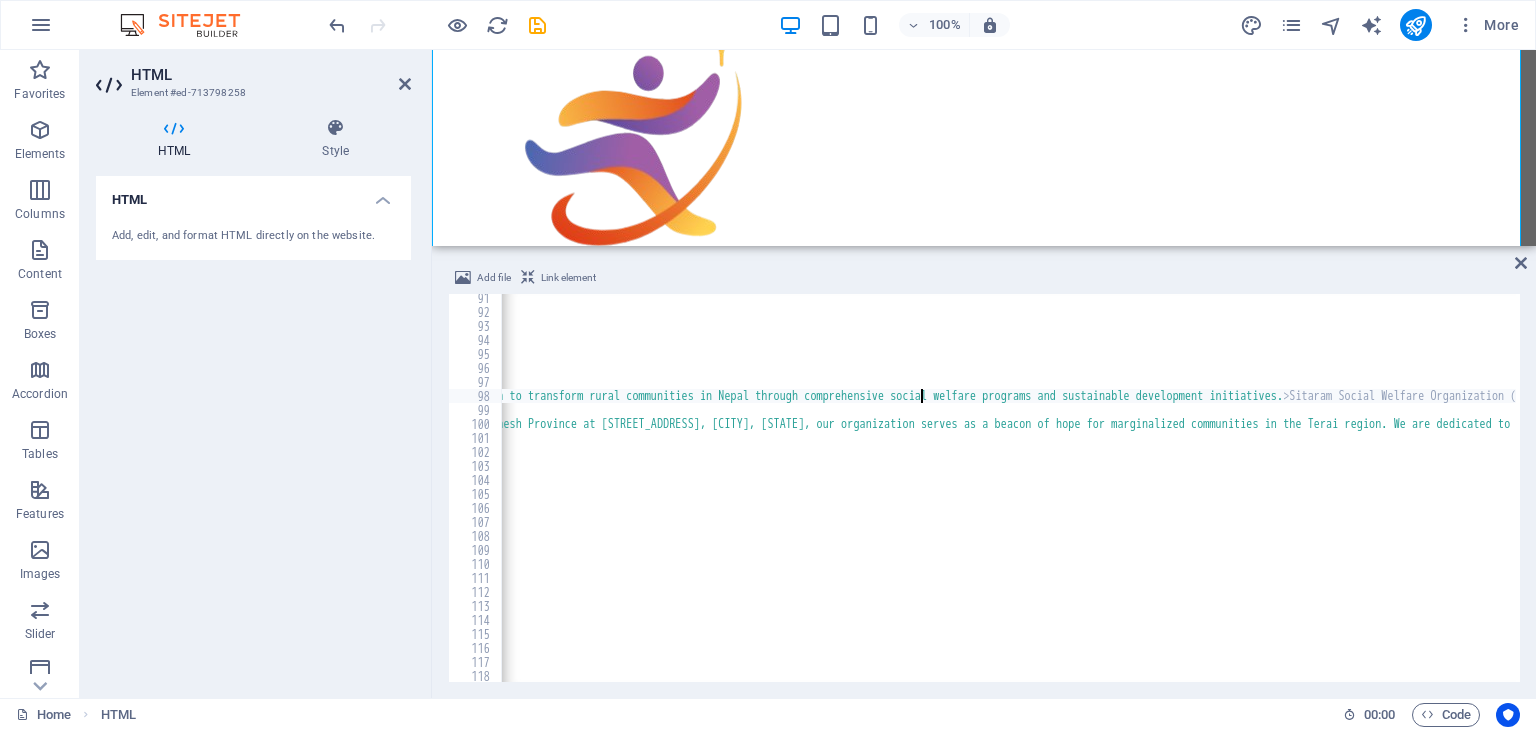 click on "< h2   class = "text-4xl font-bold text-gray-800 mb-4"   data-en = "About Our Organization"   data-np = "हाम्रो संस्थाको बारेमा" > About Our Organization </ h2 >                     < div   class = "w-24 h-1 bg-blue-600 mx-auto" > </ div >                </ div >                <!--  Organization Overview  -->                < div   class = "grid md:grid-cols-2 gap-12 items-center mb-16" >                     < div >                          < h3   class = "text-2xl font-bold text-blue-800 mb-4"   data-en = "About Our Organization"   data-np = "हाम्रो संस्थाको बारेमा" > About Our Organization </ h3 >                          < p   class = "text-lg text-gray-700 mb-6"   data-en =   data-np = > </ p >                                                   < p   class = "text-lg text-gray-700 mb-6"   data-en =   data-np = > </ p >                          < div   class = >                               < h4   class =" at bounding box center [1214, 497] 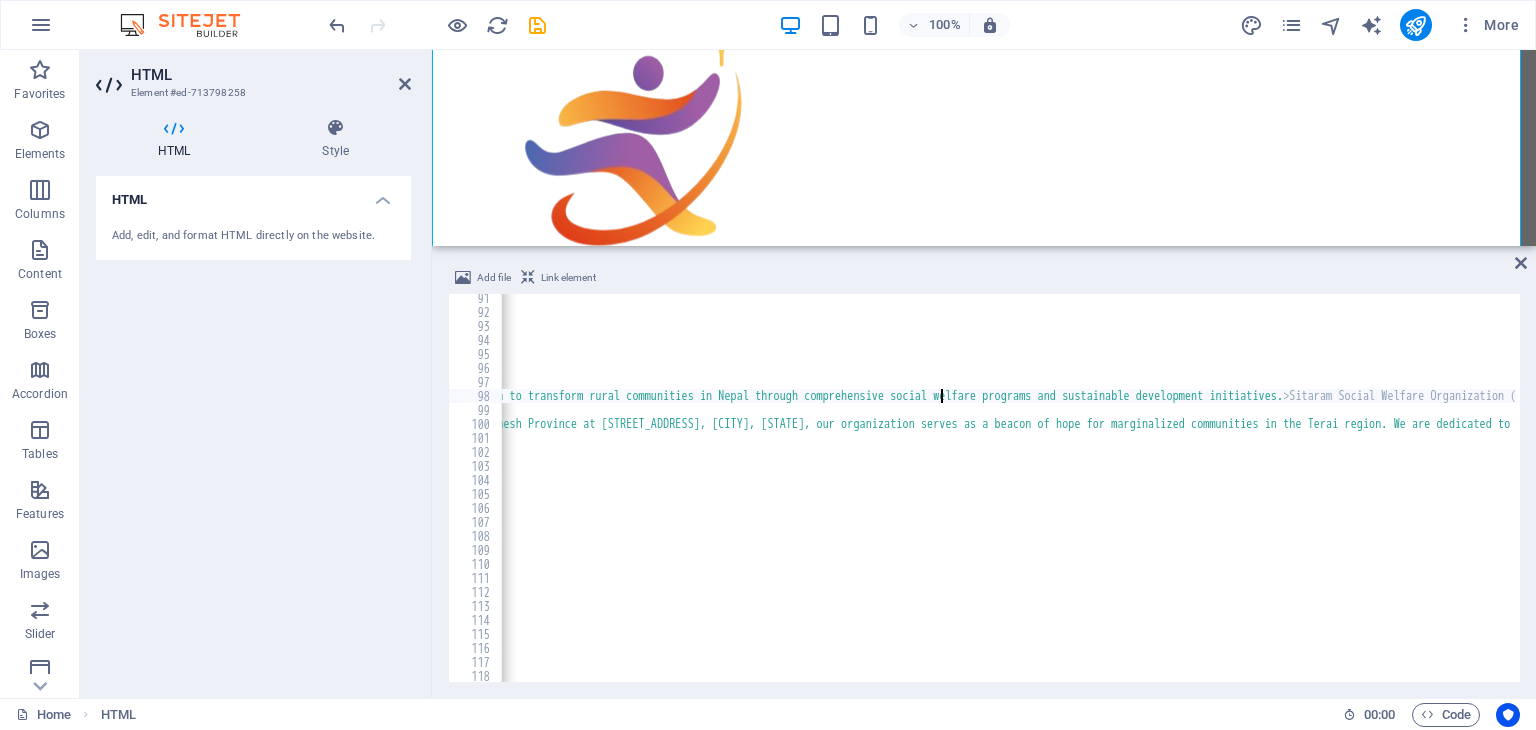 click on "< h2   class = "text-4xl font-bold text-gray-800 mb-4"   data-en = "About Our Organization"   data-np = "हाम्रो संस्थाको बारेमा" > About Our Organization </ h2 >                     < div   class = "w-24 h-1 bg-blue-600 mx-auto" > </ div >                </ div >                <!--  Organization Overview  -->                < div   class = "grid md:grid-cols-2 gap-12 items-center mb-16" >                     < div >                          < h3   class = "text-2xl font-bold text-blue-800 mb-4"   data-en = "About Our Organization"   data-np = "हाम्रो संस्थाको बारेमा" > About Our Organization </ h3 >                          < p   class = "text-lg text-gray-700 mb-6"   data-en =   data-np = > </ p >                                                   < p   class = "text-lg text-gray-700 mb-6"   data-en =   data-np = > </ p >                          < div   class = >                               < h4   class =" at bounding box center (1214, 497) 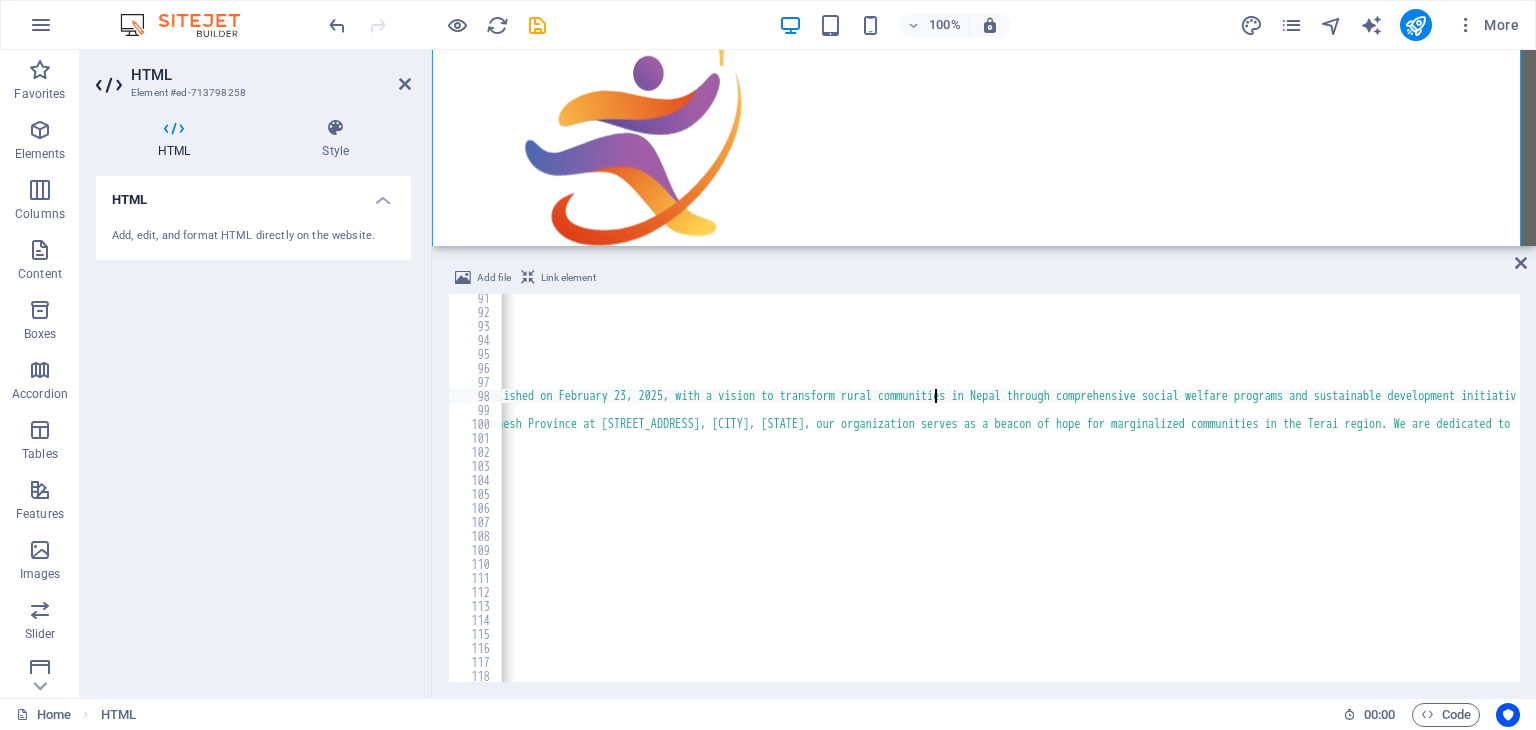 scroll, scrollTop: 0, scrollLeft: 0, axis: both 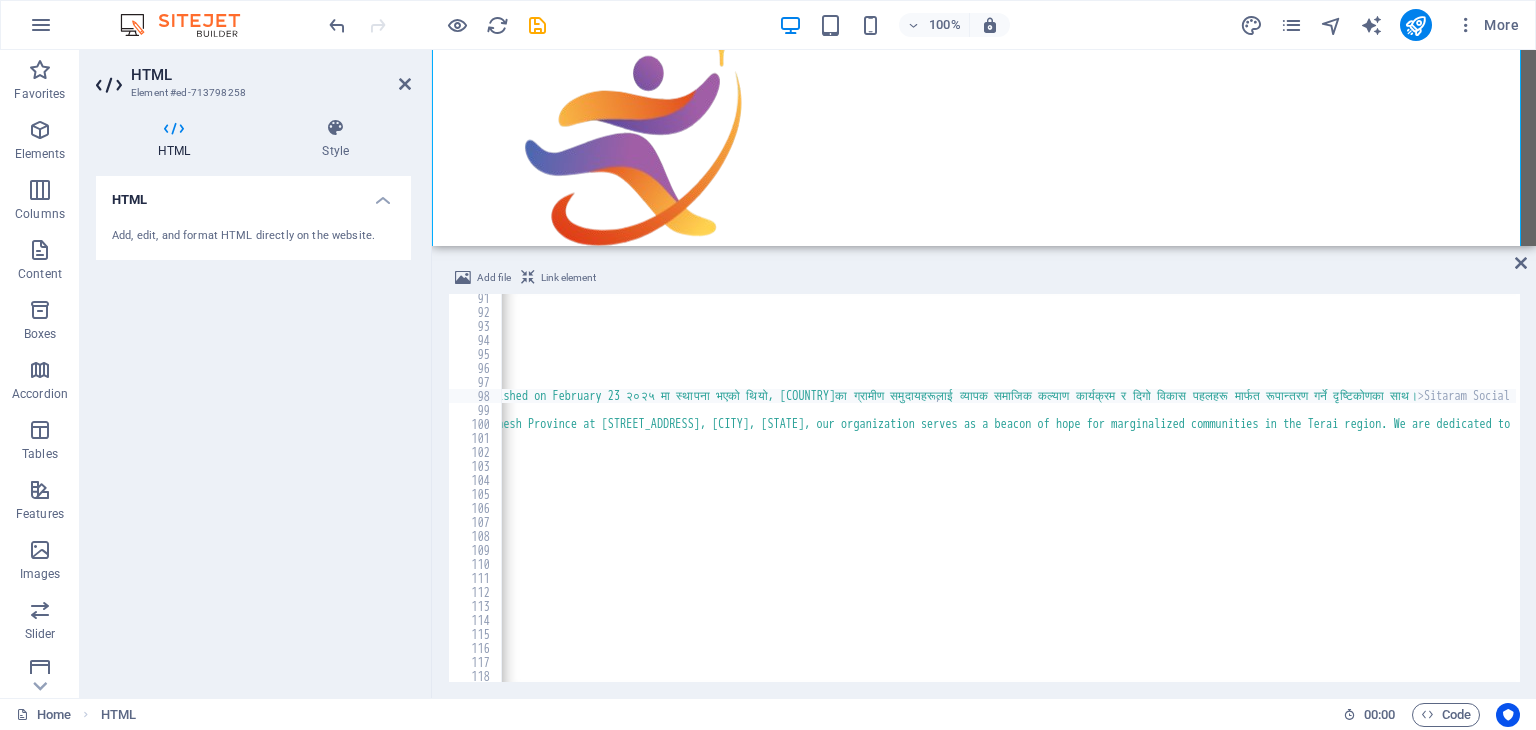 type on "," 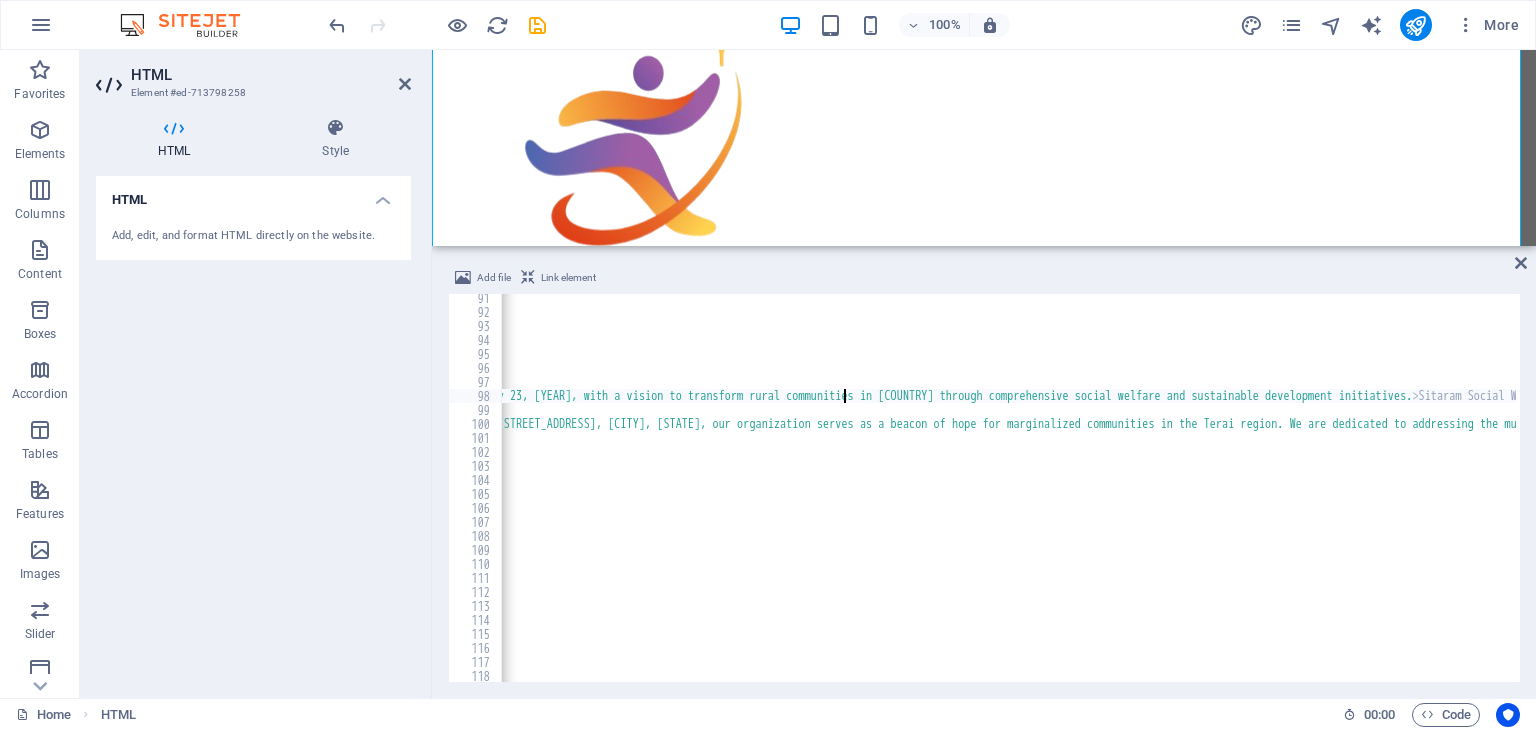 scroll, scrollTop: 0, scrollLeft: 2604, axis: horizontal 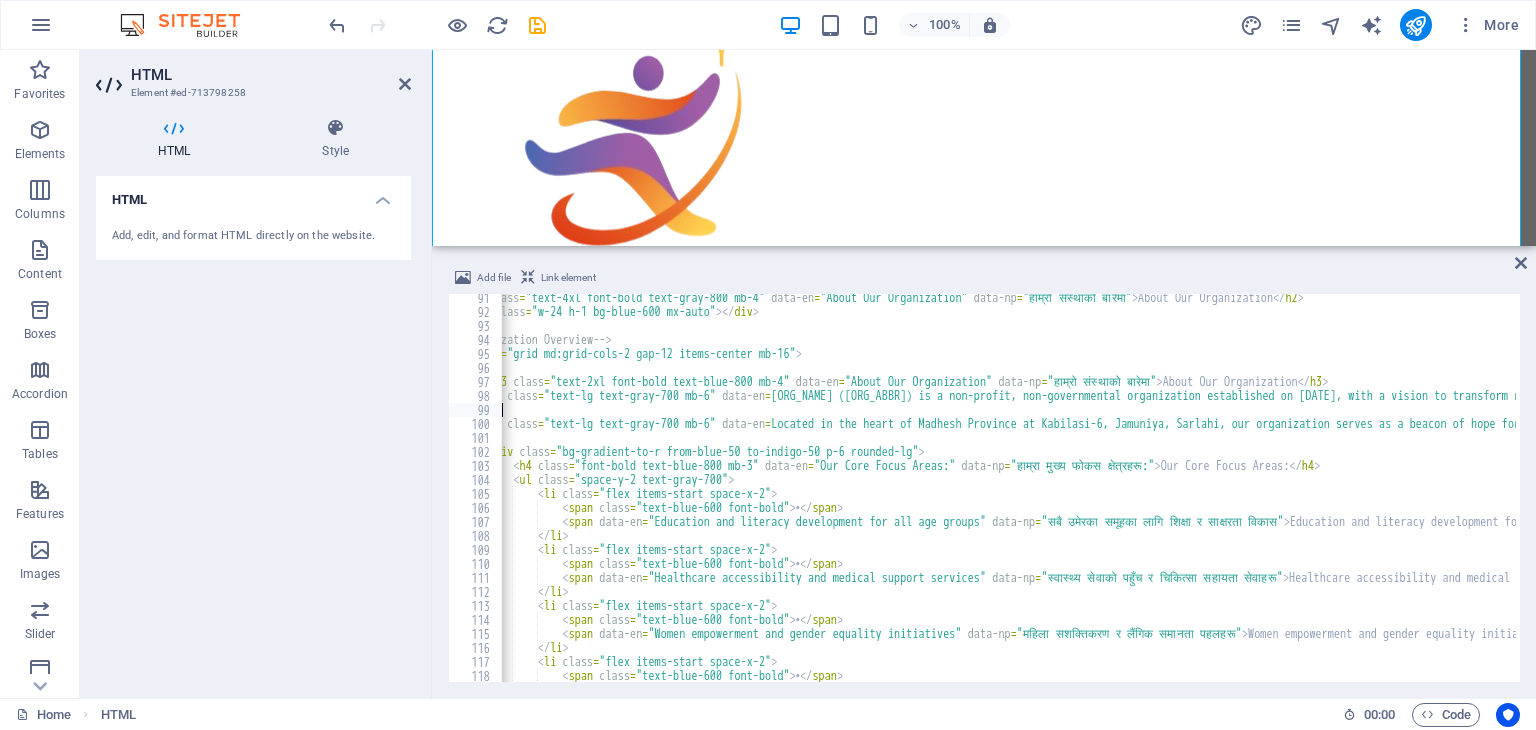 drag, startPoint x: 1062, startPoint y: 390, endPoint x: 1006, endPoint y: 404, distance: 57.72348 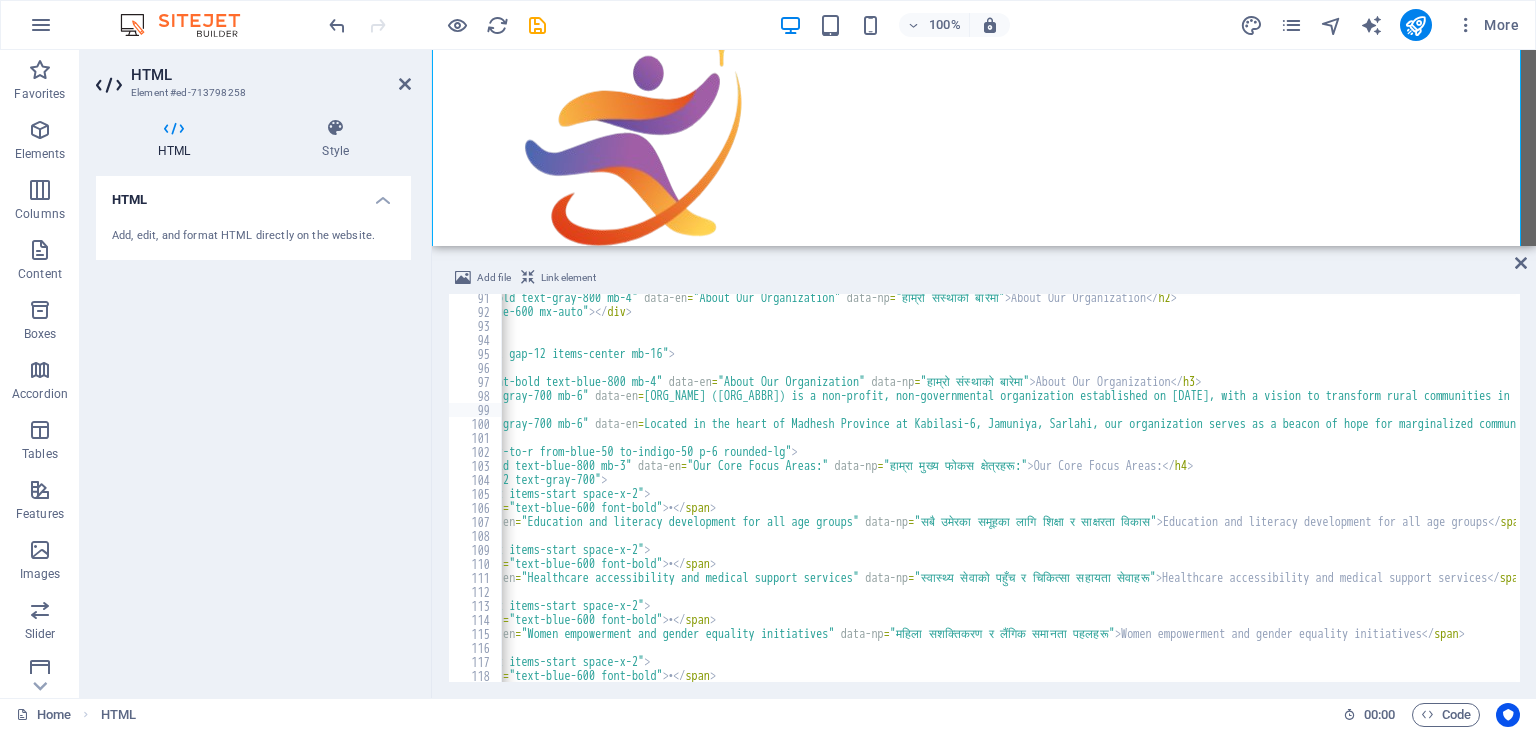 scroll, scrollTop: 0, scrollLeft: 266, axis: horizontal 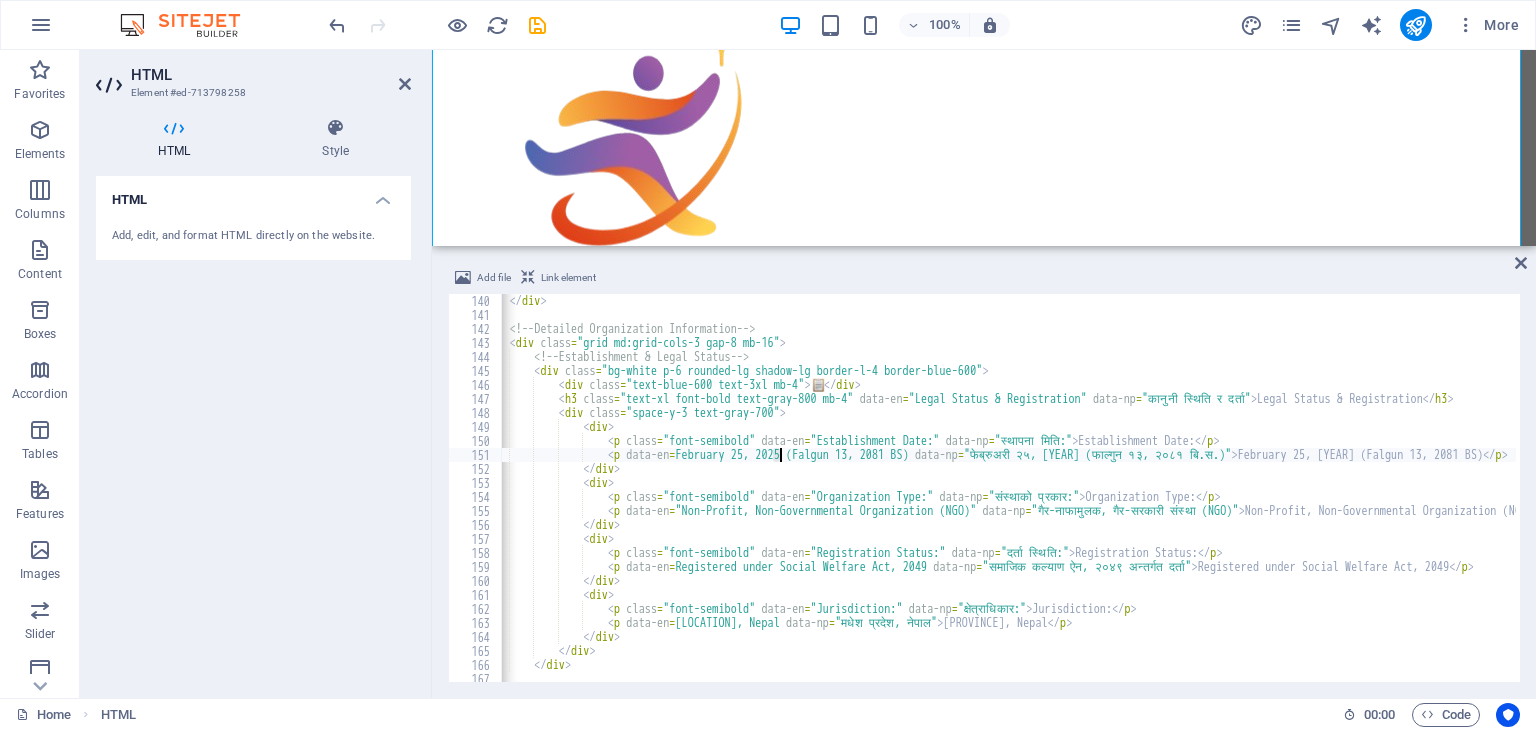 click on "Establishment Date: [DATE] ([DATE] [DATE])" at bounding box center [3633, 500] 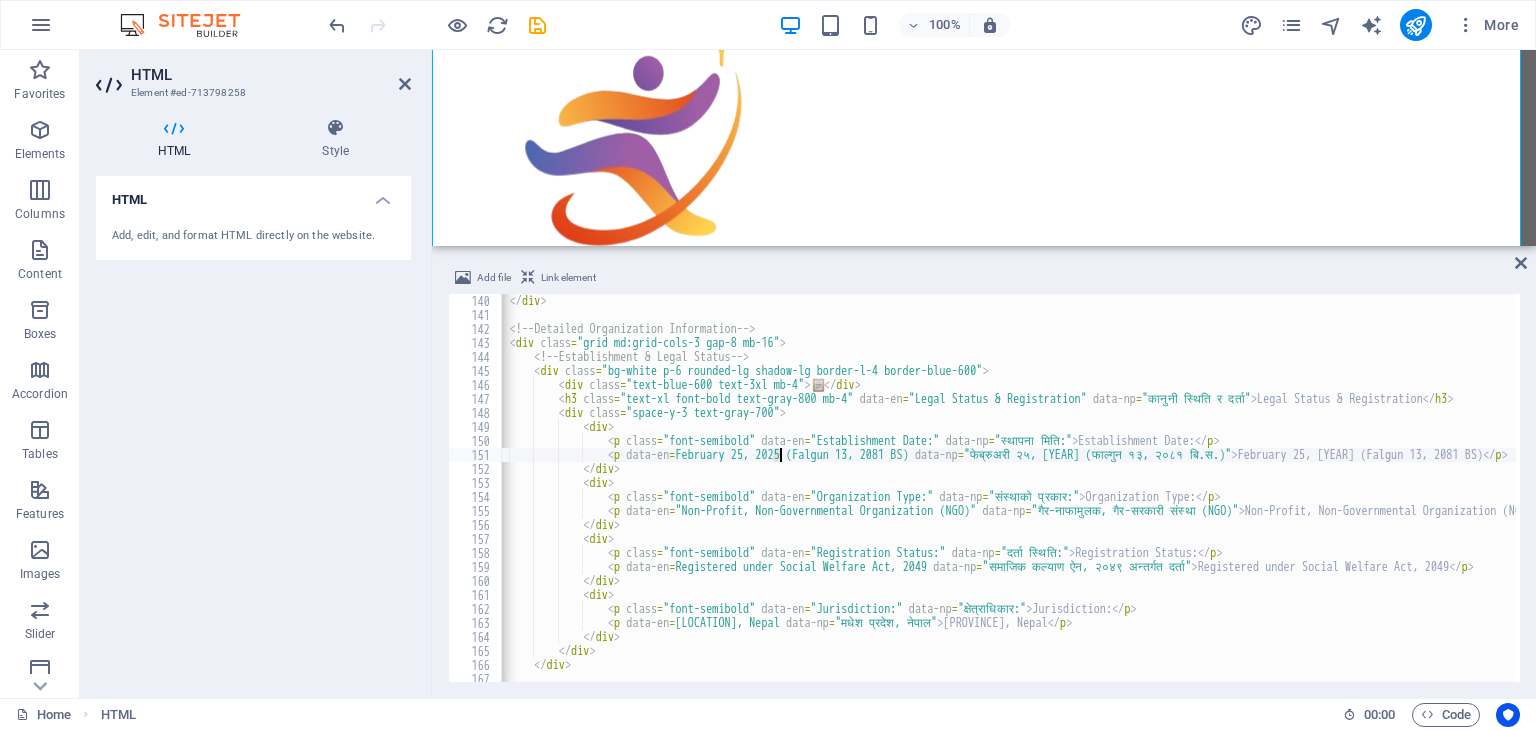 click on "Establishment Date: [DATE] ([DATE] [DATE])" at bounding box center [1008, 488] 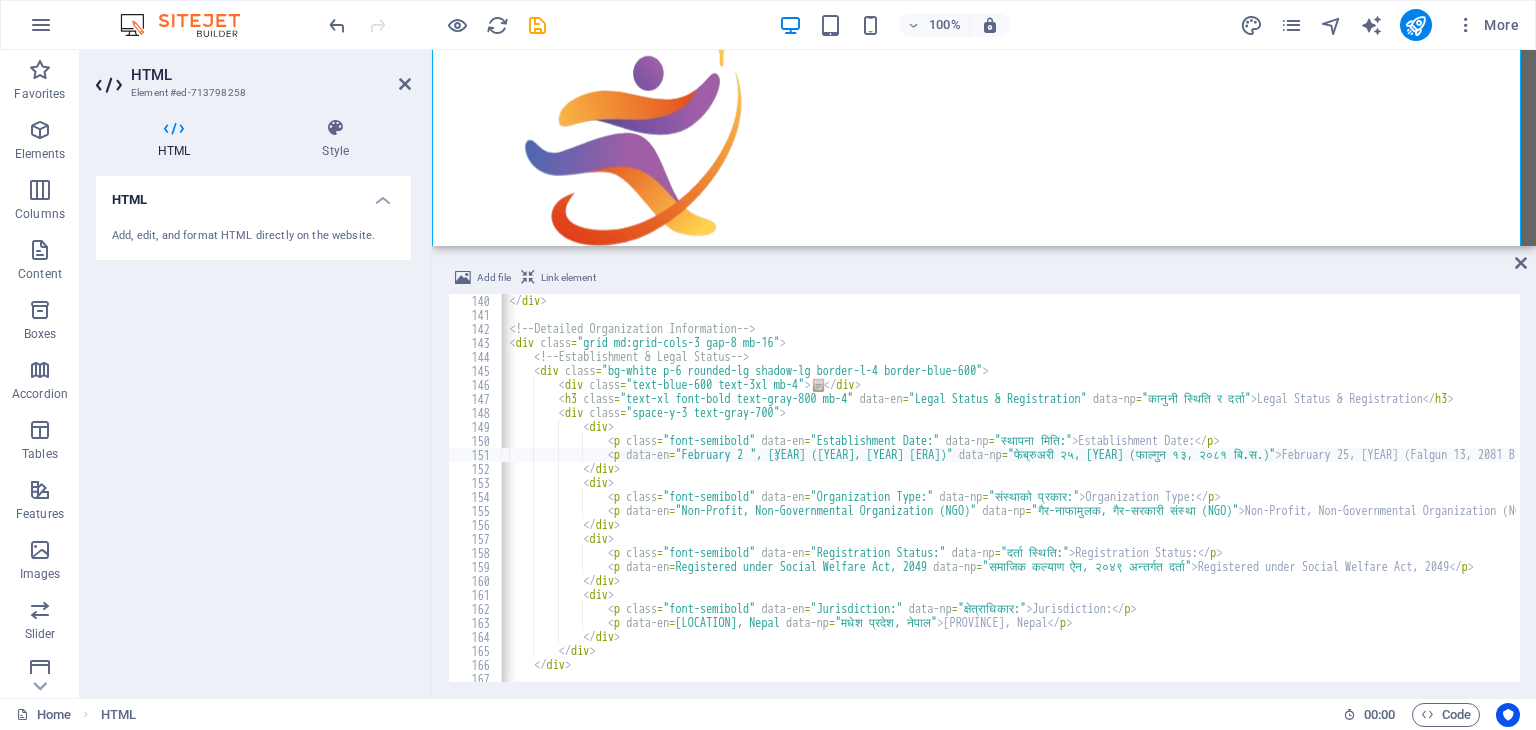 click on "<div class="grid md:grid-cols-3 gap-8 mb-16">
<div class="bg-white p-6 rounded-lg shadow-lg border-l-4 border-blue-600">
<div class="text-blue-600 text-3xl mb-4">📋</div>
<h3 class="text-xl font-bold text-gray-800 mb-4" data-en="Legal Status & Registration" data-np="कानुनी स्थिति र दर्ता">Legal Status & Registration</h3>
<div class="space-y-3 text-gray-700">
<div>
<p class="font-semibold" data-en="Establishment Date:" data-np="स्थापना मिति:">Establishment Date:</p>
<p data-en="February 23, 2025 (Falgun 13, 2081 BS)" data-np=>" at bounding box center (3633, 500) 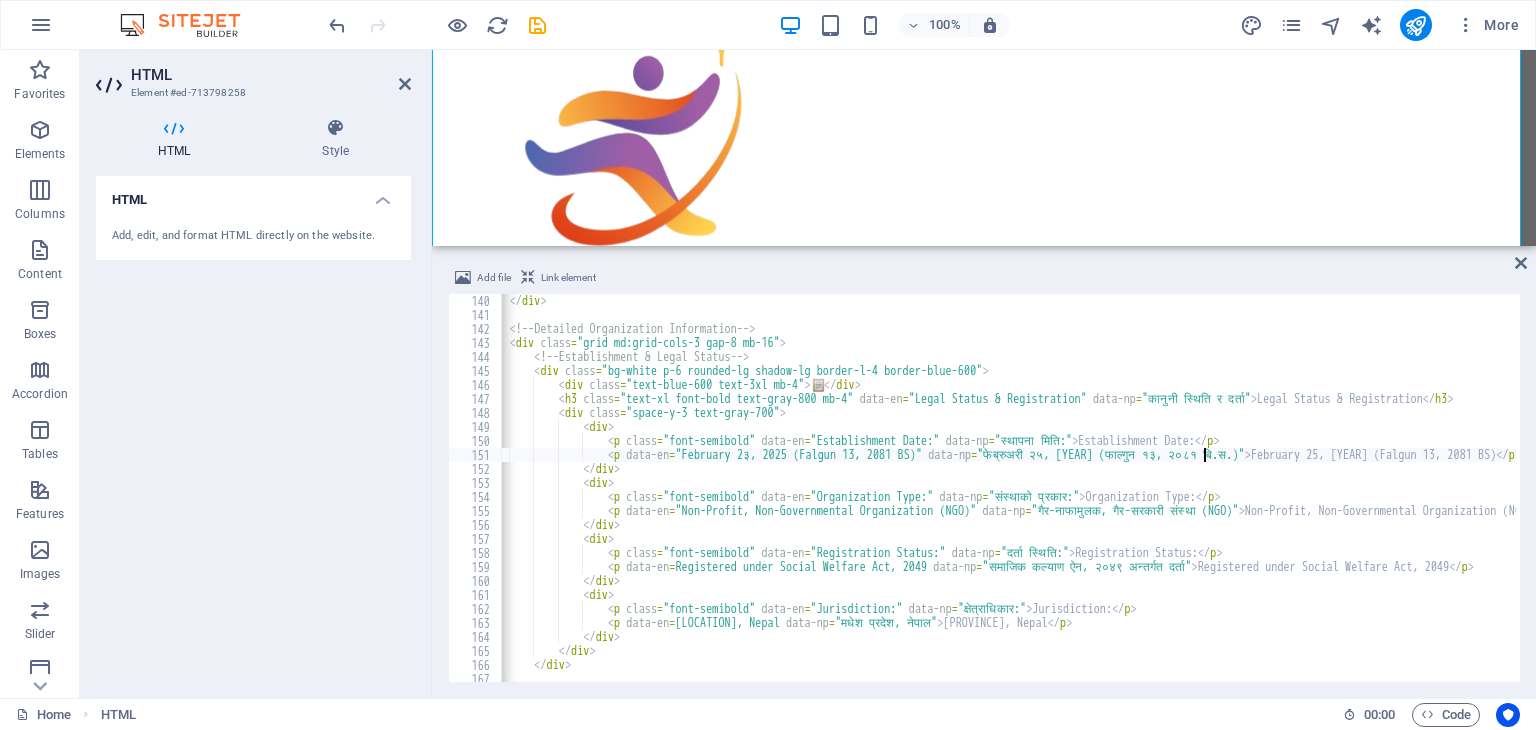 click on "</div>
<!-- Detailed Organization Information -->
<div class="grid md:grid-cols-3 gap-8 mb-16">
<!-- Establishment & Legal Status -->
<div class="bg-white p-6 rounded-lg shadow-lg border-l-4 border-blue-600">
<div class="text-blue-600 text-3xl mb-4">📋</div>
<h3 class="text-xl font-bold text-gray-800 mb-4" data-en="Legal Status & Registration" data-np="कानुनी स्थिति र दर्ता">Legal Status & Registration</h3>
<div class="space-y-3 text-gray-700">
<div>
<p class="font-semibold" data-en="Establishment Date:" data-np="स्थापना मिति:">Establishment Date:</p>
<p data-en="February 23, 2025 (Falgun 13, 2081 BS)" data-np=> p" at bounding box center (3633, 500) 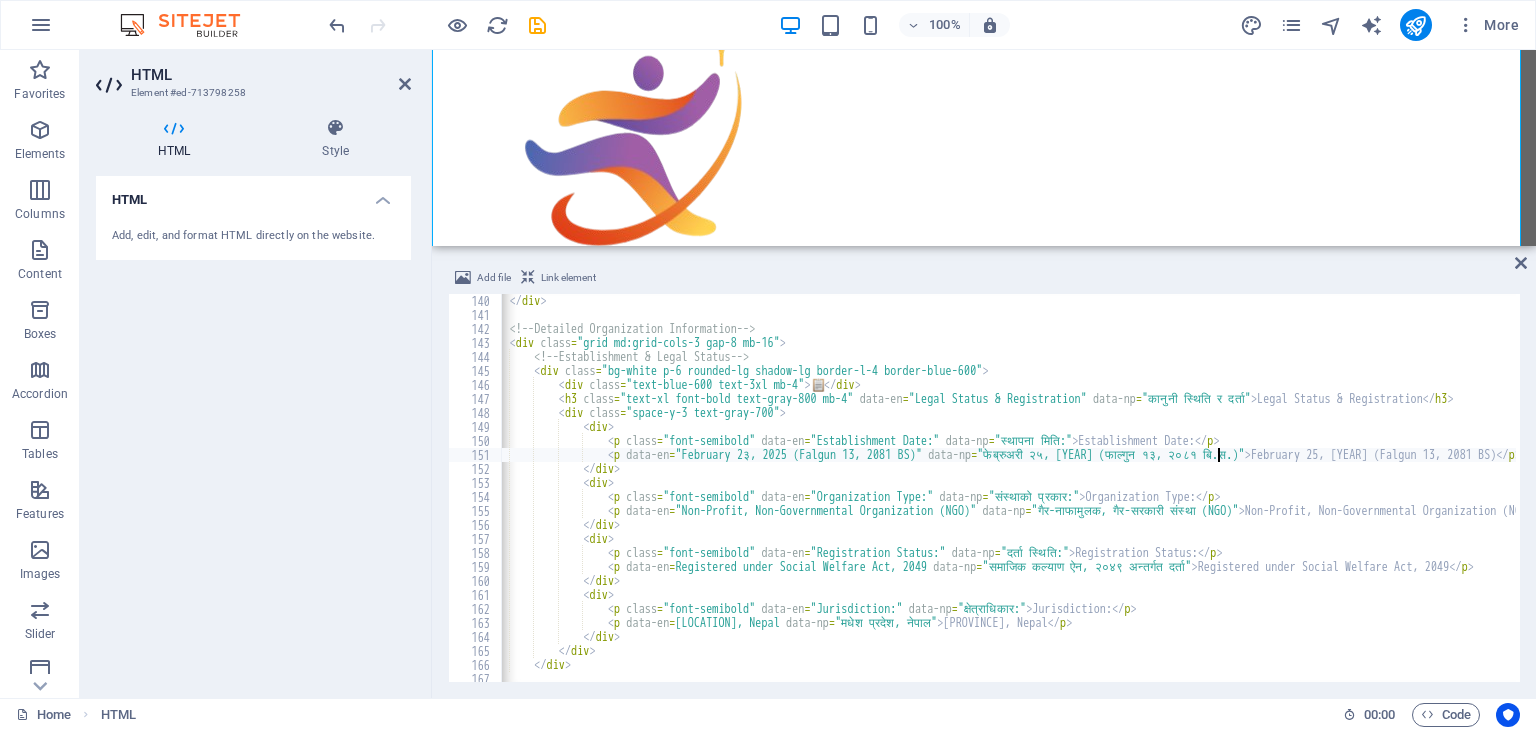 click on "</div>
<!-- Detailed Organization Information -->
<div class="grid md:grid-cols-3 gap-8 mb-16">
<!-- Establishment & Legal Status -->
<div class="bg-white p-6 rounded-lg shadow-lg border-l-4 border-blue-600">
<div class="text-blue-600 text-3xl mb-4">📋</div>
<h3 class="text-xl font-bold text-gray-800 mb-4" data-en="Legal Status & Registration" data-np="कानुनी स्थिति र दर्ता">Legal Status & Registration</h3>
<div class="space-y-3 text-gray-700">
<div>
<p class="font-semibold" data-en="Establishment Date:" data-np="स्थापना मिति:">Establishment Date:</p>
<p data-en="February 23, 2025 (Falgun 13, 2081 BS)" data-np=> p" at bounding box center [3633, 500] 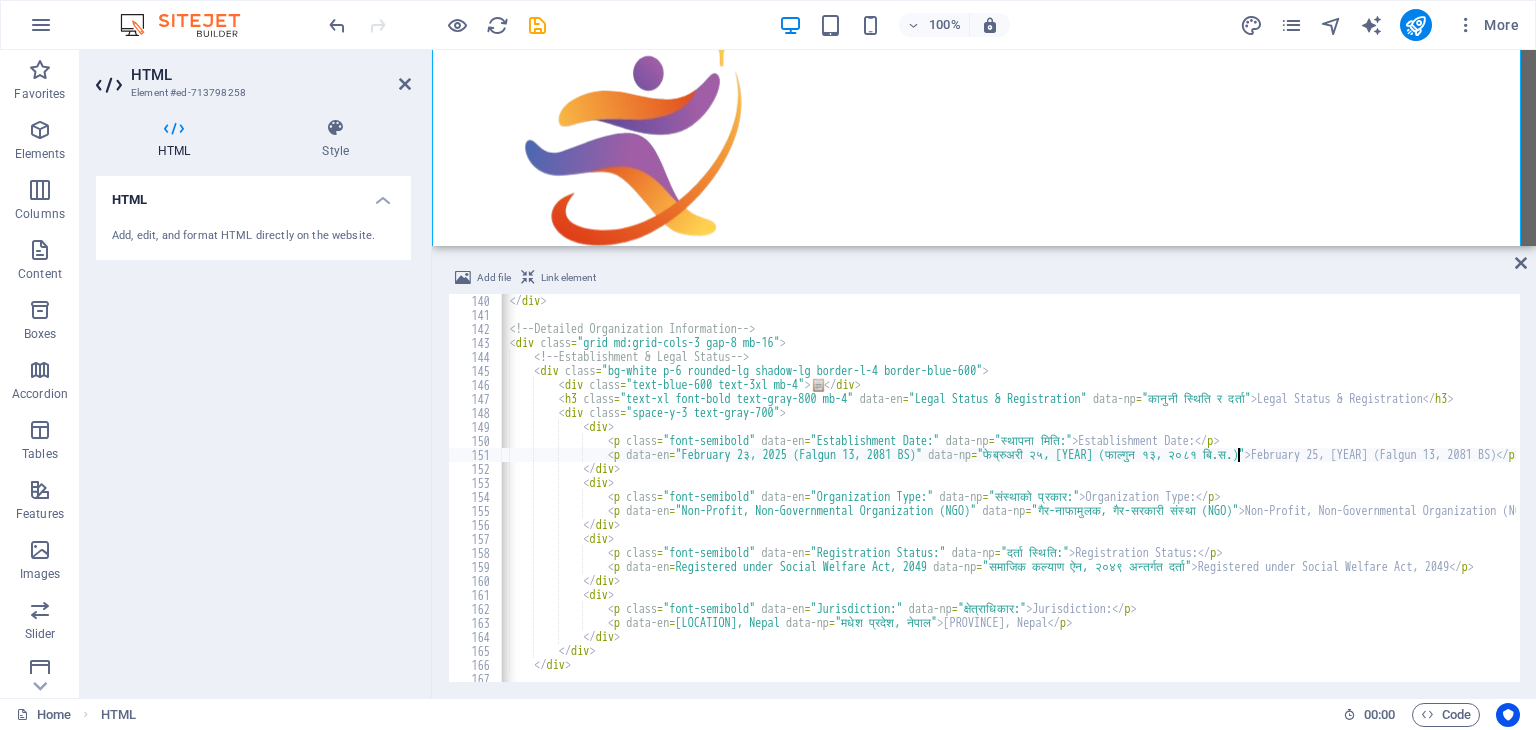 click on "</div>
<!-- Detailed Organization Information -->
<div class="grid md:grid-cols-3 gap-8 mb-16">
<!-- Establishment & Legal Status -->
<div class="bg-white p-6 rounded-lg shadow-lg border-l-4 border-blue-600">
<div class="text-blue-600 text-3xl mb-4">📋</div>
<h3 class="text-xl font-bold text-gray-800 mb-4" data-en="Legal Status & Registration" data-np="कानुनी स्थिति र दर्ता">Legal Status & Registration</h3>
<div class="space-y-3 text-gray-700">
<div>
<p class="font-semibold" data-en="Establishment Date:" data-np="स्थापना मिति:">Establishment Date:</p>
<p data-en="February 23, 2025 (Falgun 13, 2081 BS)" data-np=> p" at bounding box center (3633, 500) 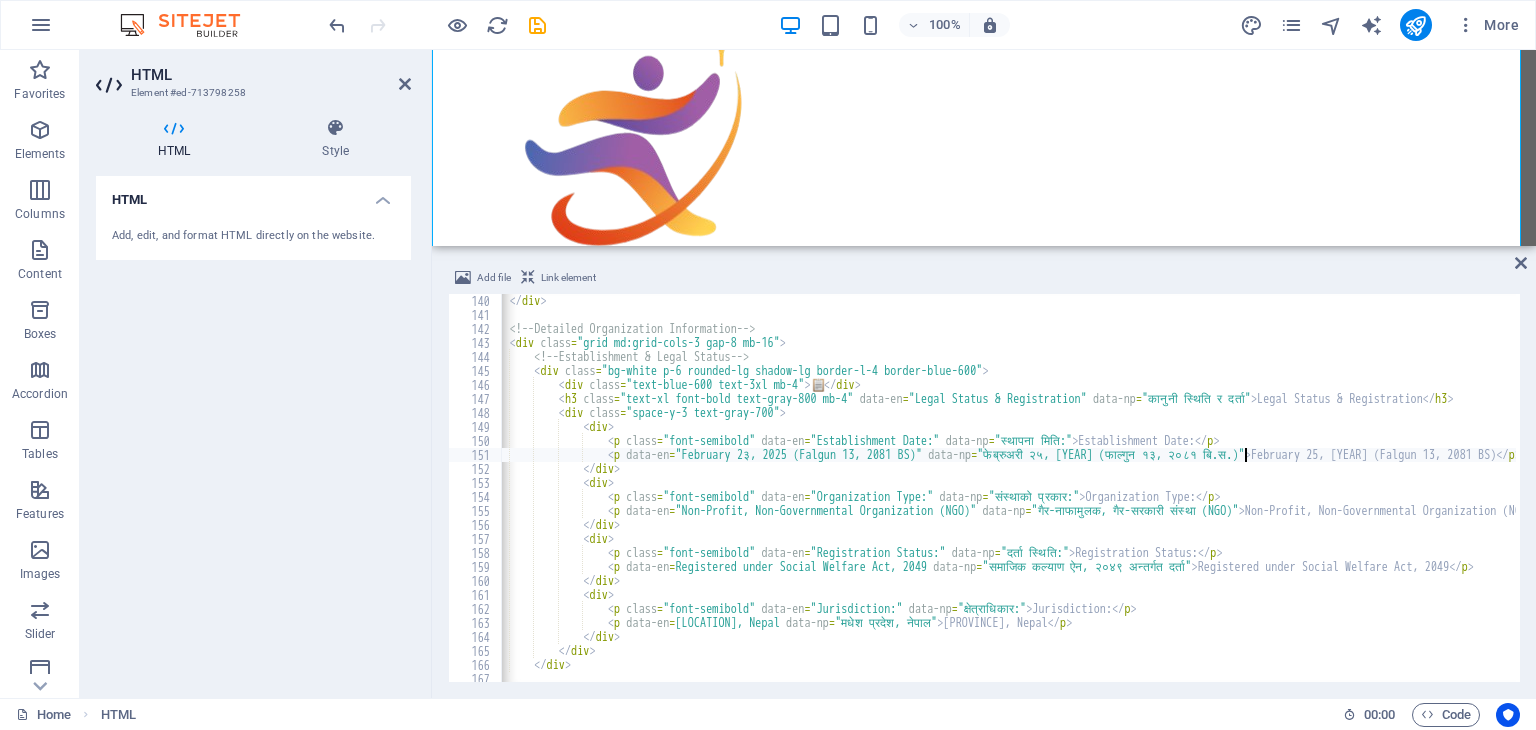 click on "</div>
<!-- Detailed Organization Information -->
<div class="grid md:grid-cols-3 gap-8 mb-16">
<!-- Establishment & Legal Status -->
<div class="bg-white p-6 rounded-lg shadow-lg border-l-4 border-blue-600">
<div class="text-blue-600 text-3xl mb-4">📋</div>
<h3 class="text-xl font-bold text-gray-800 mb-4" data-en="Legal Status & Registration" data-np="कानुनी स्थिति र दर्ता">Legal Status & Registration</h3>
<div class="space-y-3 text-gray-700">
<div>
<p class="font-semibold" data-en="Establishment Date:" data-np="स्थापना मिति:">Establishment Date:</p>
<p data-en="February 23, 2025 (Falgun 13, 2081 BS)" data-np=> p" at bounding box center [3633, 500] 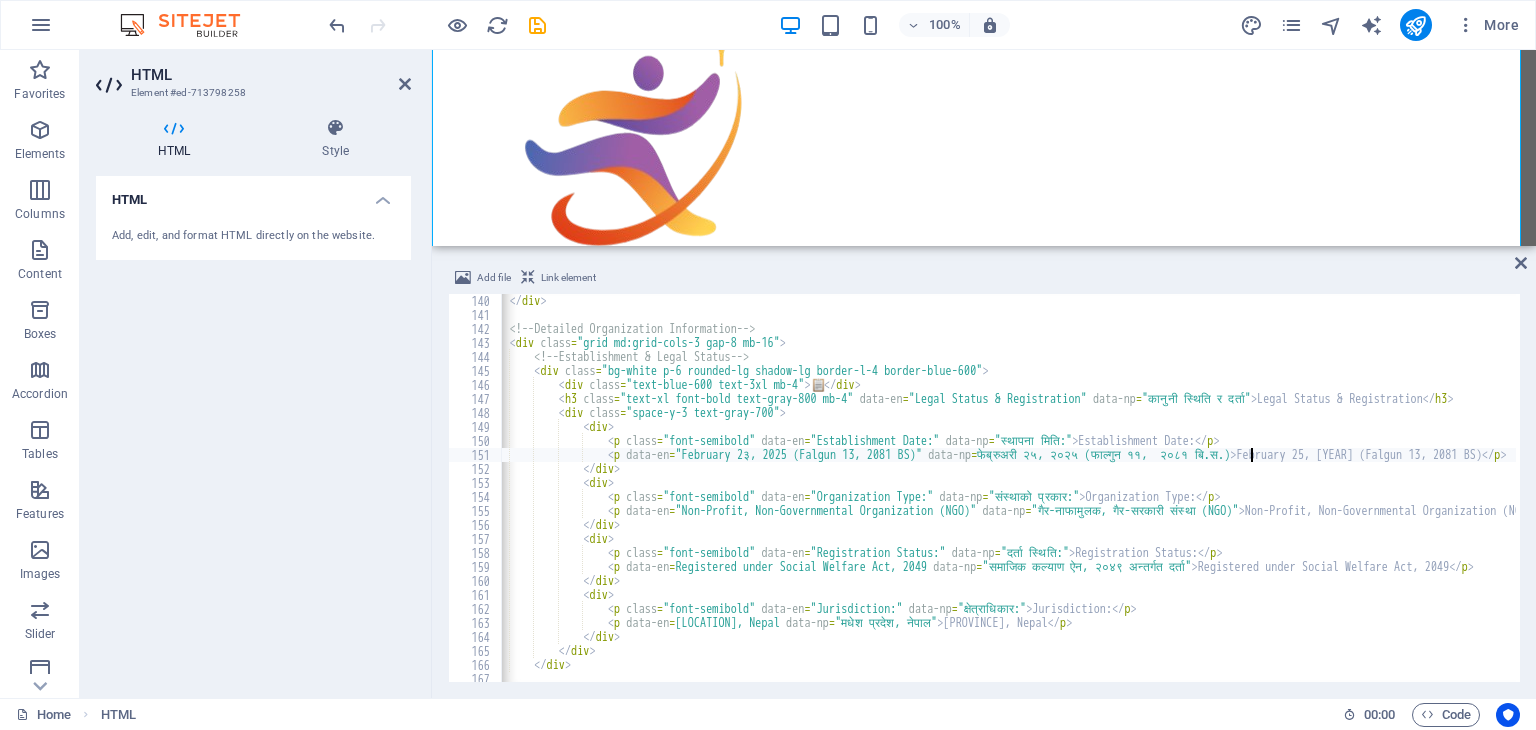 scroll, scrollTop: 0, scrollLeft: 0, axis: both 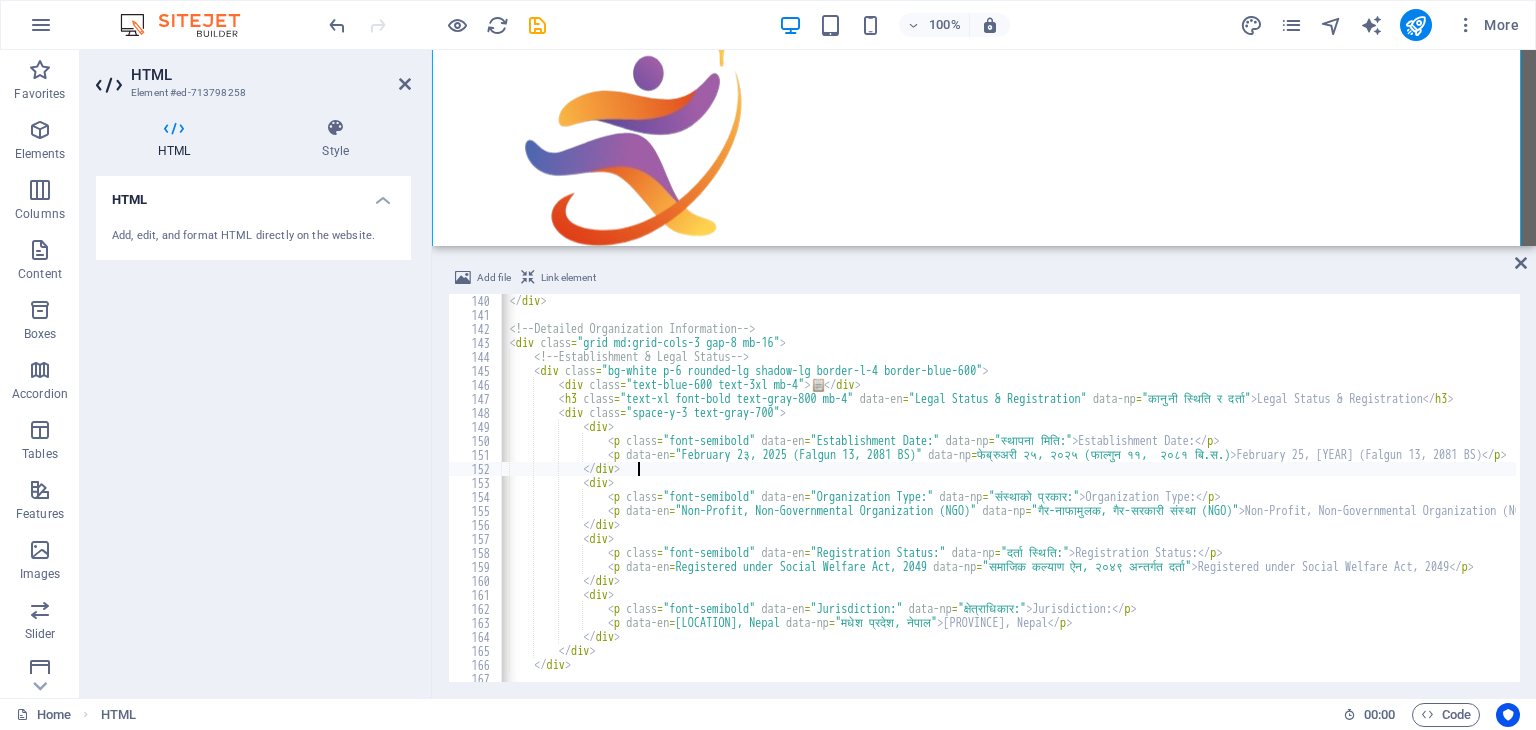 click on "</div>
<!-- Detailed Organization Information -->
<div class="grid md:grid-cols-3 gap-8 mb-16">
<!-- Establishment & Legal Status -->
<div class="bg-white p-6 rounded-lg shadow-lg border-l-4 border-blue-600">
<div class="text-blue-600 text-3xl mb-4">📋</div>
<h3 class="text-xl font-bold text-gray-800 mb-4" data-en="Legal Status & Registration" data-np="कानुनी स्थिति र दर्ता">Legal Status & Registration</h3>
<div class="space-y-3 text-gray-700">
<div>
<p class="font-semibold" data-en="Establishment Date:" data-np="स्थापना मिति:">Establishment Date:</p>
<p data-en="February 23, 2025 (Falgun 13, 2081 BS)" data-np=> p" at bounding box center [3633, 500] 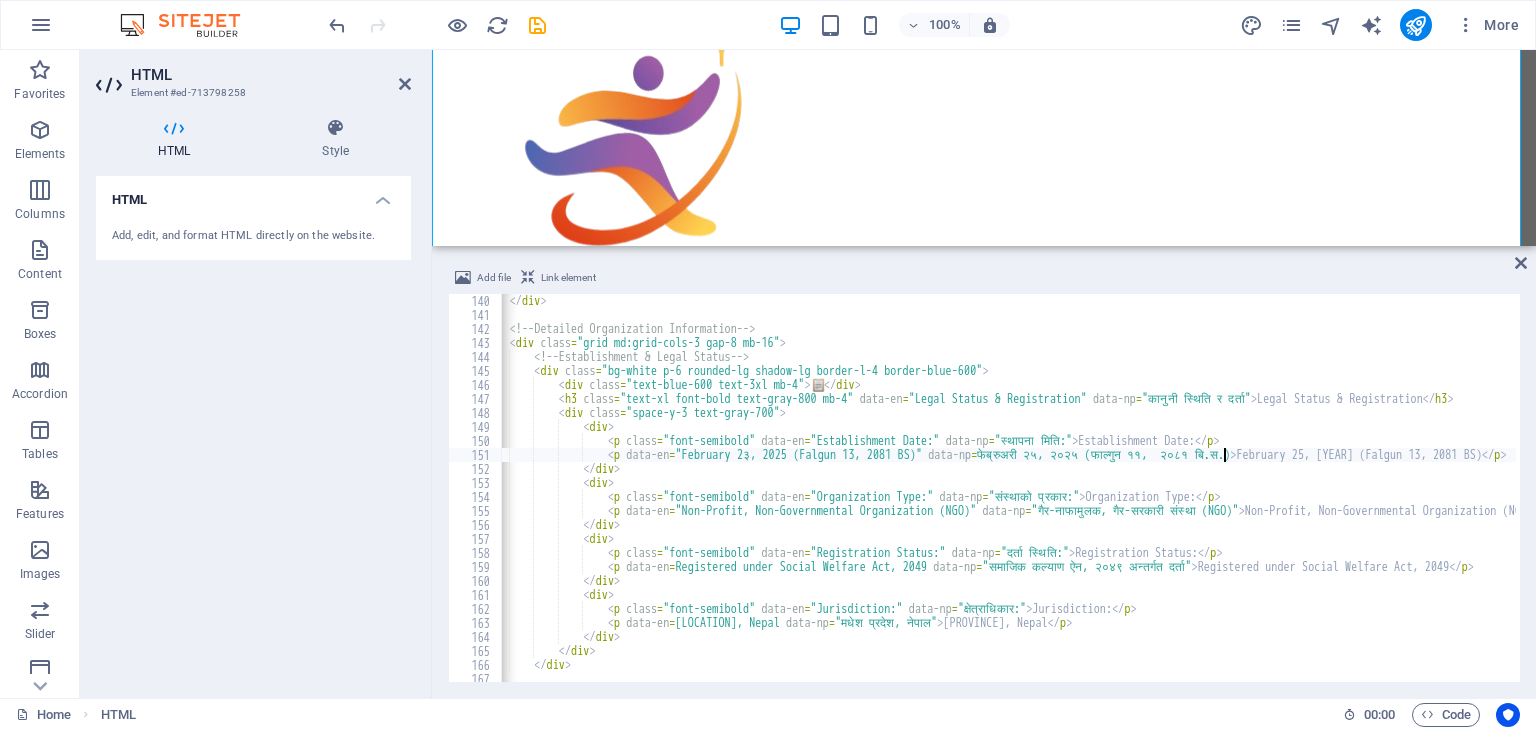 click on "</div>
<!-- Detailed Organization Information -->
<div class="grid md:grid-cols-3 gap-8 mb-16">
<!-- Establishment & Legal Status -->
<div class="bg-white p-6 rounded-lg shadow-lg border-l-4 border-blue-600">
<div class="text-blue-600 text-3xl mb-4">📋</div>
<h3 class="text-xl font-bold text-gray-800 mb-4" data-en="Legal Status & Registration" data-np="कानुनी स्थिति र दर्ता">Legal Status & Registration</h3>
<div class="space-y-3 text-gray-700">
<div>
<p class="font-semibold" data-en="Establishment Date:" data-np="स्थापना मिति:">Establishment Date:</p>
<p data-en="February 23, 2025 (Falgun 13, 2081 BS)" data-np=> p" at bounding box center [3633, 500] 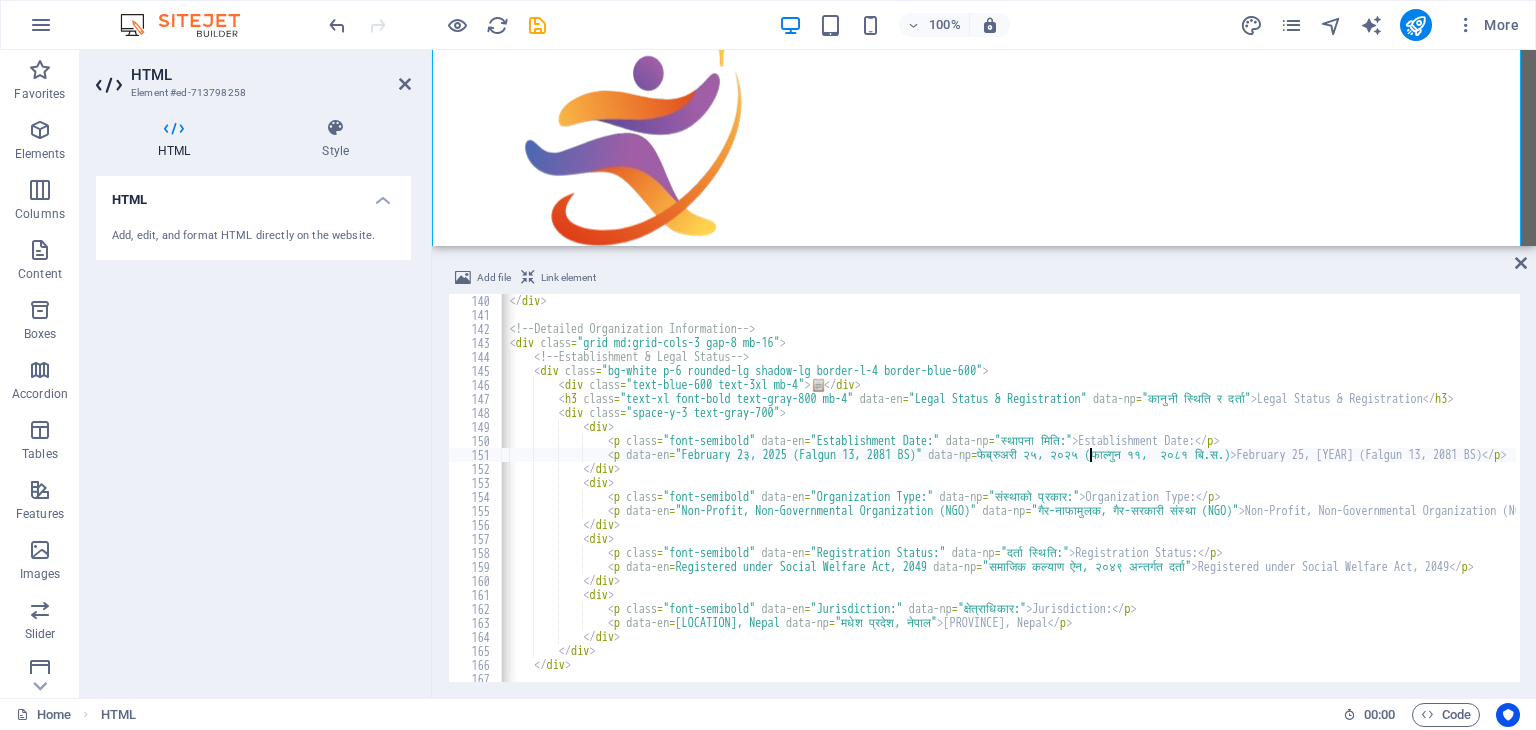 click on "</div>
<!-- Detailed Organization Information -->
<div class="grid md:grid-cols-3 gap-8 mb-16">
<!-- Establishment & Legal Status -->
<div class="bg-white p-6 rounded-lg shadow-lg border-l-4 border-blue-600">
<div class="text-blue-600 text-3xl mb-4">📋</div>
<h3 class="text-xl font-bold text-gray-800 mb-4" data-en="Legal Status & Registration" data-np="कानुनी स्थिति र दर्ता">Legal Status & Registration</h3>
<div class="space-y-3 text-gray-700">
<div>
<p class="font-semibold" data-en="Establishment Date:" data-np="स्थापना मिति:">Establishment Date:</p>
<p data-en="February 23, 2025 (Falgun 13, 2081 BS)" data-np=> p" at bounding box center [3633, 500] 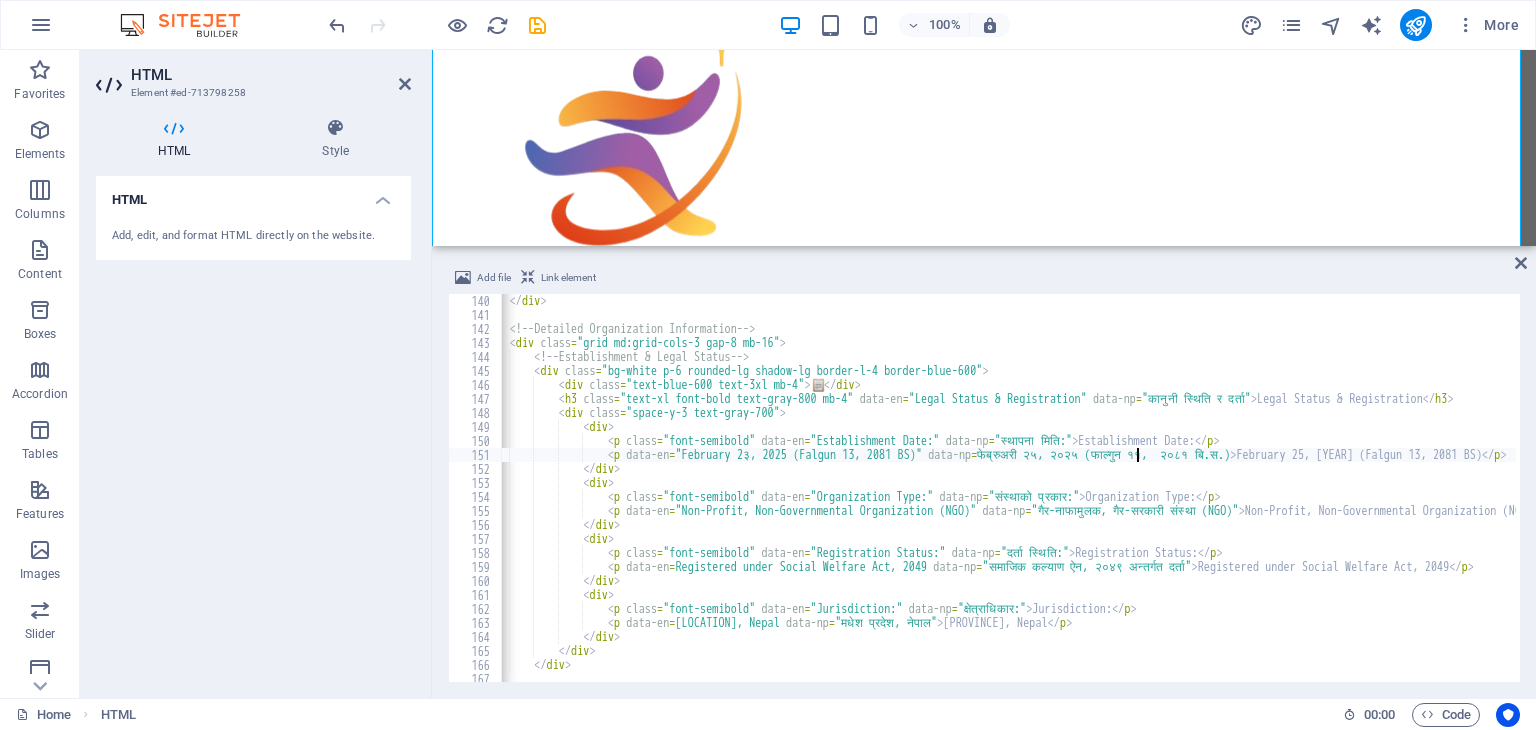 click on "</div>
<!-- Detailed Organization Information -->
<div class="grid md:grid-cols-3 gap-8 mb-16">
<!-- Establishment & Legal Status -->
<div class="bg-white p-6 rounded-lg shadow-lg border-l-4 border-blue-600">
<div class="text-blue-600 text-3xl mb-4">📋</div>
<h3 class="text-xl font-bold text-gray-800 mb-4" data-en="Legal Status & Registration" data-np="कानुनी स्थिति र दर्ता">Legal Status & Registration</h3>
<div class="space-y-3 text-gray-700">
<div>
<p class="font-semibold" data-en="Establishment Date:" data-np="स्थापना मिति:">Establishment Date:</p>
<p data-en="February 23, 2025 (Falgun 13, 2081 BS)" data-np=> p" at bounding box center (3633, 500) 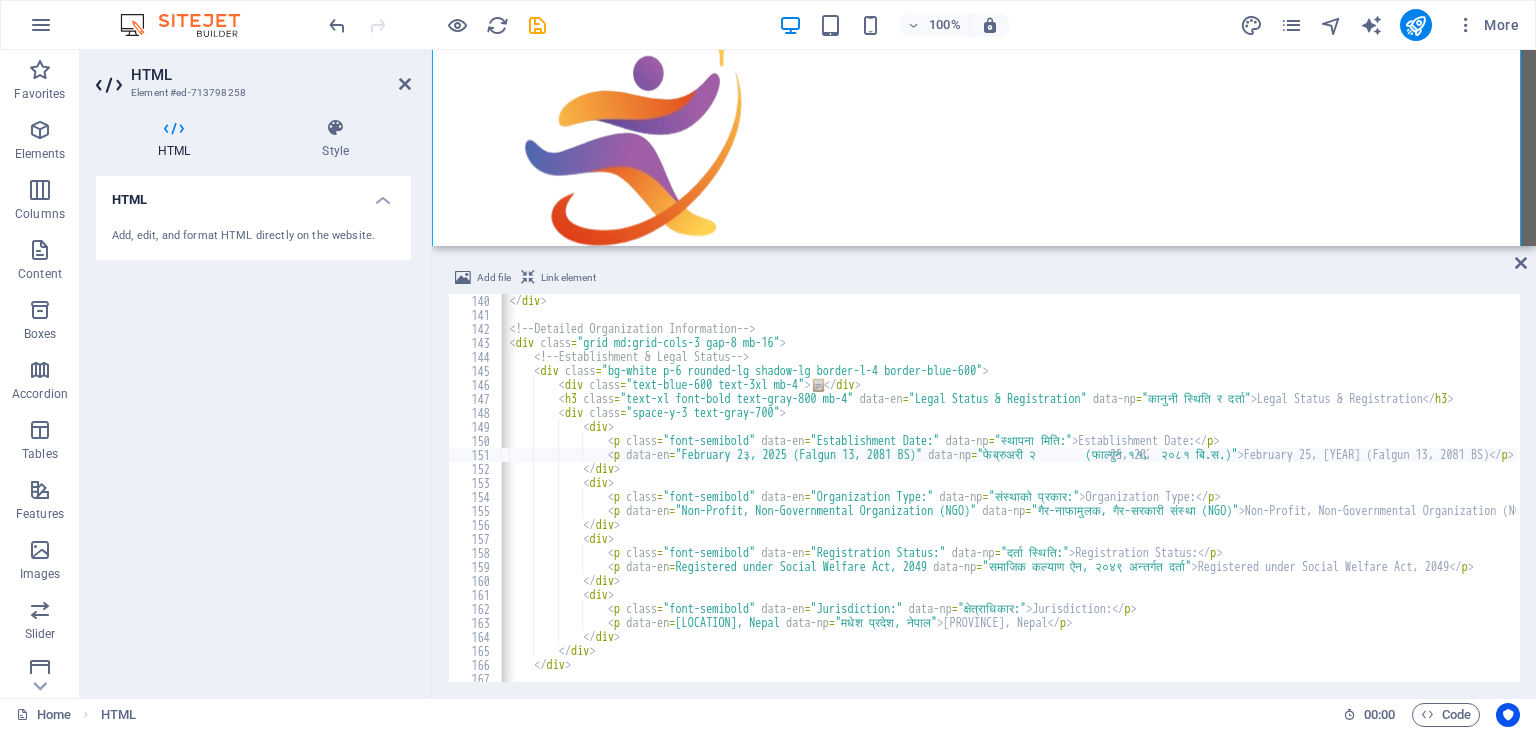 scroll, scrollTop: 0, scrollLeft: 0, axis: both 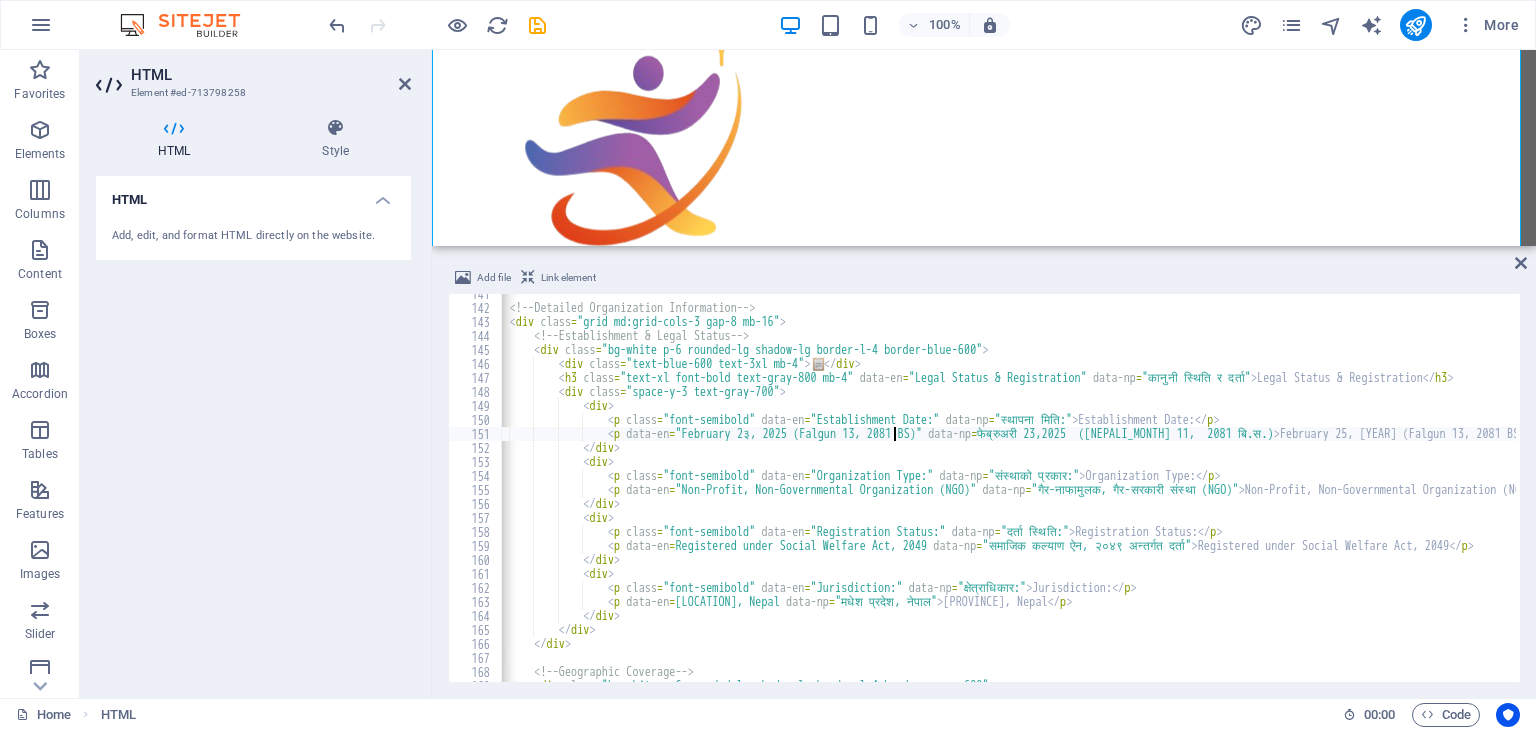 click on "February [DATE], [YEAR] (Falgun 13, [YEAR] BS)" at bounding box center (3633, 493) 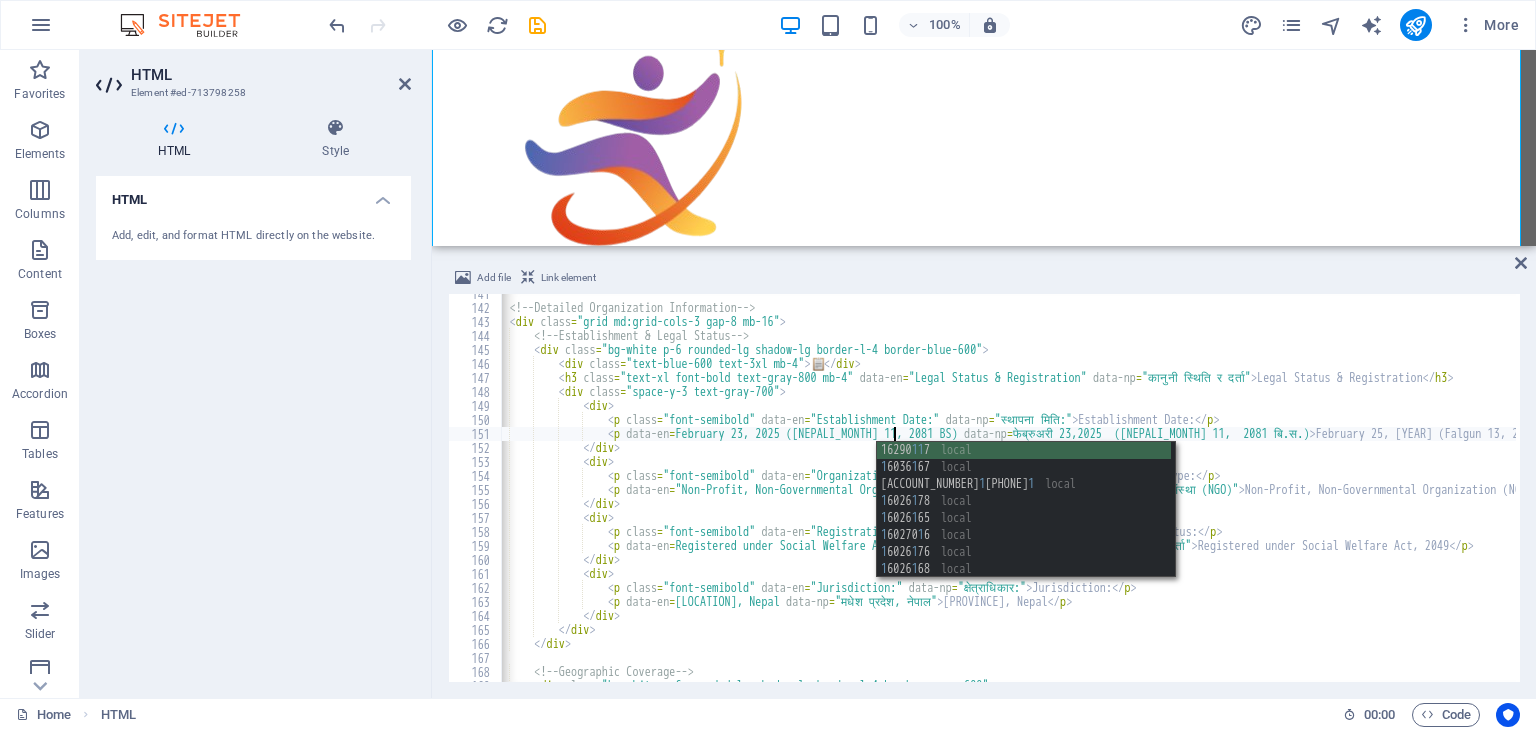 scroll, scrollTop: 0, scrollLeft: 37, axis: horizontal 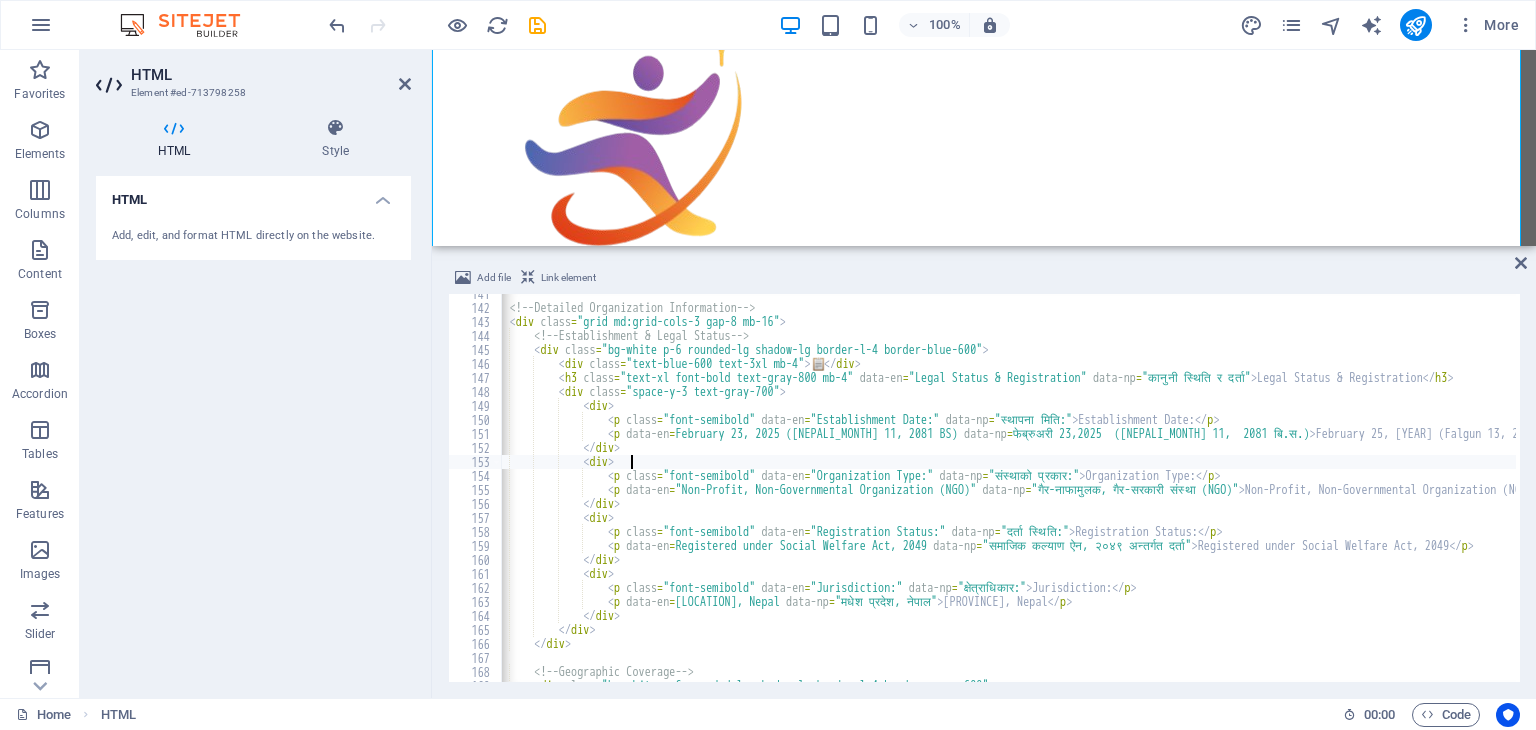 click on ""[TAG]:" "[DATE] ([DATE], [YEAR] [ERA])"" at bounding box center (3633, 493) 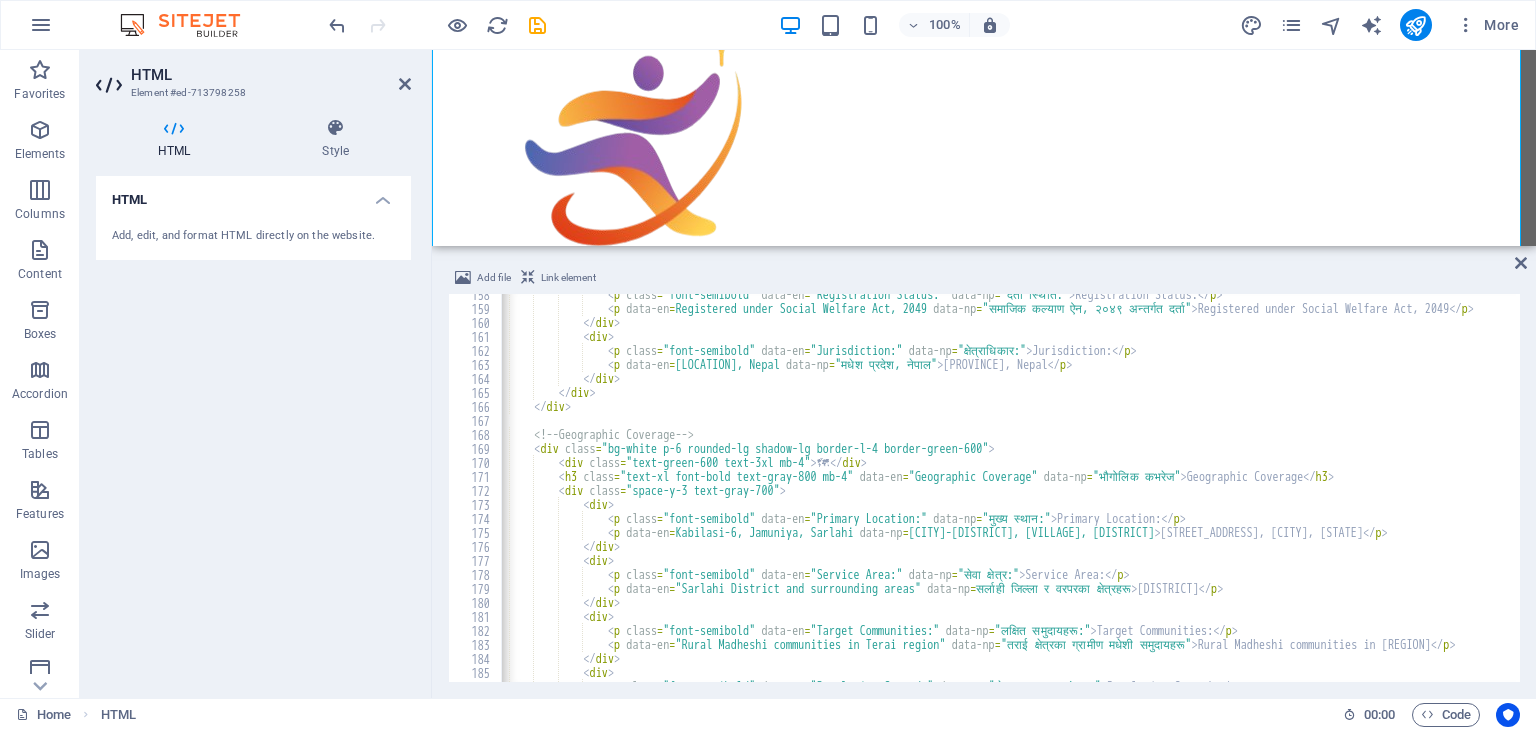 scroll, scrollTop: 2206, scrollLeft: 0, axis: vertical 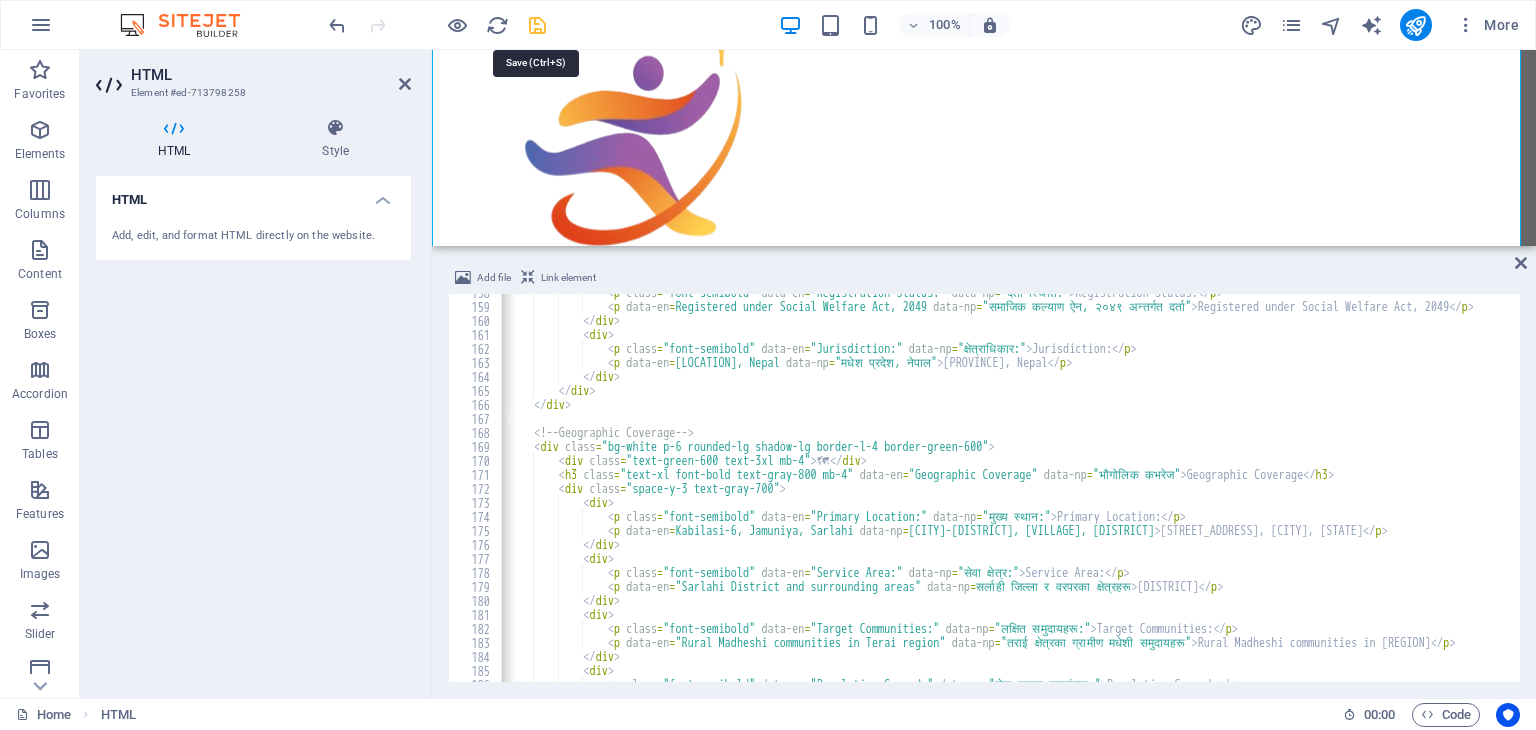 type on "<div>" 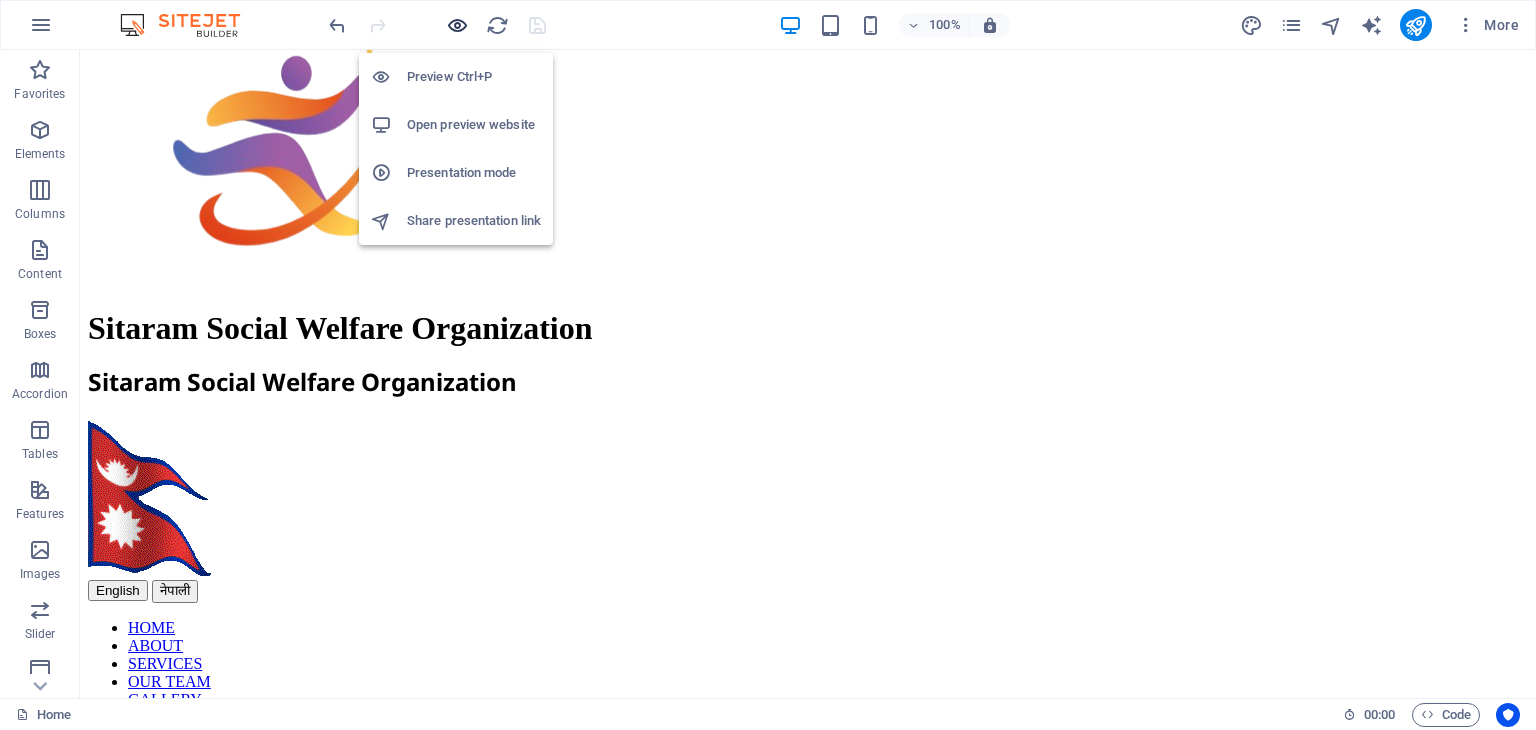 click at bounding box center [457, 25] 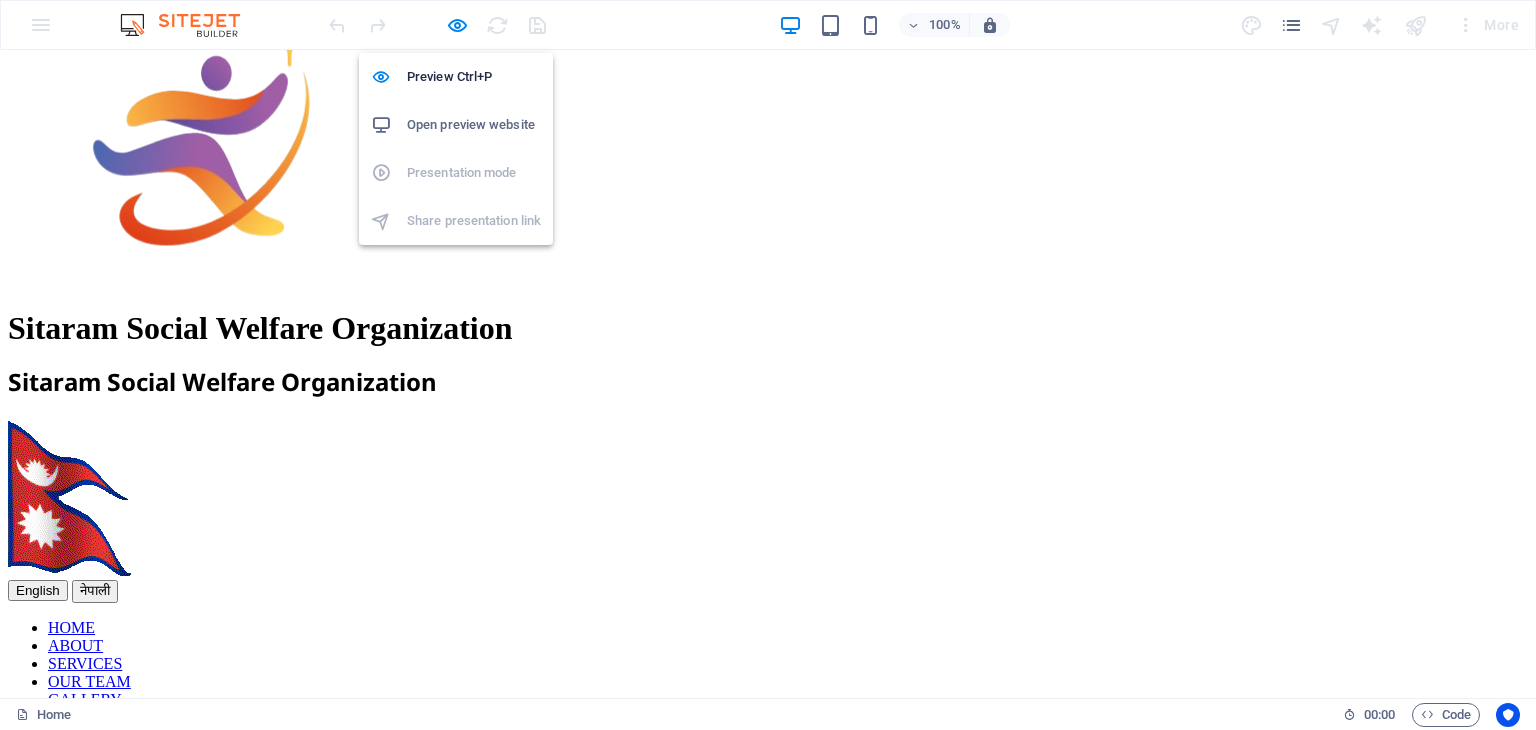 click on "Open preview website" at bounding box center [474, 125] 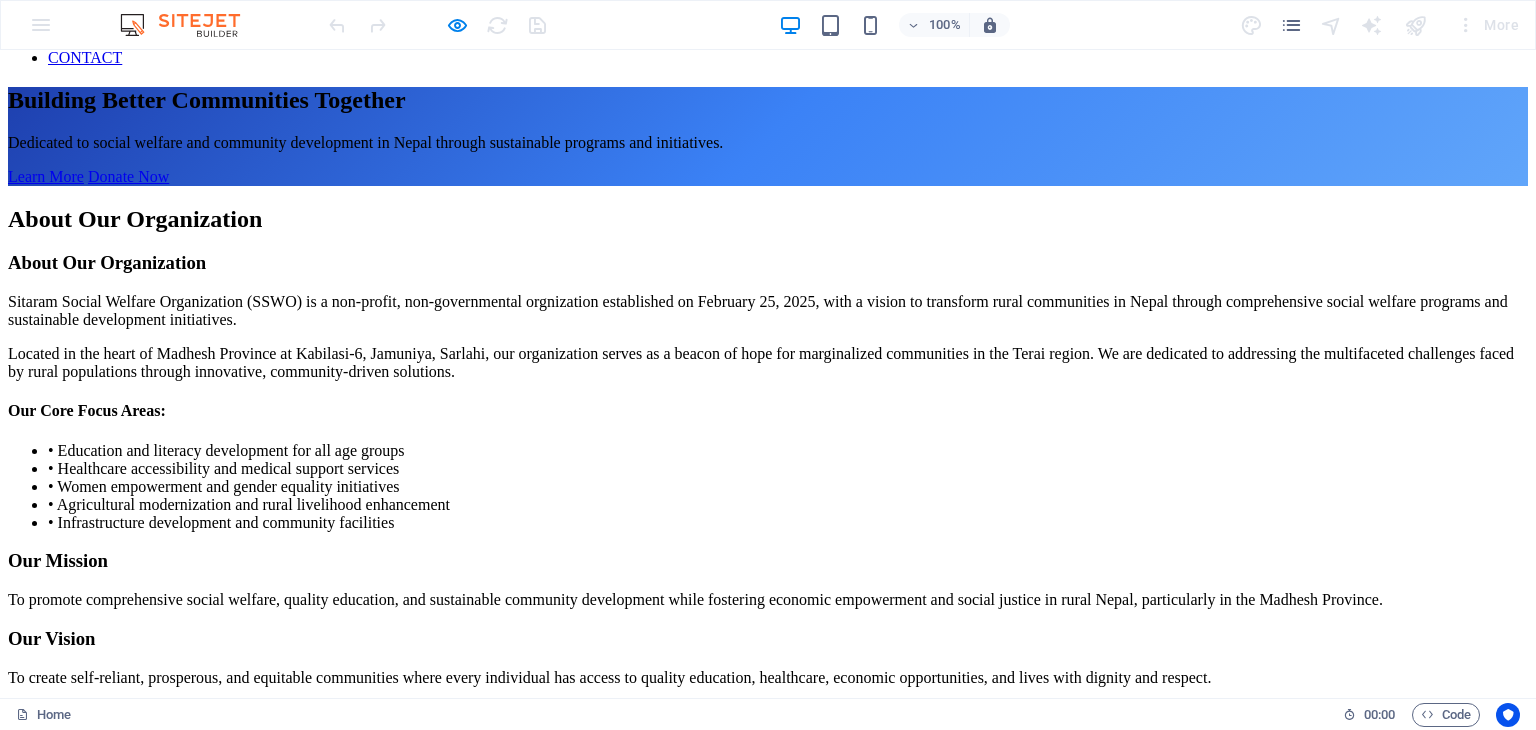 scroll, scrollTop: 743, scrollLeft: 0, axis: vertical 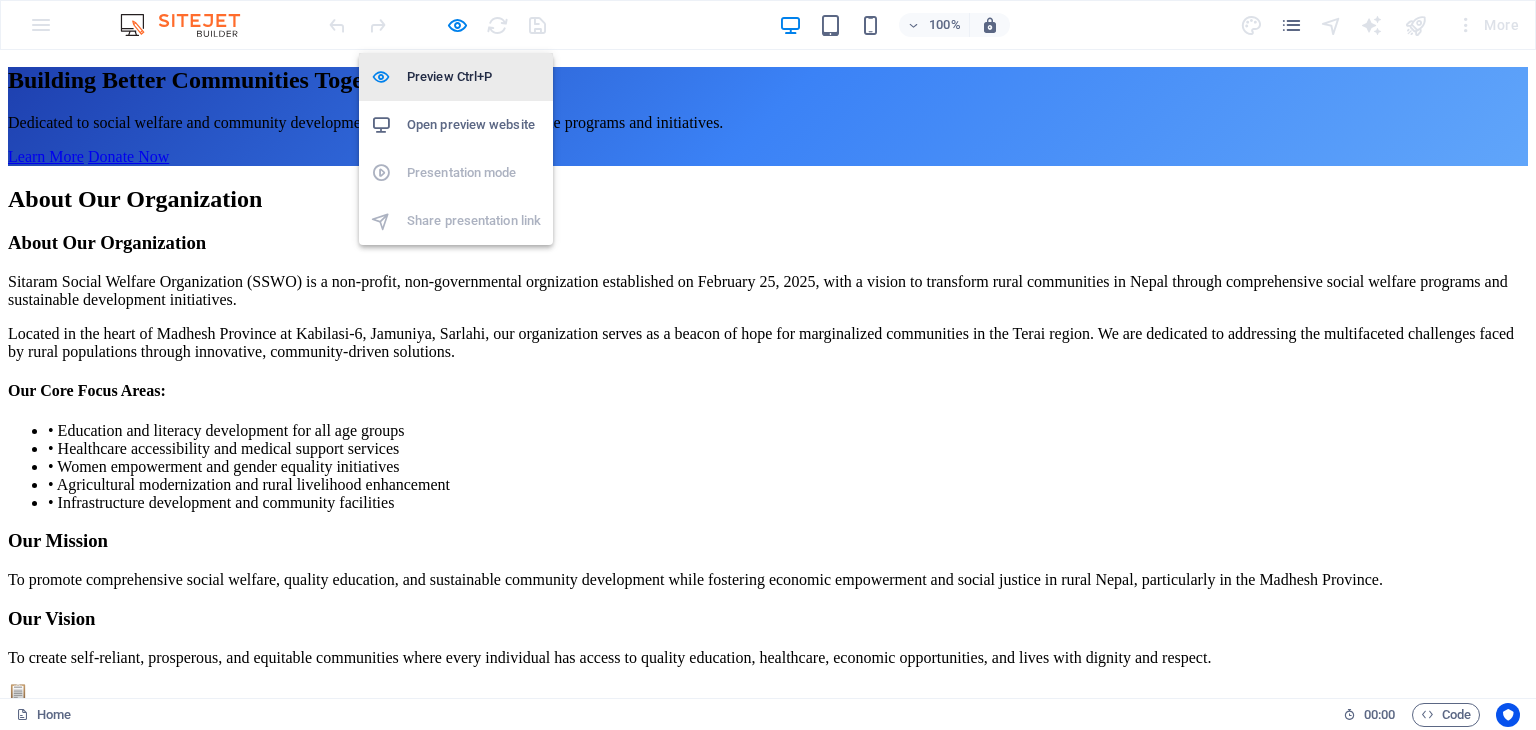 click on "Preview Ctrl+P" at bounding box center [474, 77] 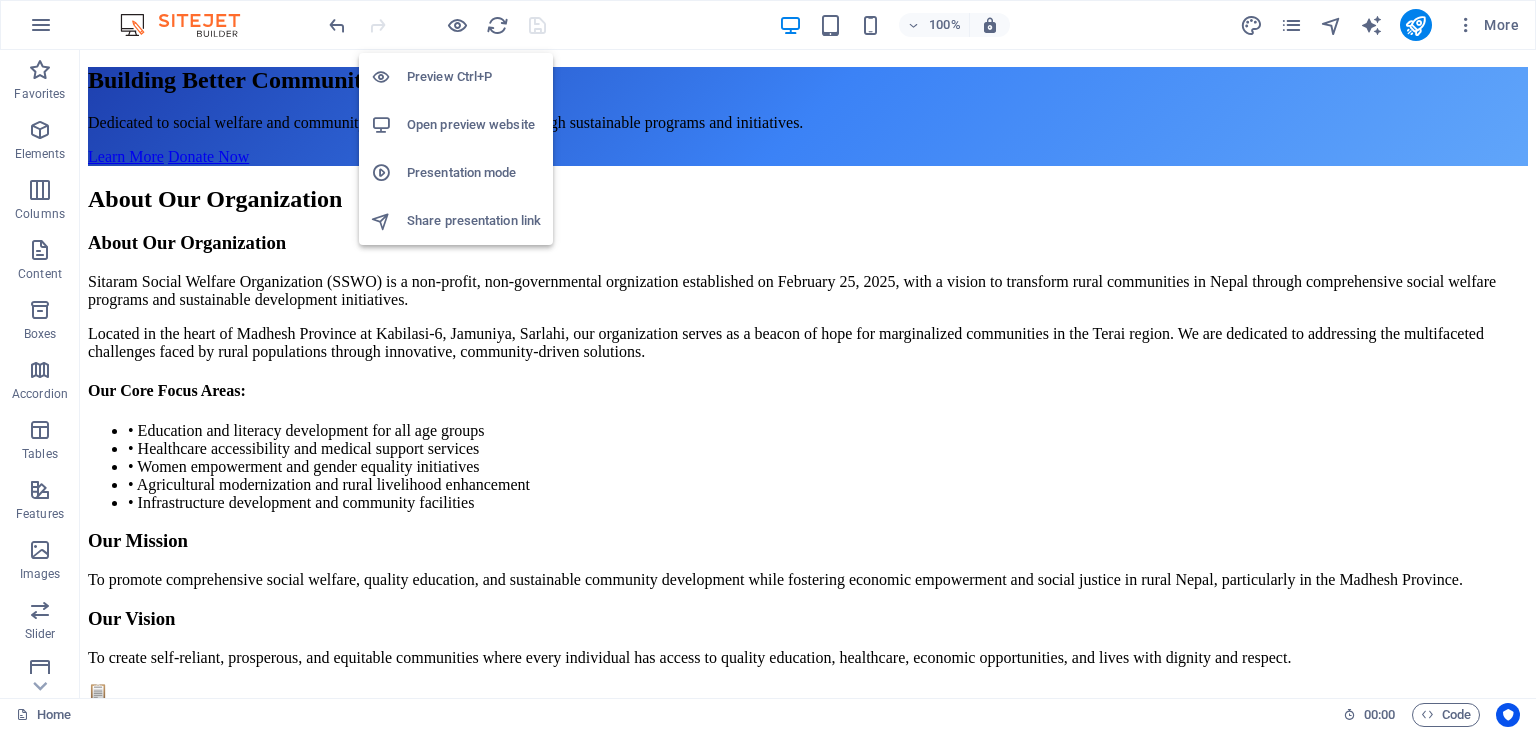 scroll, scrollTop: 770, scrollLeft: 0, axis: vertical 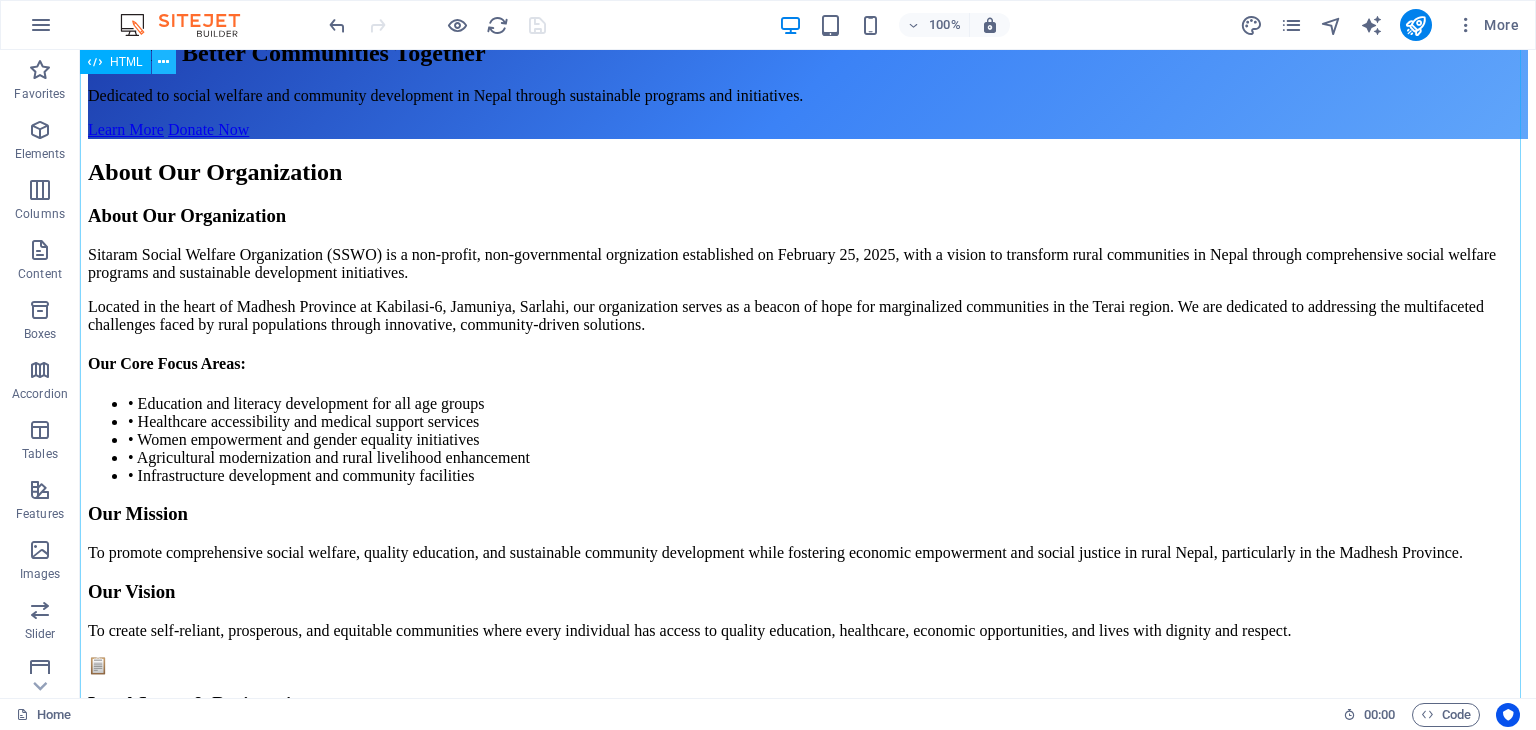 click at bounding box center (163, 62) 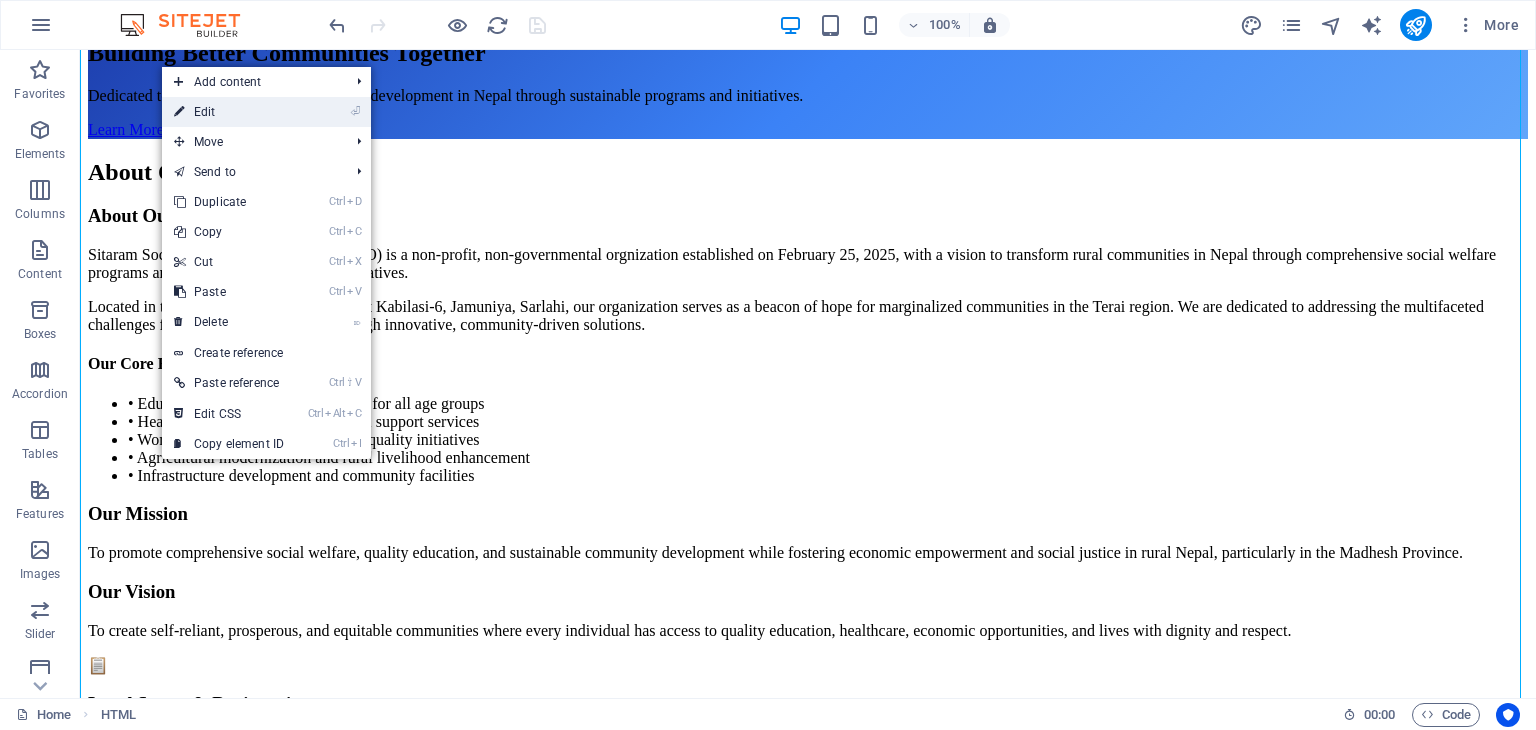 click on "⏎  Edit" at bounding box center [229, 112] 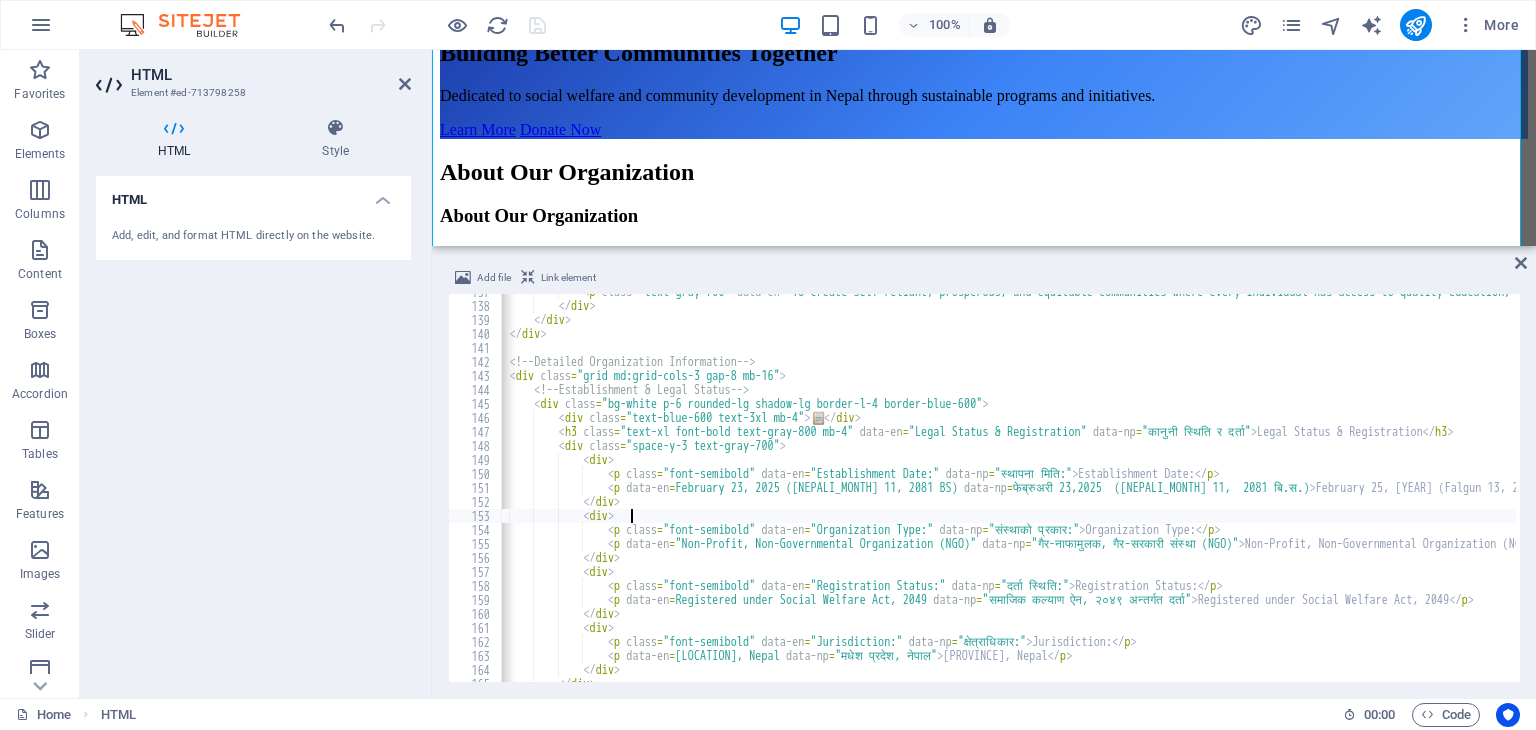 scroll, scrollTop: 1914, scrollLeft: 0, axis: vertical 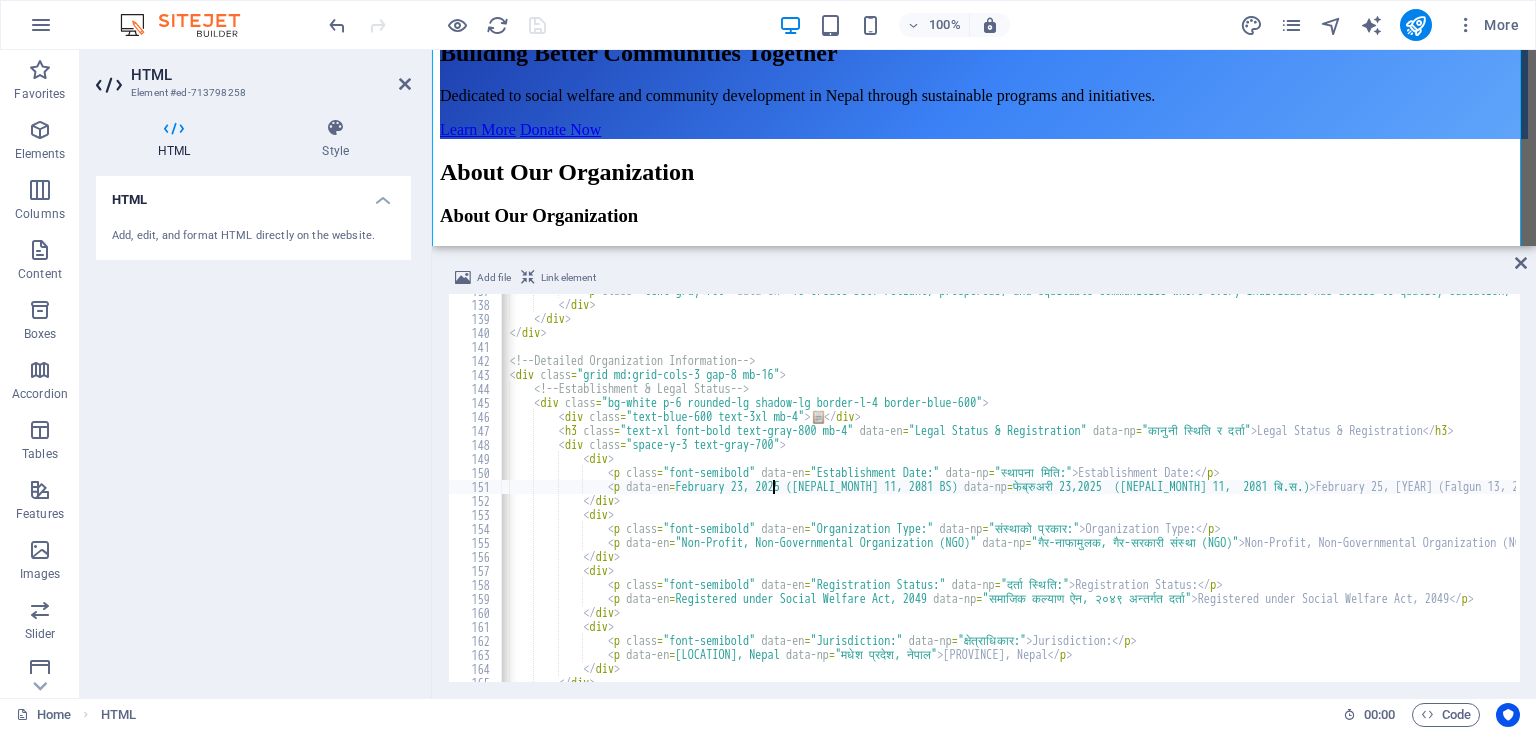 click on "< p   class = "text-gray-700"   data-en = "To create self-reliant, prosperous, and equitable communities where every individual has access to quality education, healthcare, economic opportunities, and lives with dignity and respect."   data-np = "आत्मनिर्भर, समृद्ध, र न्यायसंगत समुदायहरू सिर्जना गर्नु जहाँ प्रत्येक व्यक्तिको गुणस्तरीय शिक्षा, स्वास्थ्य सेवा, आर्थिक अवसरहरूमा पहुँच छ र गरिमा र सम्मानका साथ बाँच्छ।" > To create self-reliant, prosperous, and equitable communities where every individual has access to quality education, healthcare, economic opportunities, and lives with dignity and respect. </ p >                          </ div >                     </ div >                </ div >      <" at bounding box center [3633, 490] 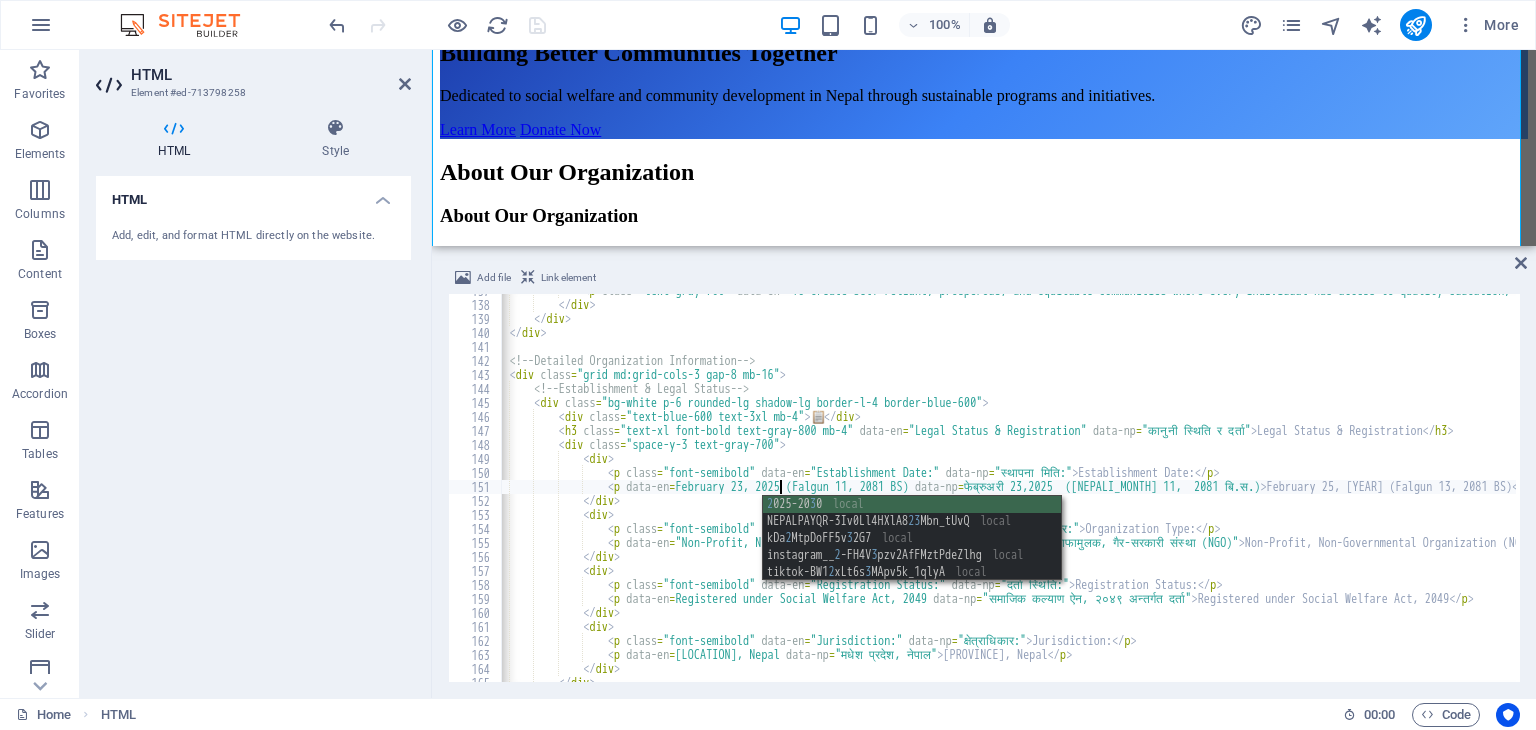 scroll, scrollTop: 0, scrollLeft: 28, axis: horizontal 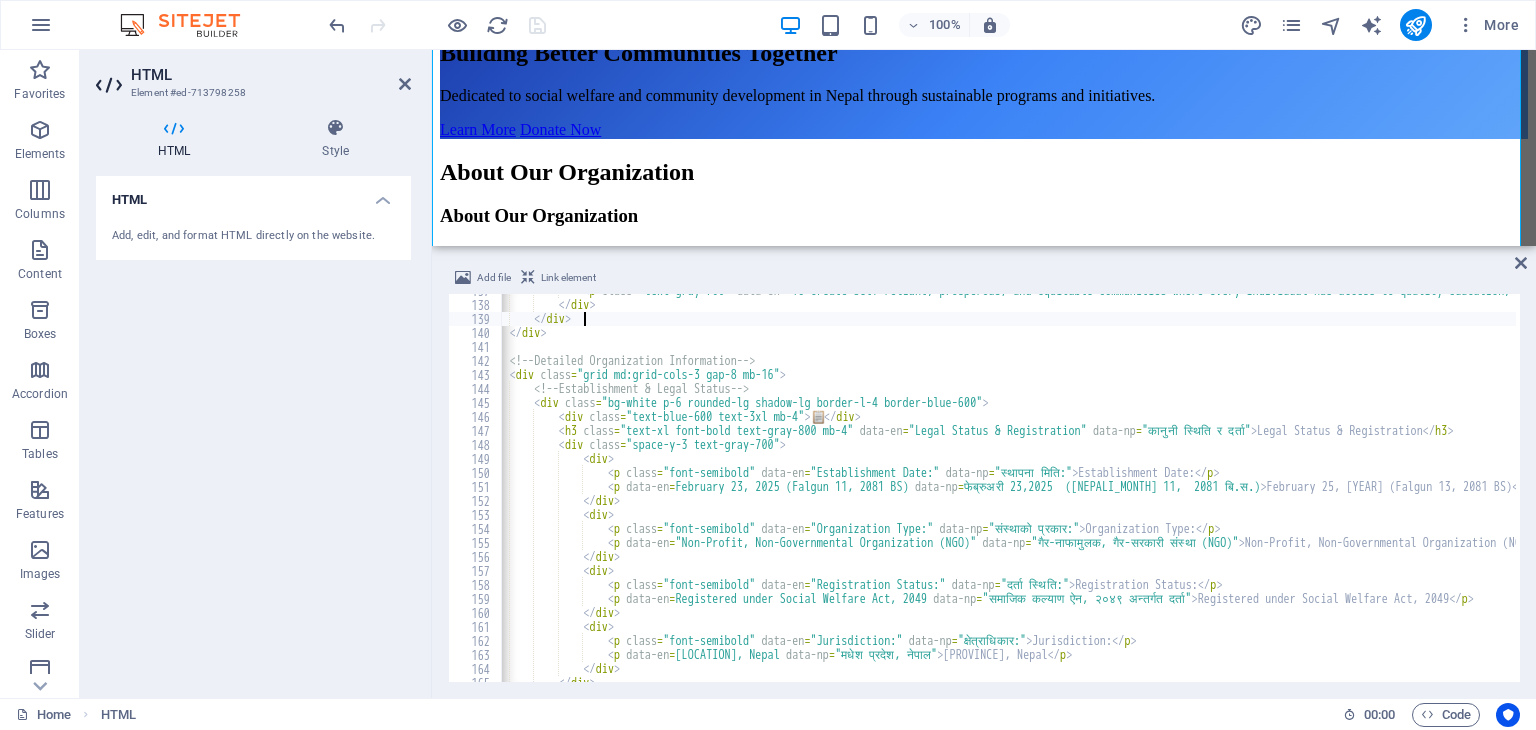 click on "< p   class = "text-gray-700"   data-en = "To create self-reliant, prosperous, and equitable communities where every individual has access to quality education, healthcare, economic opportunities, and lives with dignity and respect."   data-np = "आत्मनिर्भर, समृद्ध, र न्यायसंगत समुदायहरू सिर्जना गर्नु जहाँ प्रत्येक व्यक्तिको गुणस्तरीय शिक्षा, स्वास्थ्य सेवा, आर्थिक अवसरहरूमा पहुँच छ र गरिमा र सम्मानका साथ बाँच्छ।" > To create self-reliant, prosperous, and equitable communities where every individual has access to quality education, healthcare, economic opportunities, and lives with dignity and respect. </ p >                          </ div >                     </ div >                </ div >      <" at bounding box center (3633, 490) 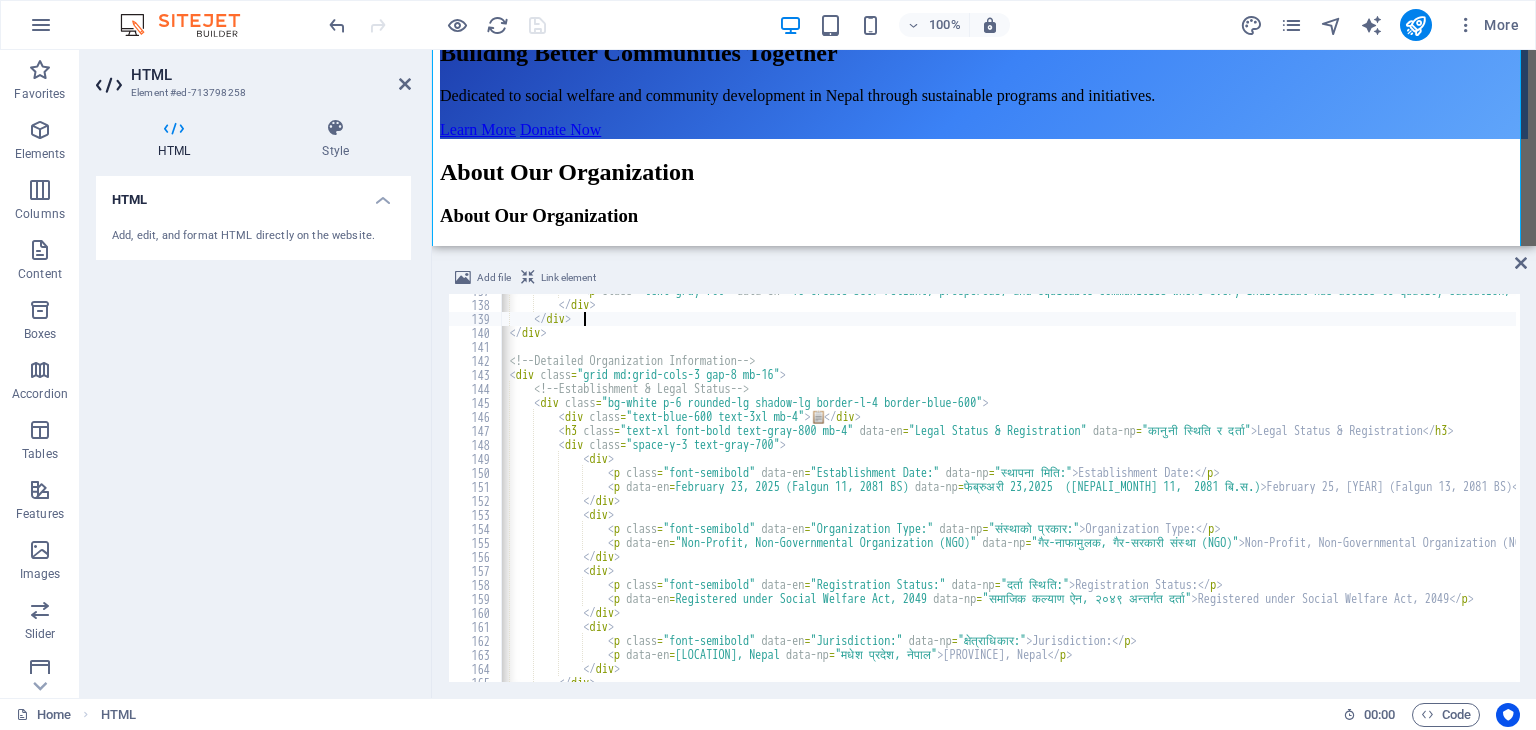 scroll, scrollTop: 0, scrollLeft: 10, axis: horizontal 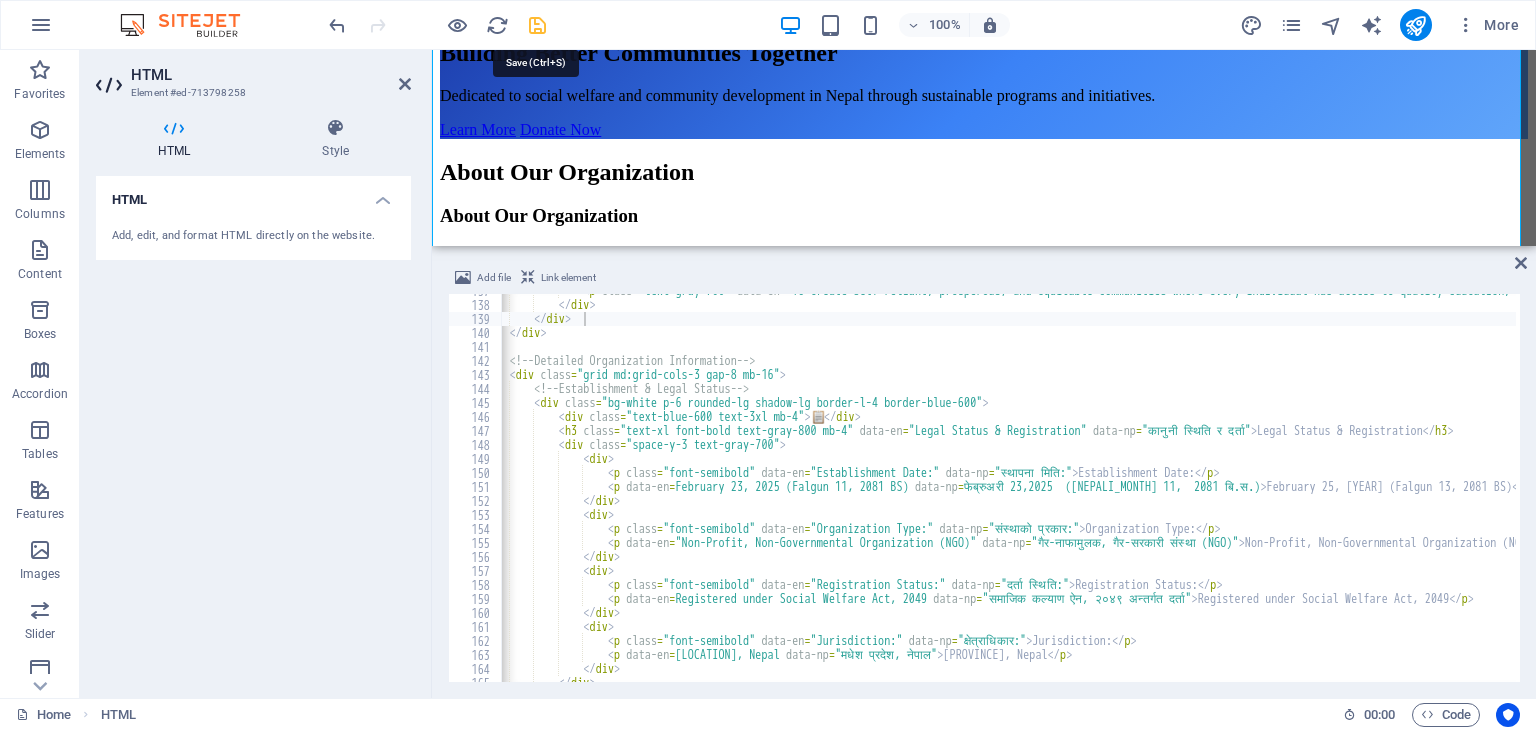 click at bounding box center (437, 25) 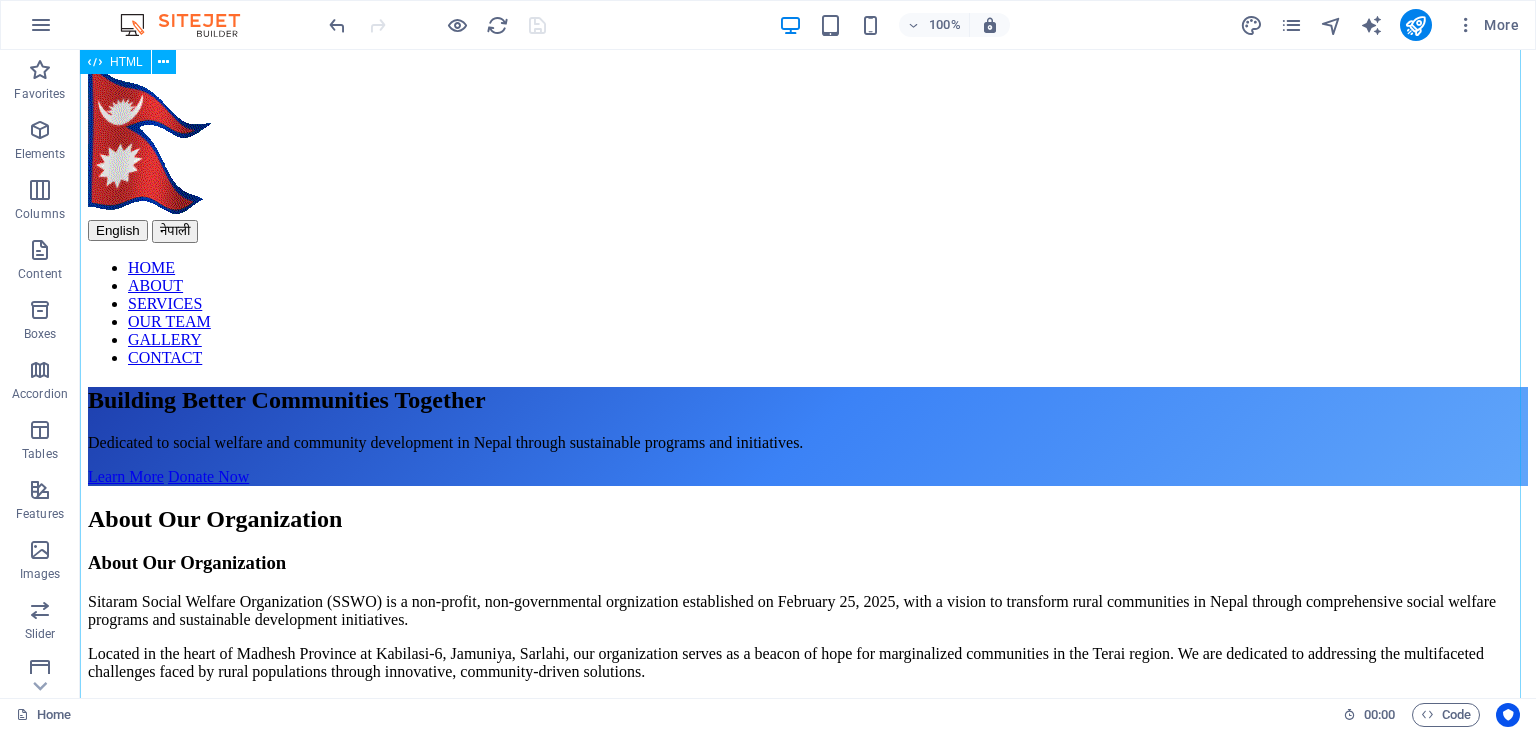 scroll, scrollTop: 0, scrollLeft: 0, axis: both 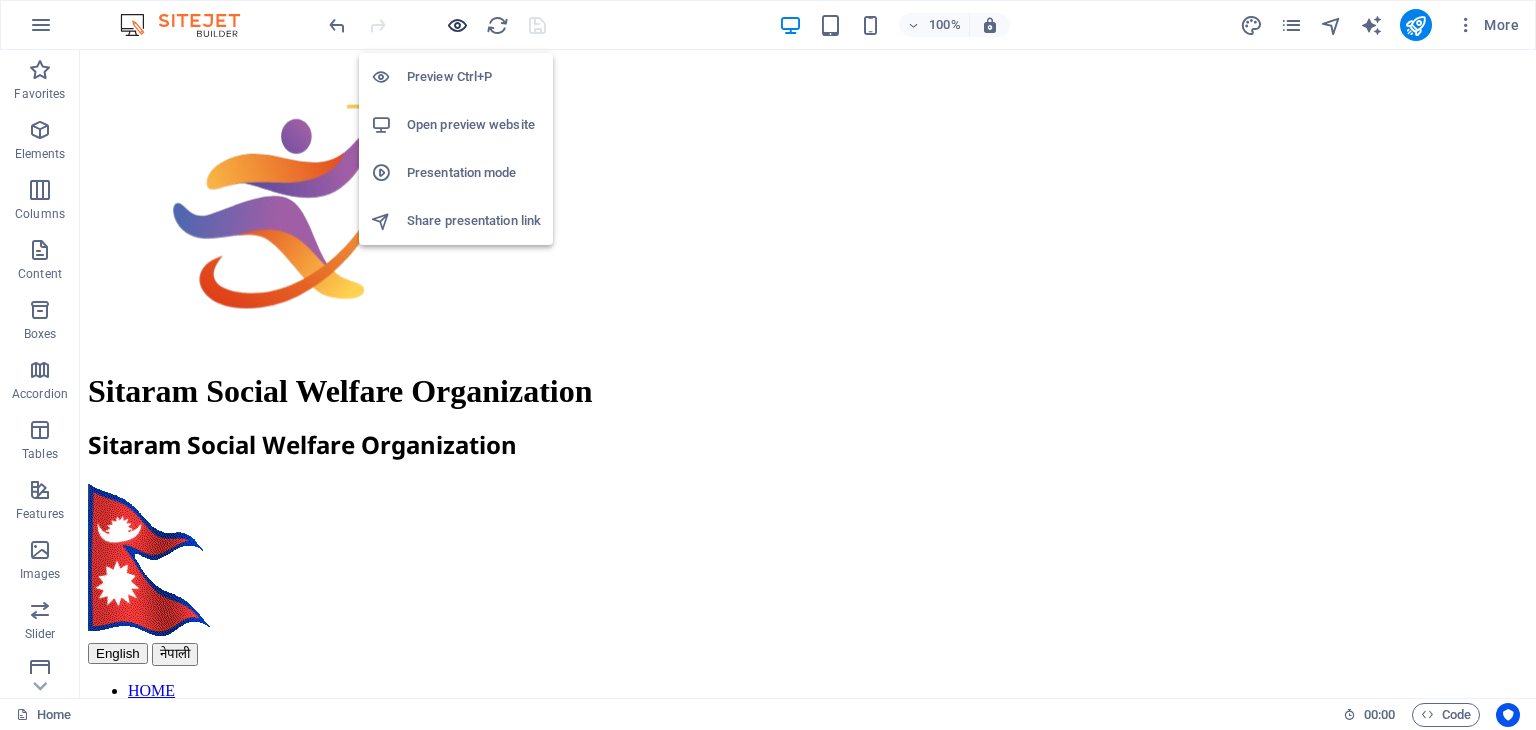 click at bounding box center (457, 25) 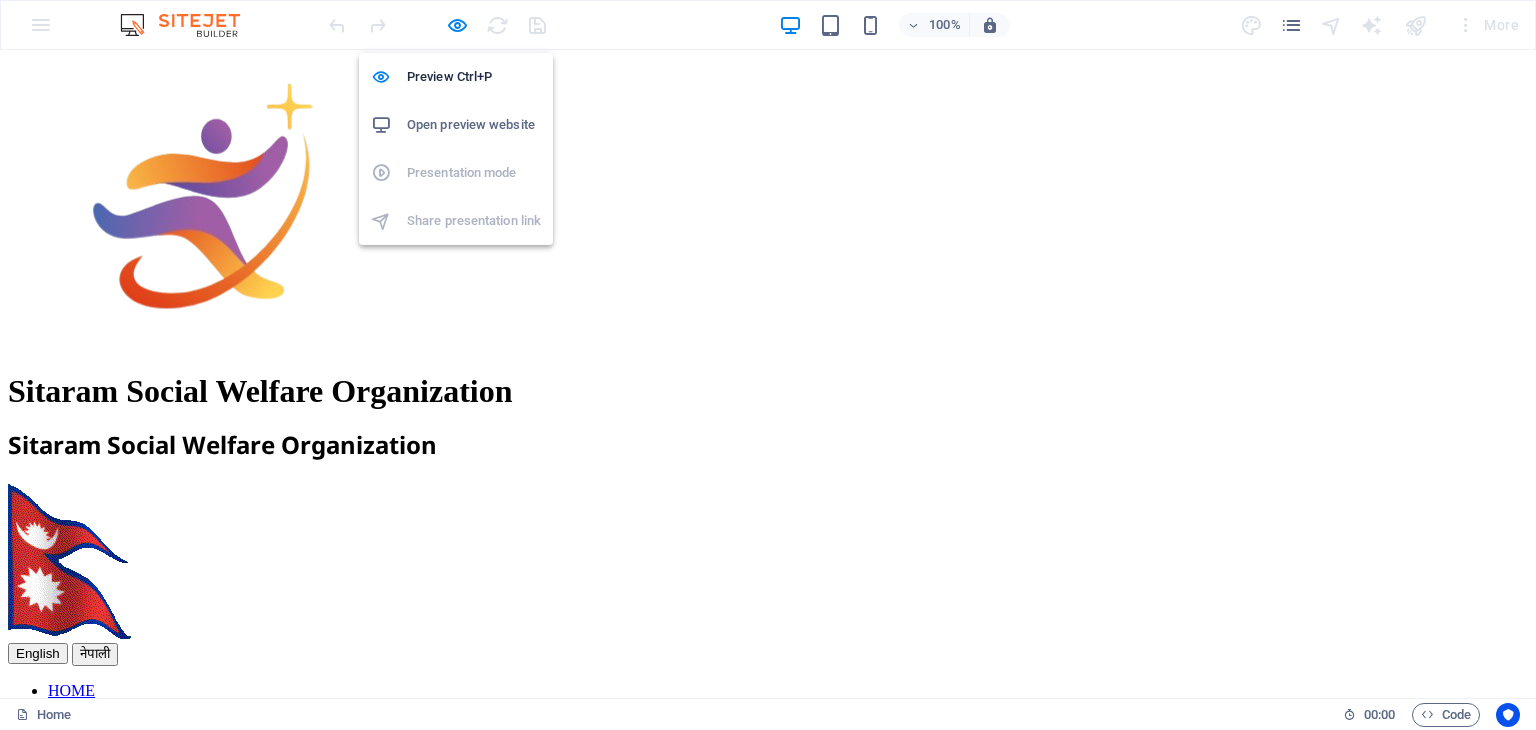 click on "Open preview website" at bounding box center (474, 125) 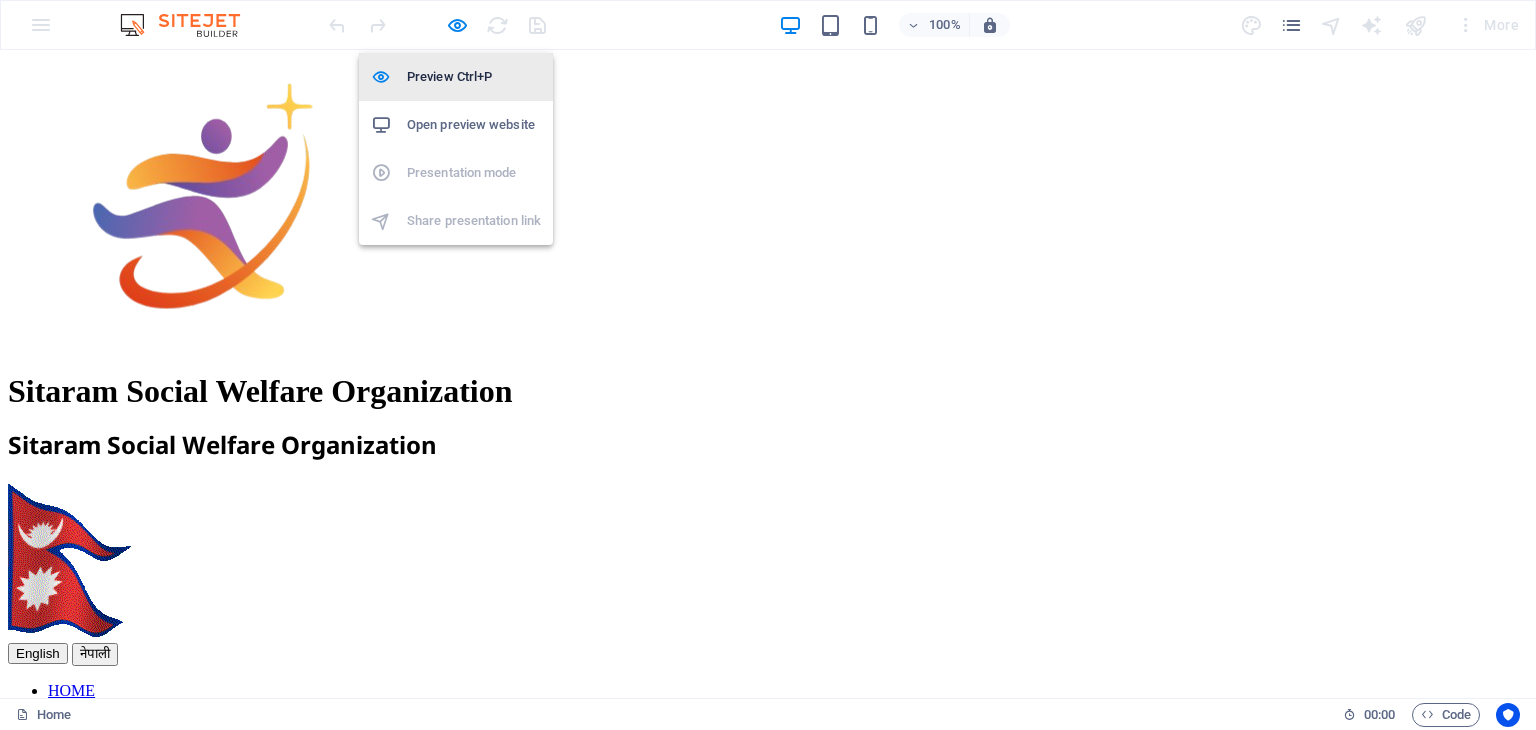 click on "Preview Ctrl+P" at bounding box center (474, 77) 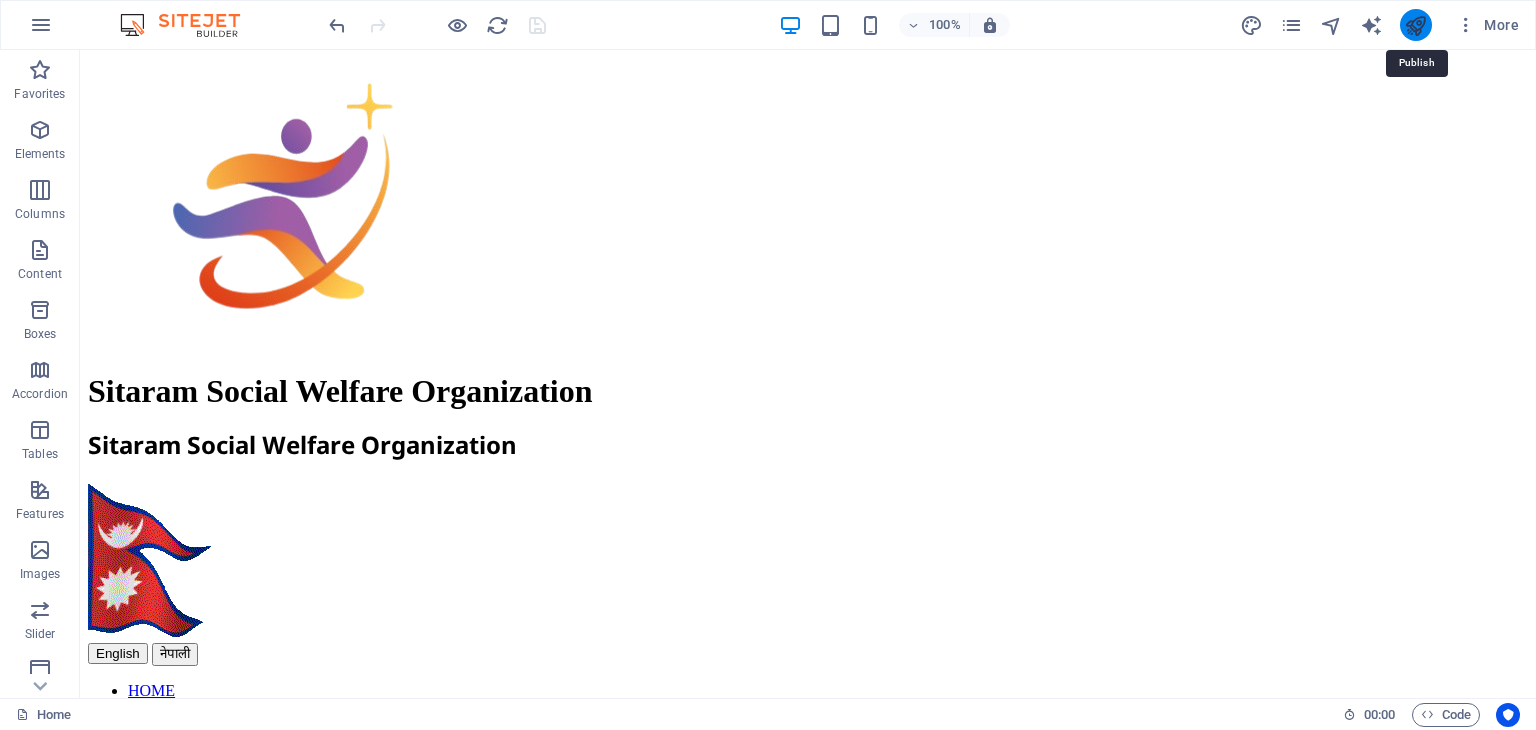 click at bounding box center (1415, 25) 